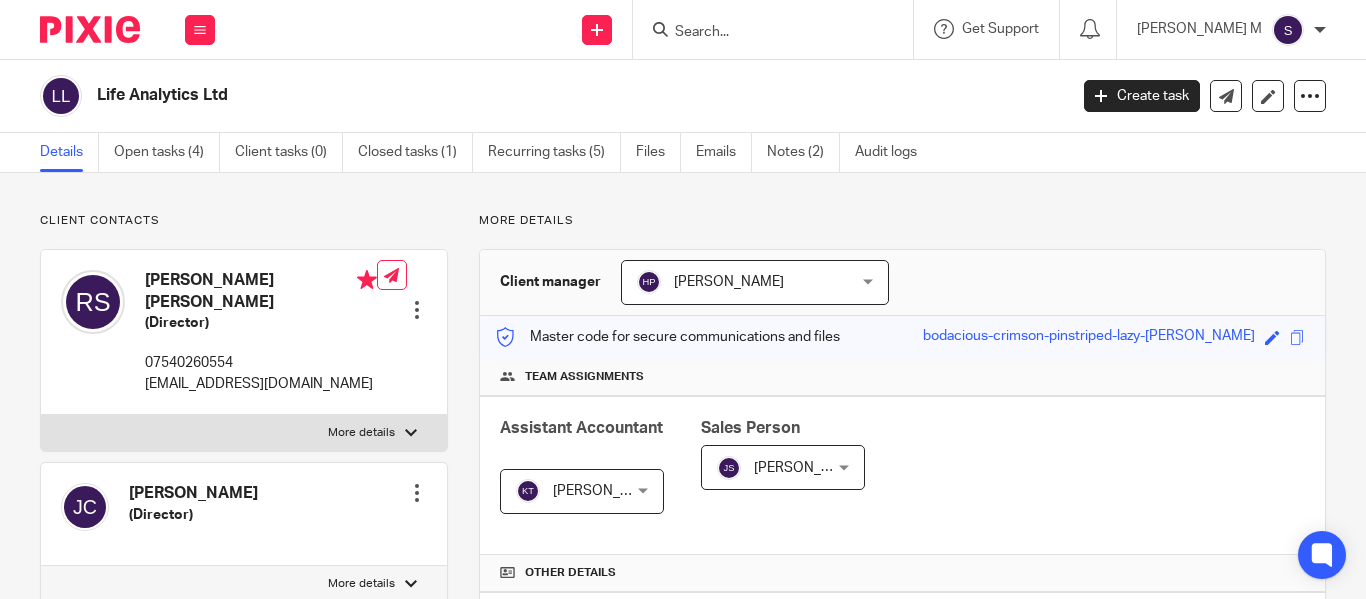 scroll, scrollTop: 0, scrollLeft: 0, axis: both 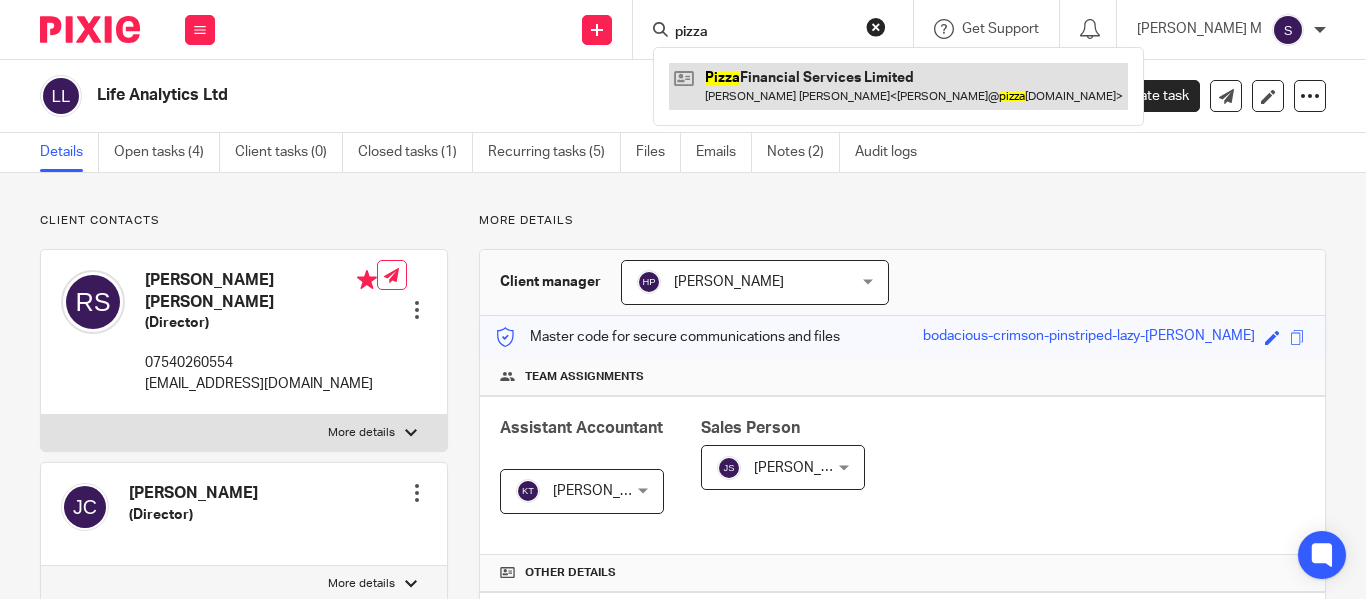 type on "pizza" 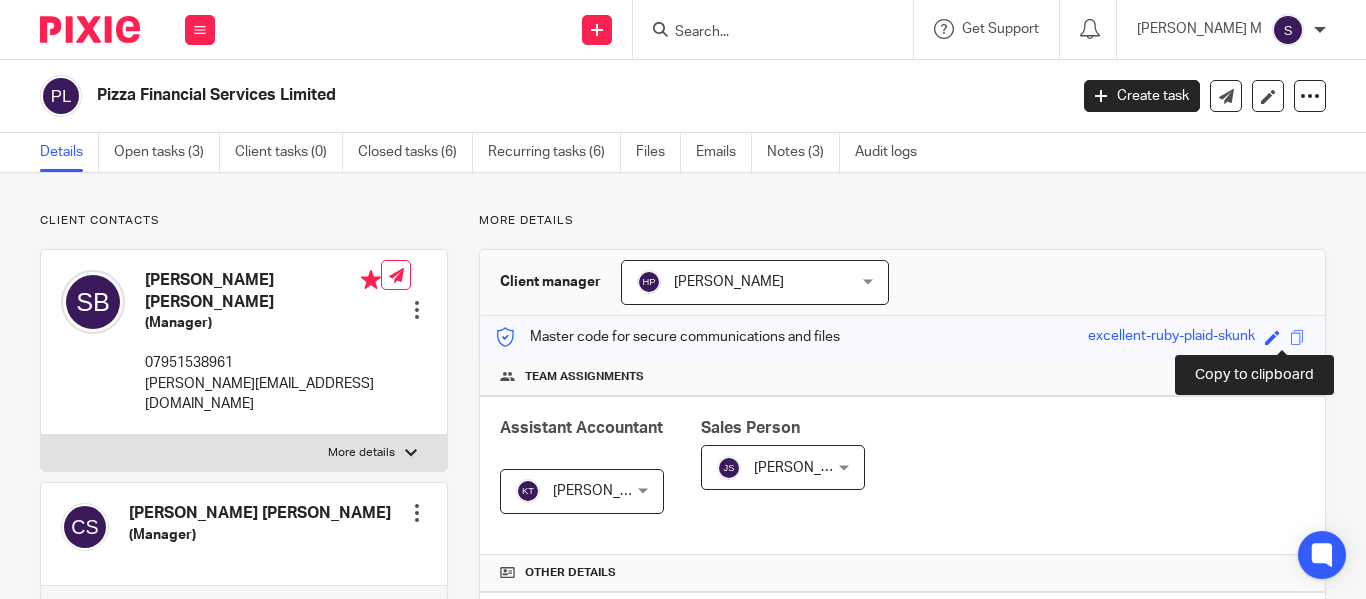 scroll, scrollTop: 0, scrollLeft: 0, axis: both 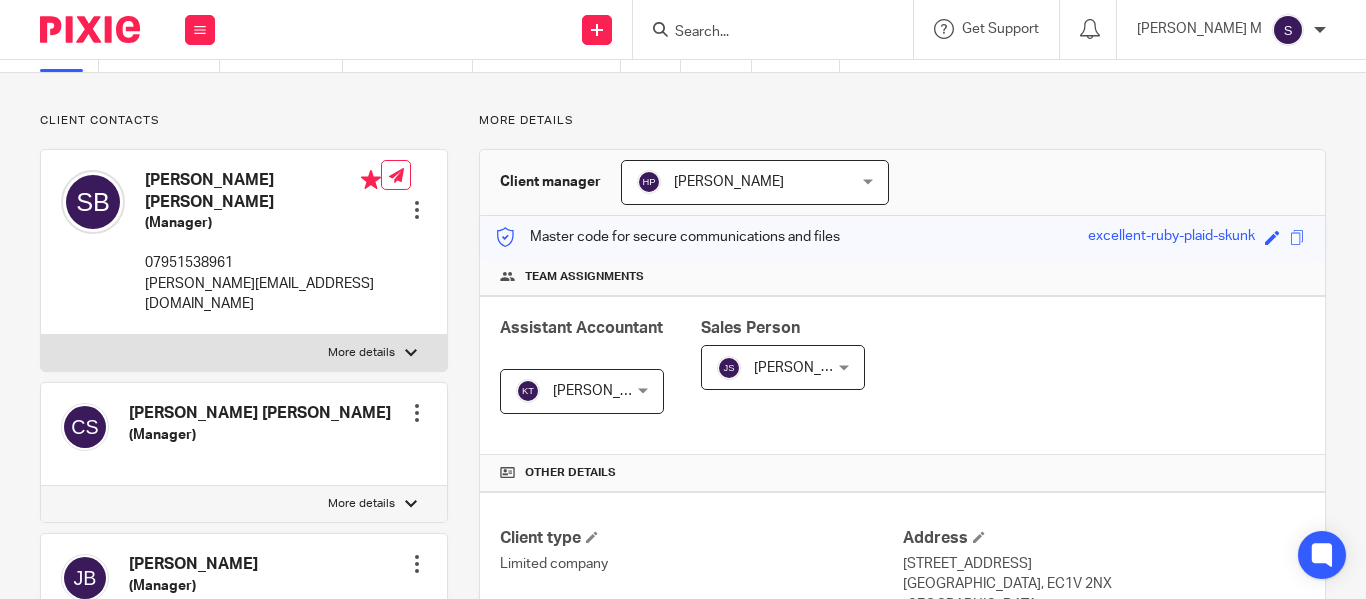 click at bounding box center [763, 33] 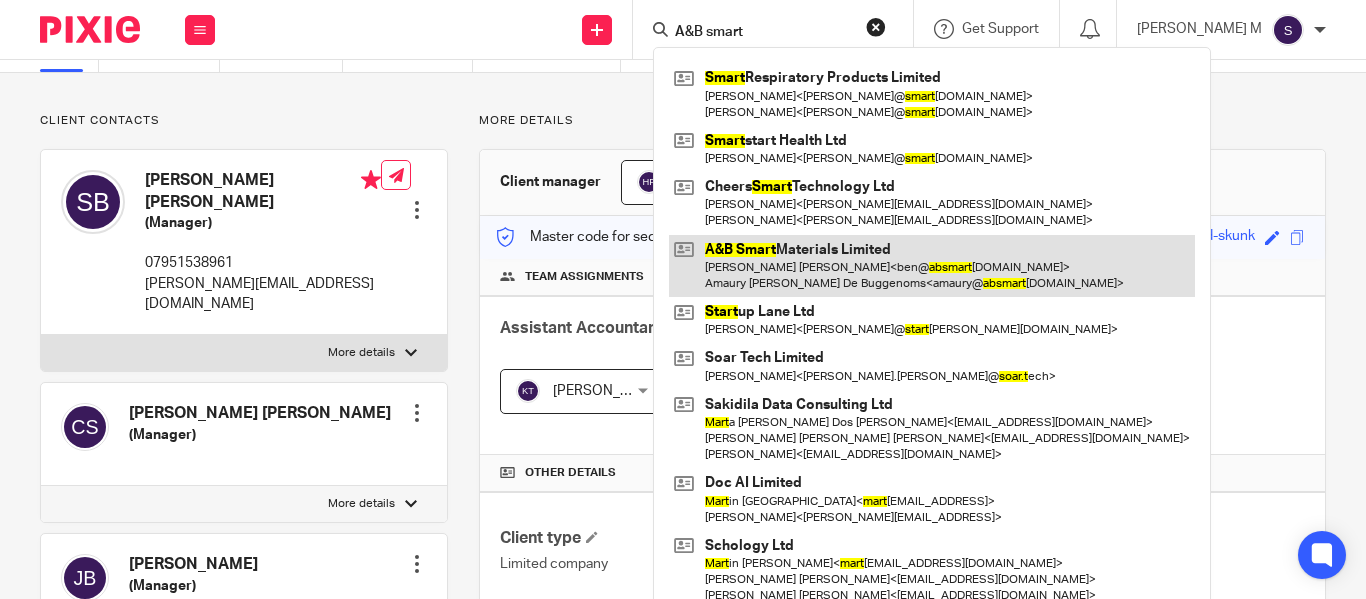 type on "A&B smart" 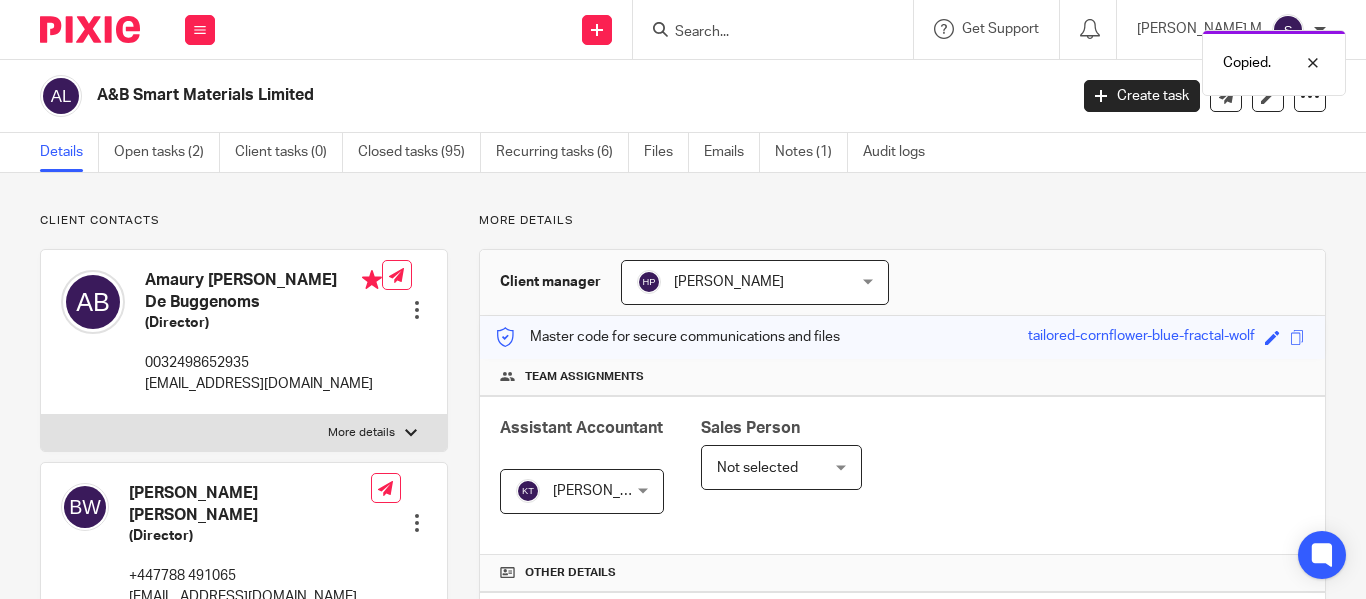 scroll, scrollTop: 0, scrollLeft: 0, axis: both 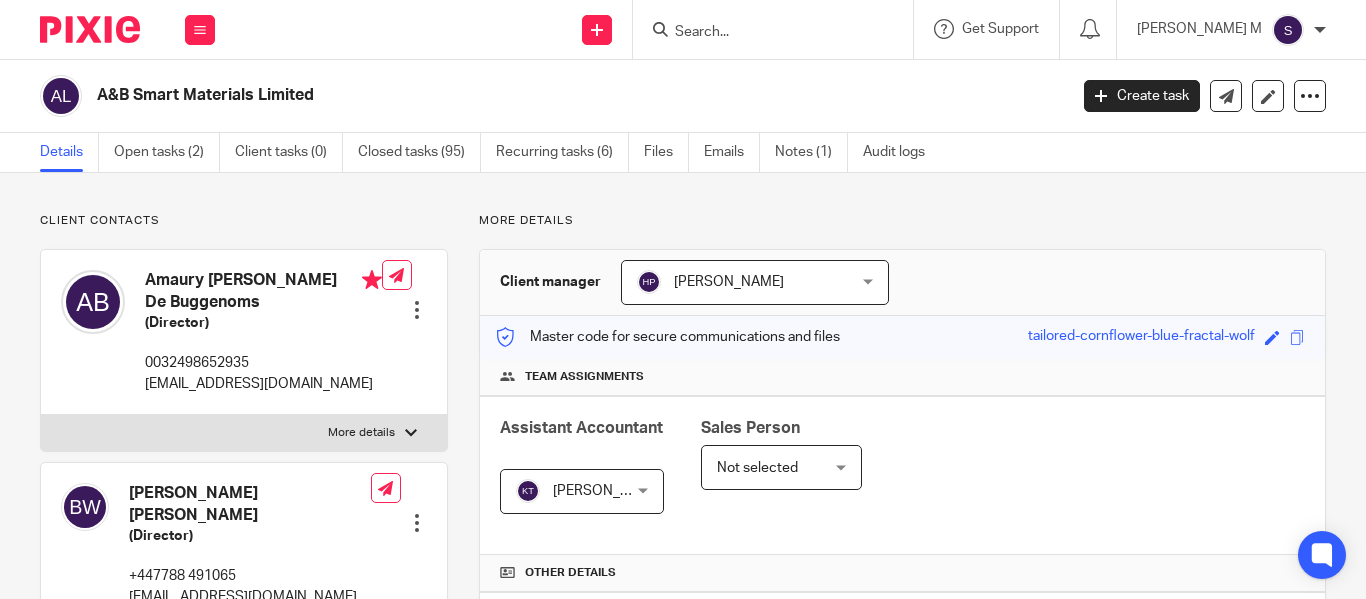 click on "Details
Open tasks (2)
Client tasks (0)
Closed tasks (95)
Recurring tasks (6)
Files
Emails
Notes (1)
Audit logs" at bounding box center (497, 152) 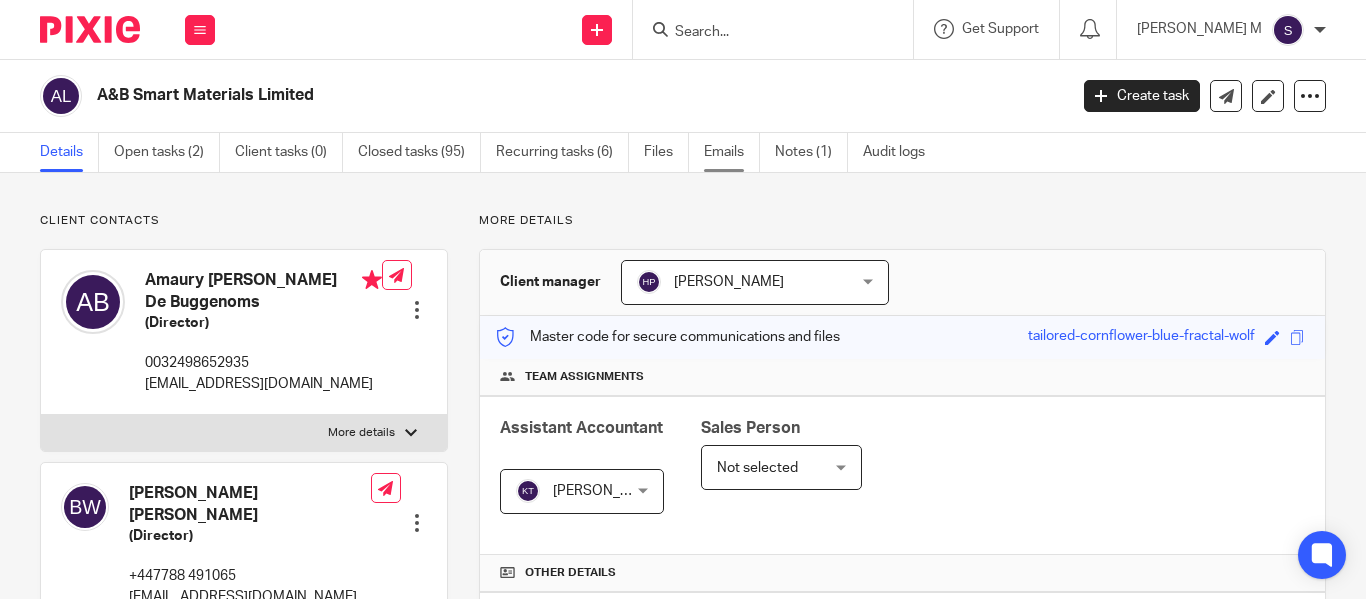 click on "Emails" at bounding box center (732, 152) 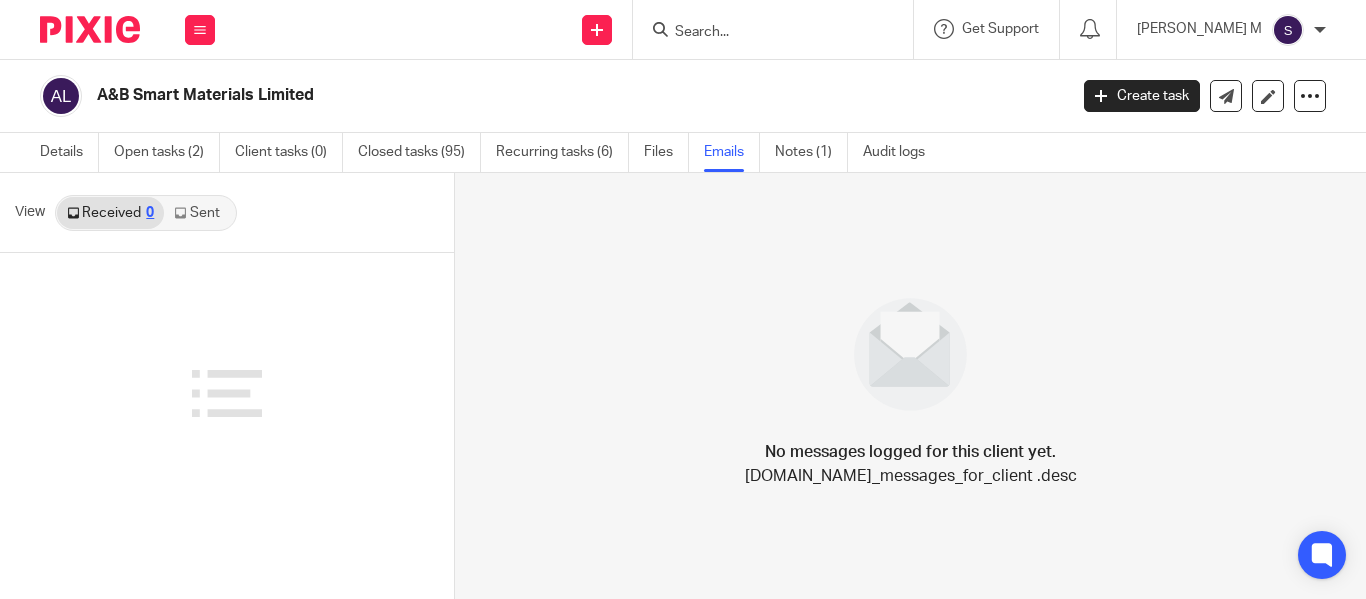 scroll, scrollTop: 0, scrollLeft: 0, axis: both 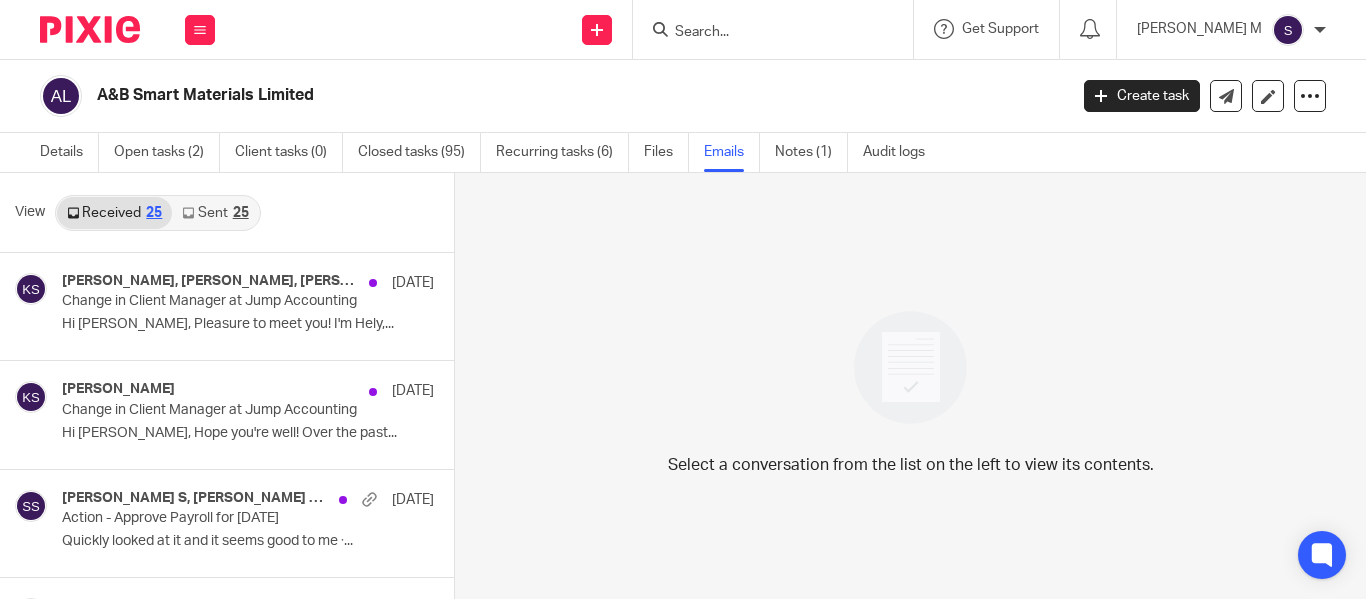 click on "Sent
25" at bounding box center (215, 213) 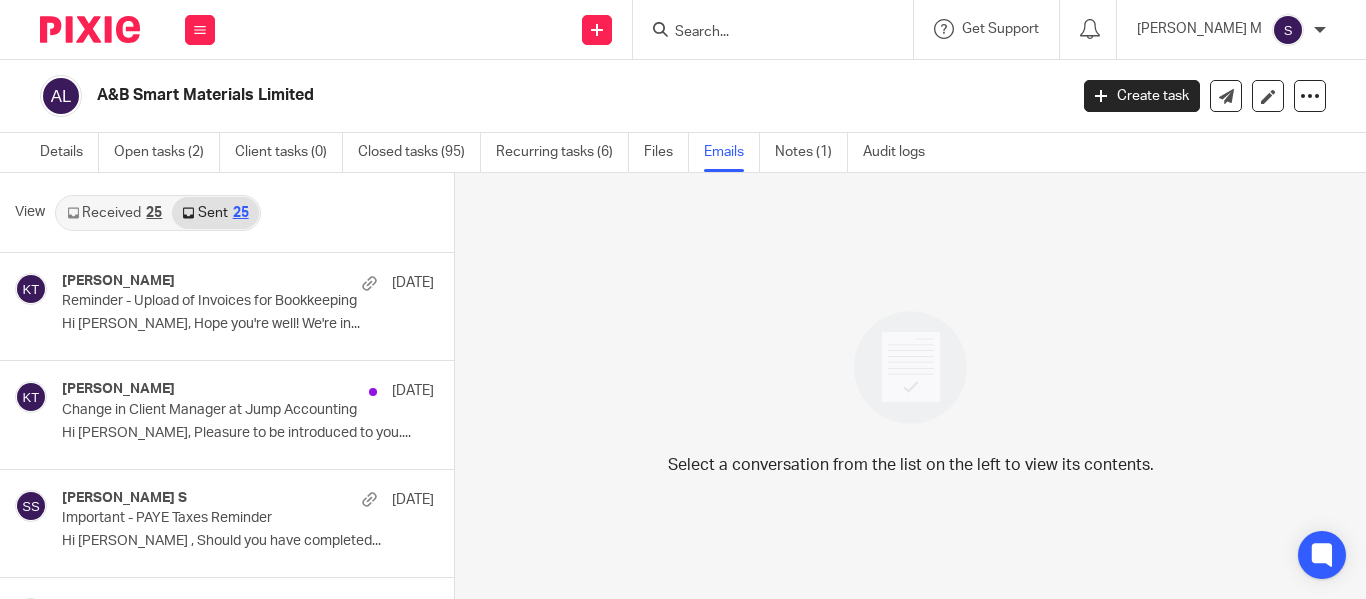 scroll, scrollTop: 3, scrollLeft: 0, axis: vertical 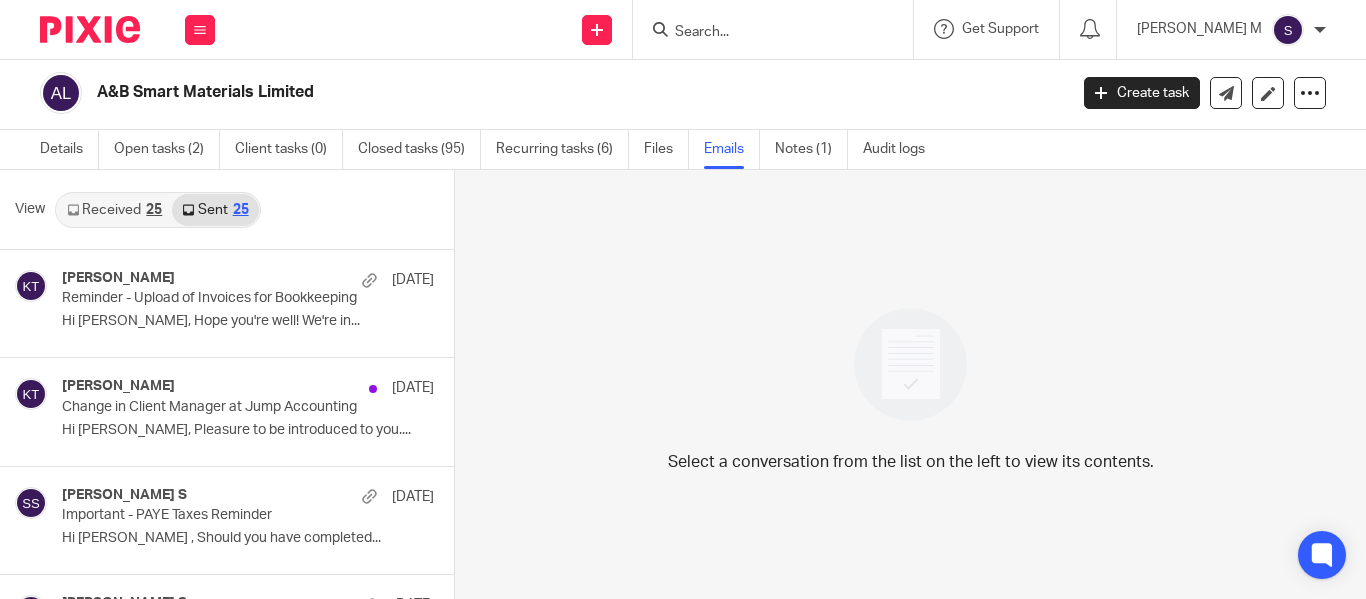 click on "Received
25" at bounding box center [114, 210] 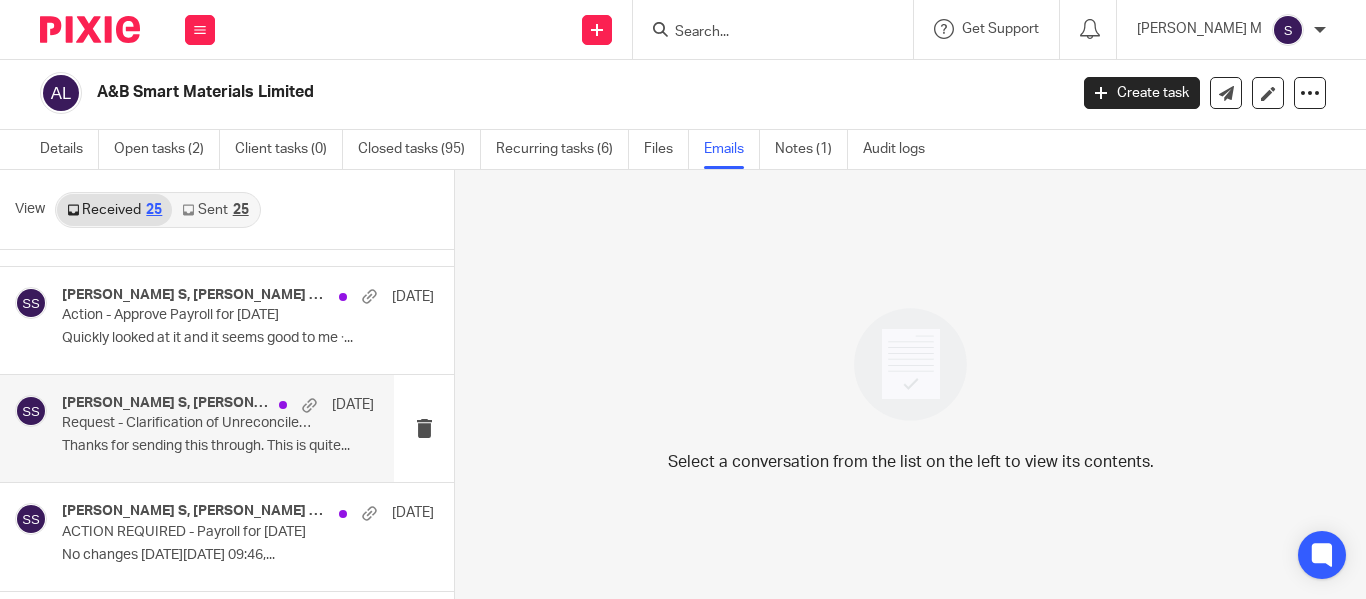 scroll, scrollTop: 300, scrollLeft: 0, axis: vertical 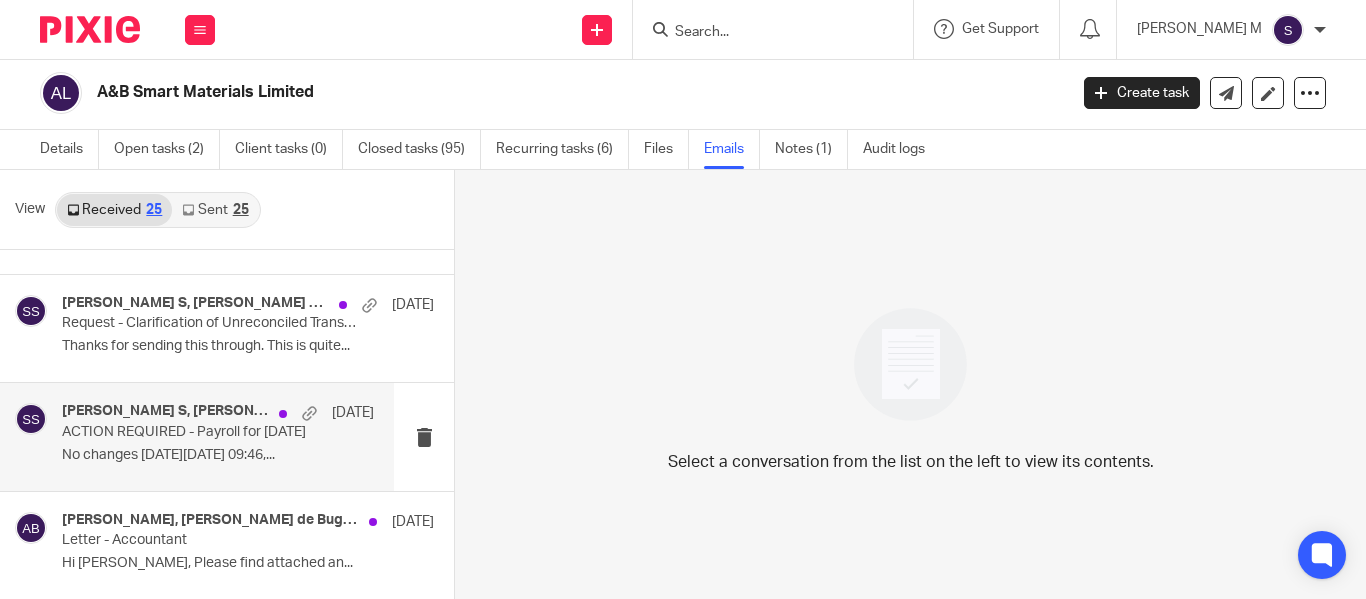 click on "No changes     On Tue, 10 Jun 2025 at 09:46,..." at bounding box center (218, 455) 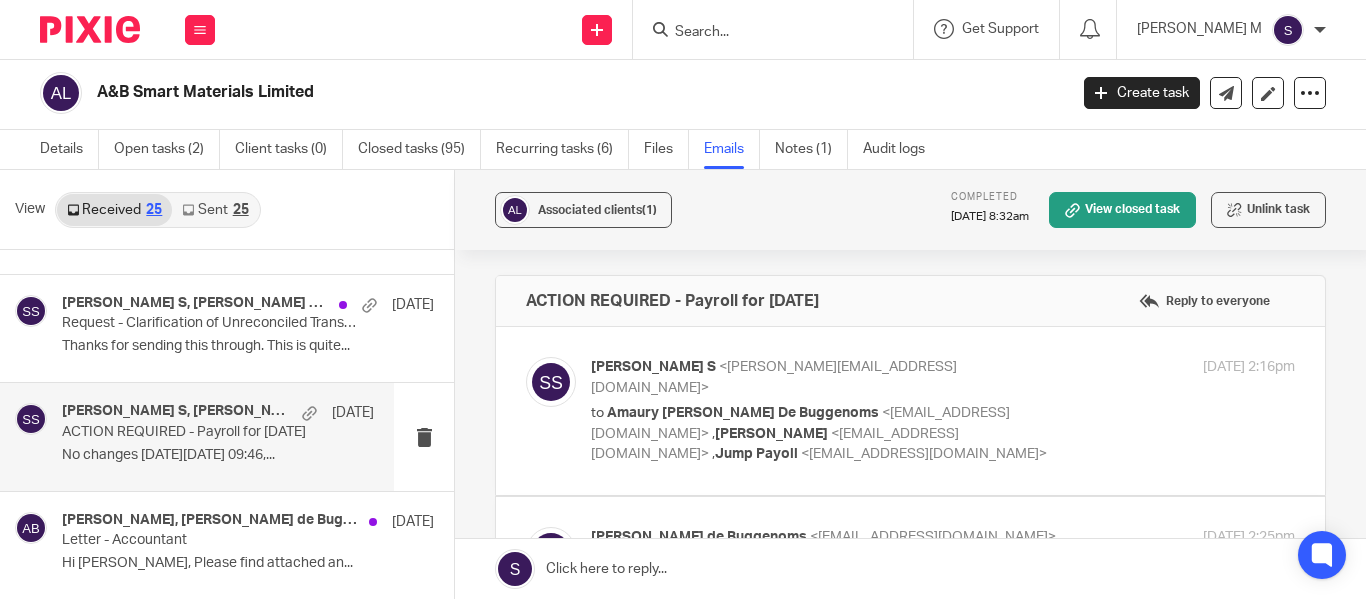 scroll, scrollTop: 0, scrollLeft: 0, axis: both 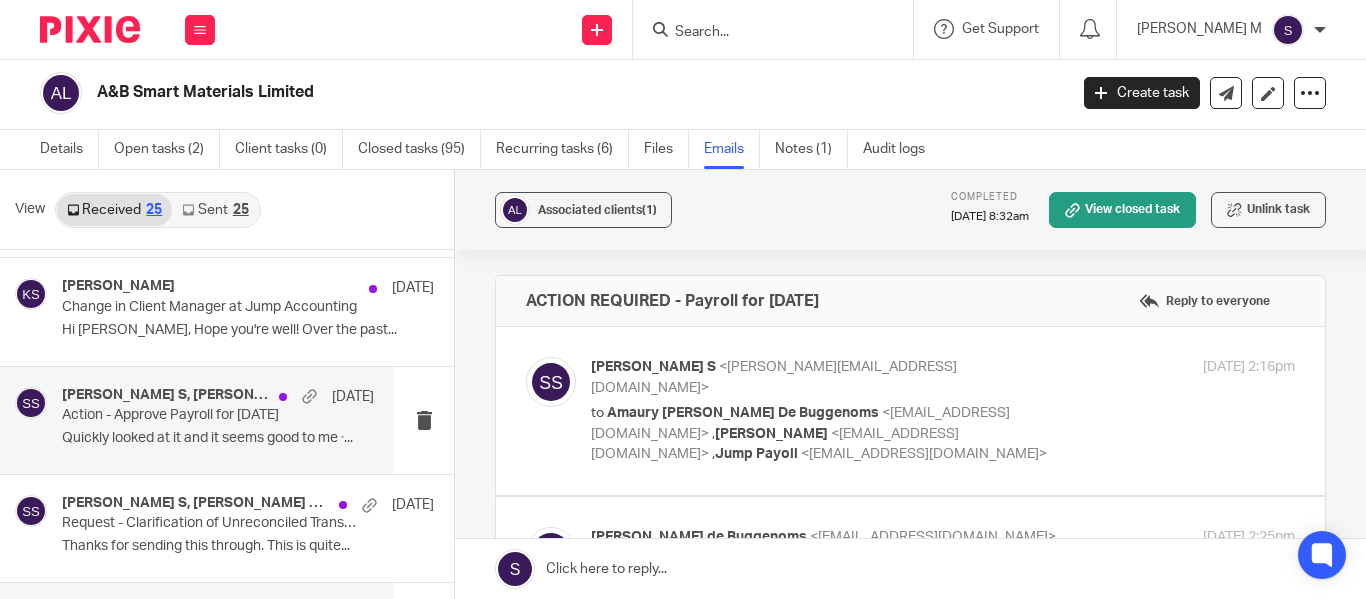 click on "Quickly looked at it and it seems good to me  ᐧ..." at bounding box center (218, 438) 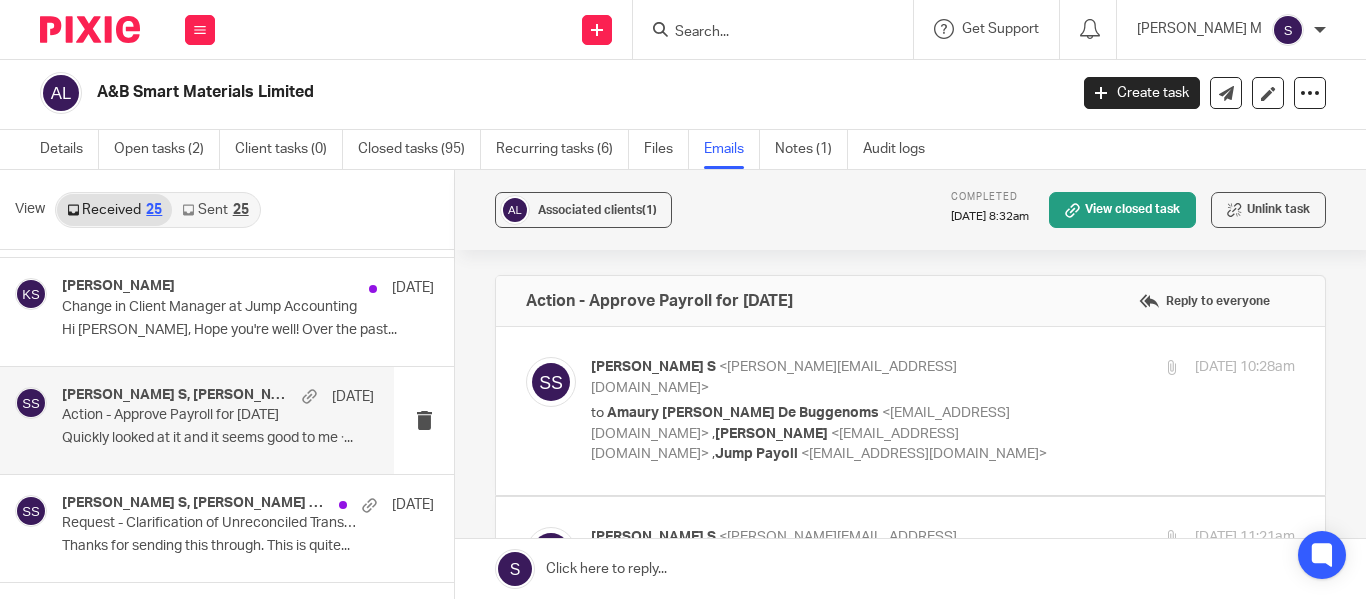 scroll, scrollTop: 0, scrollLeft: 0, axis: both 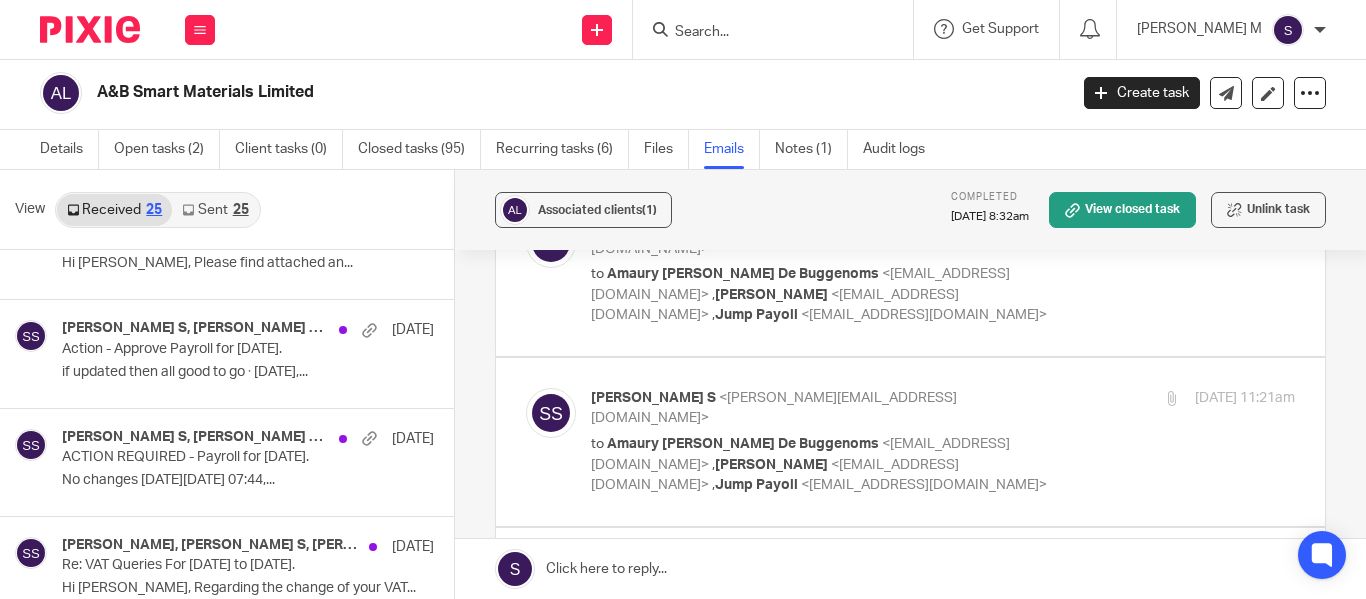click on "View" at bounding box center (30, 209) 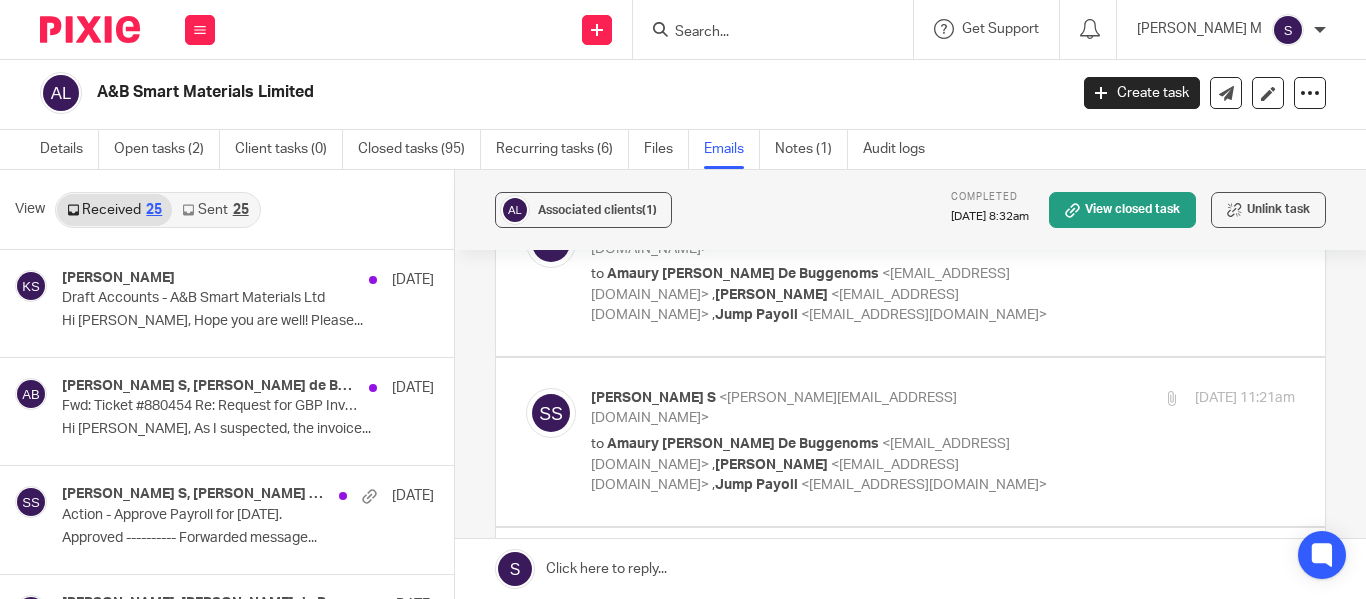 scroll, scrollTop: 1100, scrollLeft: 0, axis: vertical 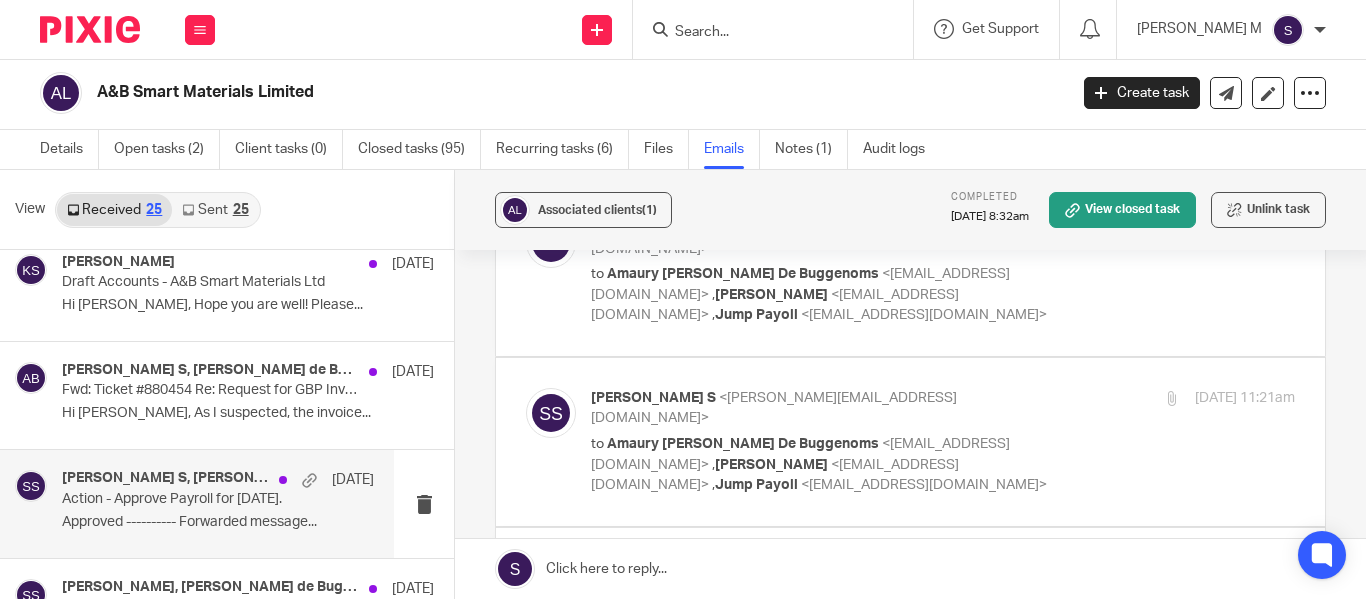 click on "Approved    ---------- Forwarded message..." at bounding box center [218, 522] 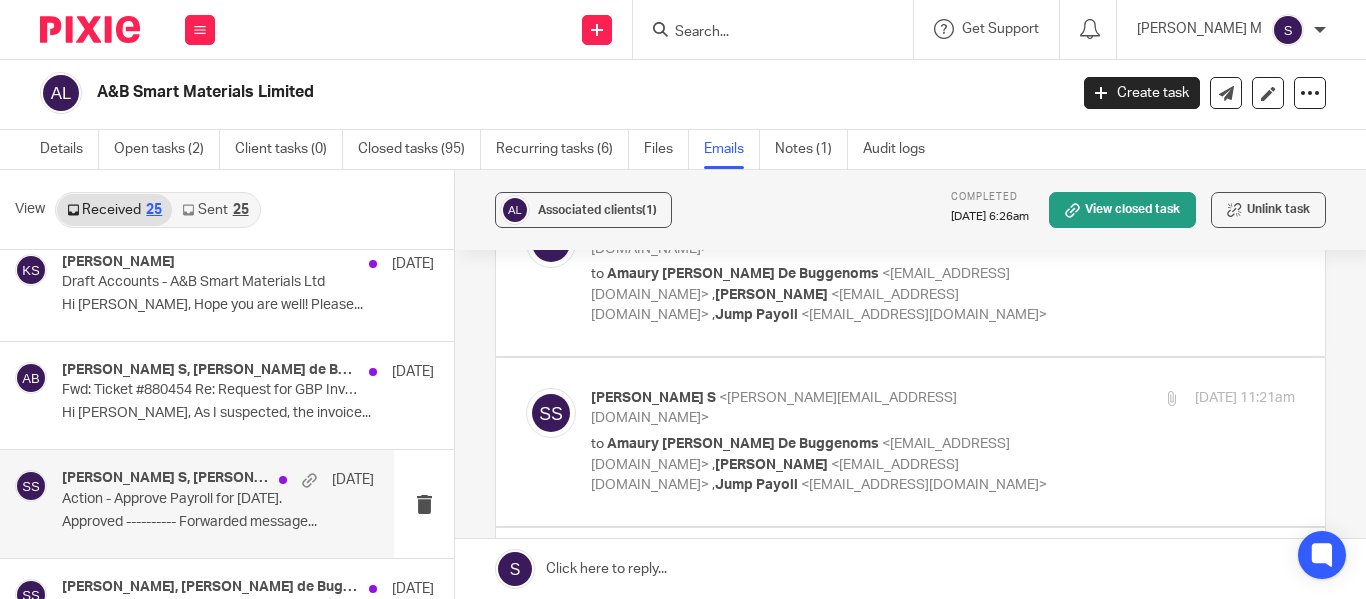 scroll, scrollTop: 0, scrollLeft: 0, axis: both 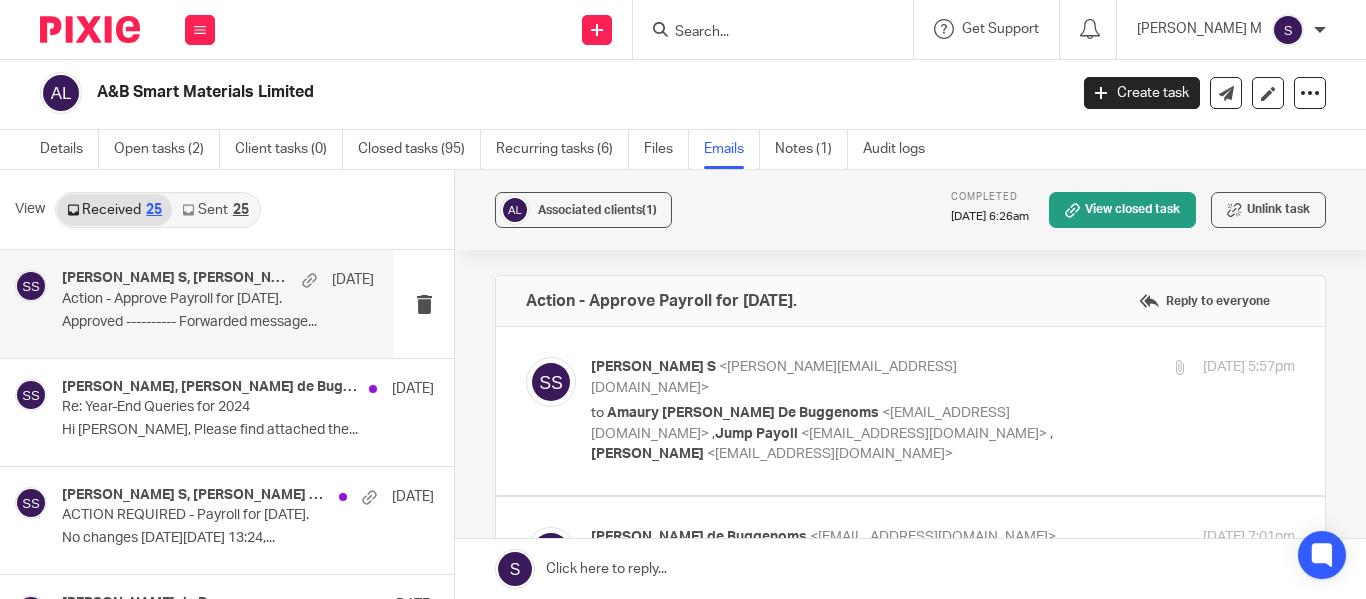 click on "Santhosh S, Amaury van Trappen de Buggenoms
15 Apr   ACTION REQUIRED - Payroll for April 2025.   No changes      On Tue, 15 Apr 2025 at 13:24,..." at bounding box center [248, 520] 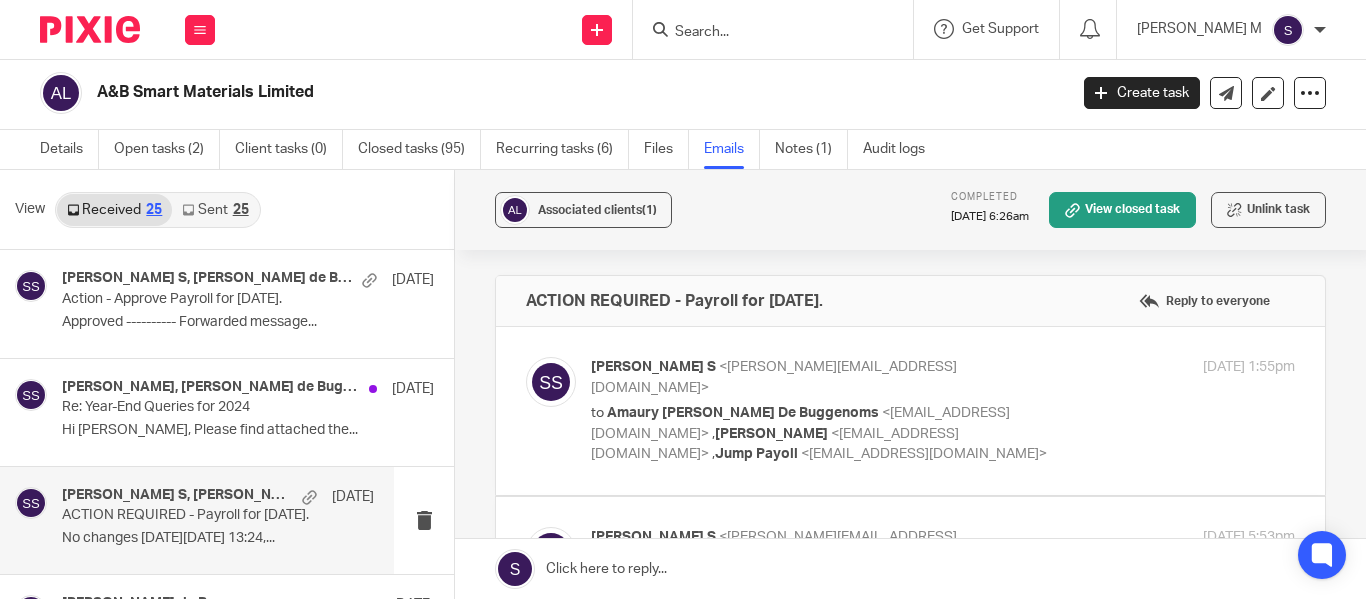 scroll, scrollTop: 0, scrollLeft: 0, axis: both 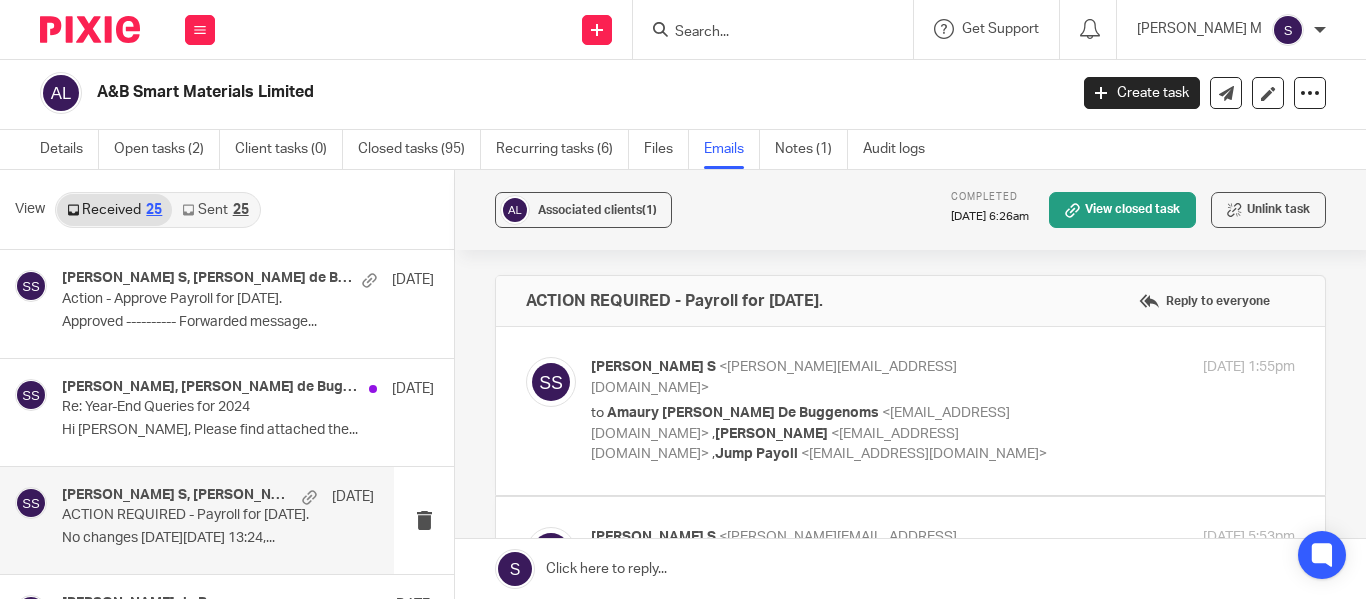 click on "to
Amaury Charles J Van Trappen De Buggenoms
<amaury@absmartmaterials.com>   ,
Kian Sadoughi-Yarand
<kian@jumpaccounting.co.uk>   ,
Jump Payoll
<payroll@jumpaccounting.co.uk>" at bounding box center (825, 434) 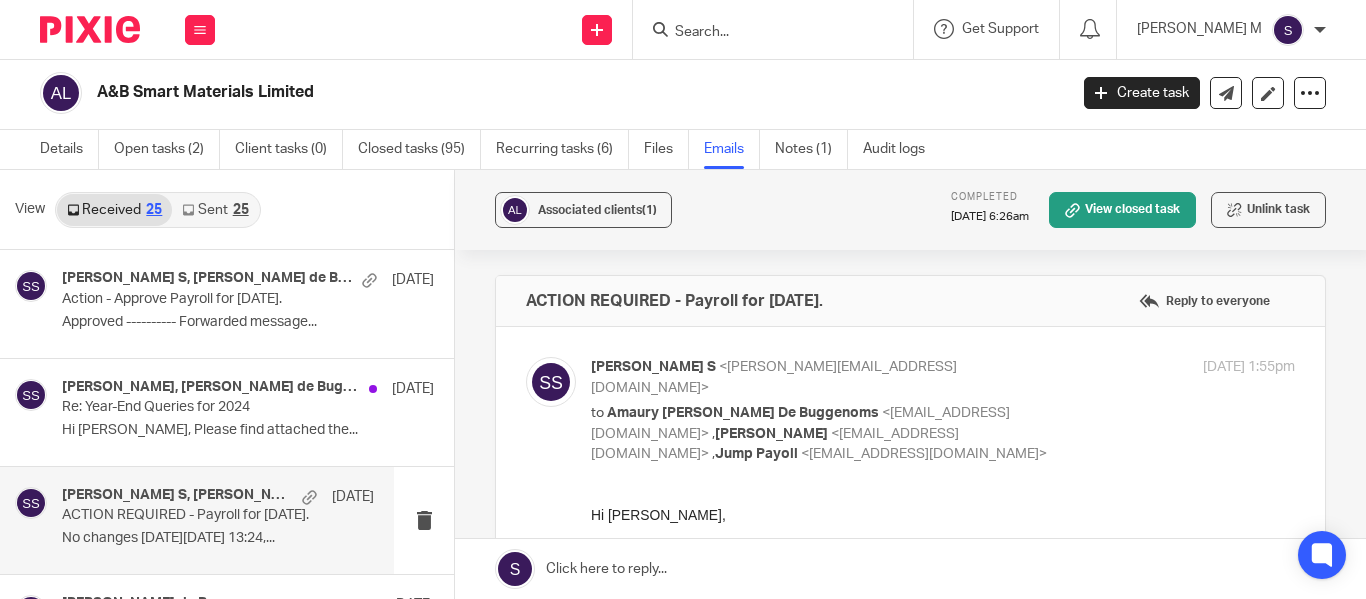 scroll, scrollTop: 0, scrollLeft: 0, axis: both 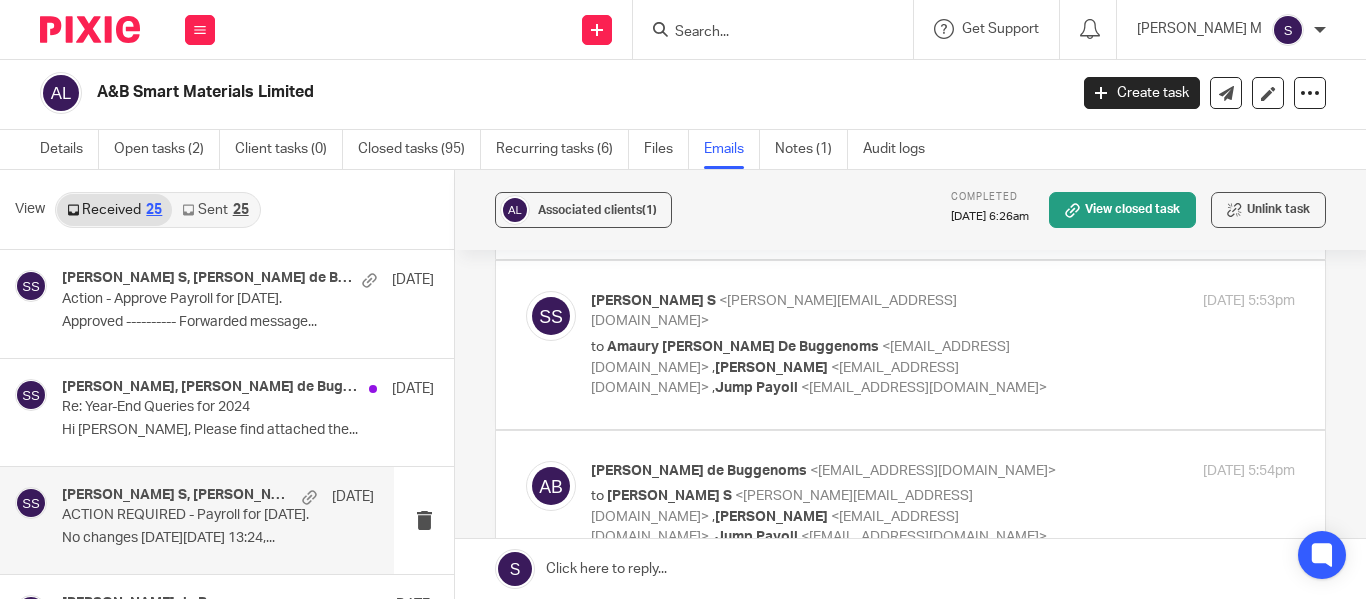 click on "to
Amaury Charles J Van Trappen De Buggenoms
<amaury@absmartmaterials.com>   ,
Kian Sadoughi-Yarand
<kian@jumpaccounting.co.uk>   ,
Jump Payoll
<payroll@jumpaccounting.co.uk>" at bounding box center [825, 368] 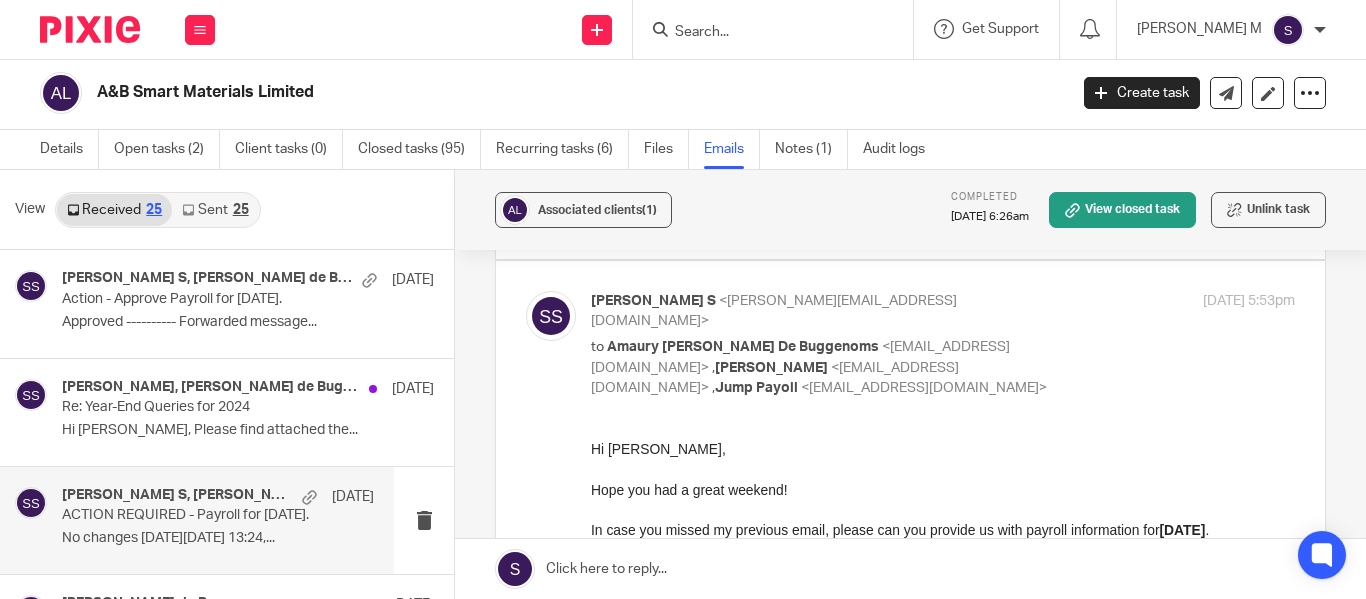 scroll, scrollTop: 0, scrollLeft: 0, axis: both 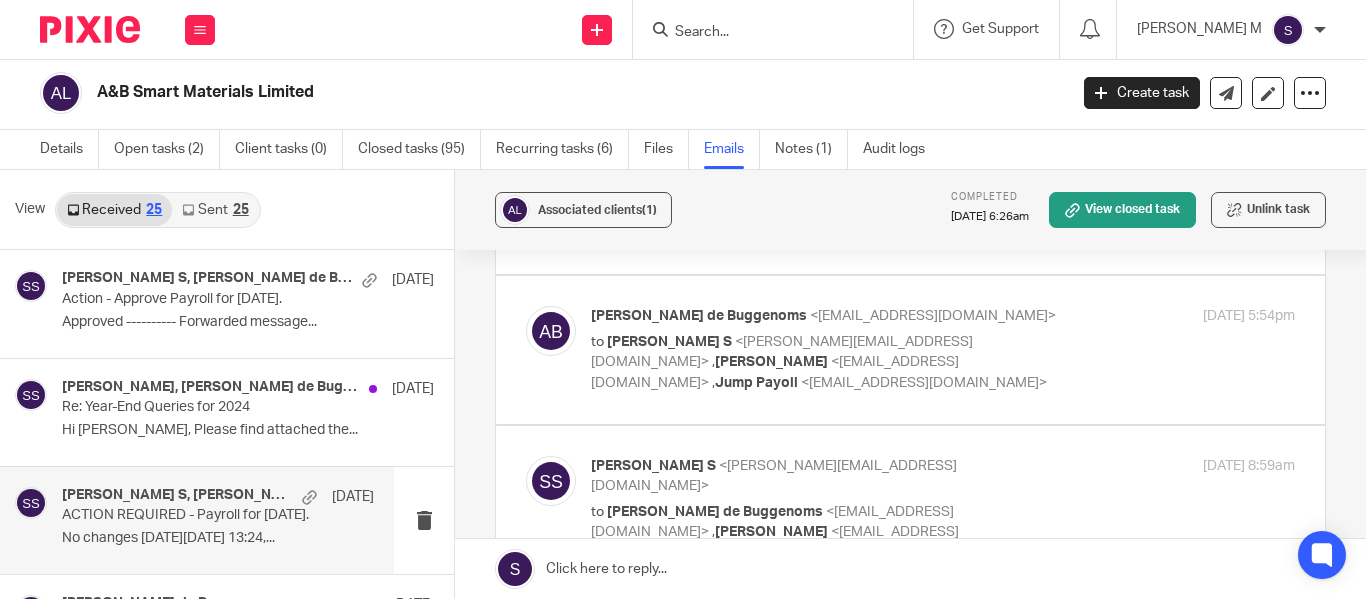 click on "to
Santhosh S
<santhosh@jumpaccounting.co.uk>   ,
Kian Sadoughi-Yarand
<kian@jumpaccounting.co.uk>   ,
Jump Payoll
<payroll@jumpaccounting.co.uk>" at bounding box center [825, 363] 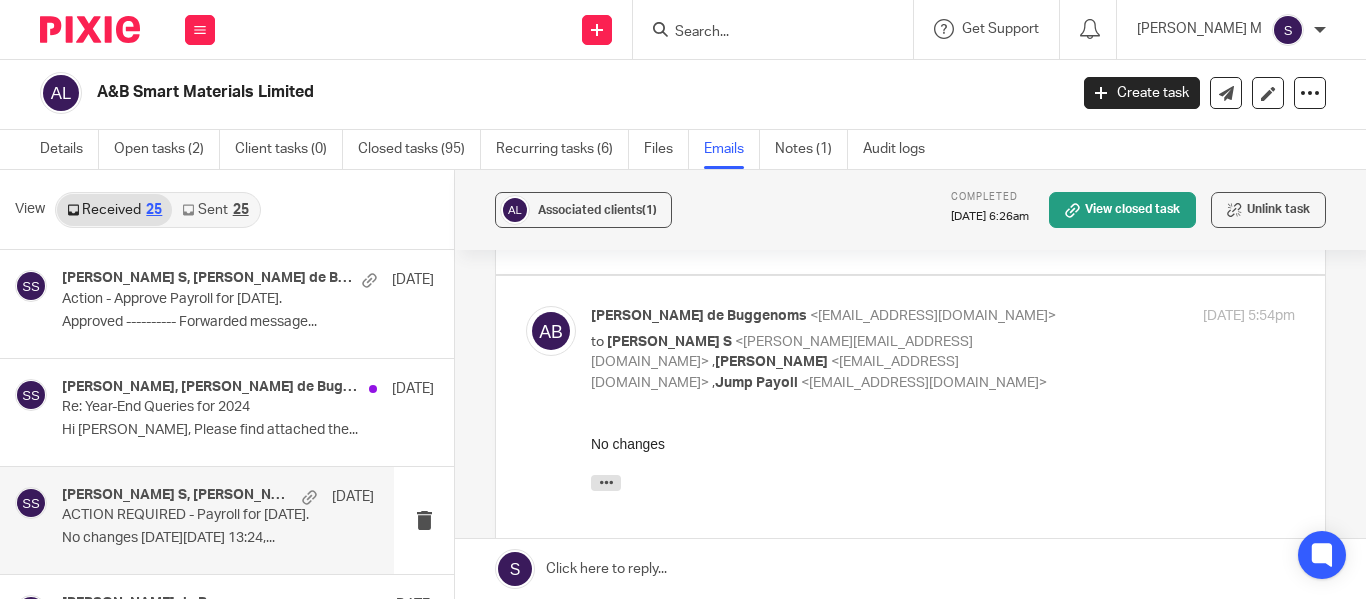 scroll, scrollTop: 0, scrollLeft: 0, axis: both 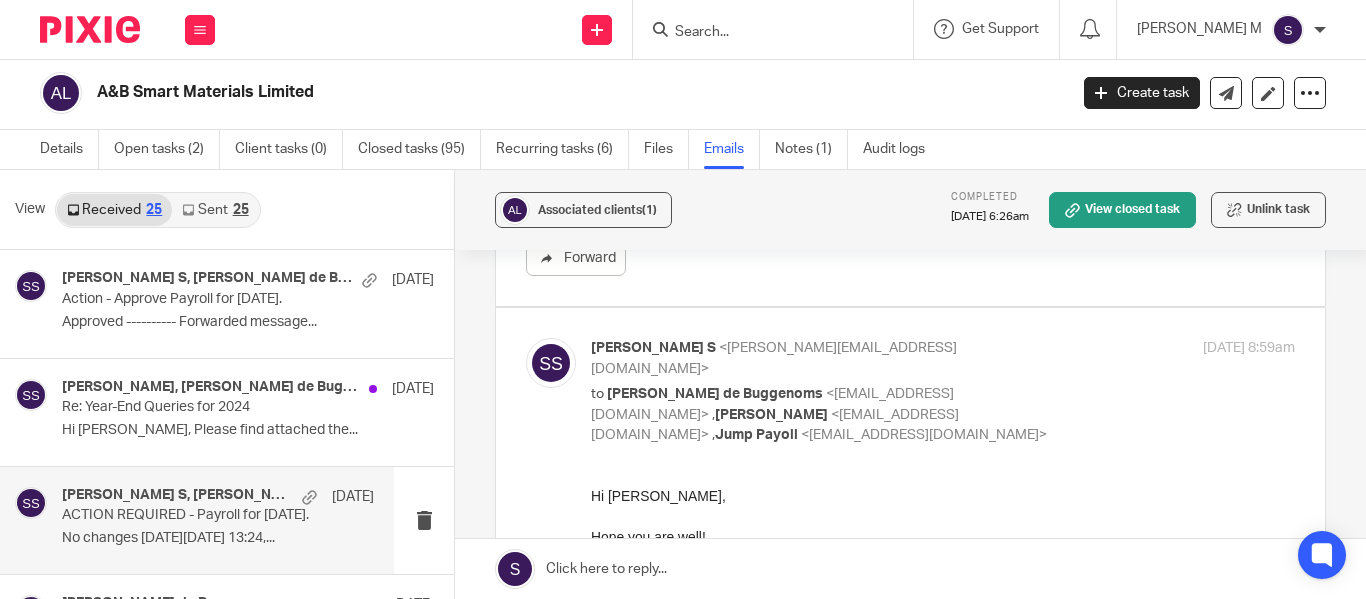 click on "to
Amaury van Trappen de Buggenoms
<amaury@absmartmaterials.com>   ,
Kian Sadoughi-Yarand
<kian@jumpaccounting.co.uk>   ,
Jump Payoll
<payroll@jumpaccounting.co.uk>" at bounding box center [825, 415] 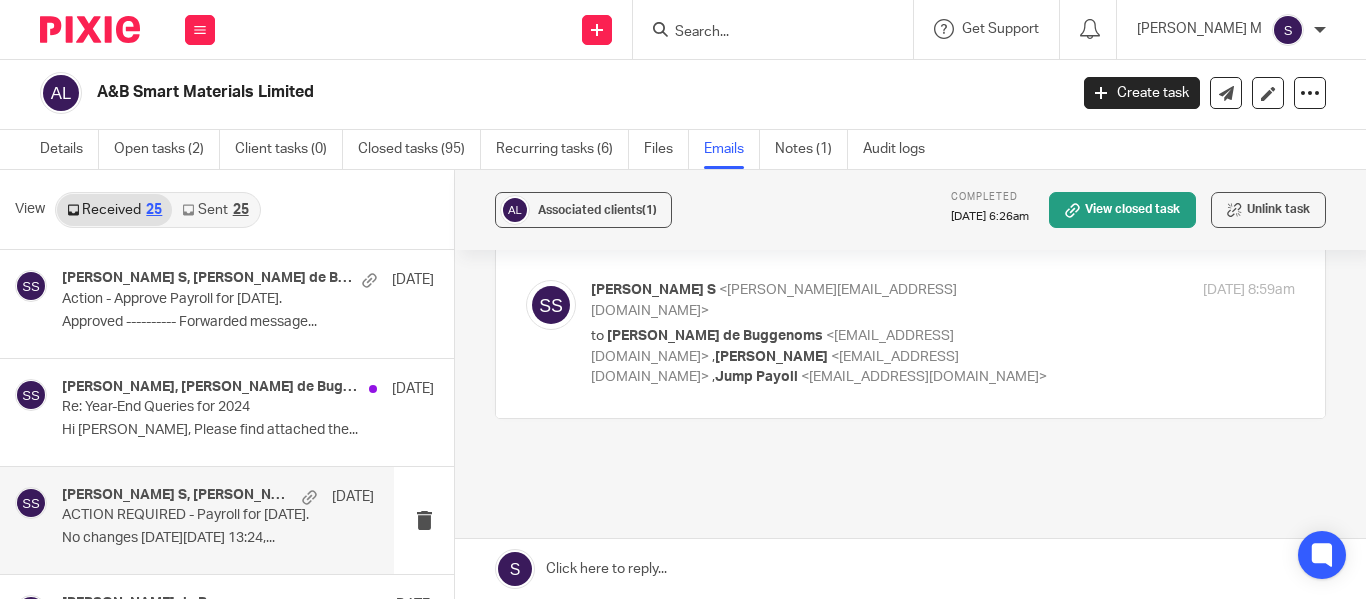scroll, scrollTop: 1859, scrollLeft: 0, axis: vertical 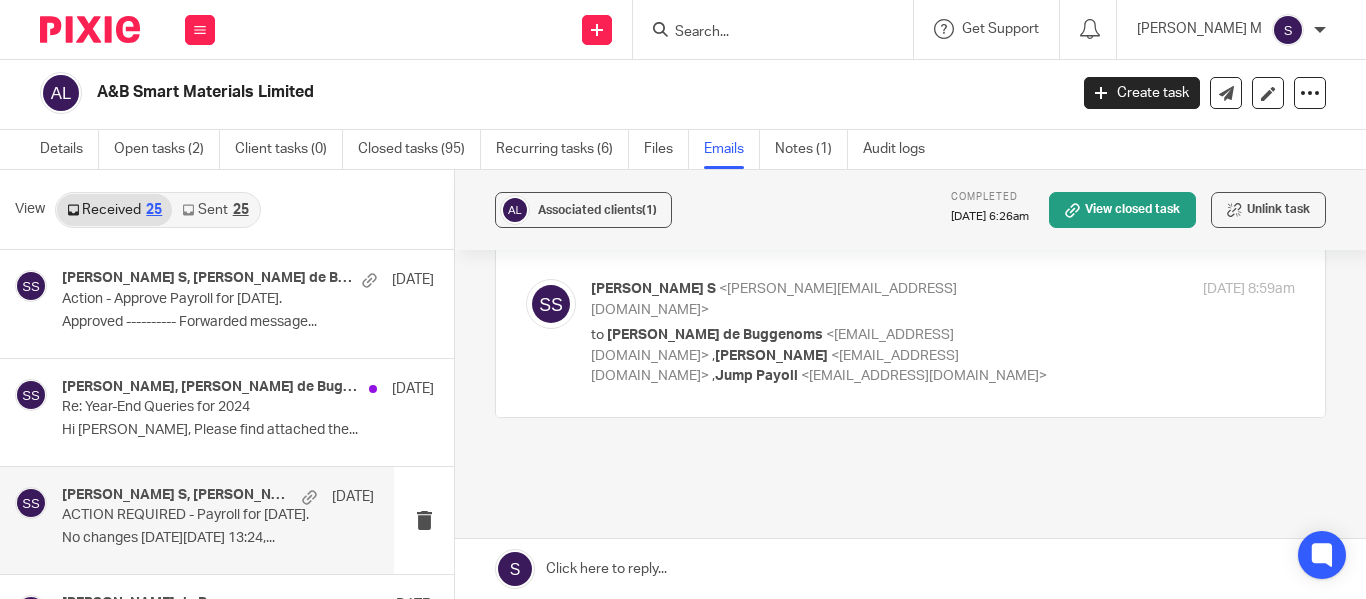 click on "Santhosh S
<santhosh@jumpaccounting.co.uk>   to
Amaury van Trappen de Buggenoms
<amaury@absmartmaterials.com>   ,
Kian Sadoughi-Yarand
<kian@jumpaccounting.co.uk>   ,
Jump Payoll
<payroll@jumpaccounting.co.uk>       16 Apr 2025 8:59am" at bounding box center [943, 333] 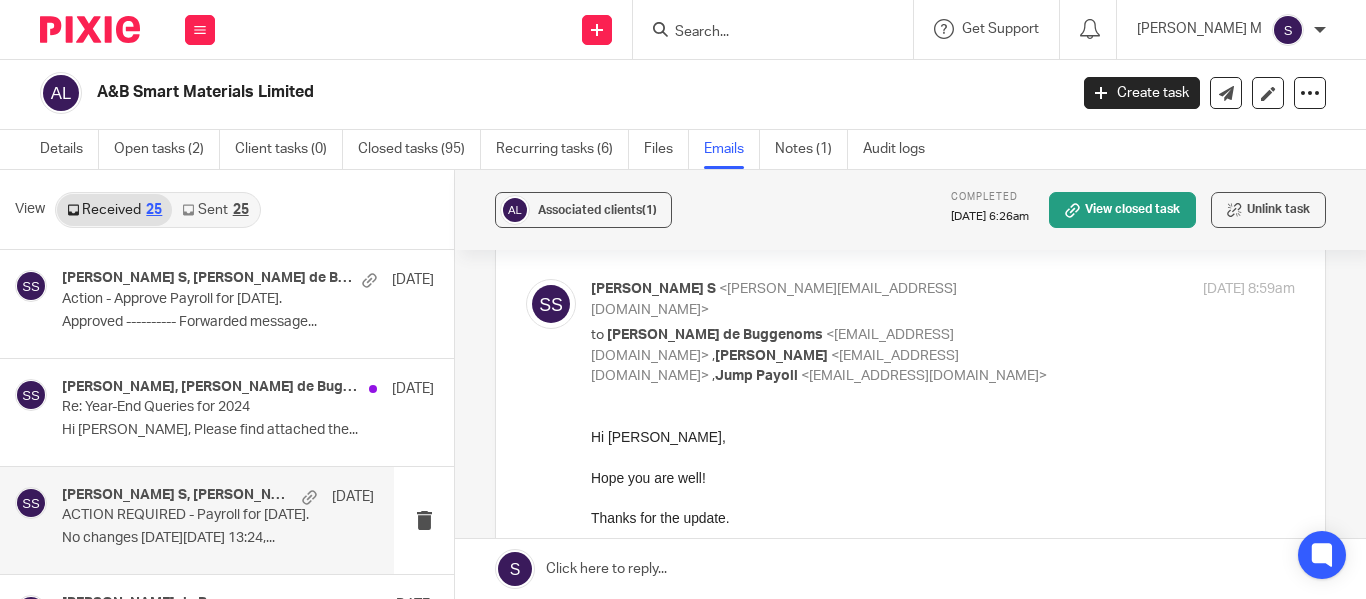scroll, scrollTop: 0, scrollLeft: 0, axis: both 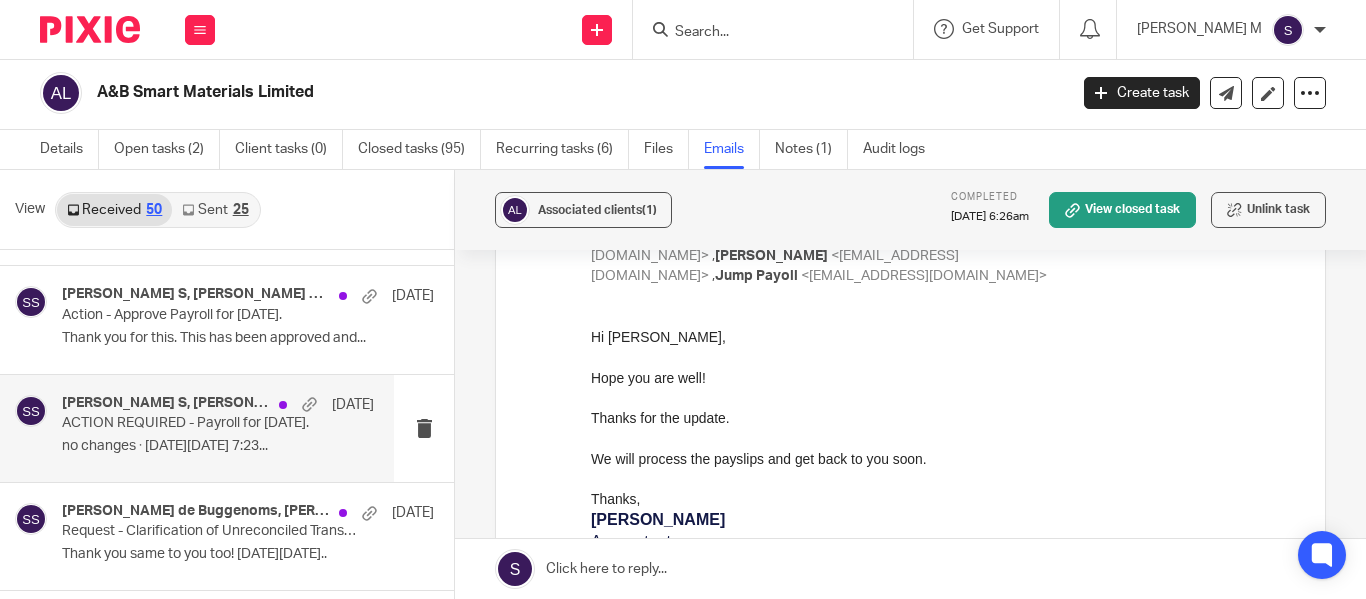 click on "no changes  ᐧ    On Mon, Mar 10, 2025 at 7:23..." at bounding box center [218, 446] 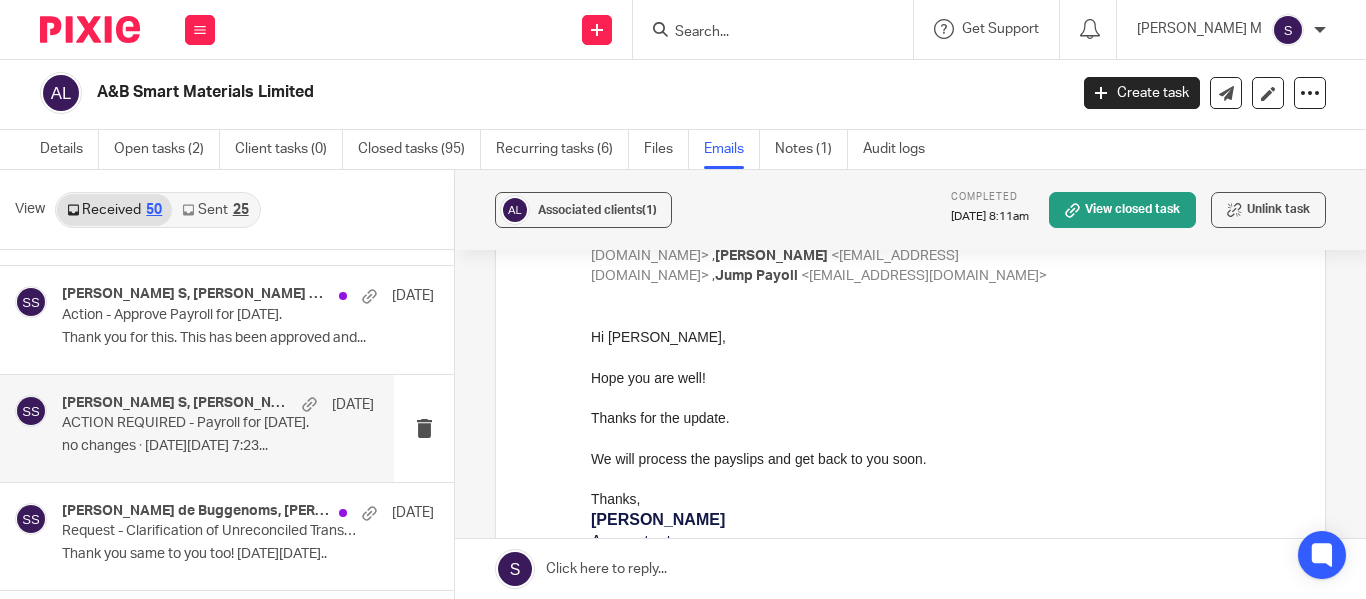 scroll, scrollTop: 0, scrollLeft: 0, axis: both 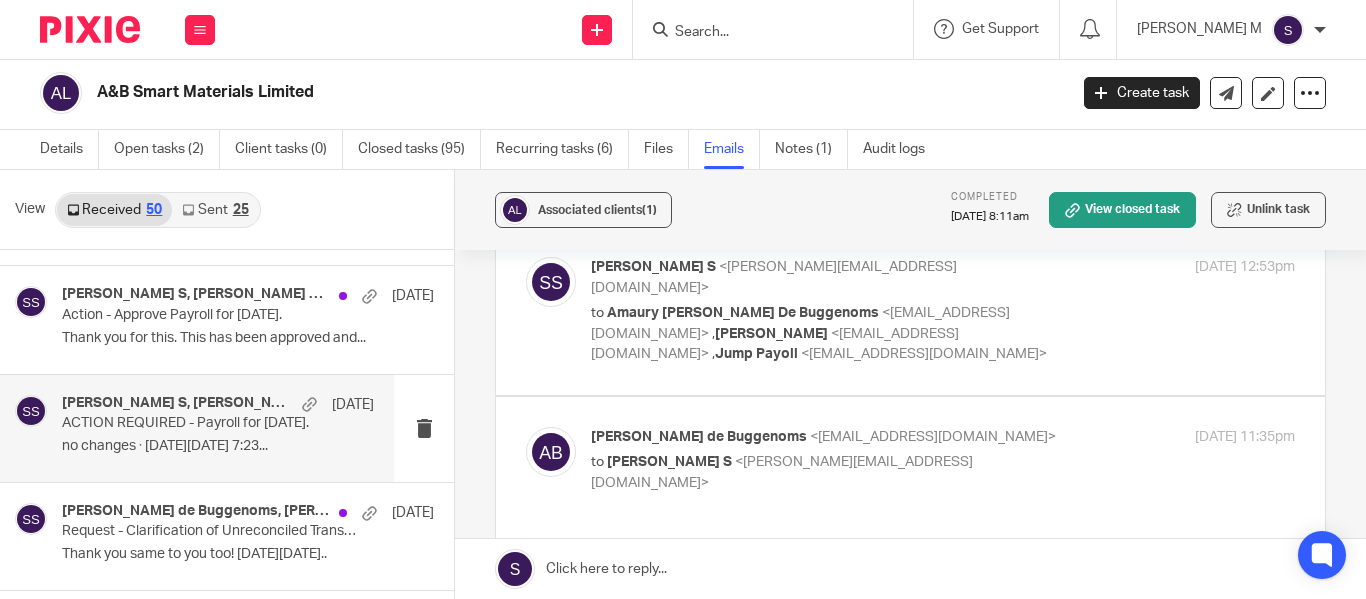 click on "to
Amaury Charles J Van Trappen De Buggenoms
<amaury@absmartmaterials.com>   ,
Kian Sadoughi-Yarand
<kian@jumpaccounting.co.uk>   ,
Jump Payoll
<payroll@jumpaccounting.co.uk>" at bounding box center [825, 334] 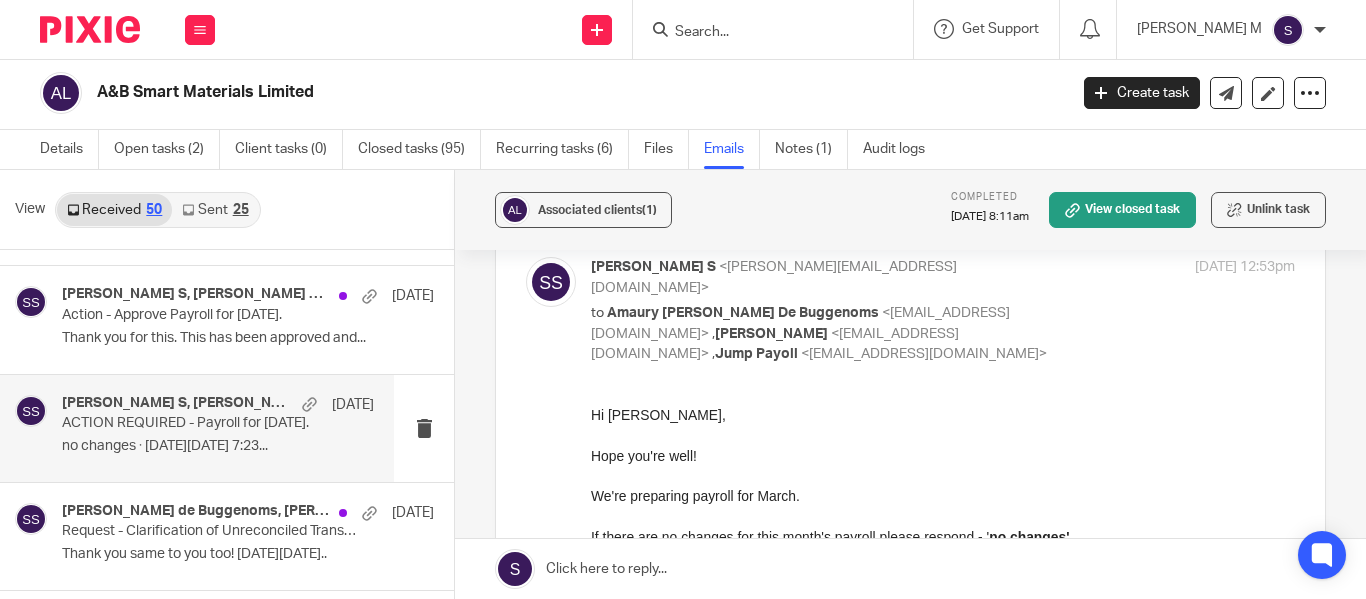 scroll, scrollTop: 0, scrollLeft: 0, axis: both 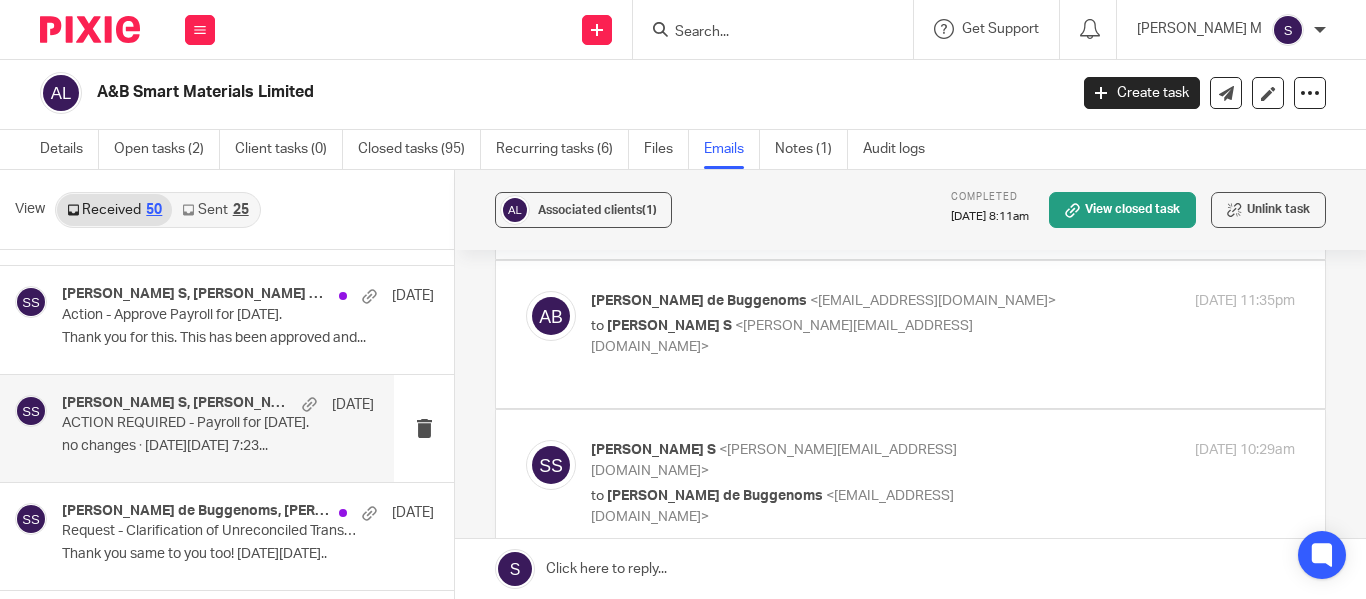 click on "to
Santhosh S
<santhosh@jumpaccounting.co.uk>" at bounding box center (825, 336) 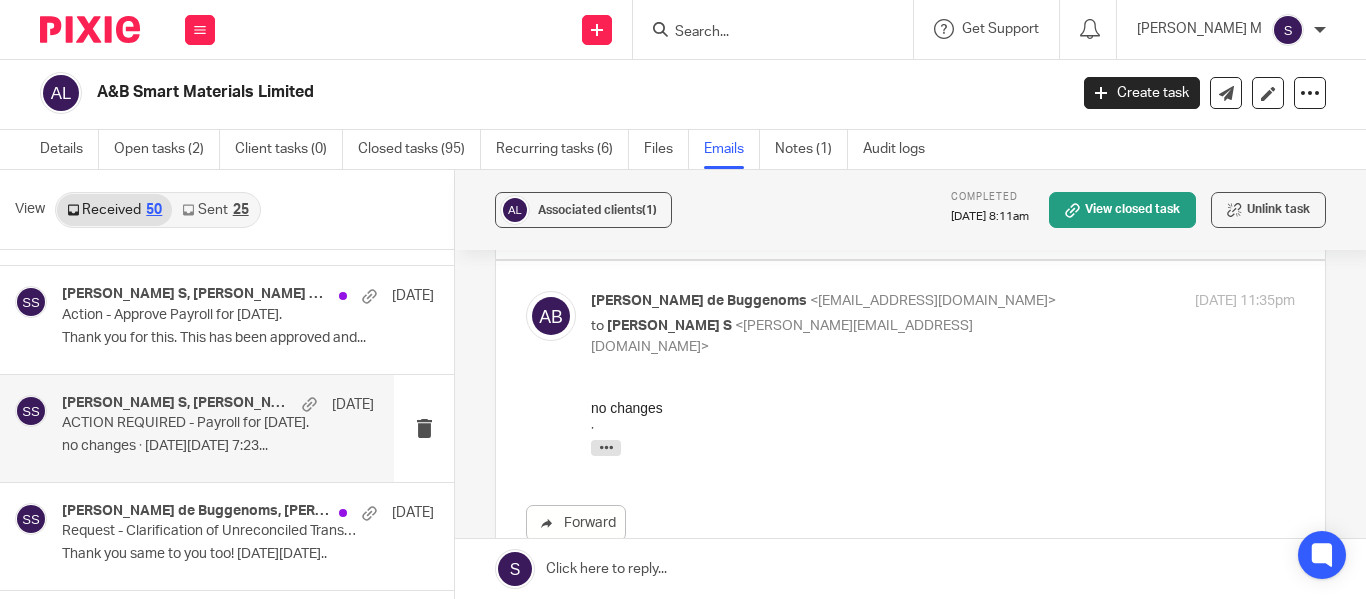 scroll, scrollTop: 0, scrollLeft: 0, axis: both 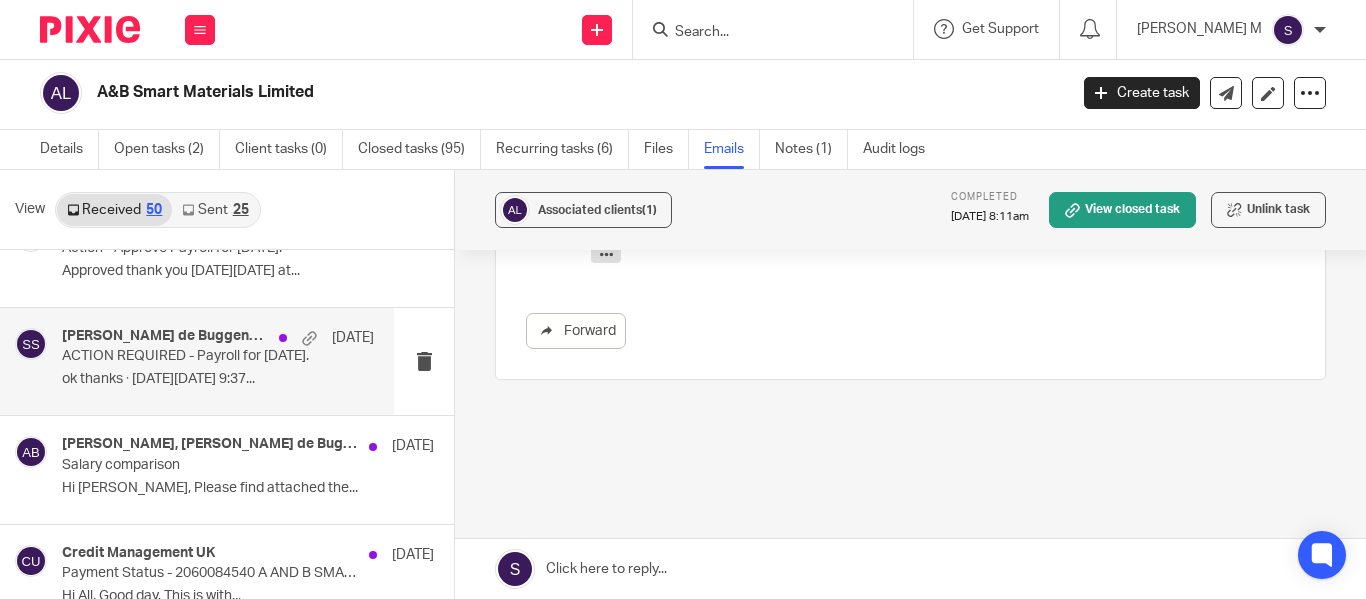 click on "ok thanks   ᐧ    On Tue, Feb 18, 2025 at 9:37..." at bounding box center (218, 379) 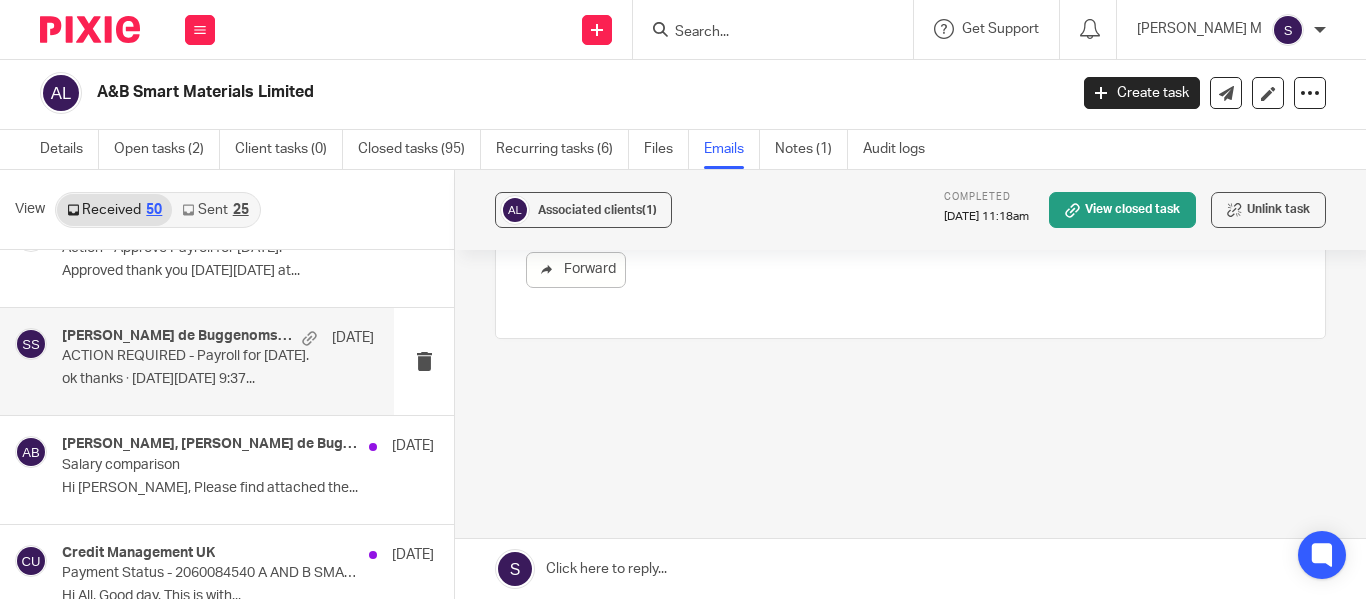 scroll, scrollTop: 0, scrollLeft: 0, axis: both 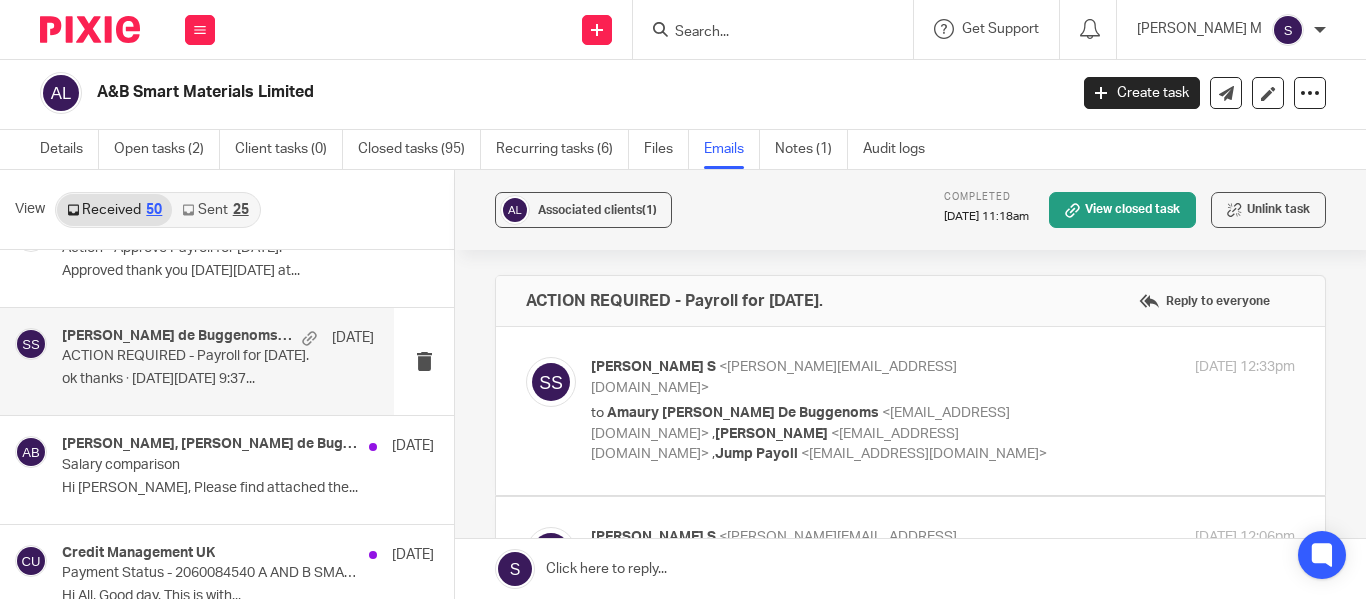 click on "Santhosh S
<santhosh@jumpaccounting.co.uk>   to
Amaury Charles J Van Trappen De Buggenoms
<amaury@absmartmaterials.com>   ,
Kian Sadoughi-Yarand
<kian@jumpaccounting.co.uk>   ,
Jump Payoll
<payroll@jumpaccounting.co.uk>       10 Feb 2025 12:33pm" at bounding box center [943, 411] 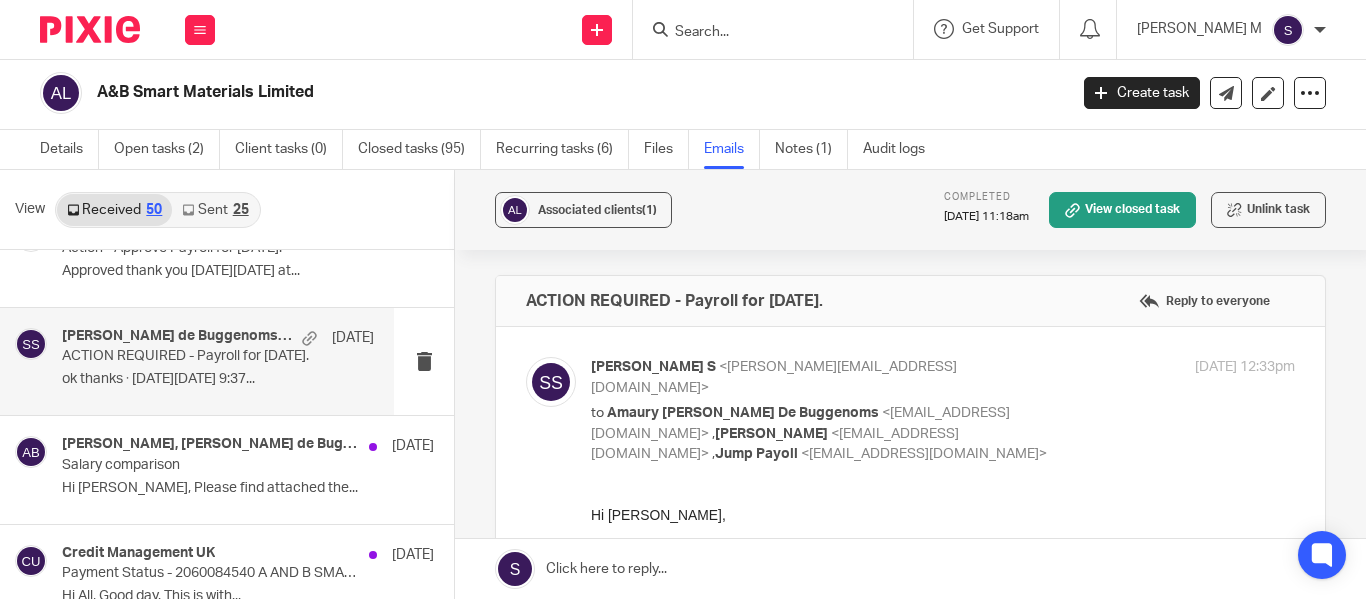 scroll, scrollTop: 0, scrollLeft: 0, axis: both 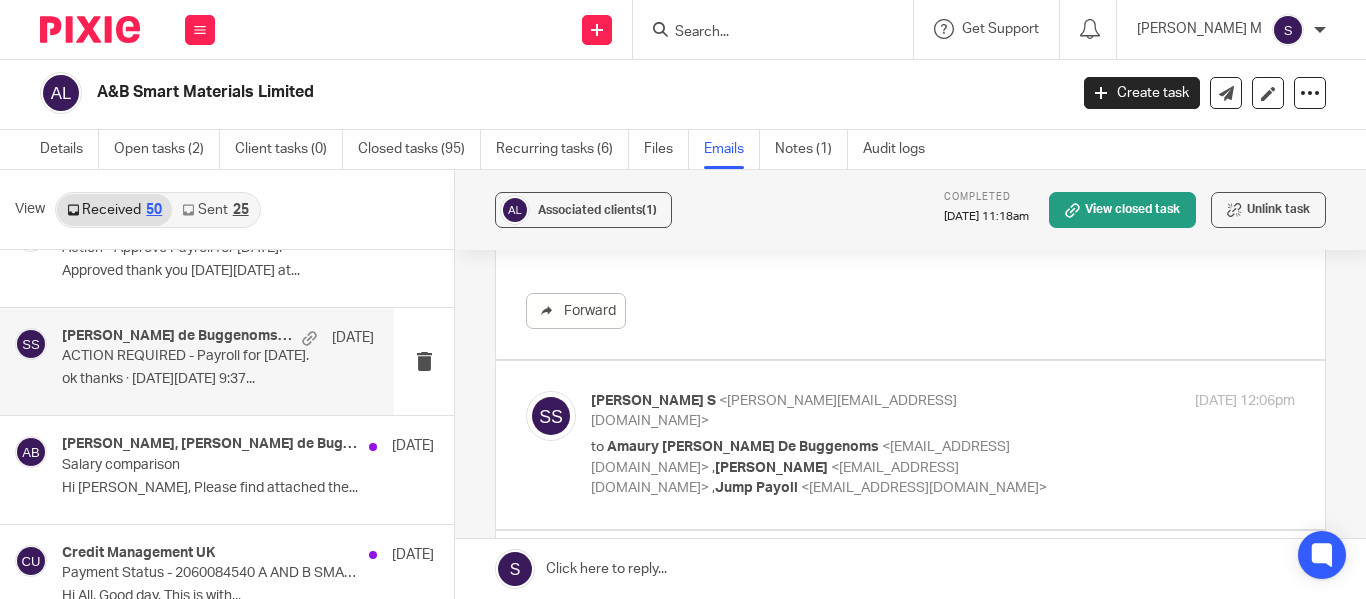 click on "to
Amaury Charles J Van Trappen De Buggenoms
<amaury@absmartmaterials.com>   ,
Kian Sadoughi-Yarand
<kian@jumpaccounting.co.uk>   ,
Jump Payoll
<payroll@jumpaccounting.co.uk>" at bounding box center [825, 468] 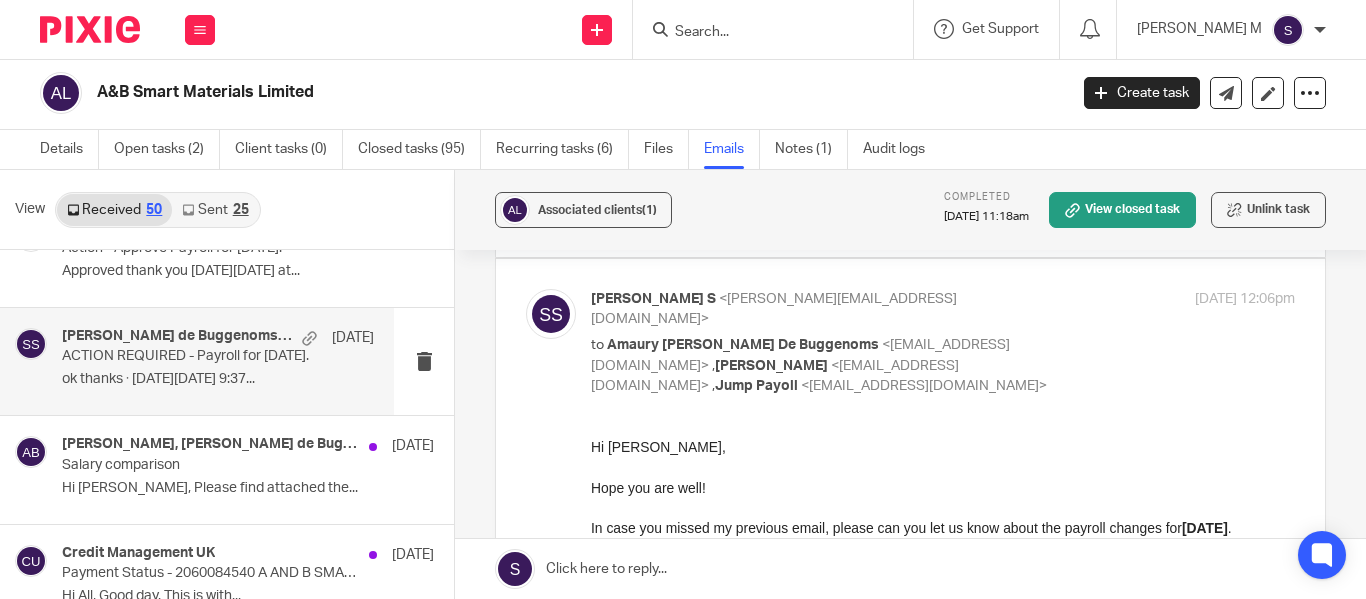 scroll, scrollTop: 0, scrollLeft: 0, axis: both 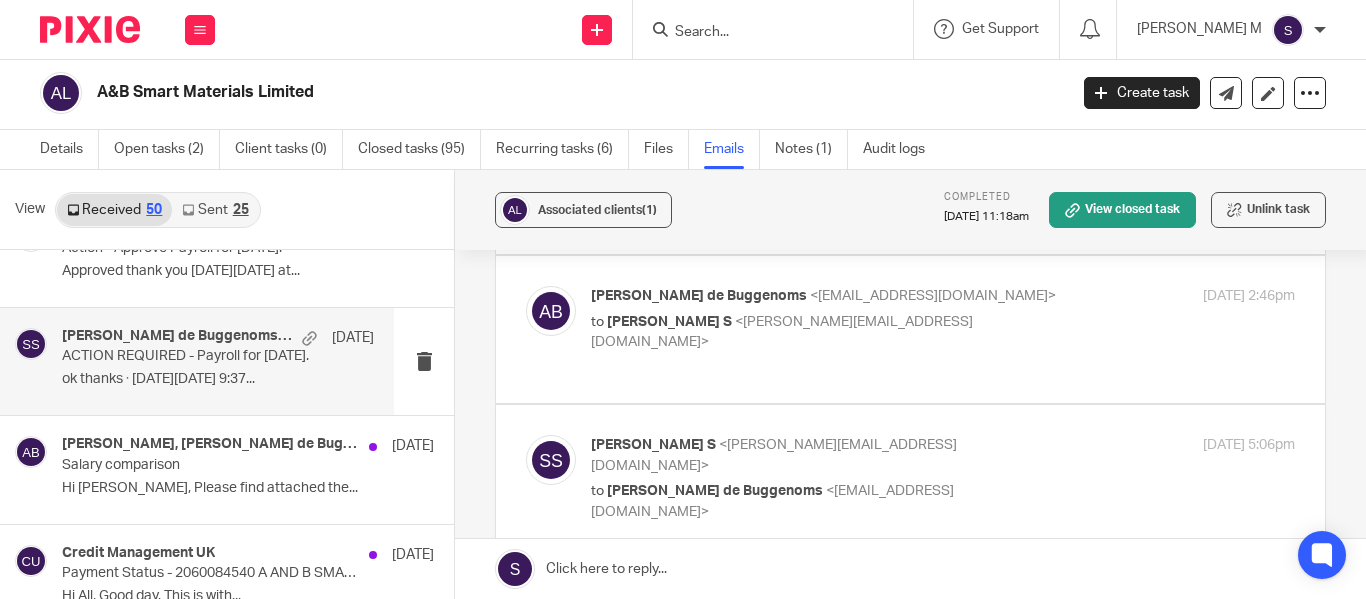 click on "to
Santhosh S
<santhosh@jumpaccounting.co.uk>" at bounding box center (825, 332) 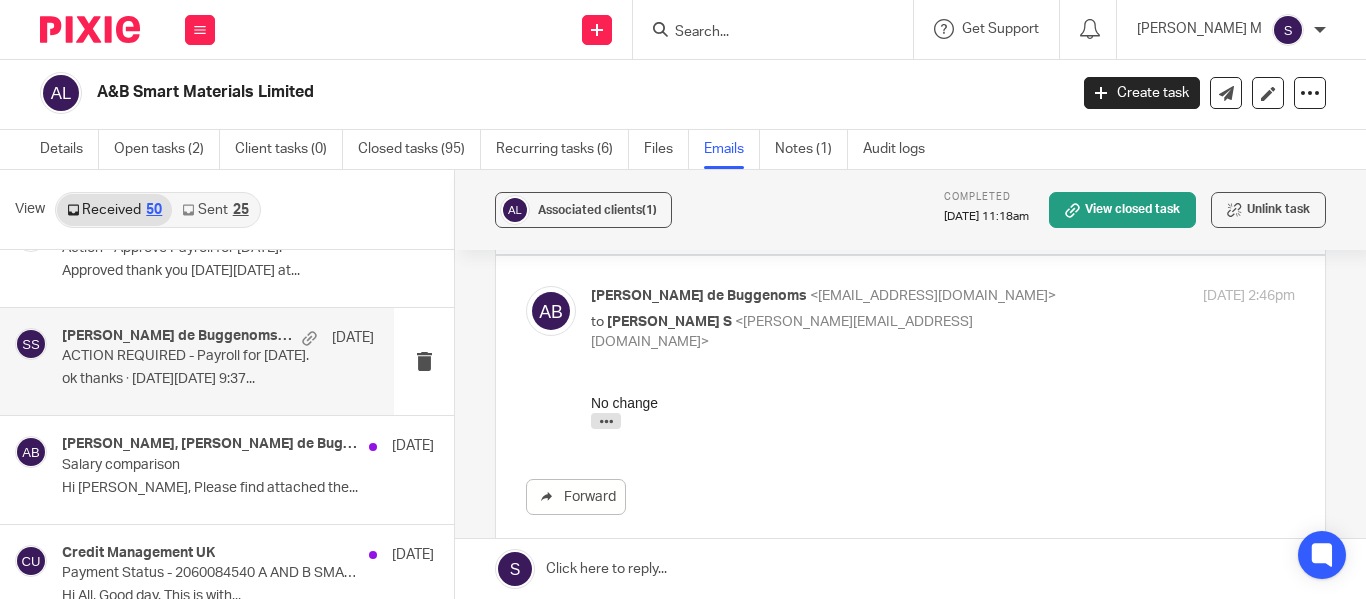 scroll, scrollTop: 0, scrollLeft: 0, axis: both 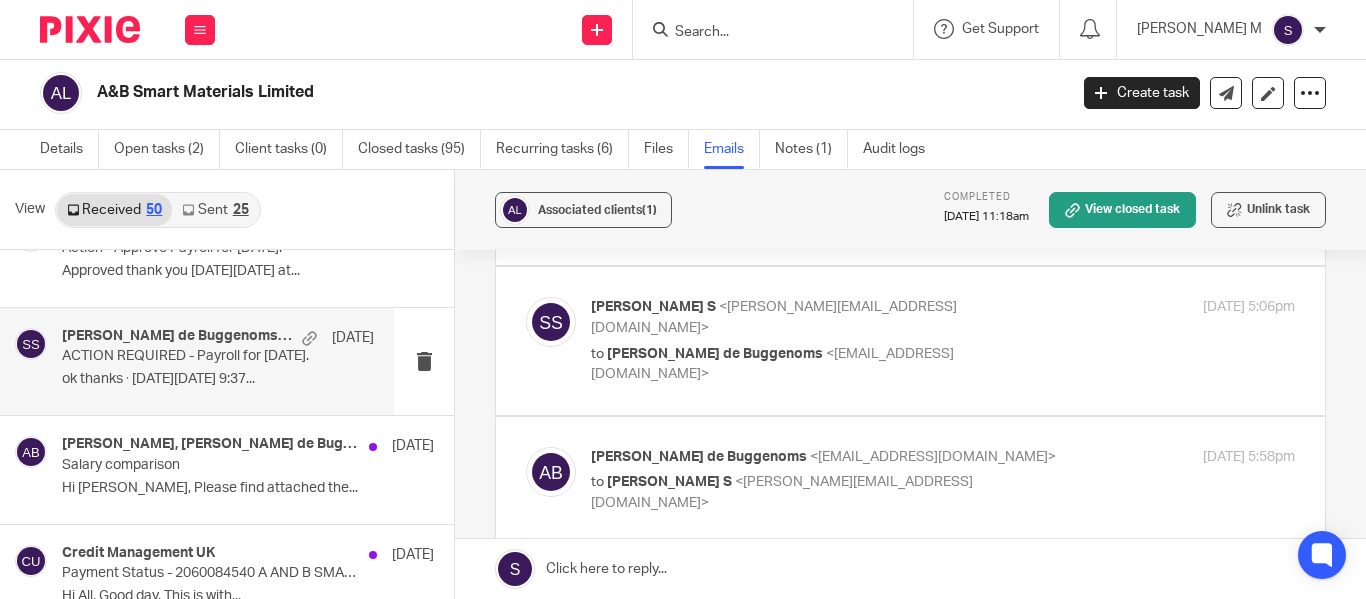 click at bounding box center [910, 340] 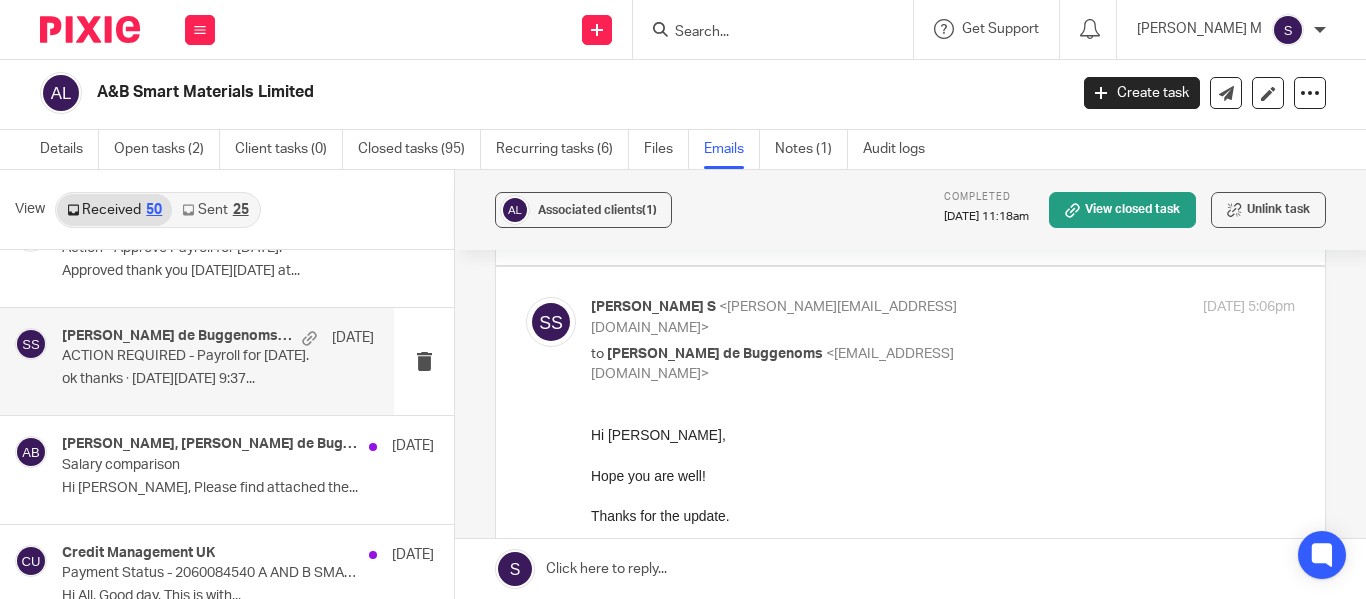 scroll, scrollTop: 0, scrollLeft: 0, axis: both 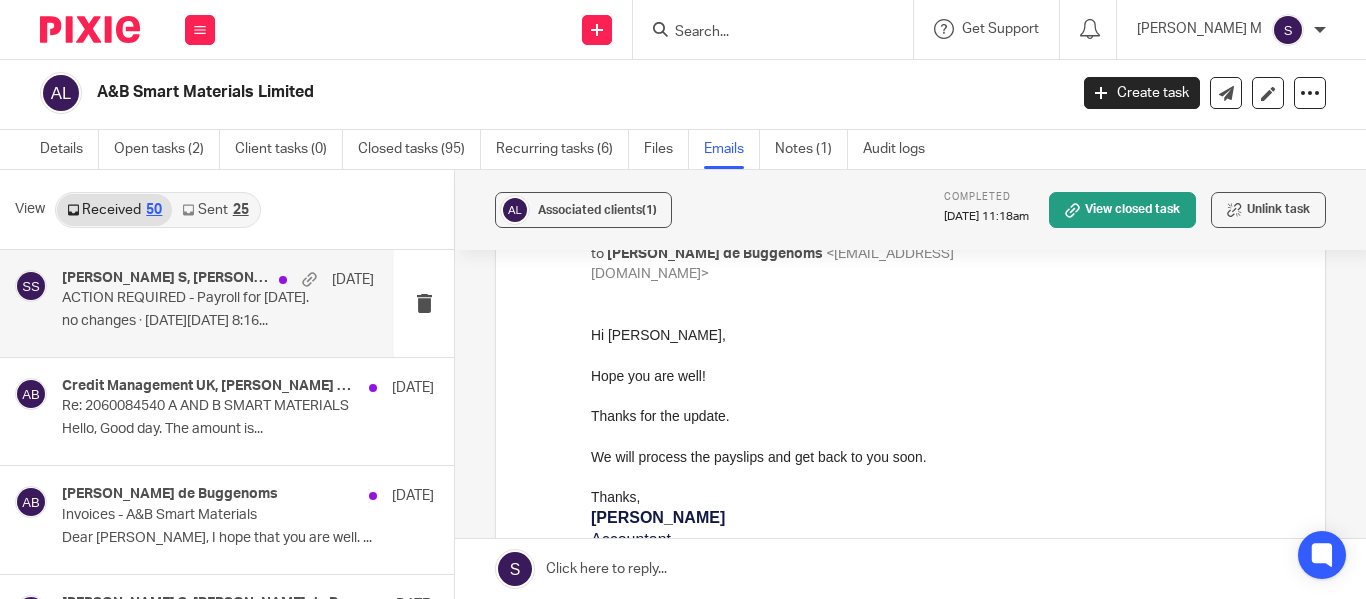 click on "Santhosh S, Amaury van Trappen de Buggenoms
9 Jan   ACTION REQUIRED - Payroll for January 2025.   no changes   ᐧ    On Thu, Jan 9, 2025 at 8:16..." at bounding box center (197, 303) 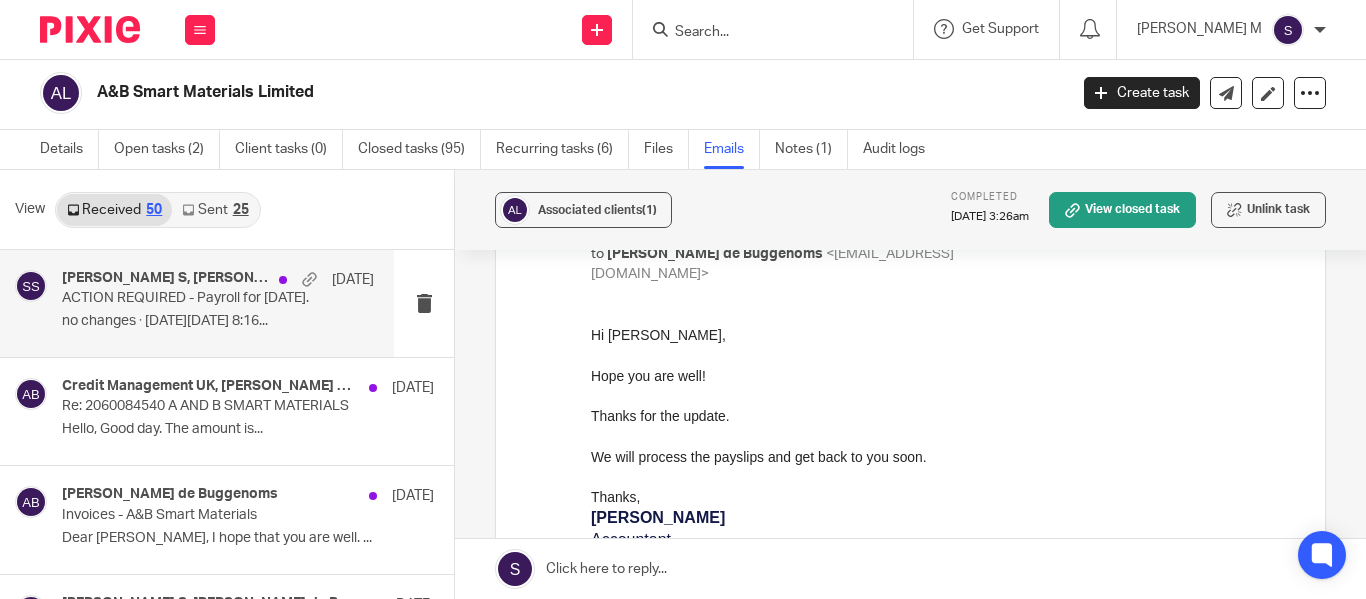 scroll, scrollTop: 0, scrollLeft: 0, axis: both 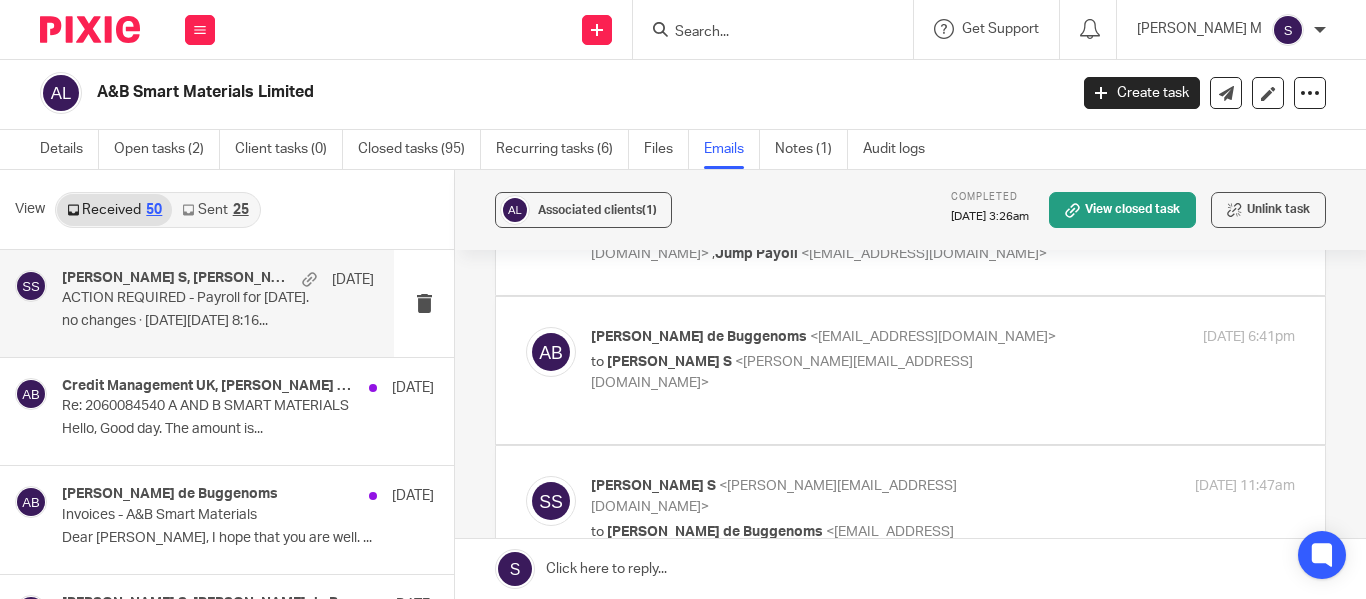 click on "to
Santhosh S
<santhosh@jumpaccounting.co.uk>" at bounding box center [825, 372] 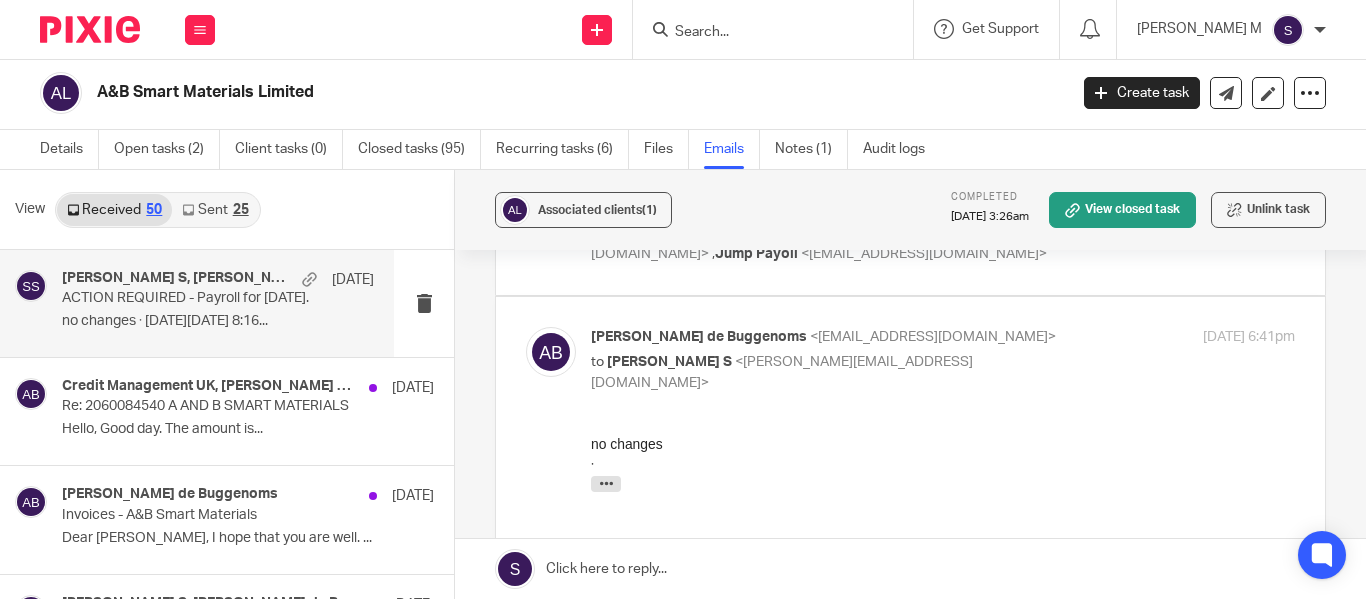 scroll 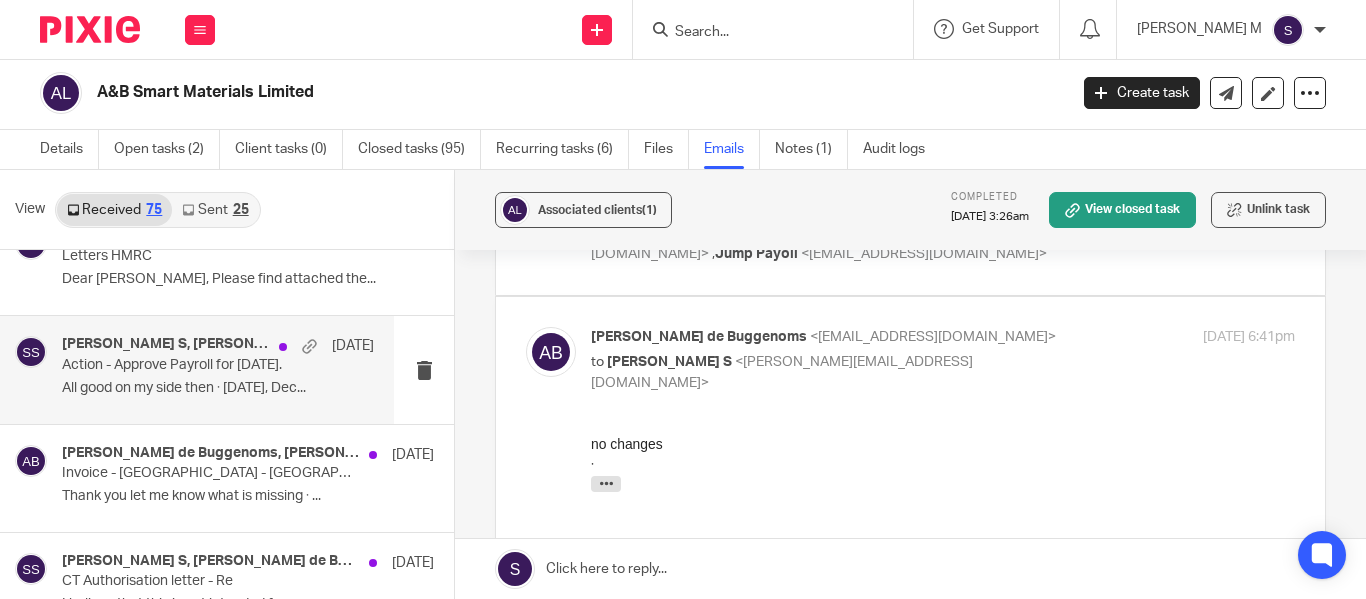click on "Santhosh S, Amaury van Trappen de Buggenoms
16 Dec   Action - Approve Payroll for December 2024.   All good on my side then    ᐧ    On Mon, Dec..." at bounding box center [197, 369] 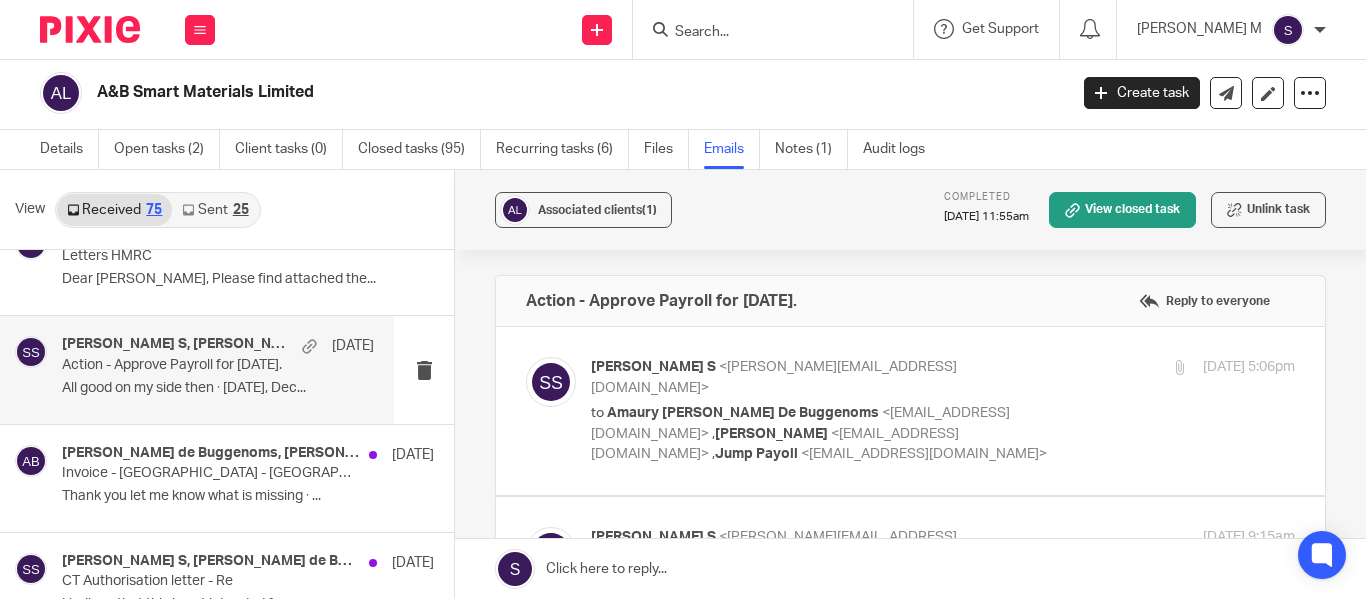 drag, startPoint x: 1043, startPoint y: 490, endPoint x: 1045, endPoint y: 480, distance: 10.198039 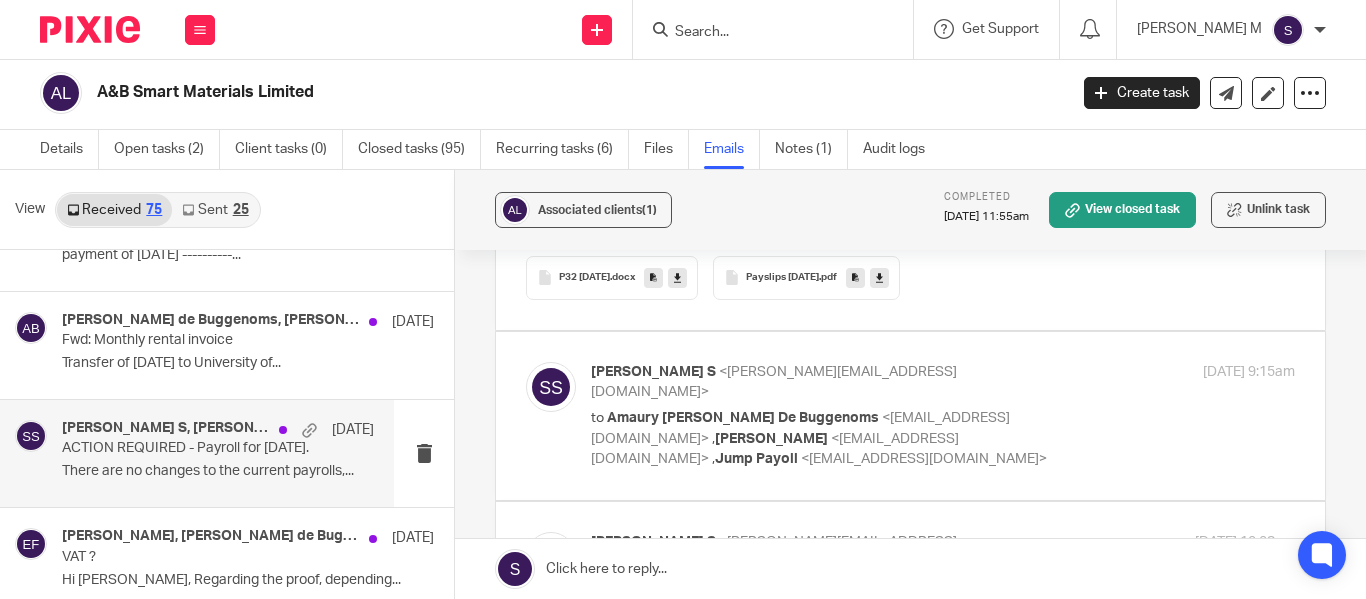 click on "Santhosh S, Amaury van Trappen de Buggenoms
6 Dec   ACTION REQUIRED - Payroll for December 2024.   There are no changes to the current payrolls,..." at bounding box center [218, 453] 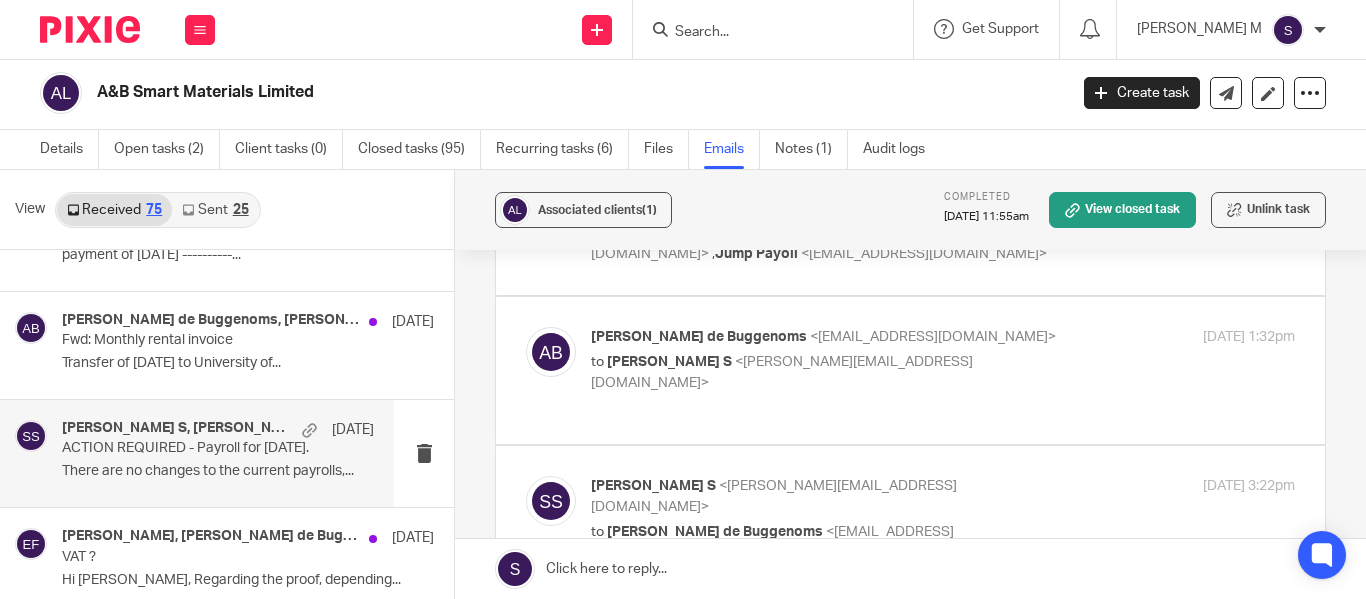 click on "to
Santhosh S
<santhosh@jumpaccounting.co.uk>" at bounding box center [825, 372] 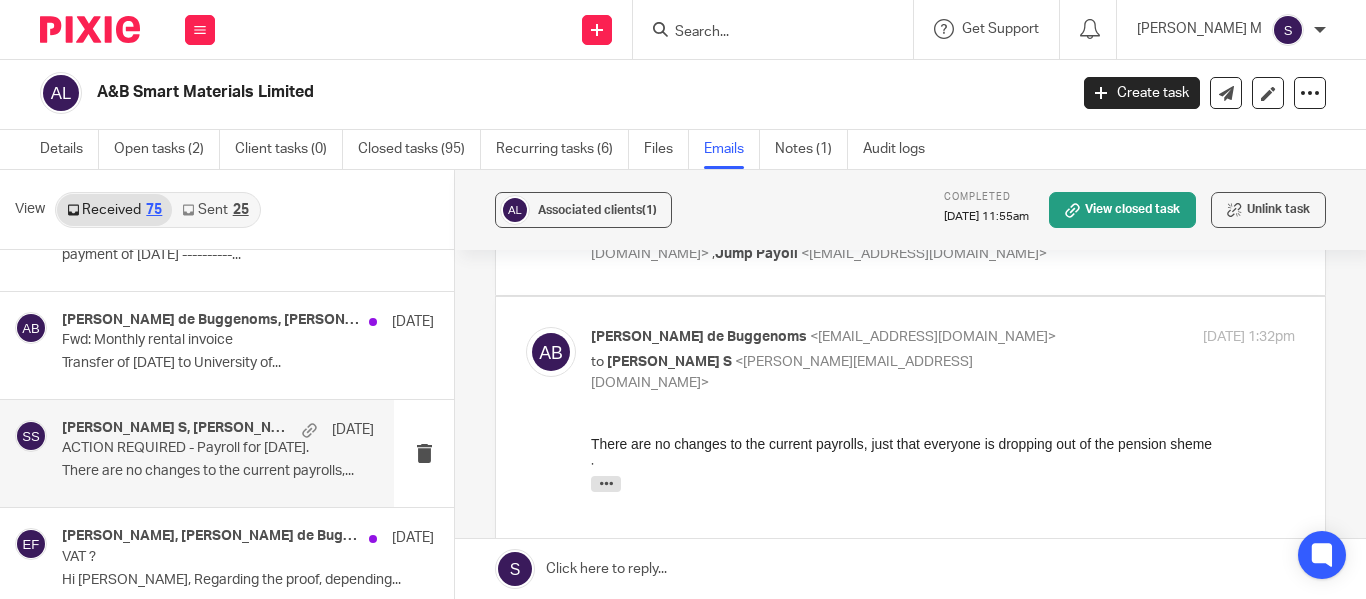 click on "There are no changes to the current payrolls, just that everyone is dropping out of the pension sheme" at bounding box center (943, 443) 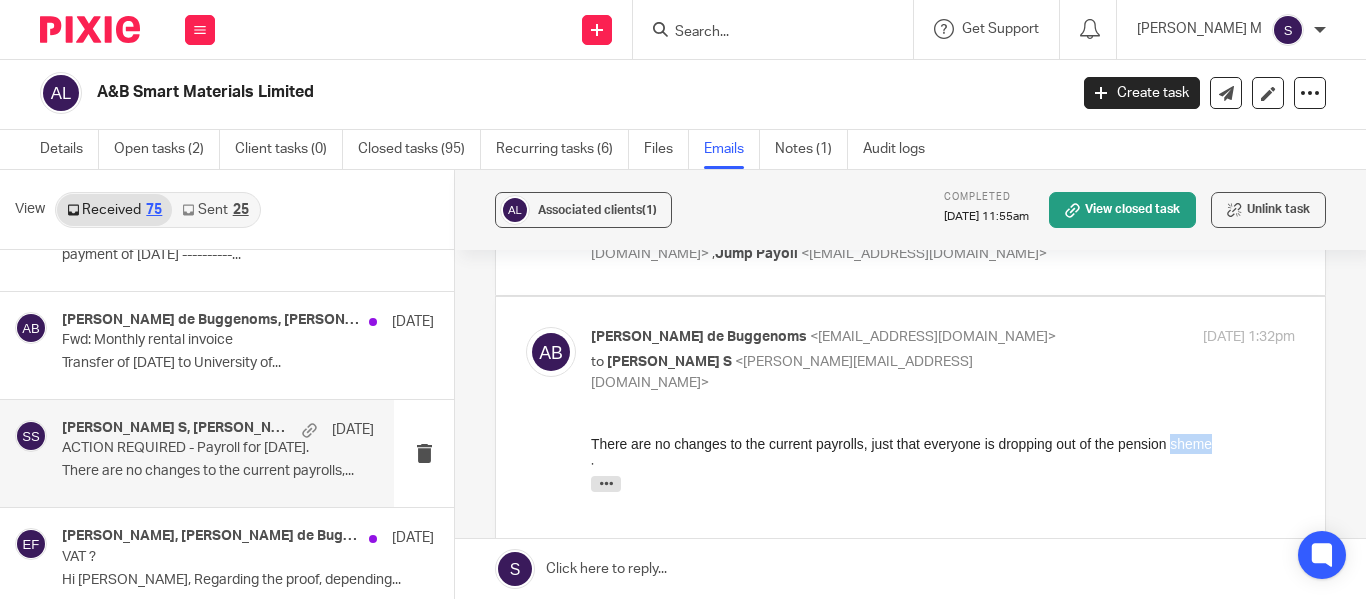 click on "There are no changes to the current payrolls, just that everyone is dropping out of the pension sheme" at bounding box center (943, 443) 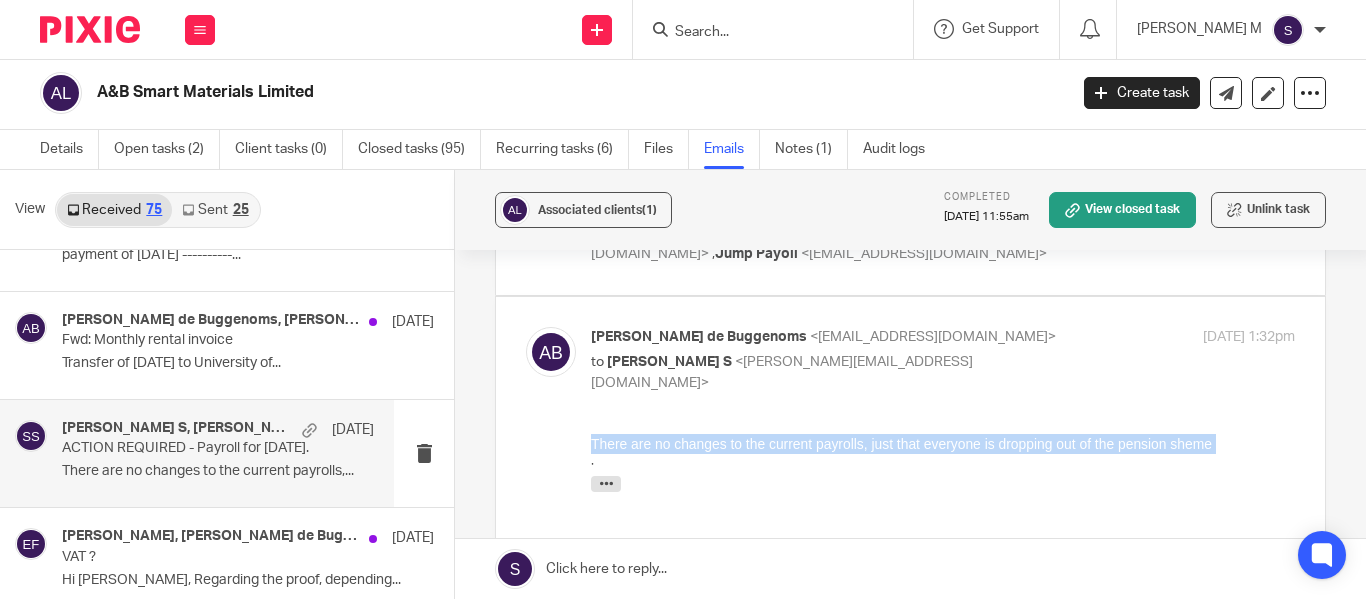 click on "There are no changes to the current payrolls, just that everyone is dropping out of the pension sheme" at bounding box center (943, 443) 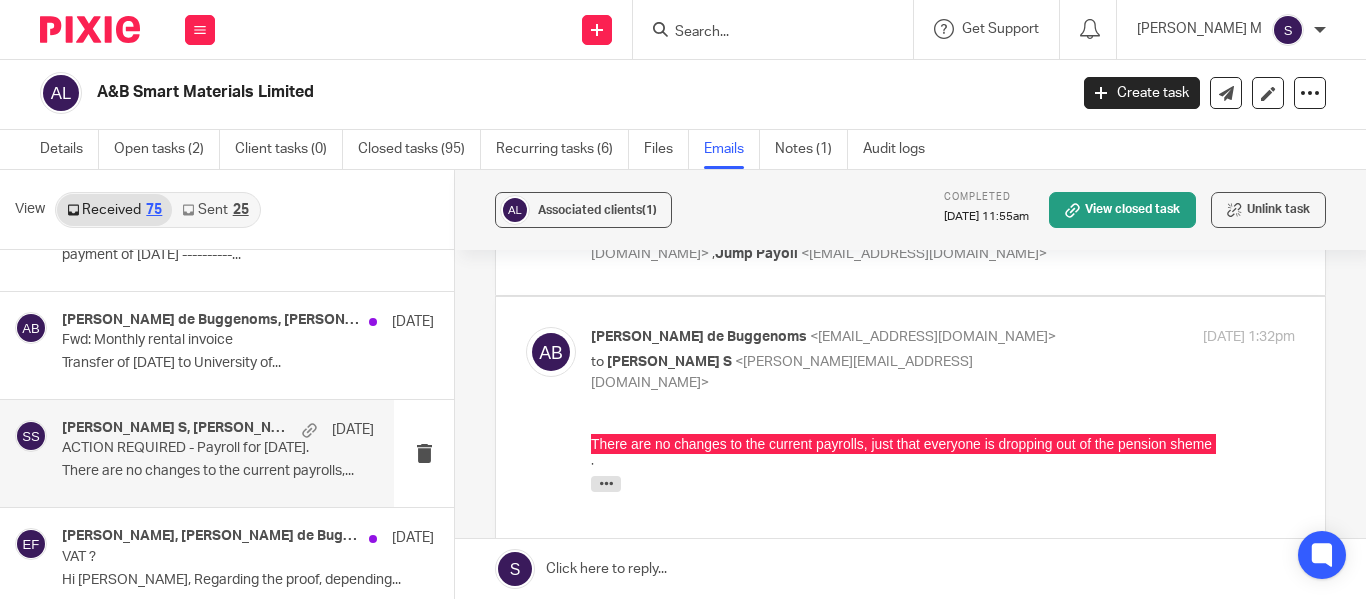 click on "Amaury van Trappen de Buggenoms
<amaury@absmartmaterials.com>   to
Santhosh S
<santhosh@jumpaccounting.co.uk>       6 Dec 2024 1:32pm
Forward" at bounding box center (910, 462) 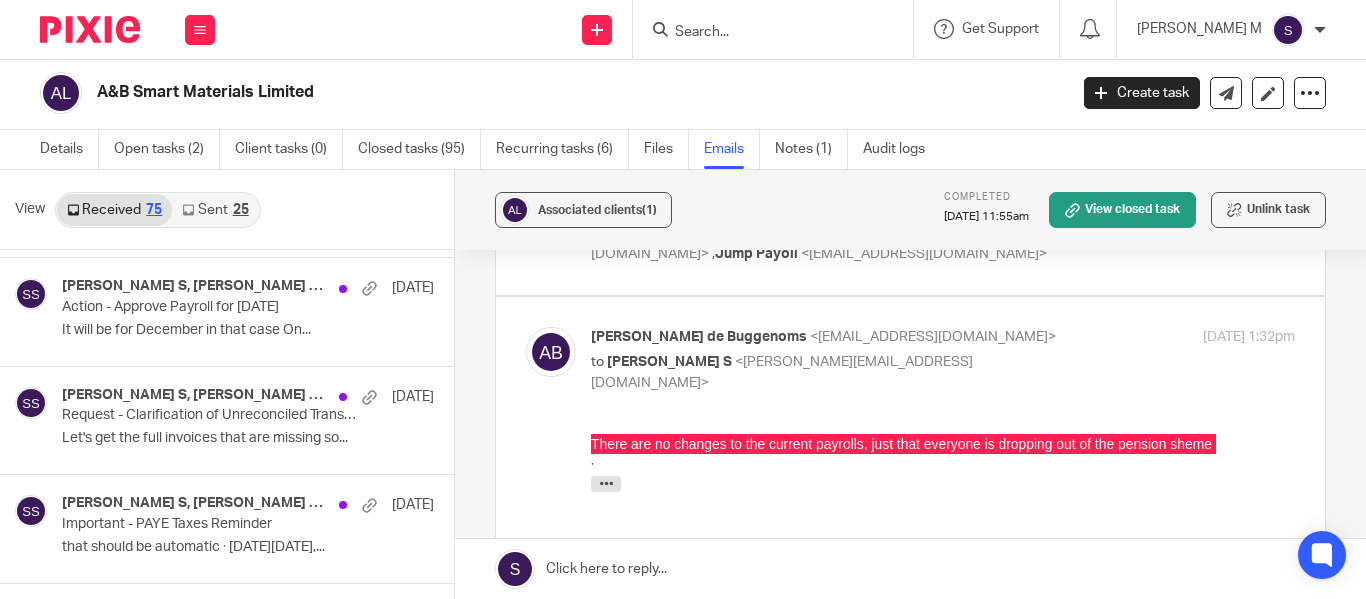 scroll, scrollTop: 6200, scrollLeft: 0, axis: vertical 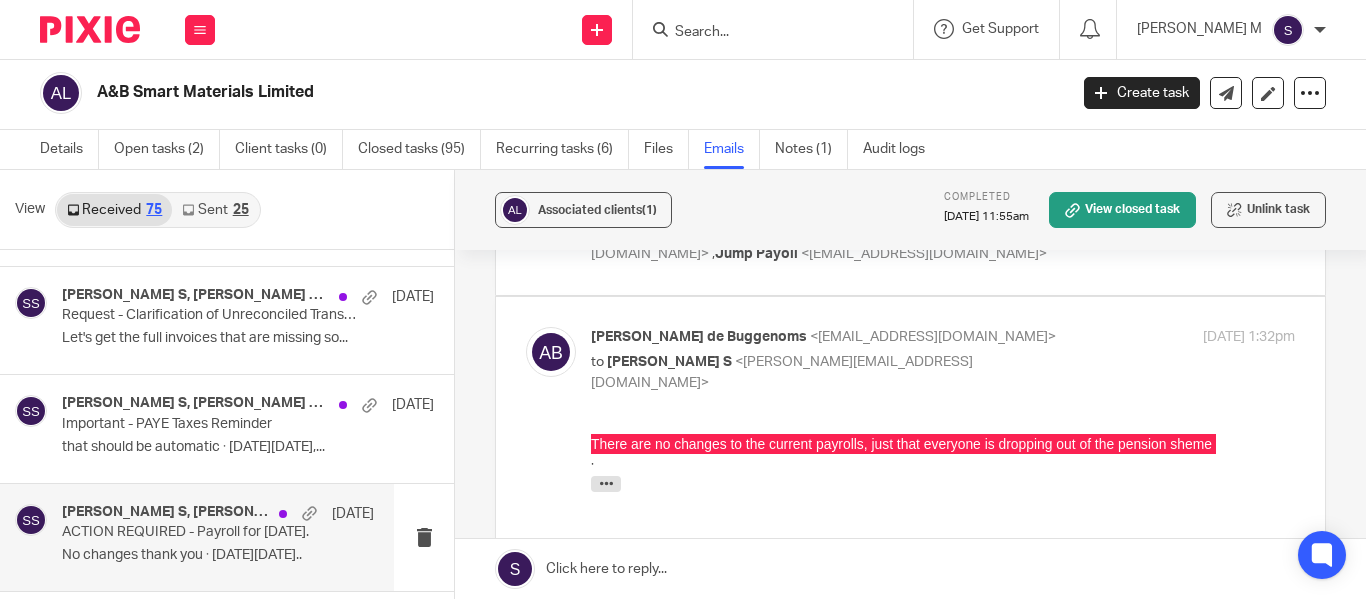 click on "Santhosh S, Amaury van Trappen de Buggenoms" at bounding box center [165, 512] 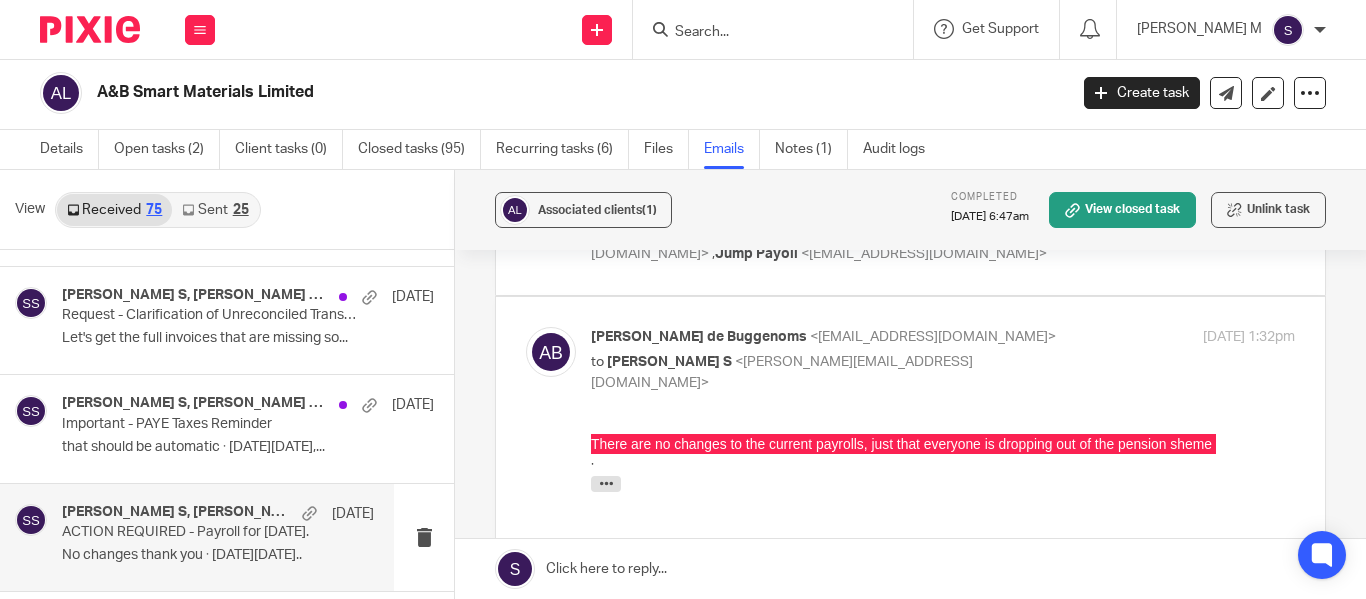 scroll, scrollTop: 0, scrollLeft: 0, axis: both 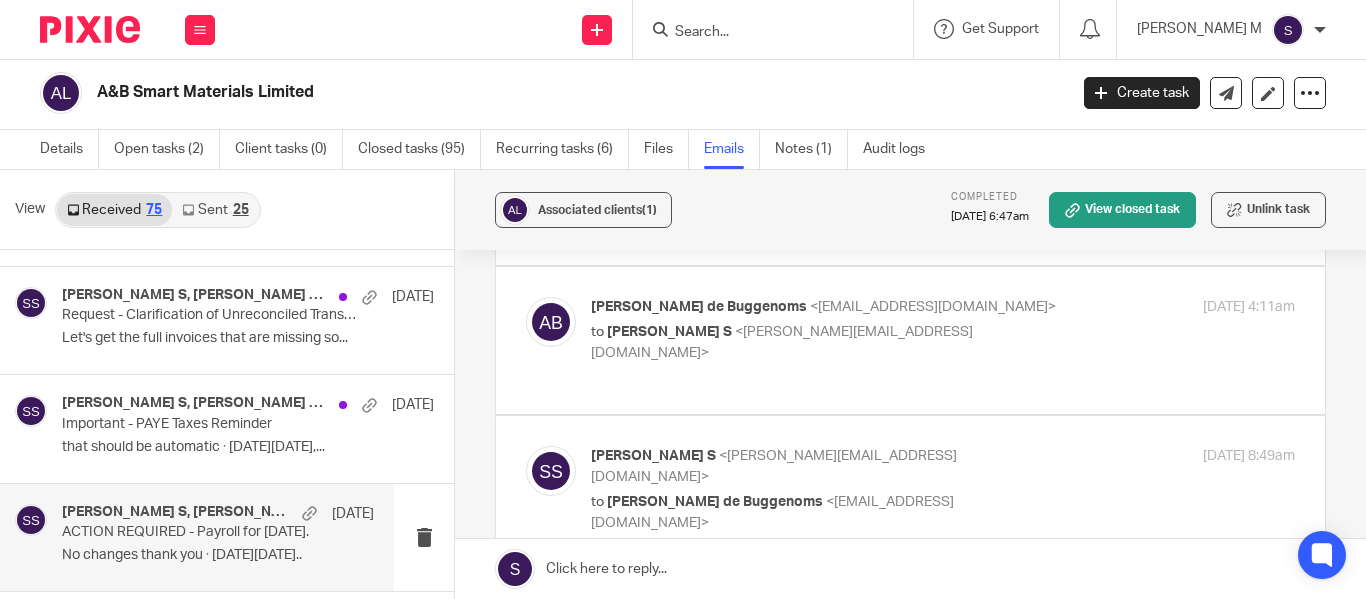 click at bounding box center [910, 340] 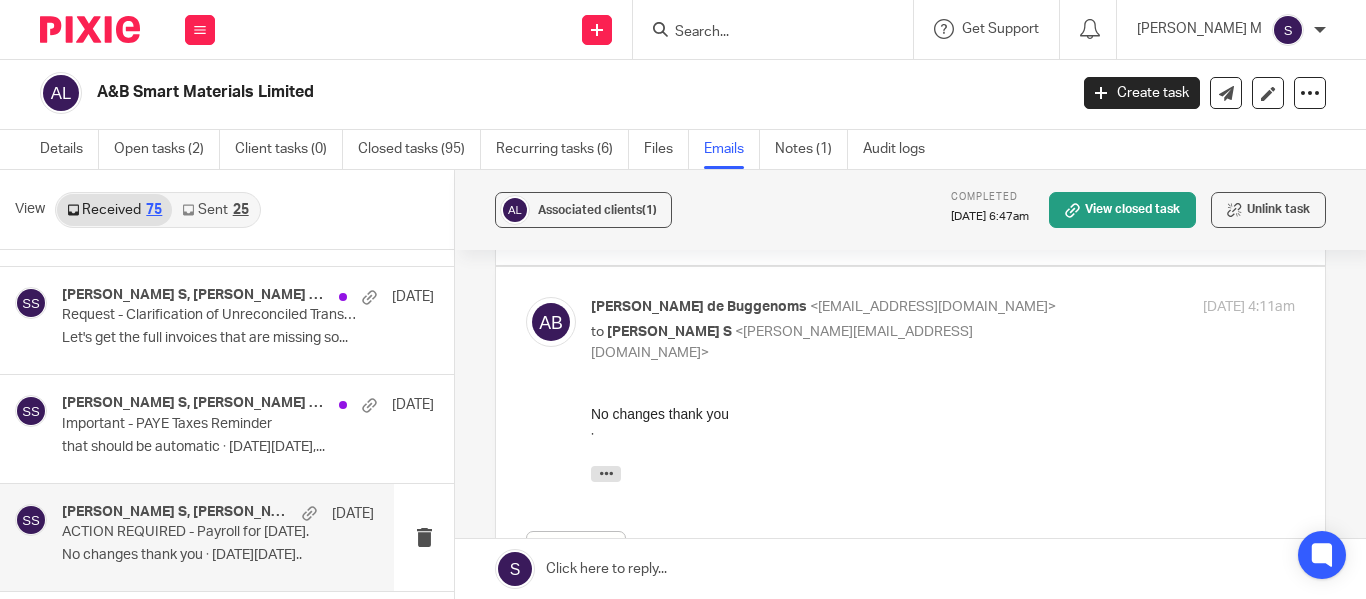 scroll, scrollTop: 0, scrollLeft: 0, axis: both 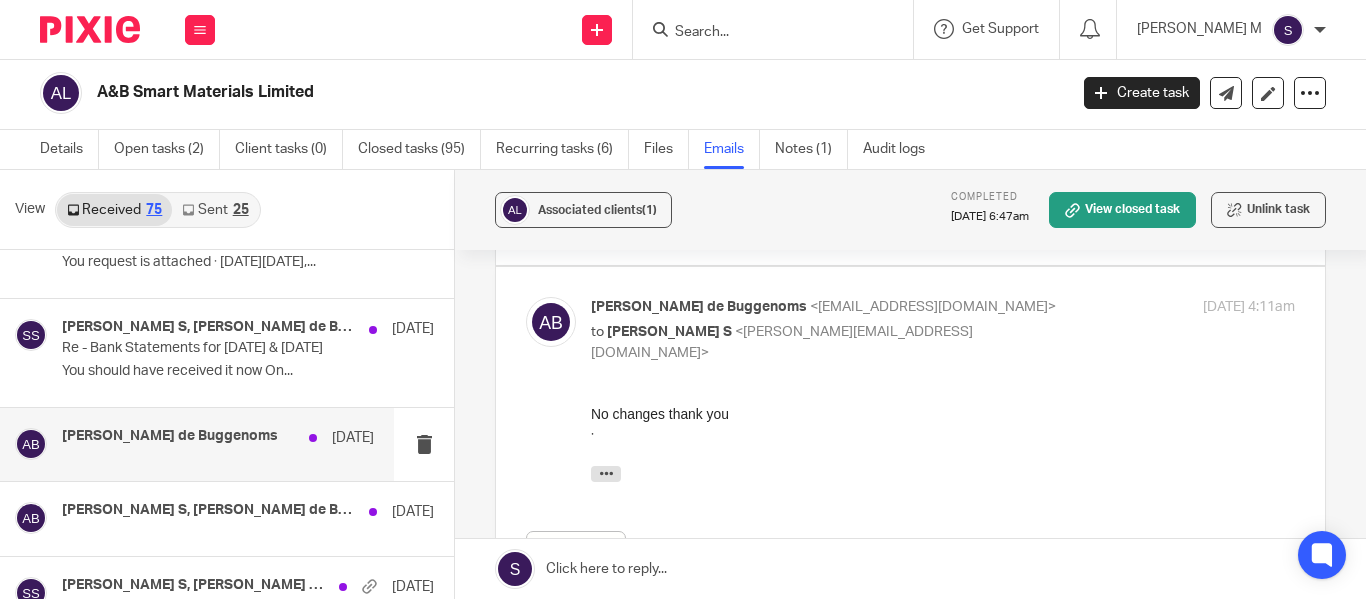 click on "Amaury van Trappen de Buggenoms
18 Oct" at bounding box center (218, 444) 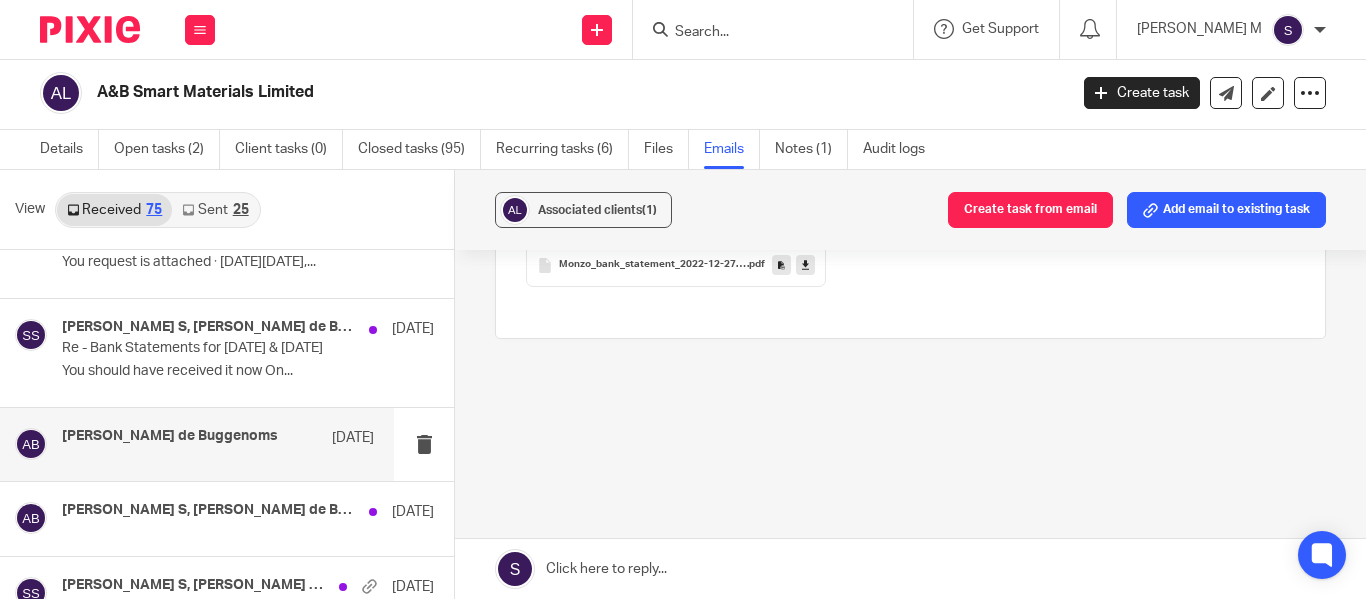 scroll, scrollTop: 0, scrollLeft: 0, axis: both 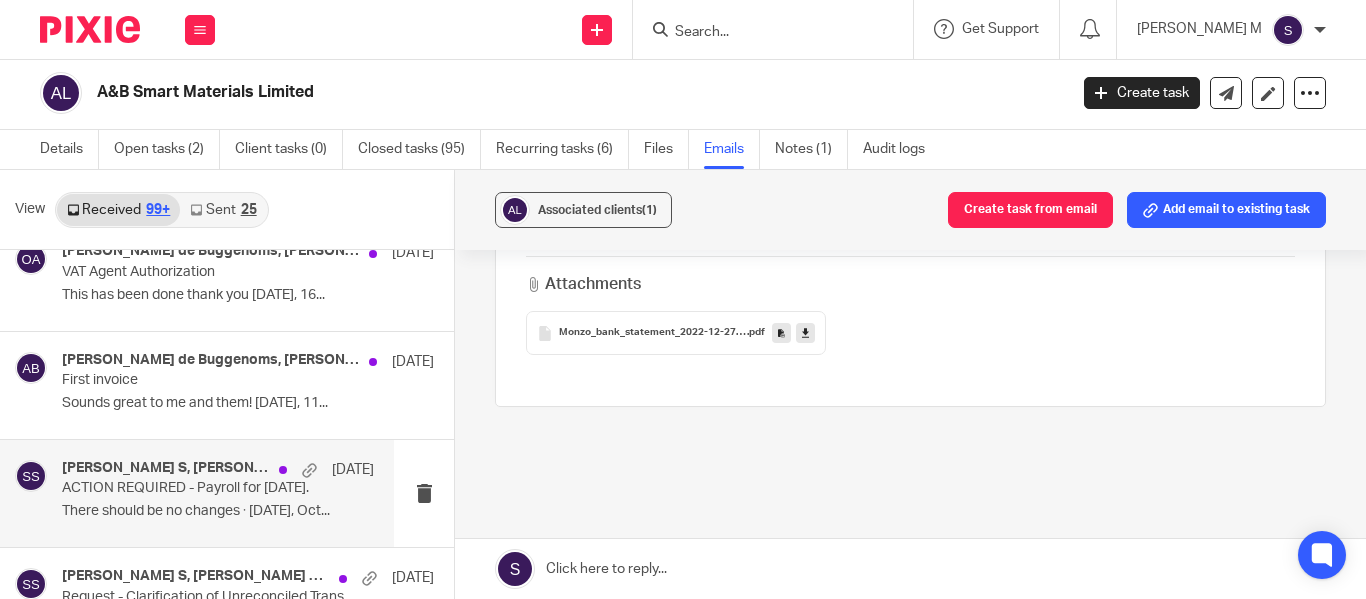 click on "There should be no changes   ᐧ    On Thu, Oct..." at bounding box center (218, 511) 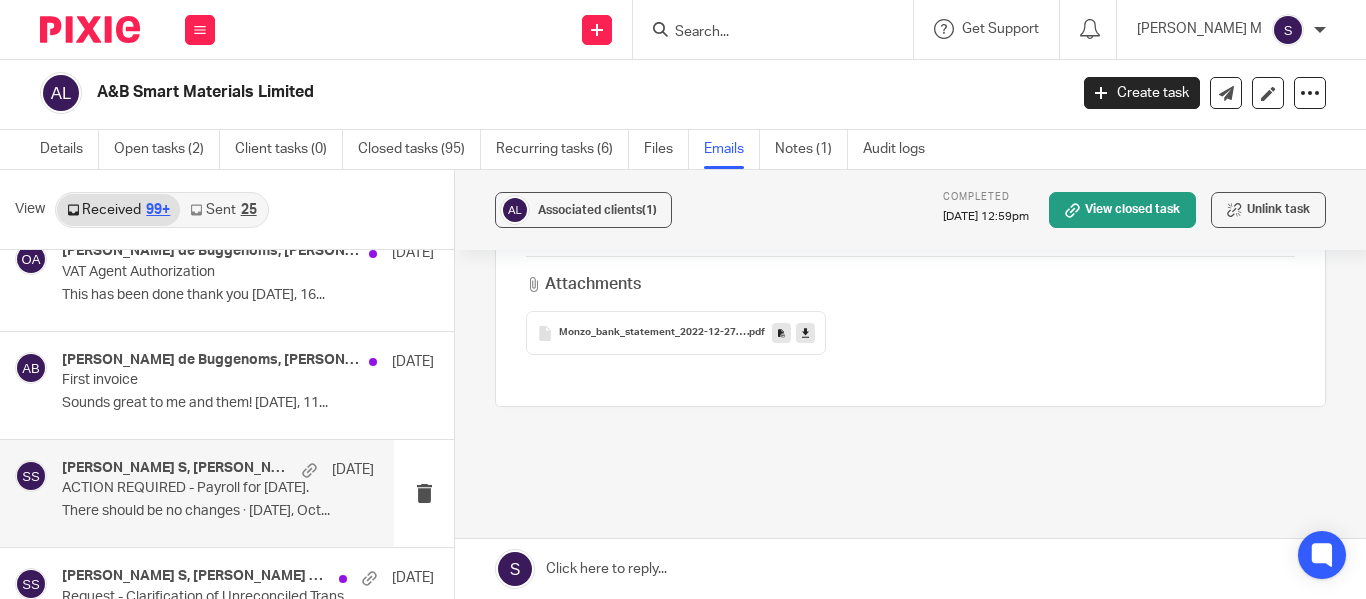 scroll, scrollTop: 0, scrollLeft: 0, axis: both 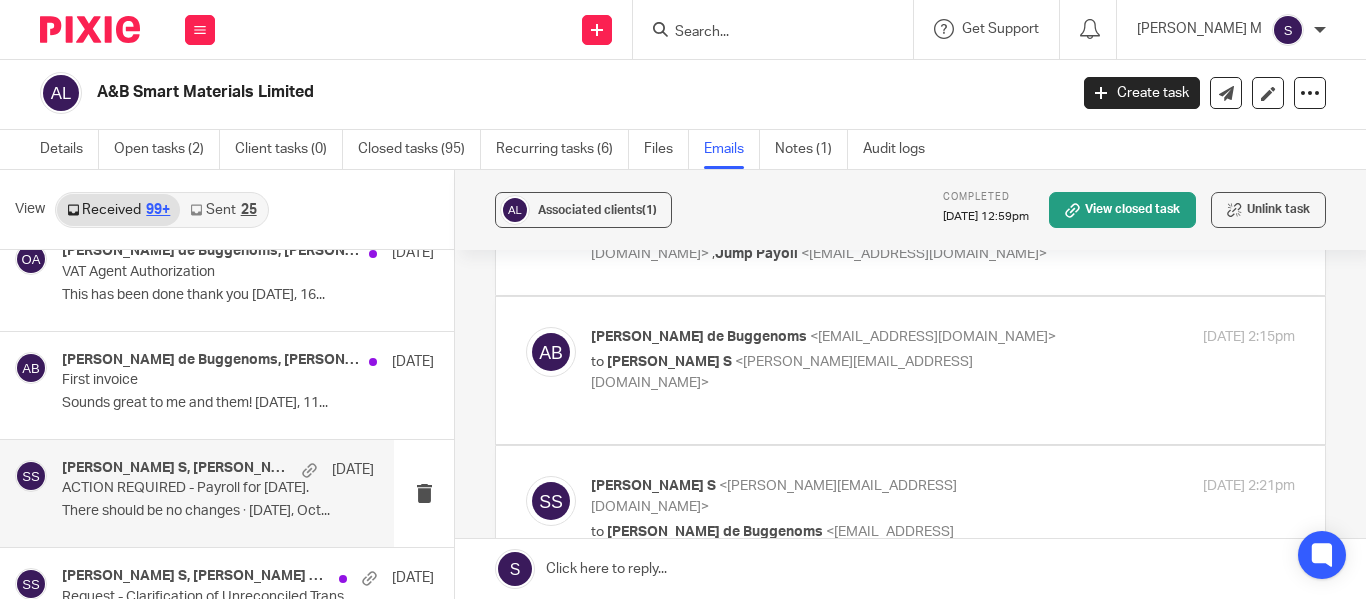 click on "<santhosh@jumpaccounting.co.uk>" at bounding box center (782, 372) 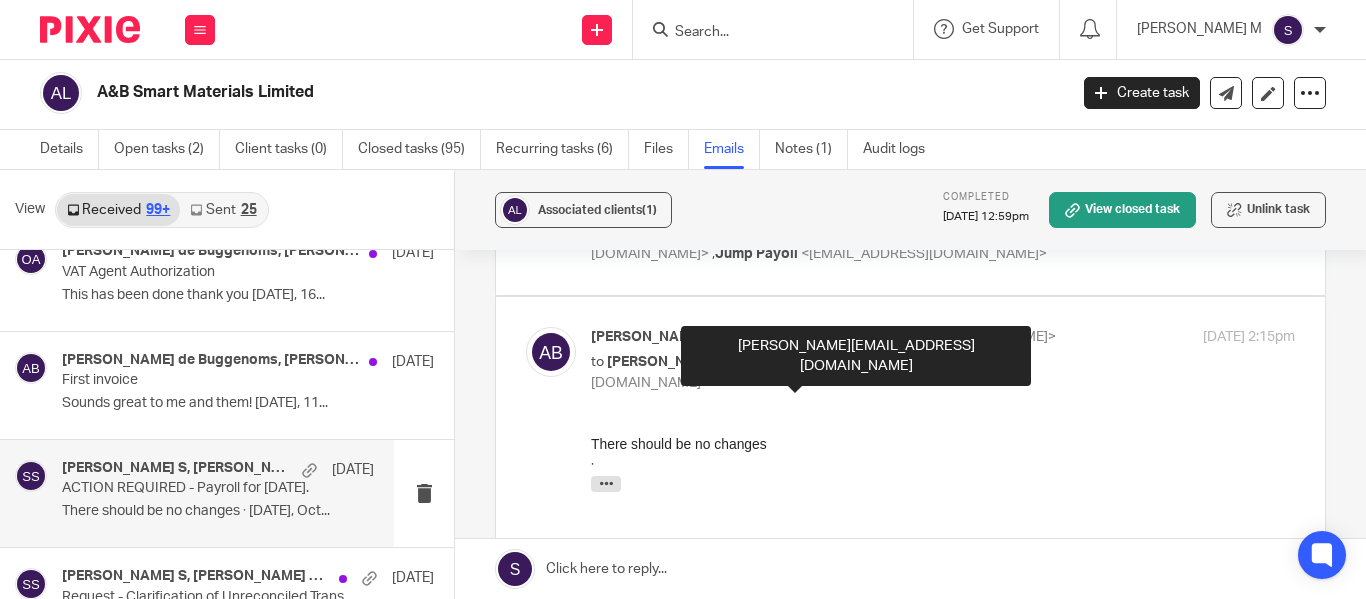 scroll, scrollTop: 0, scrollLeft: 0, axis: both 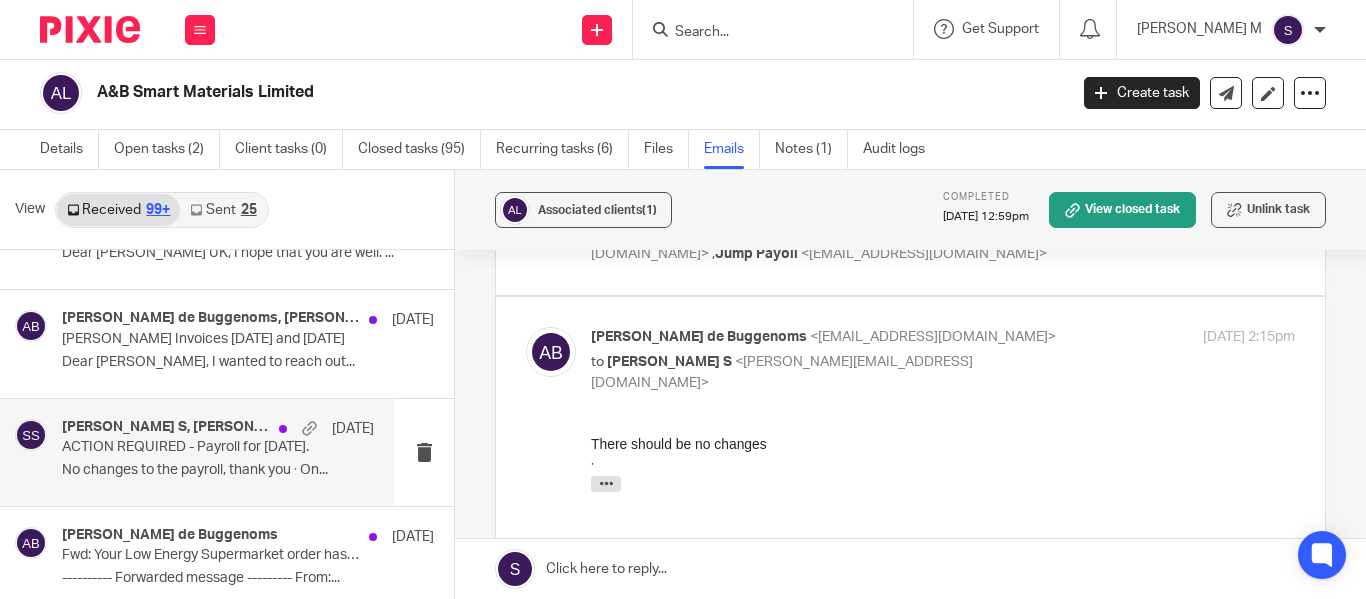 click on "Santhosh S, Amaury van Trappen de Buggenoms
20 Sep   ACTION REQUIRED - Payroll for September 2024.   No changes to the payroll, thank you   ᐧ    On..." at bounding box center (218, 452) 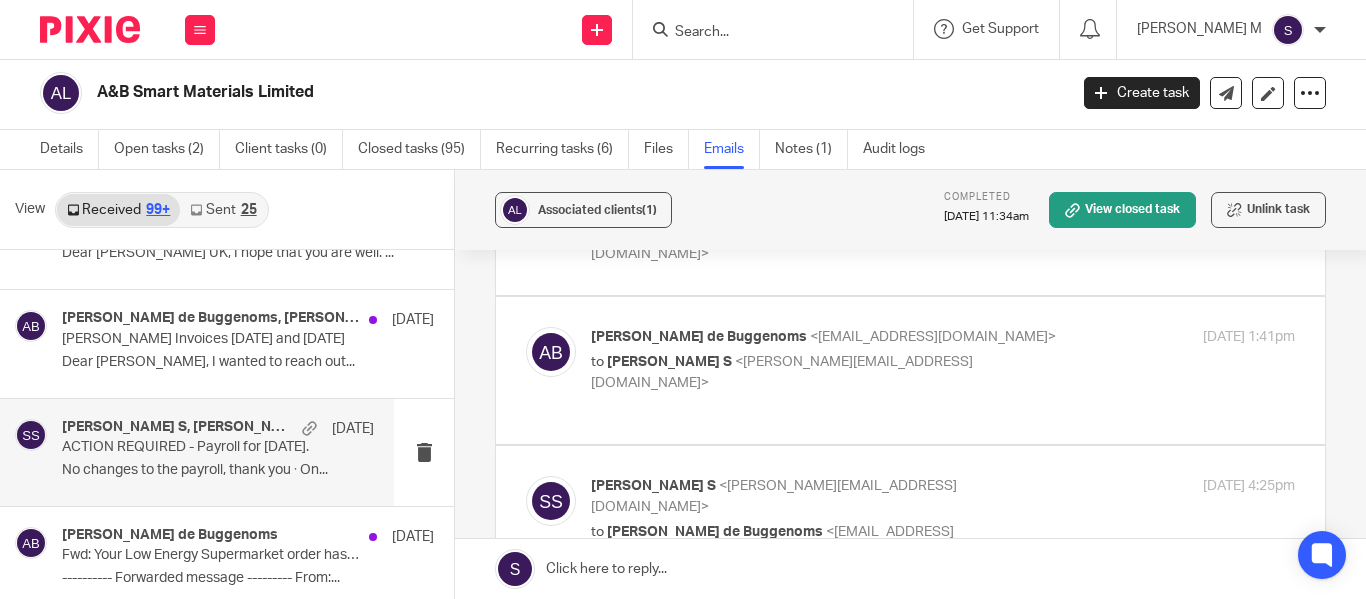 scroll, scrollTop: 0, scrollLeft: 0, axis: both 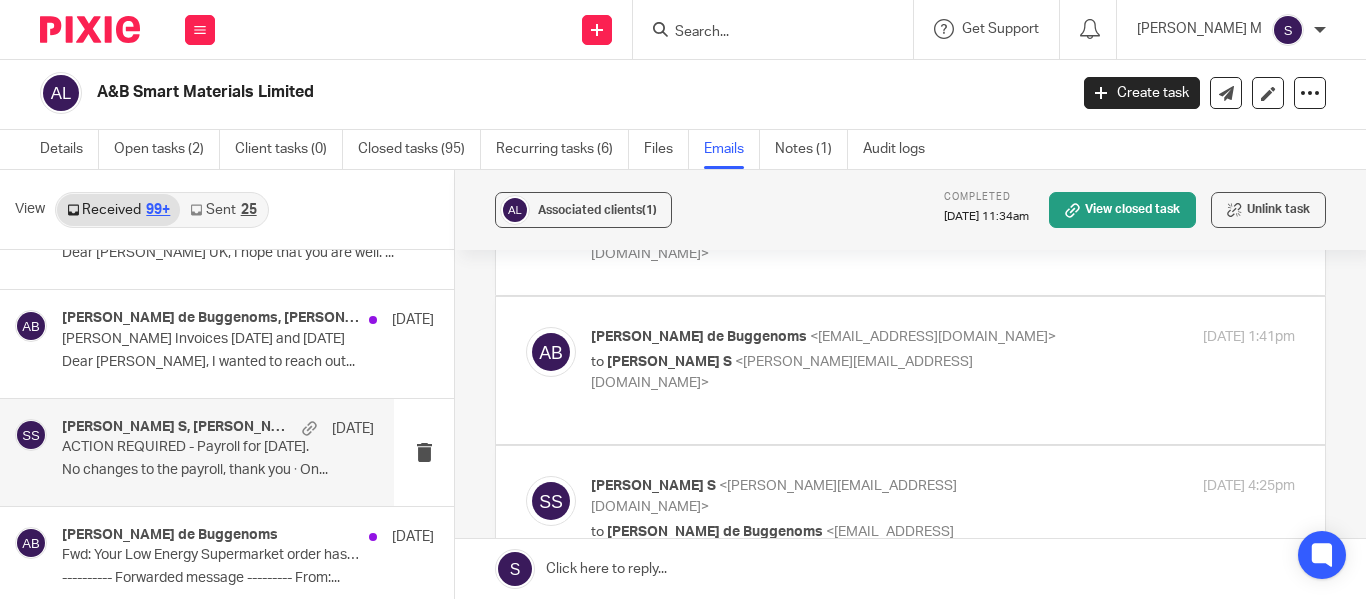click on "to
Santhosh S
<santhosh@jumpaccounting.co.uk>" at bounding box center (825, 372) 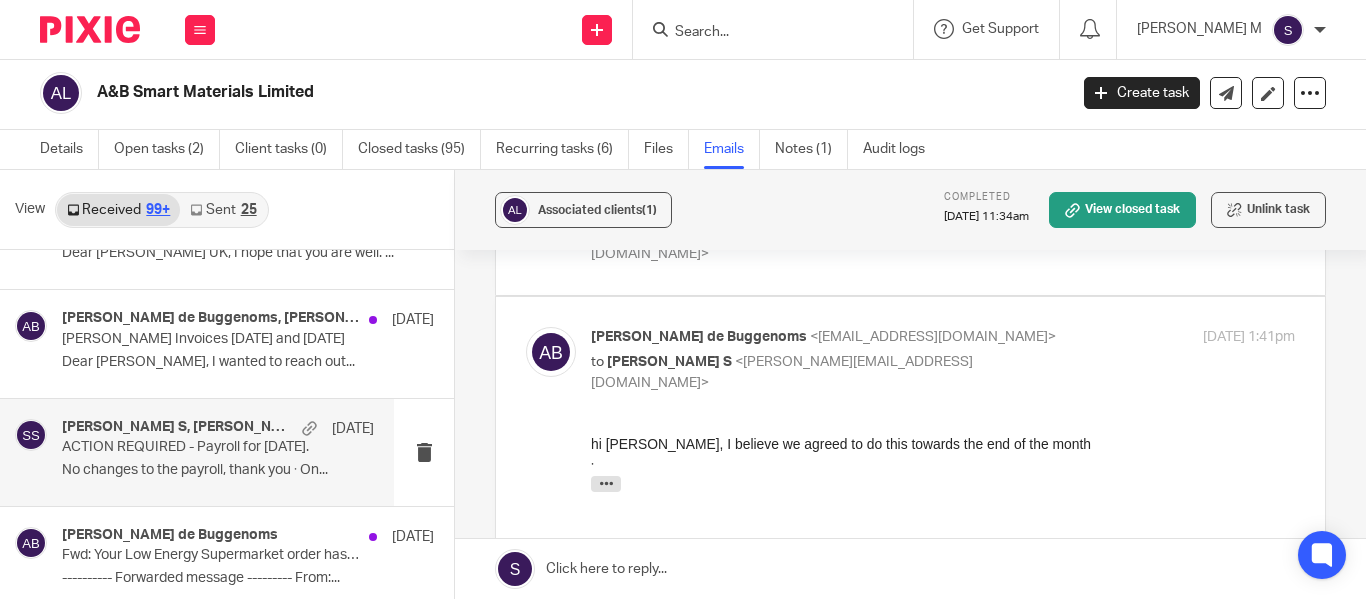 scroll, scrollTop: 0, scrollLeft: 0, axis: both 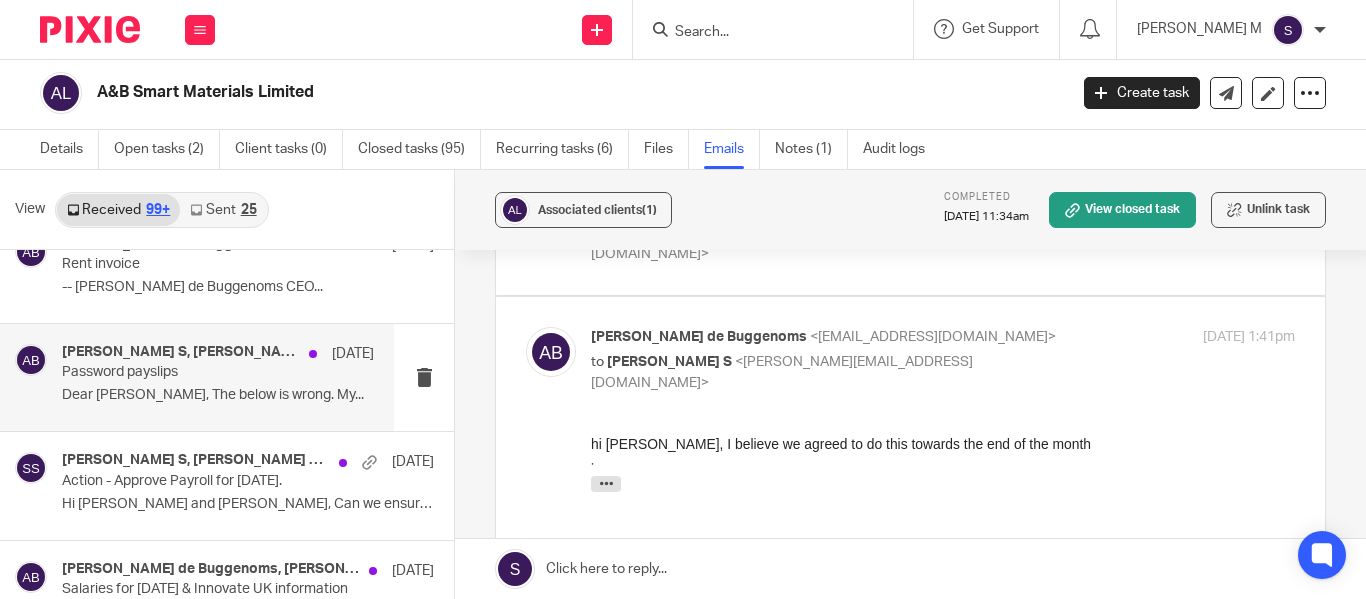 click on "Santhosh S, Amaury van Trappen de Buggenoms
27 Aug   Password payslips   Dear Santhosh,     The below is wrong. My..." at bounding box center [218, 377] 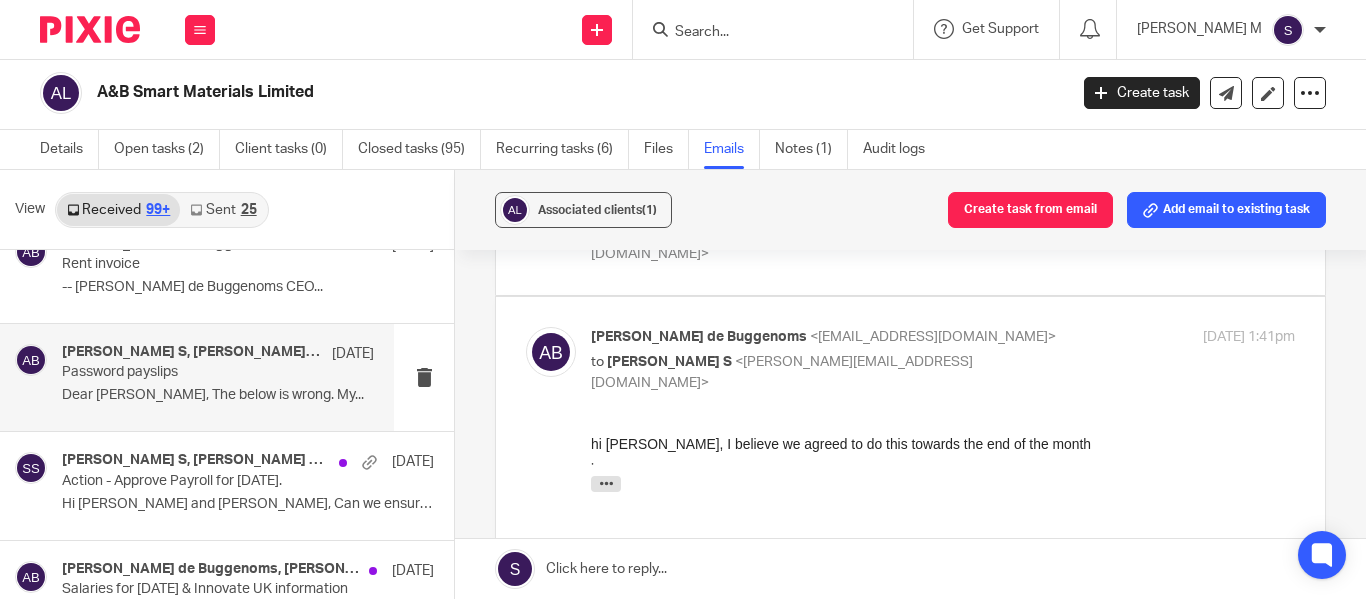 scroll, scrollTop: 0, scrollLeft: 0, axis: both 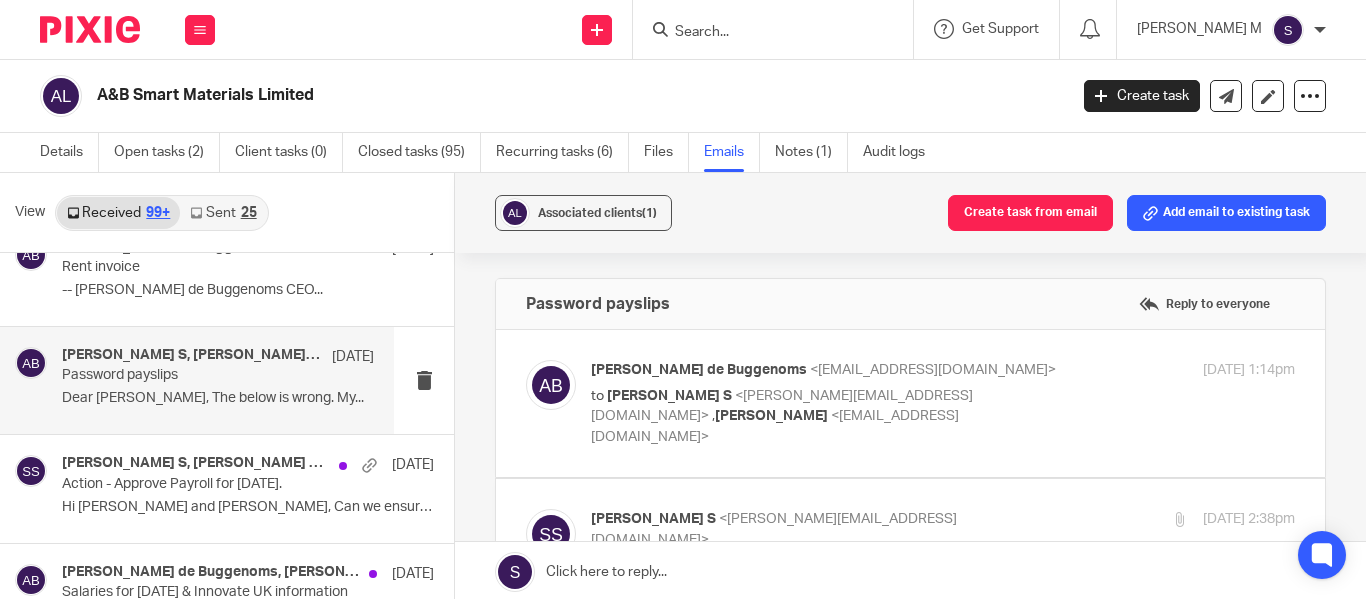 click on "Amaury van Trappen de Buggenoms
<amaury@absmartmaterials.com>   to
Santhosh S
<santhosh@jumpaccounting.co.uk>   ,
Benjamin White
<ben@absmartmaterials.com>       27 Aug 2024 1:14pm" at bounding box center (943, 403) 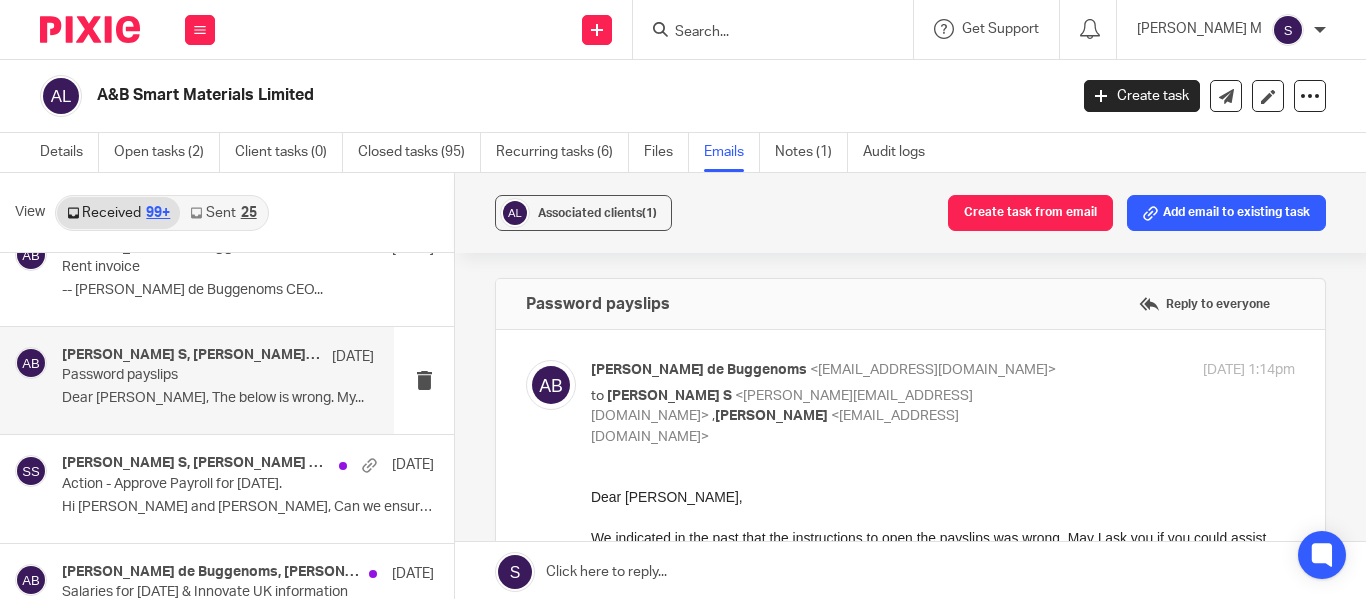 scroll, scrollTop: 0, scrollLeft: 0, axis: both 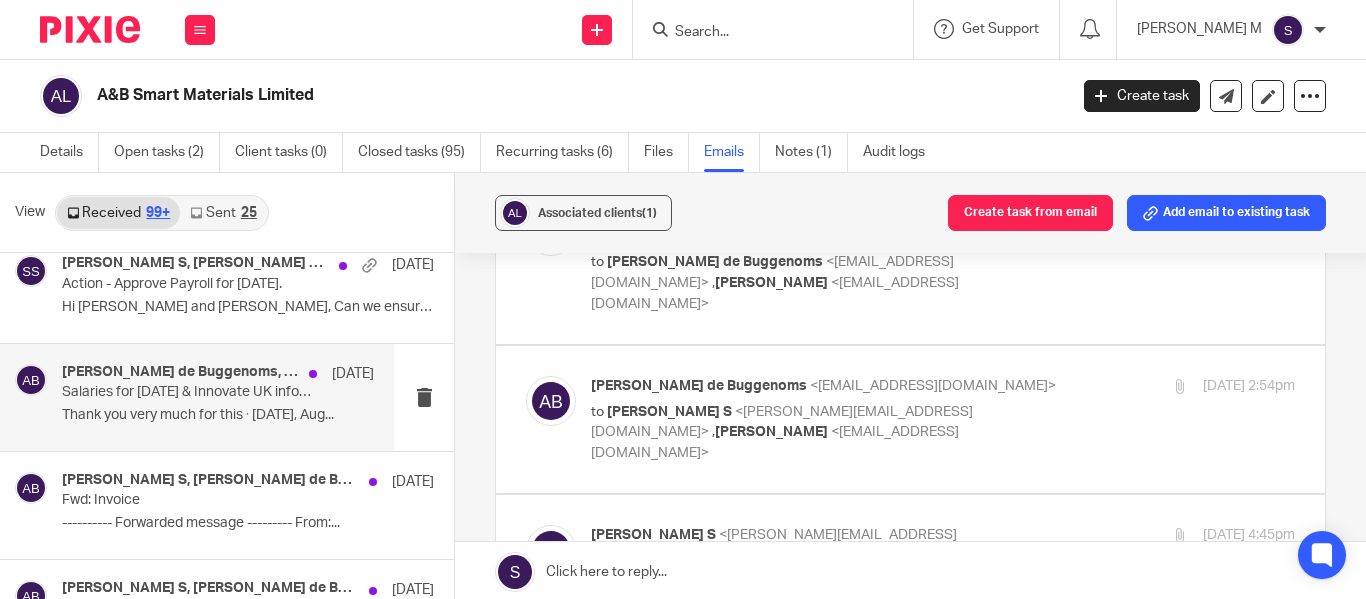 click on "Thank you very much for this   ᐧ    On Fri, Aug..." at bounding box center (218, 415) 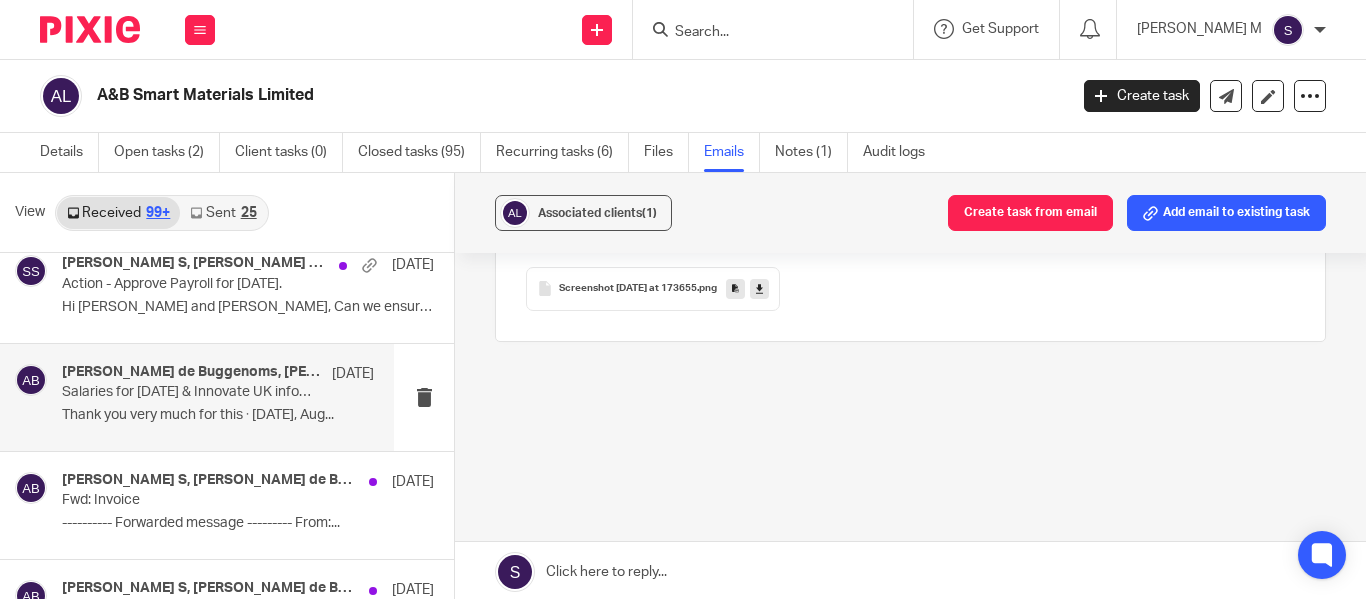 scroll, scrollTop: 0, scrollLeft: 0, axis: both 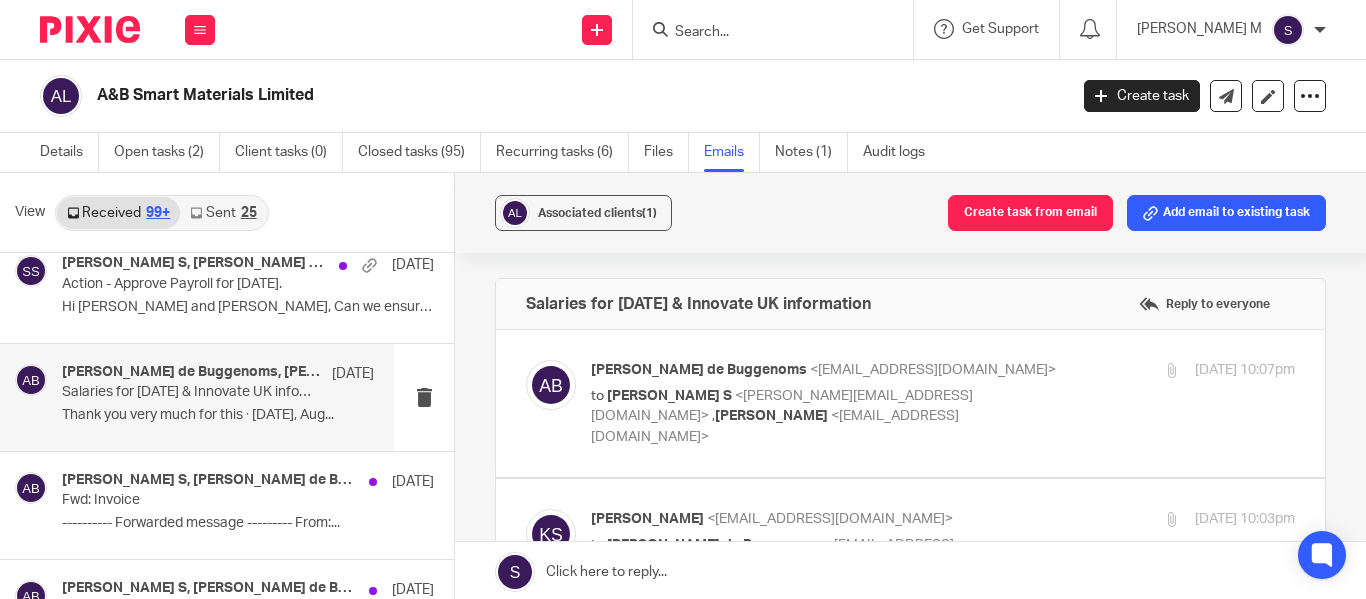 click at bounding box center [910, 403] 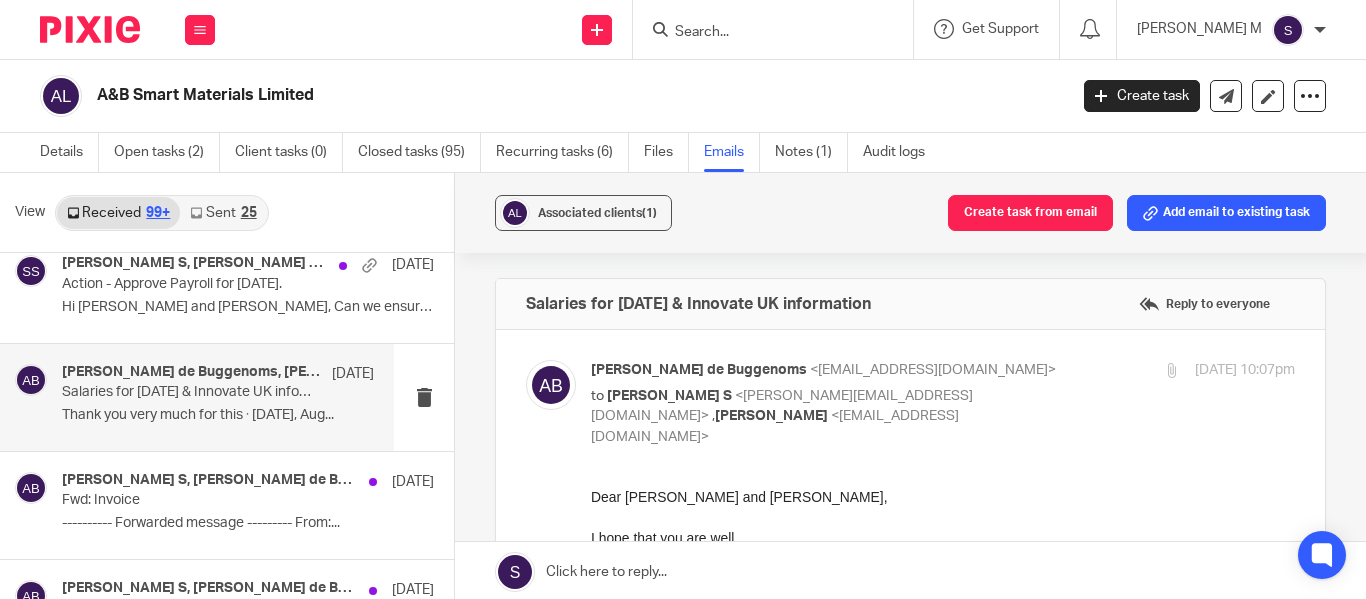 scroll, scrollTop: 0, scrollLeft: 0, axis: both 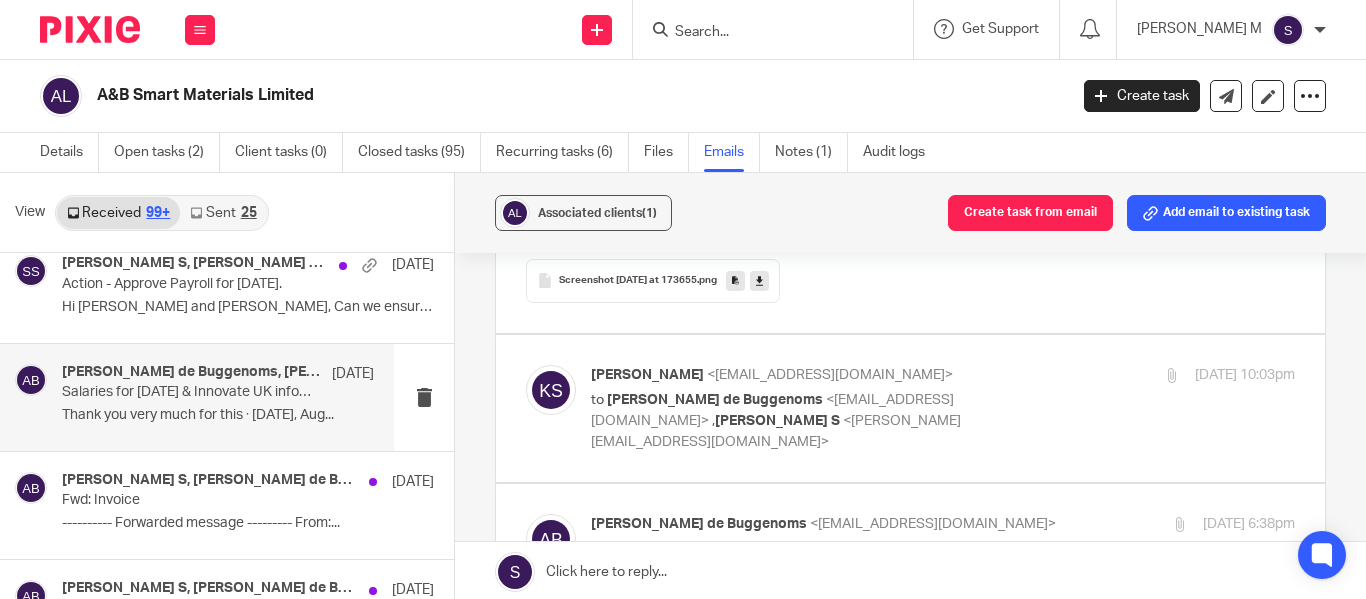 click on "to
Amaury van Trappen de Buggenoms
<amaury@absmartmaterials.com>   ,
Santhosh S
<santhosh@jumpaccounting.co.uk>" at bounding box center [825, 421] 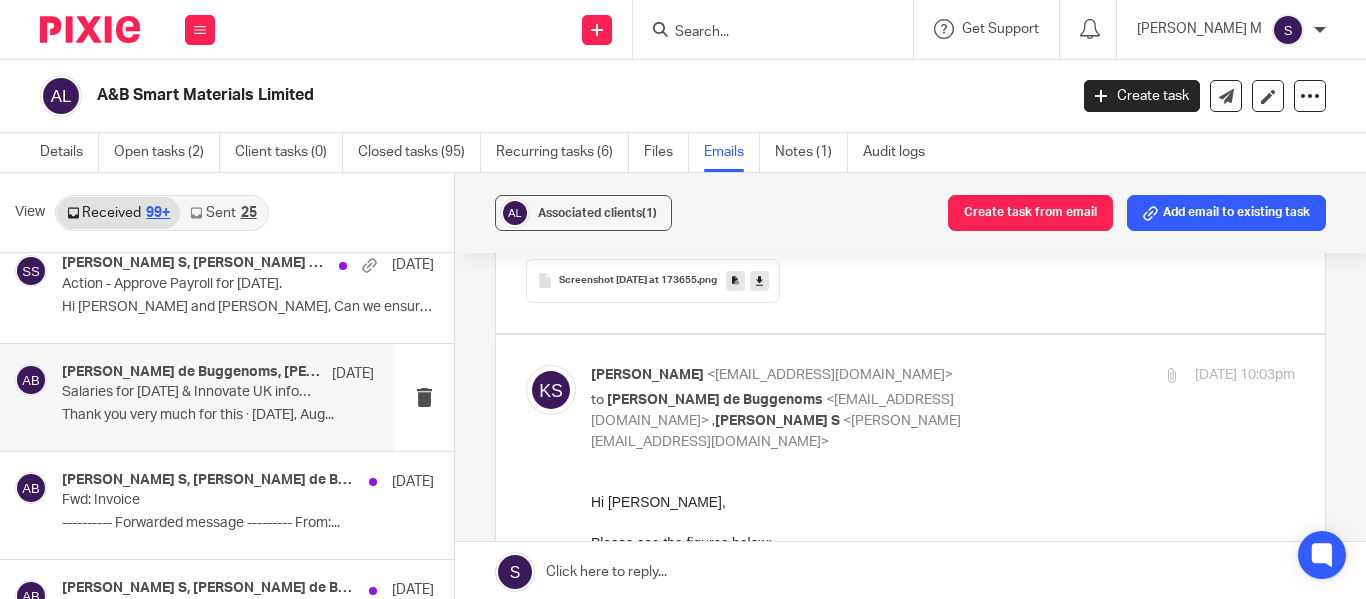 scroll, scrollTop: 0, scrollLeft: 0, axis: both 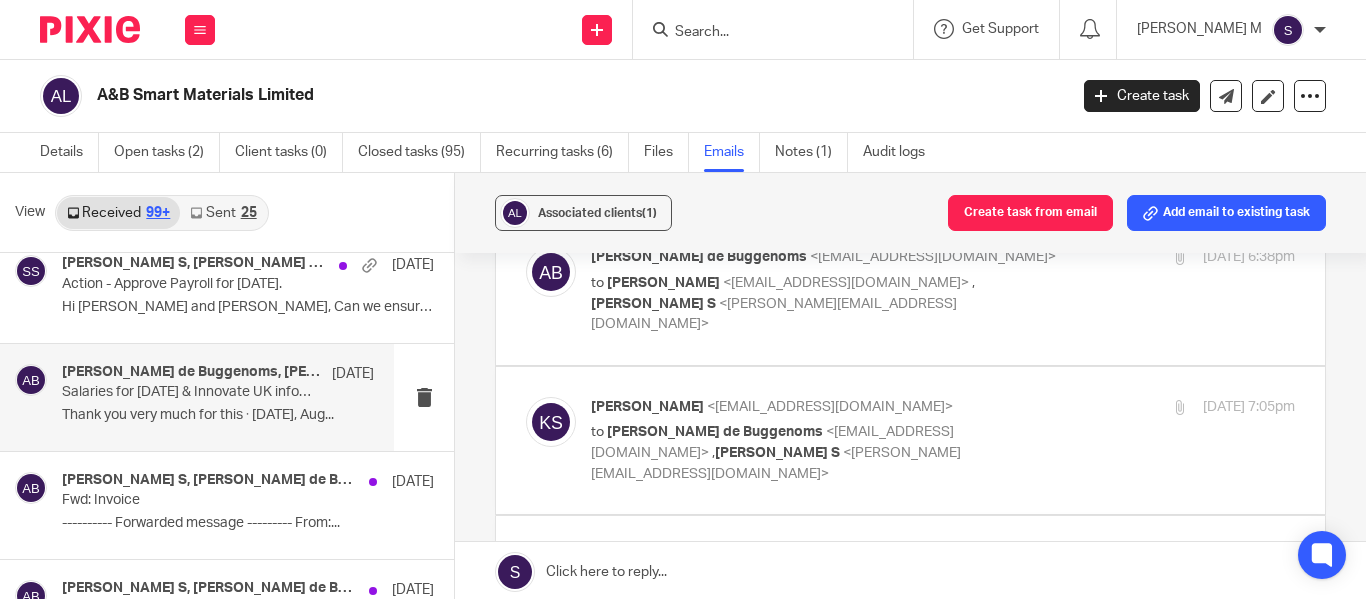 click at bounding box center (910, 290) 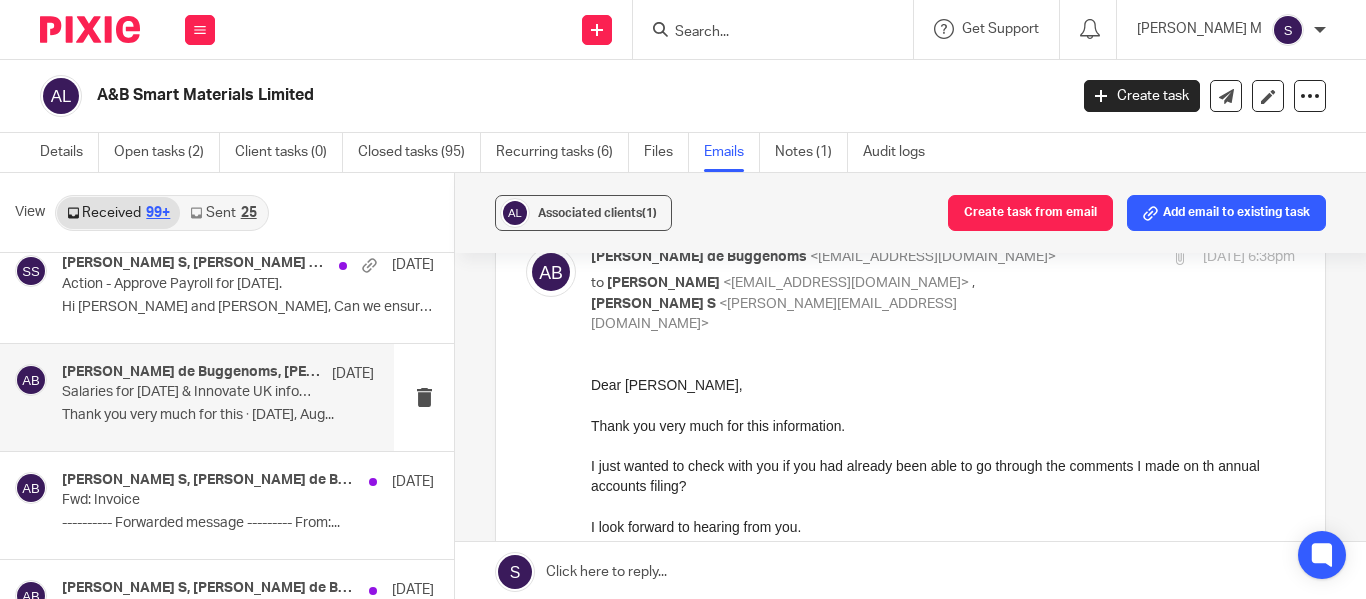 scroll, scrollTop: 0, scrollLeft: 0, axis: both 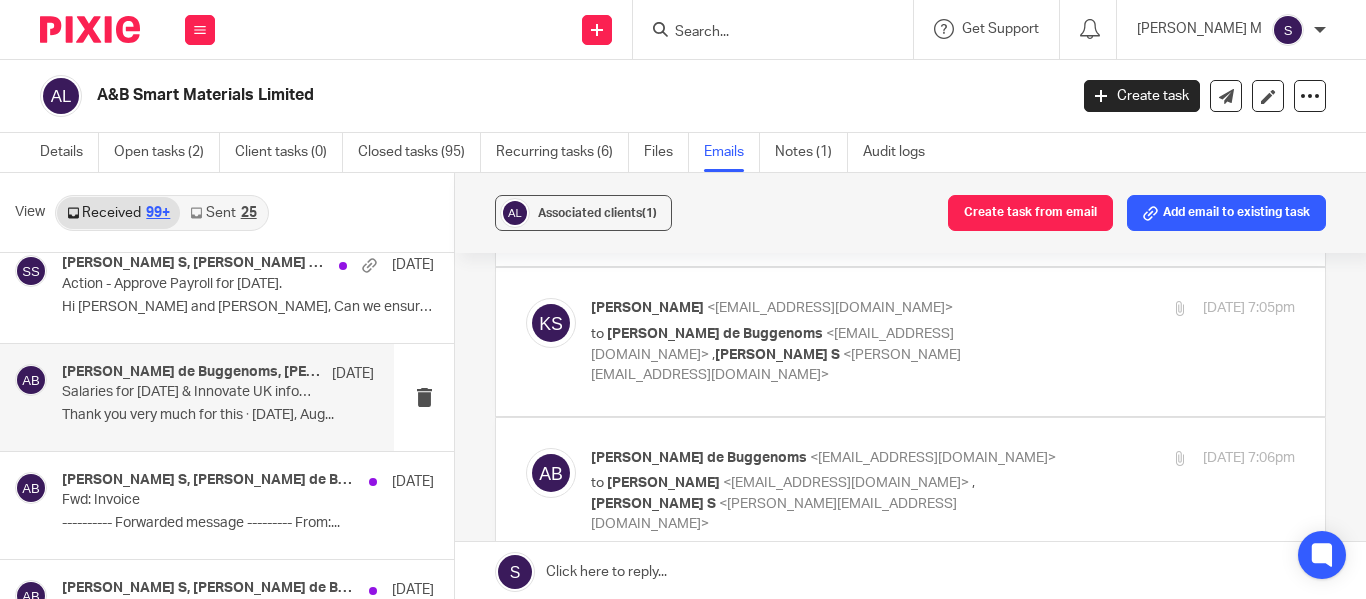 click on "to
Amaury van Trappen de Buggenoms
<amaury@absmartmaterials.com>   ,
Santhosh S
<santhosh@jumpaccounting.co.uk>" at bounding box center (825, 355) 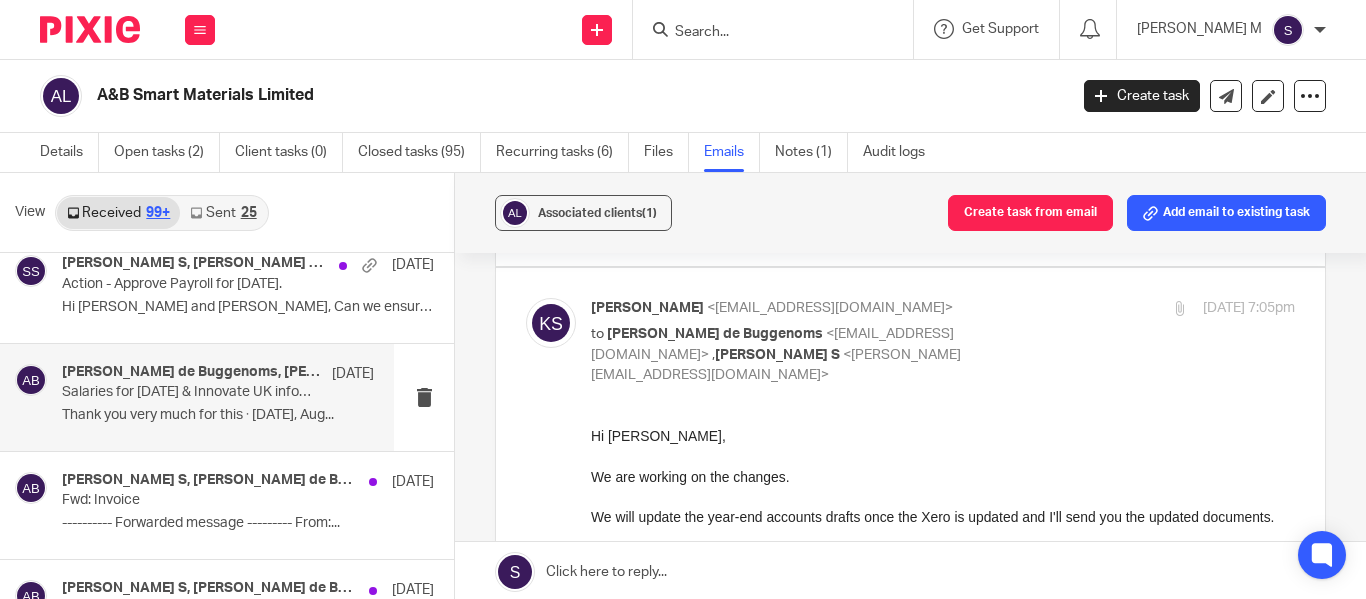 scroll, scrollTop: 0, scrollLeft: 0, axis: both 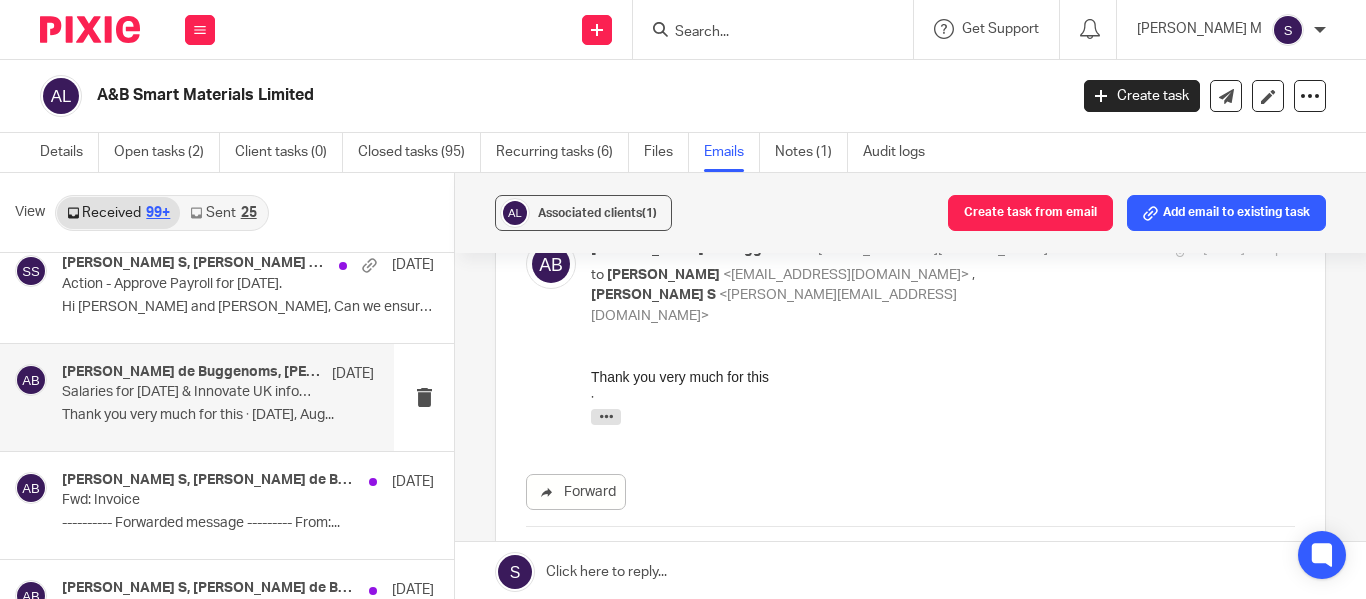 click on "Amaury van Trappen de Buggenoms
<amaury@absmartmaterials.com>   to
Kian Sadoughi-Yarand
<kian@jumpaccounting.co.uk>   ,
Santhosh S
<santhosh@jumpaccounting.co.uk>       23 Aug 2024 7:06pm
Forward
Attachments       Screenshot 2024-08-21 at 173655 .png" at bounding box center [910, 432] 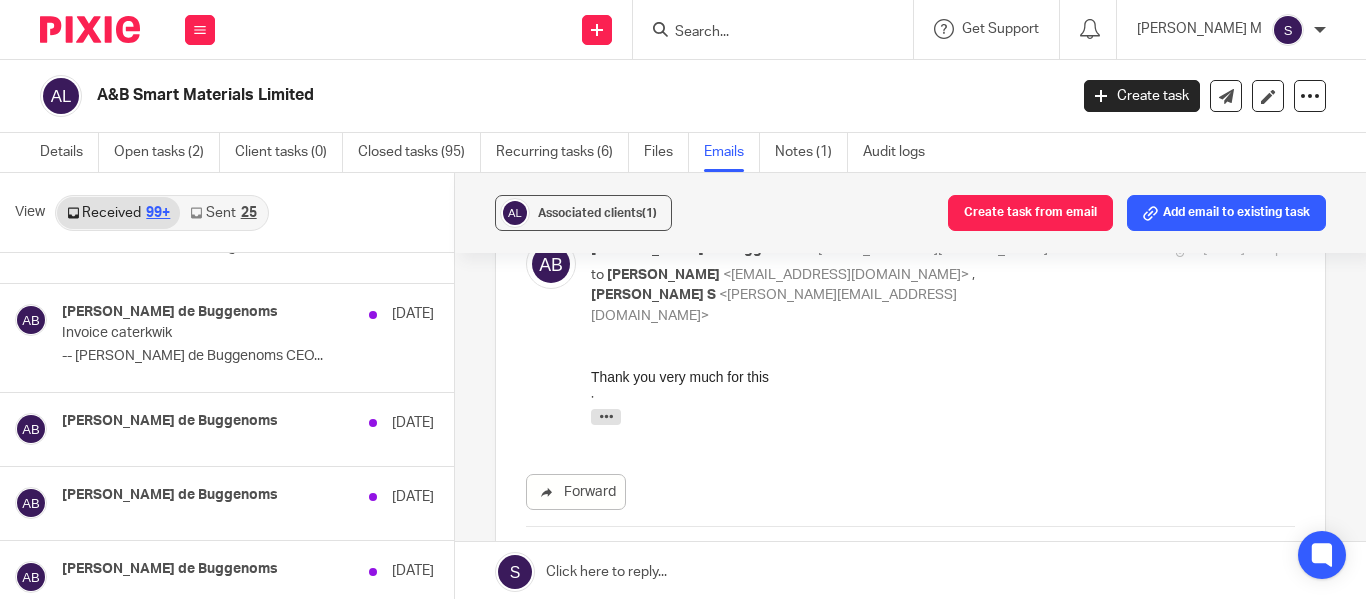 scroll, scrollTop: 12600, scrollLeft: 0, axis: vertical 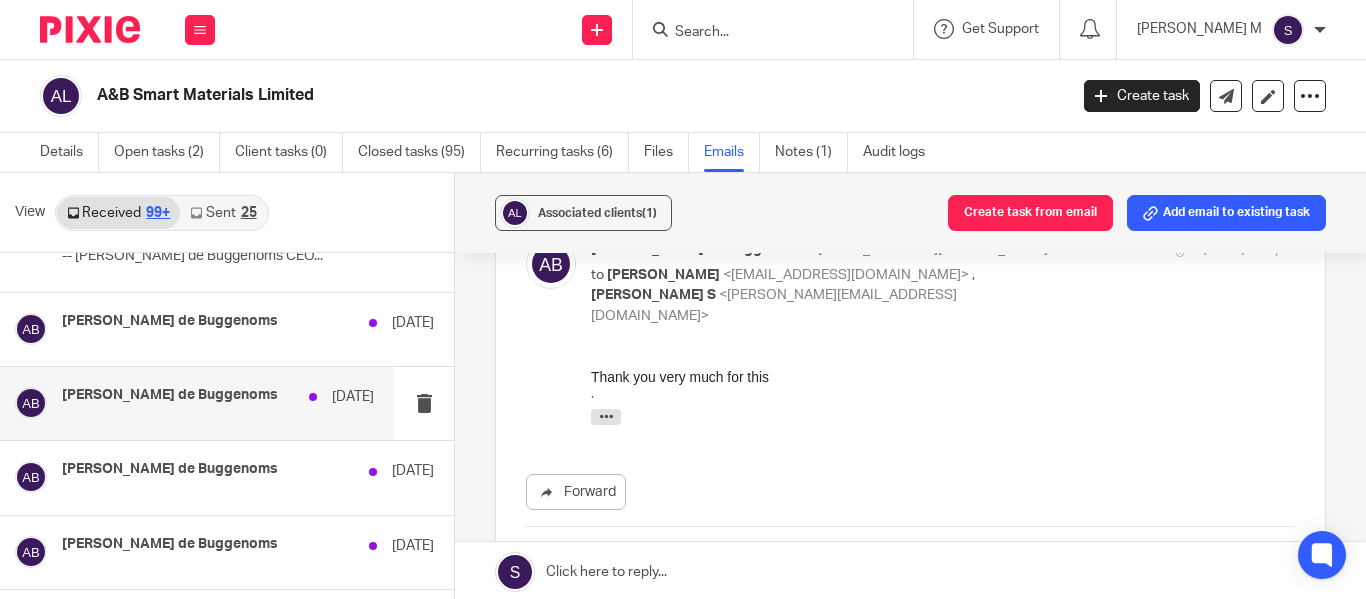 click on "Amaury van Trappen de Buggenoms
16 Aug" at bounding box center [197, 403] 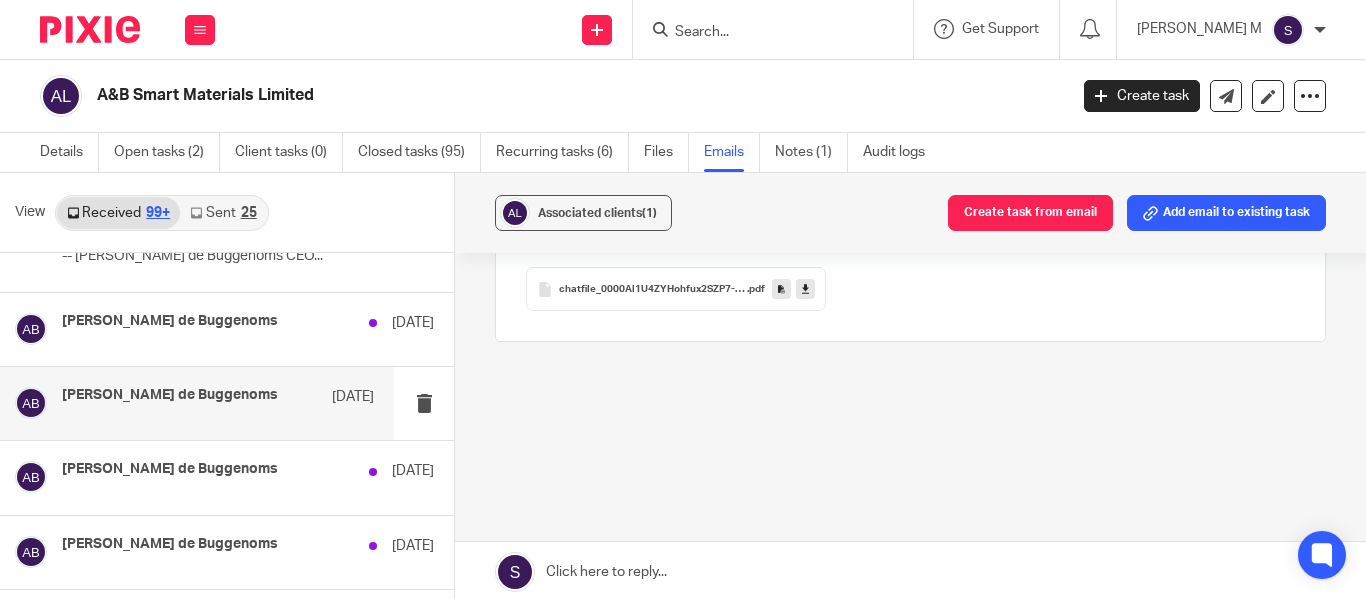 scroll, scrollTop: 0, scrollLeft: 0, axis: both 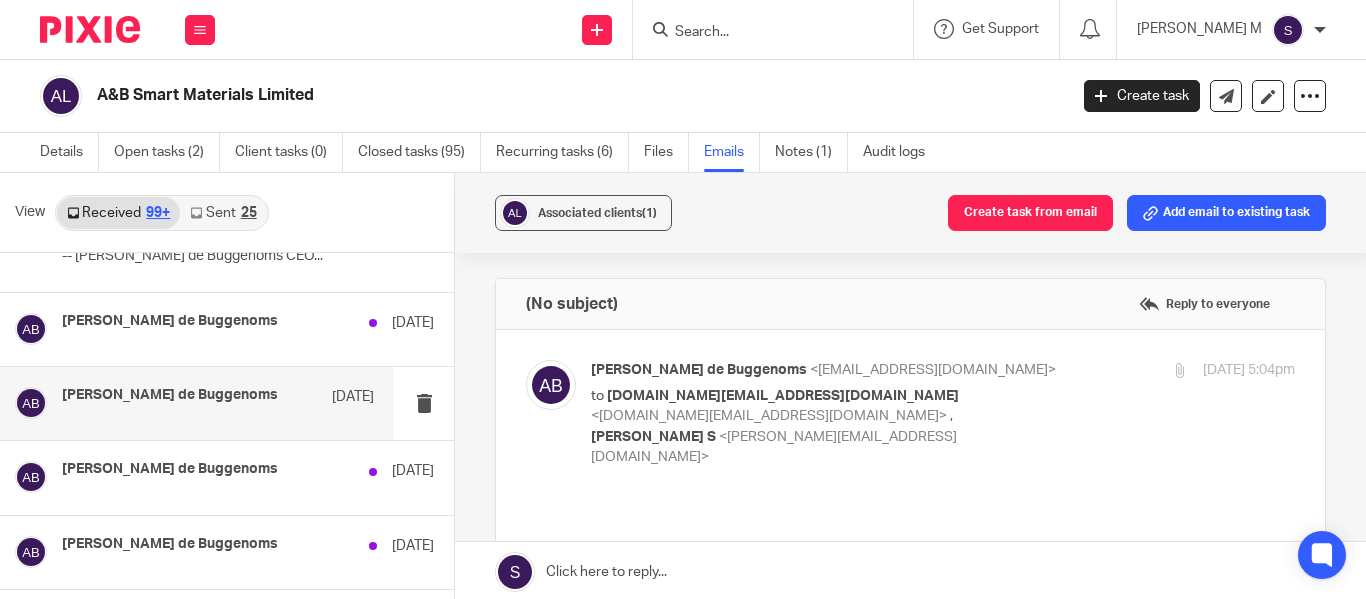 click at bounding box center (551, 414) 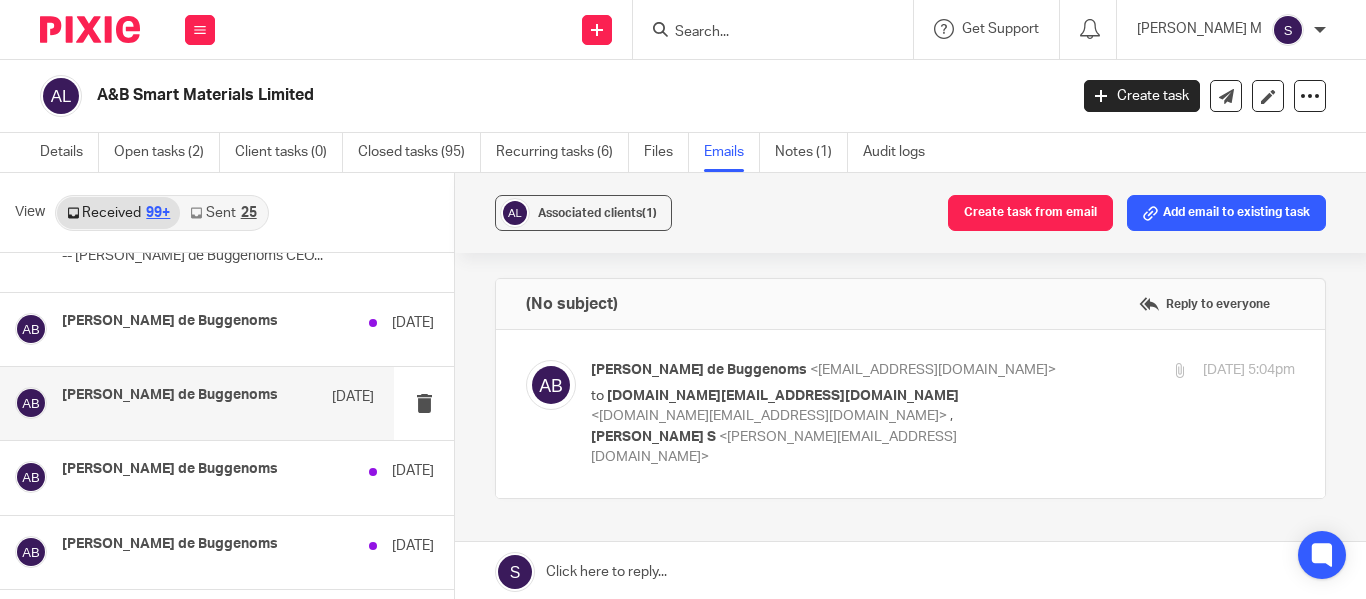 click on "Amaury van Trappen de Buggenoms
<amaury@absmartmaterials.com>   to
amaury.buggenoms.ab.smart.materials.limited@dext.cc
<amaury.buggenoms.ab.smart.materials.limited@dext.cc>   ,
Santhosh S
<santhosh@jumpaccounting.co.uk>       16 Aug 2024 5:04pm" at bounding box center [943, 414] 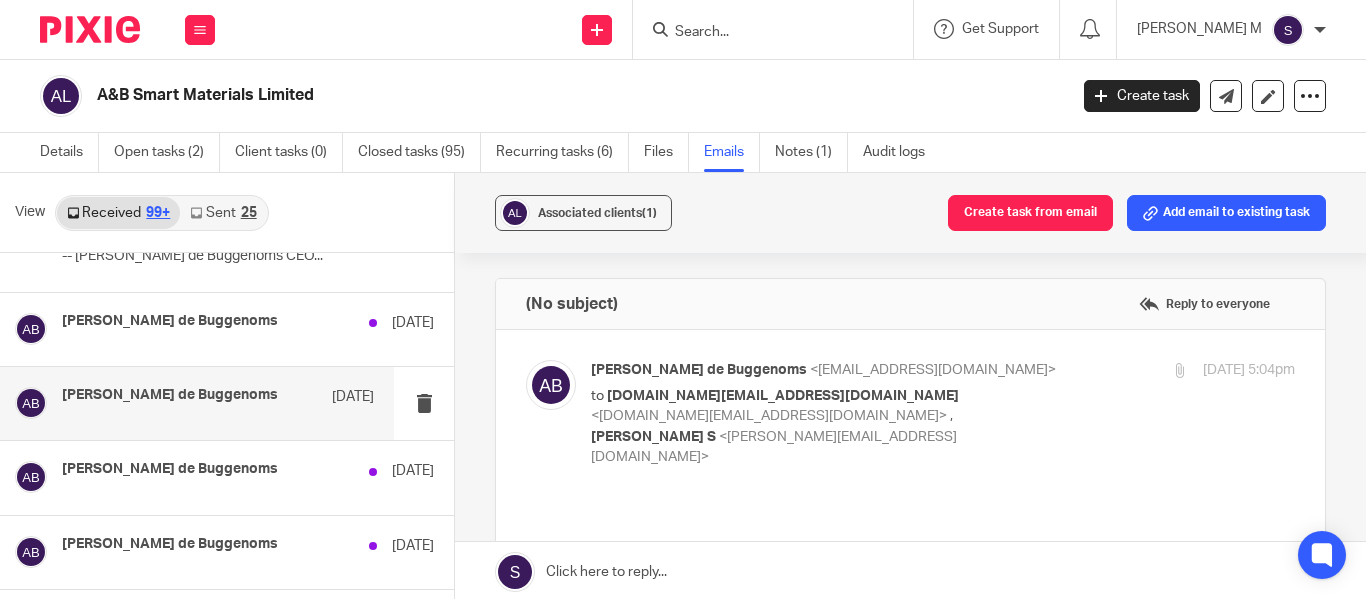 scroll, scrollTop: 0, scrollLeft: 0, axis: both 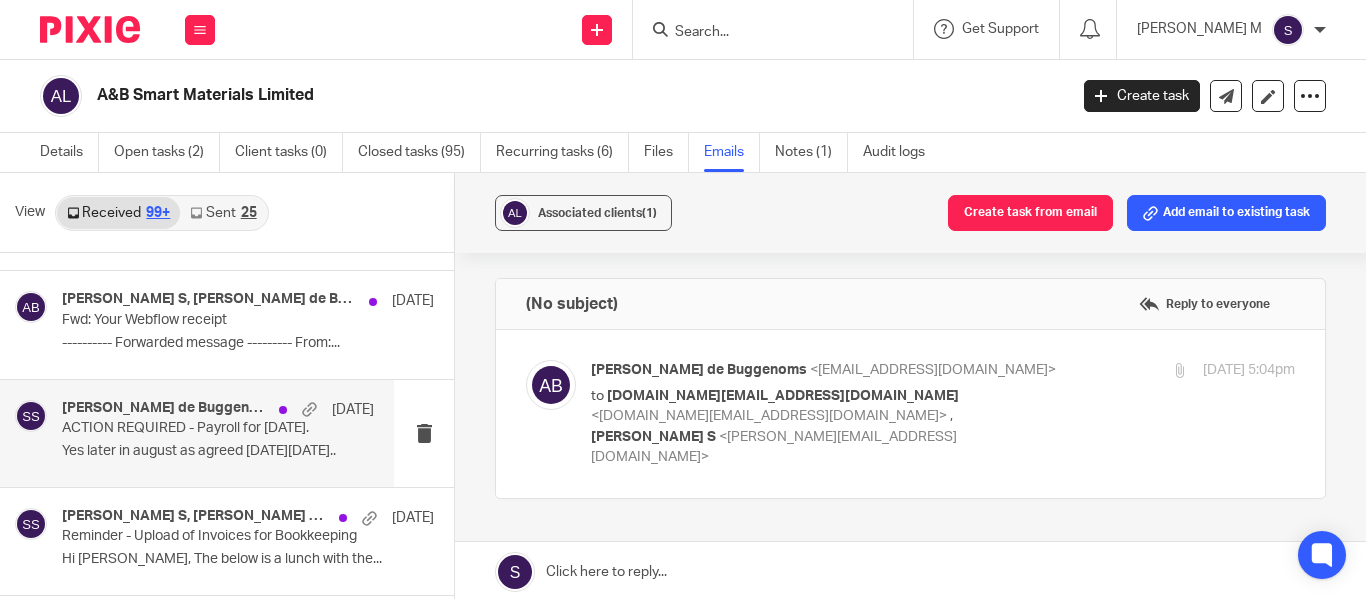 click on "Yes later in august as agreed     On Fri, 9 Aug..." at bounding box center [218, 451] 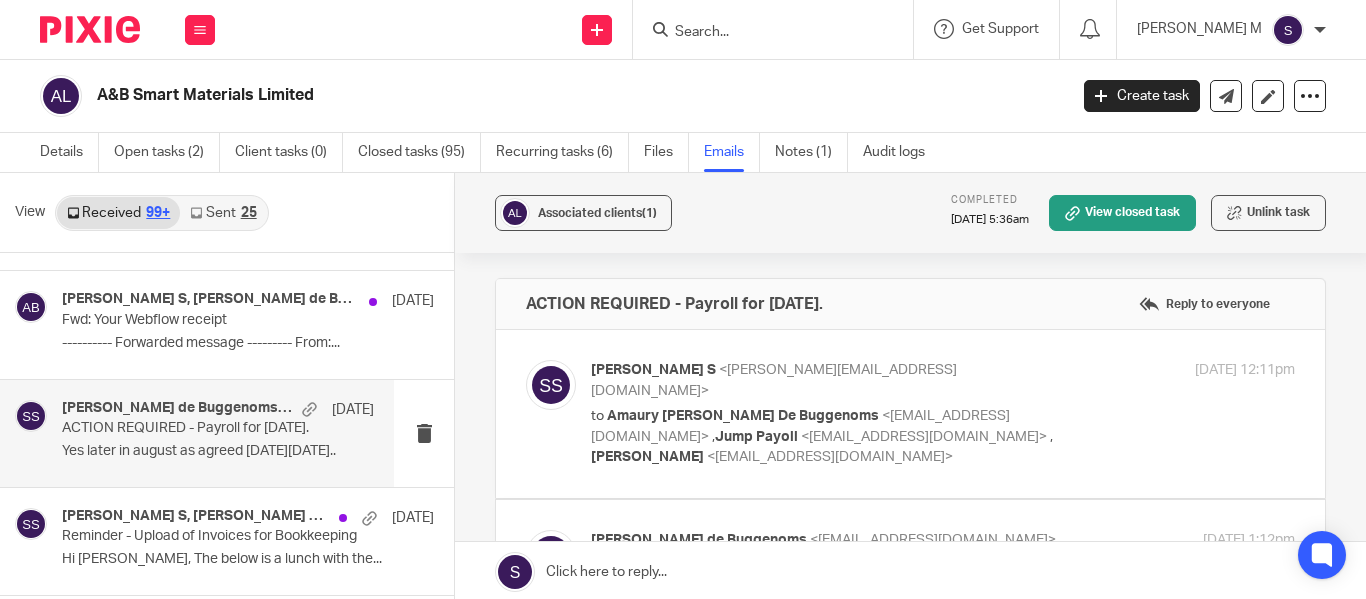 scroll, scrollTop: 0, scrollLeft: 0, axis: both 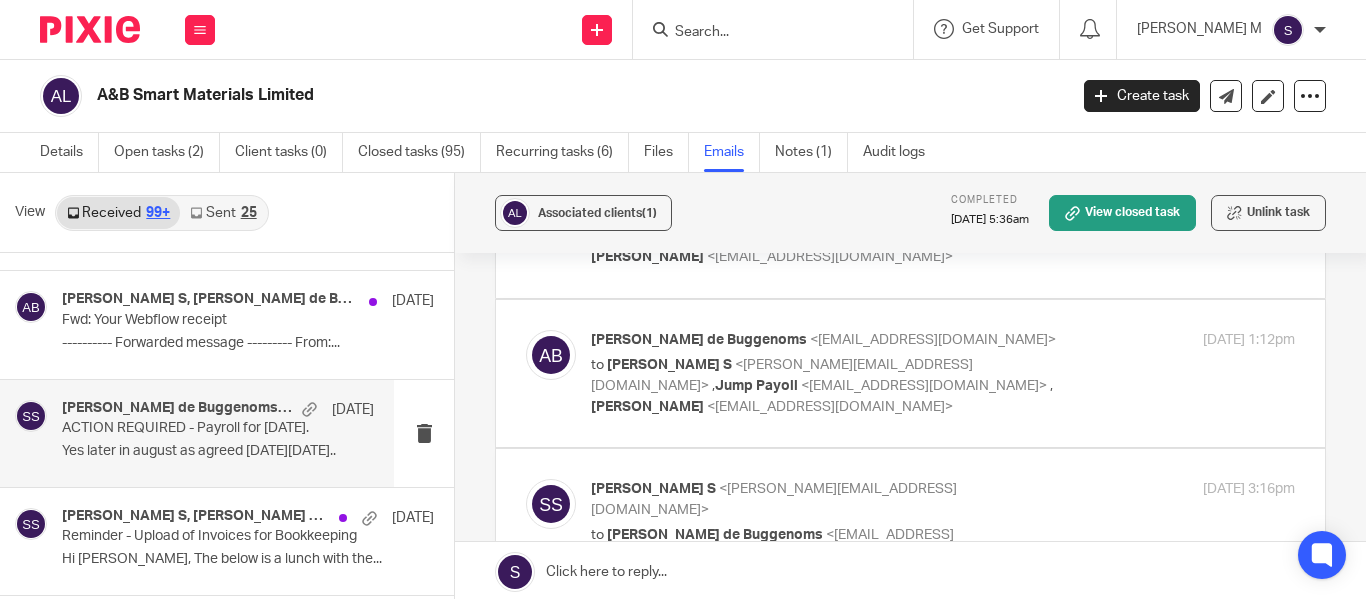 click at bounding box center (551, 373) 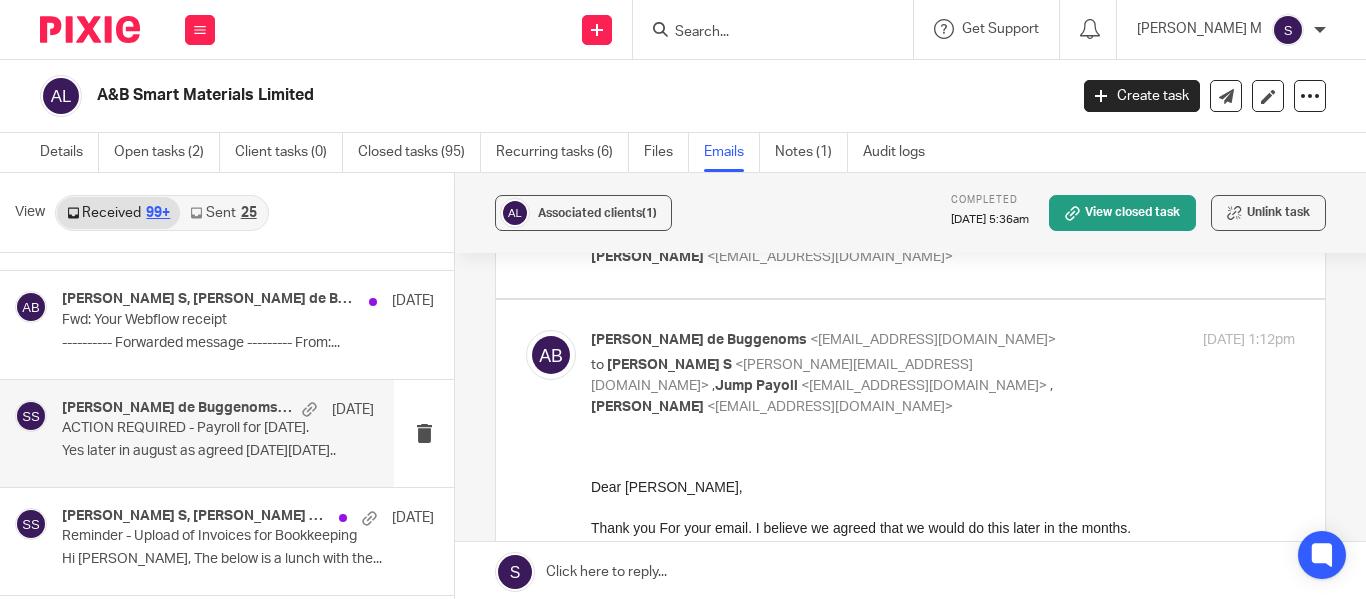 scroll, scrollTop: 0, scrollLeft: 0, axis: both 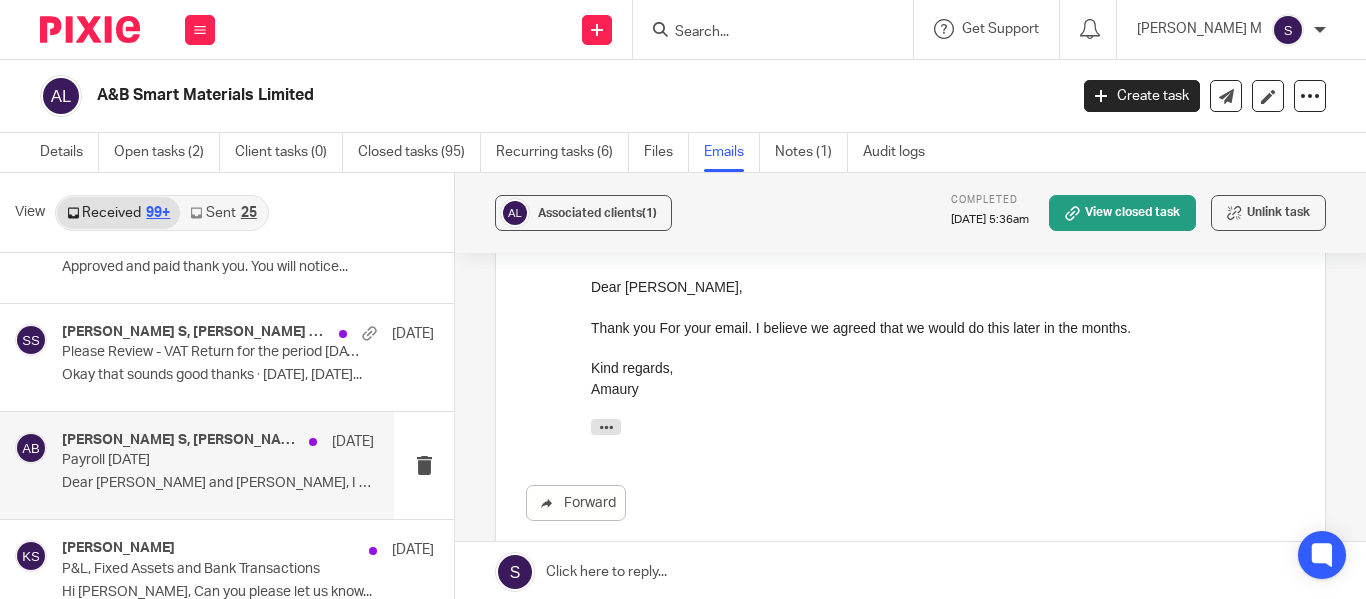 click on "Payroll July 2024" at bounding box center (187, 460) 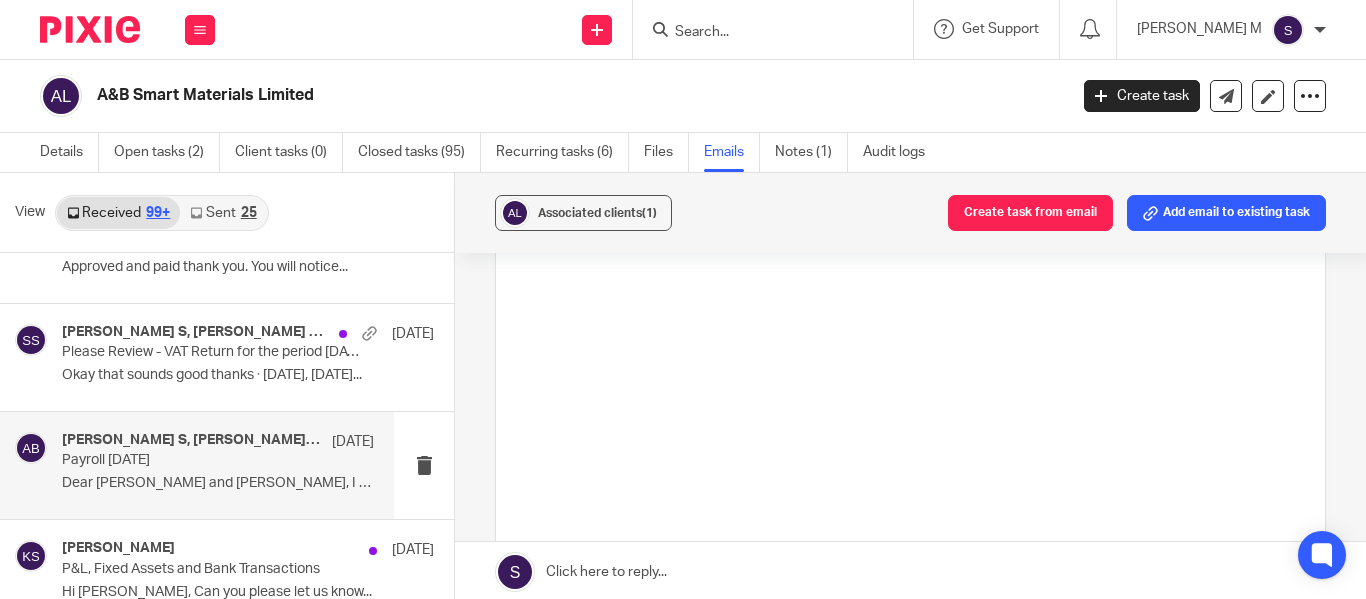 scroll, scrollTop: 0, scrollLeft: 0, axis: both 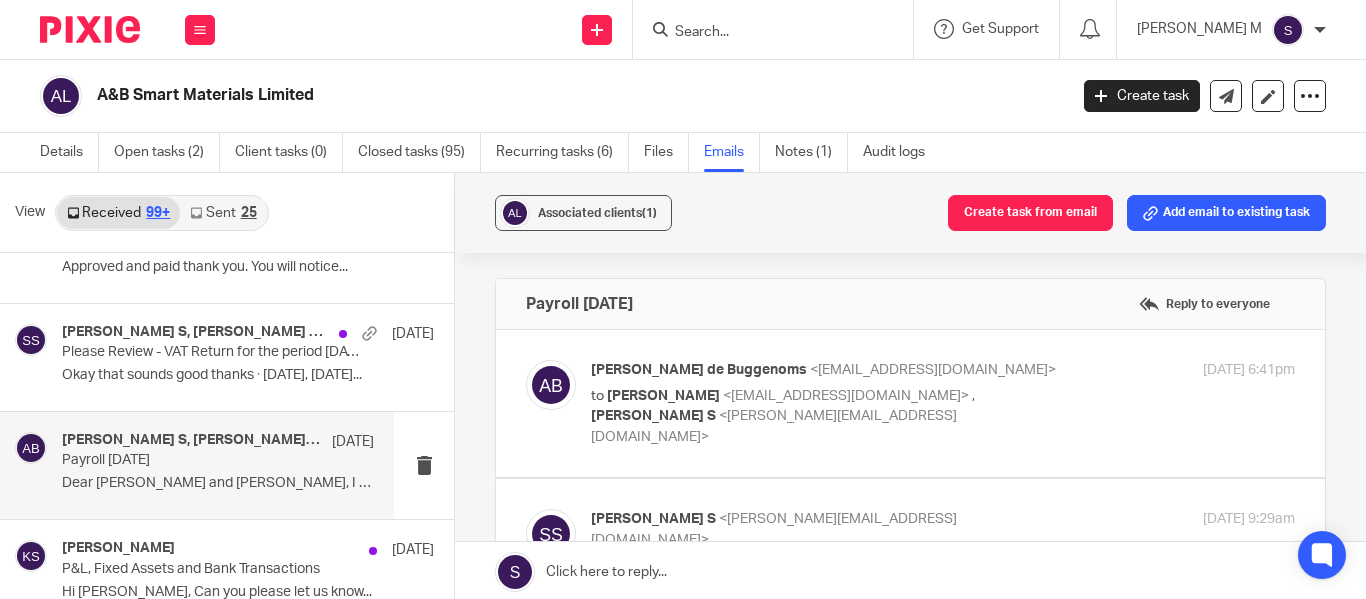 click on "to
Kian Sadoughi-Yarand
<kian@jumpaccounting.co.uk>   ,
Santhosh S
<santhosh@jumpaccounting.co.uk>" at bounding box center [825, 417] 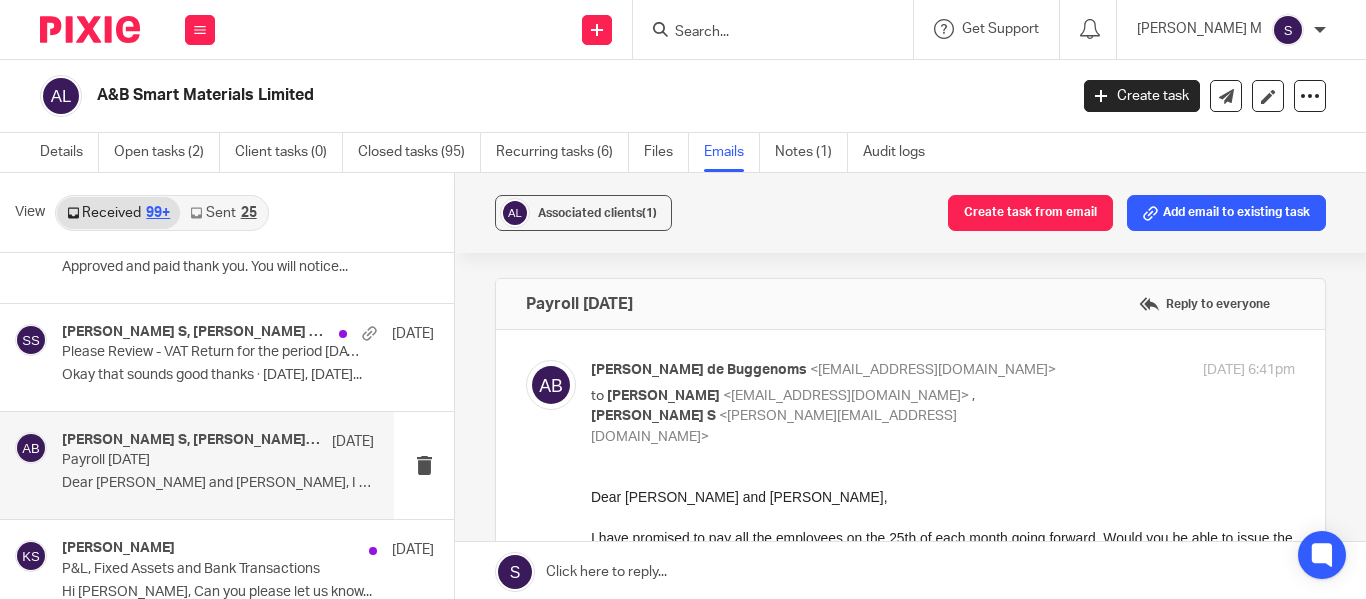 scroll, scrollTop: 0, scrollLeft: 0, axis: both 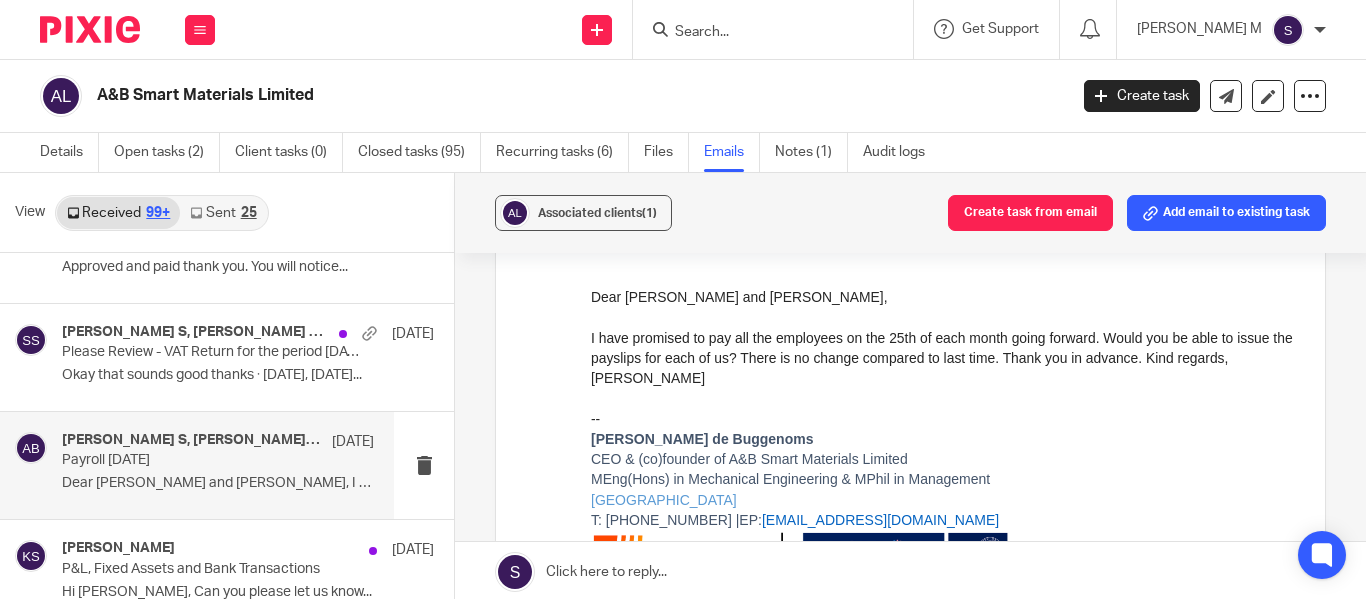 click on "I have promised to pay all the employees on the 25th of each month going forward. Would you be able to issue the payslips for each of us? There is no change compared to last time. Thank you in advance. Kind regards, Amaury  --  Amaury van Trappen de Buggenoms CEO & (co)founder of A&B Smart Materials Limited MEng(Hons) in Mechanical Engineering & MPhil in Management University of Bath & University of Cambridge  T: +32(0)498652935 |  EP:  amaury.van.trappen@gmail.com" at bounding box center [943, 501] 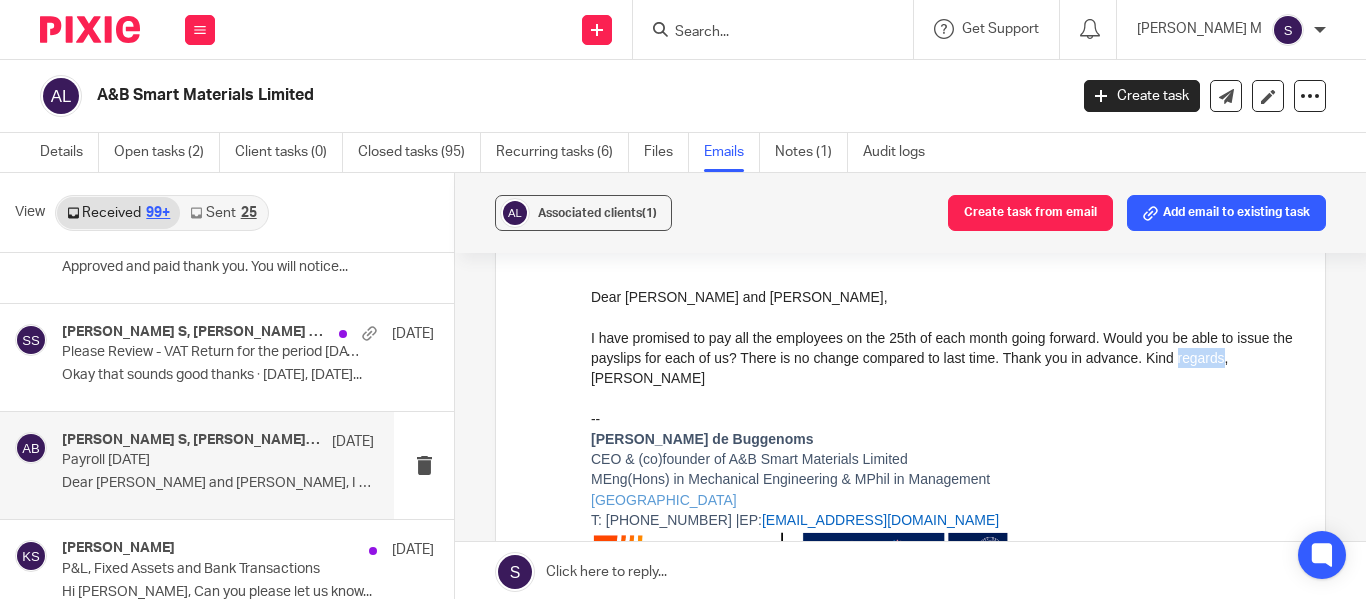 click on "I have promised to pay all the employees on the 25th of each month going forward. Would you be able to issue the payslips for each of us? There is no change compared to last time. Thank you in advance. Kind regards, Amaury  --  Amaury van Trappen de Buggenoms CEO & (co)founder of A&B Smart Materials Limited MEng(Hons) in Mechanical Engineering & MPhil in Management University of Bath & University of Cambridge  T: +32(0)498652935 |  EP:  amaury.van.trappen@gmail.com" at bounding box center [943, 501] 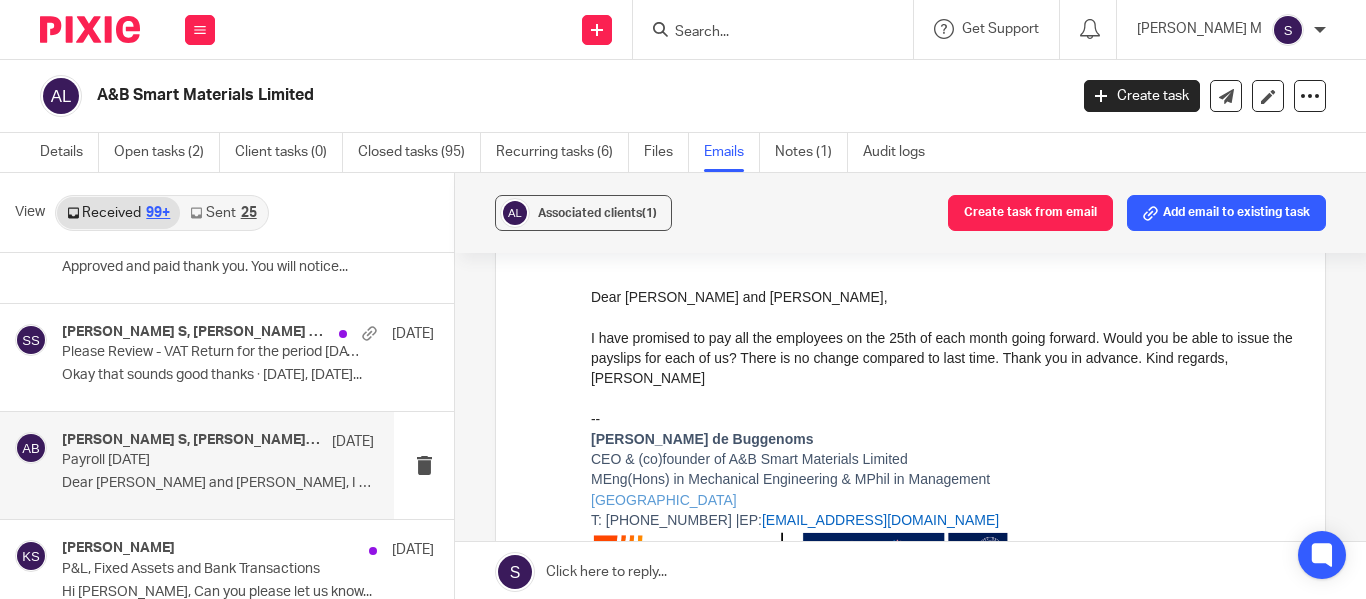 click on "I have promised to pay all the employees on the 25th of each month going forward. Would you be able to issue the payslips for each of us? There is no change compared to last time. Thank you in advance. Kind regards, Amaury  --  Amaury van Trappen de Buggenoms CEO & (co)founder of A&B Smart Materials Limited MEng(Hons) in Mechanical Engineering & MPhil in Management University of Bath & University of Cambridge  T: +32(0)498652935 |  EP:  amaury.van.trappen@gmail.com" at bounding box center [943, 501] 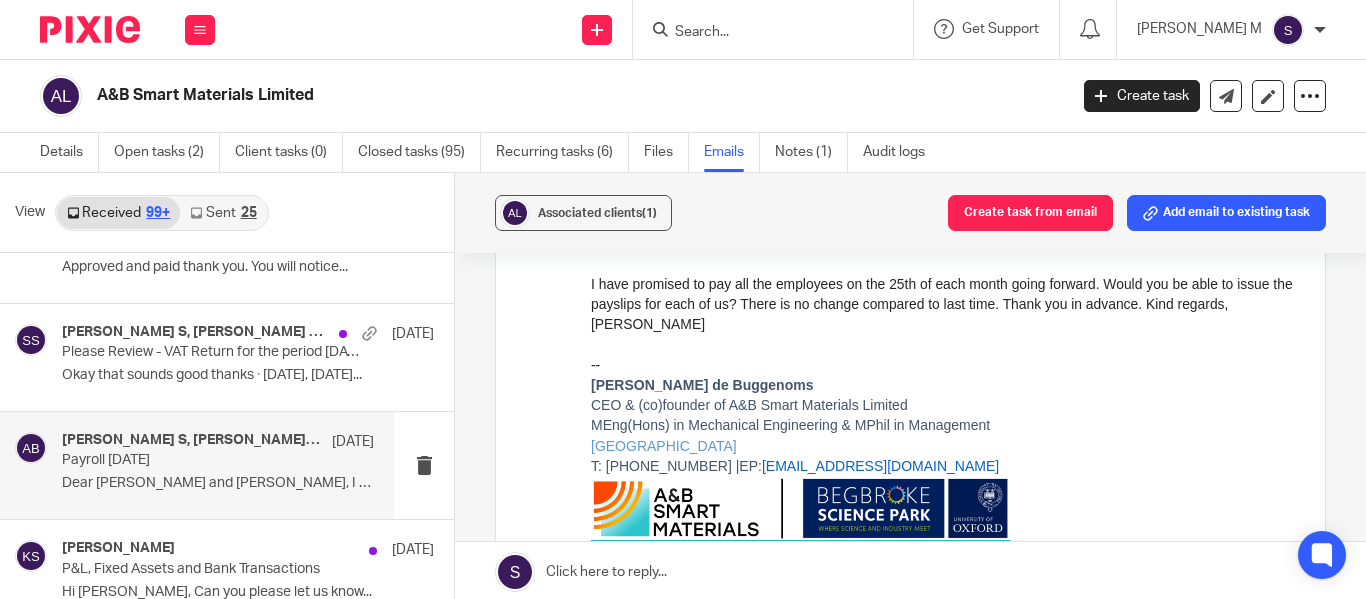 scroll, scrollTop: 300, scrollLeft: 0, axis: vertical 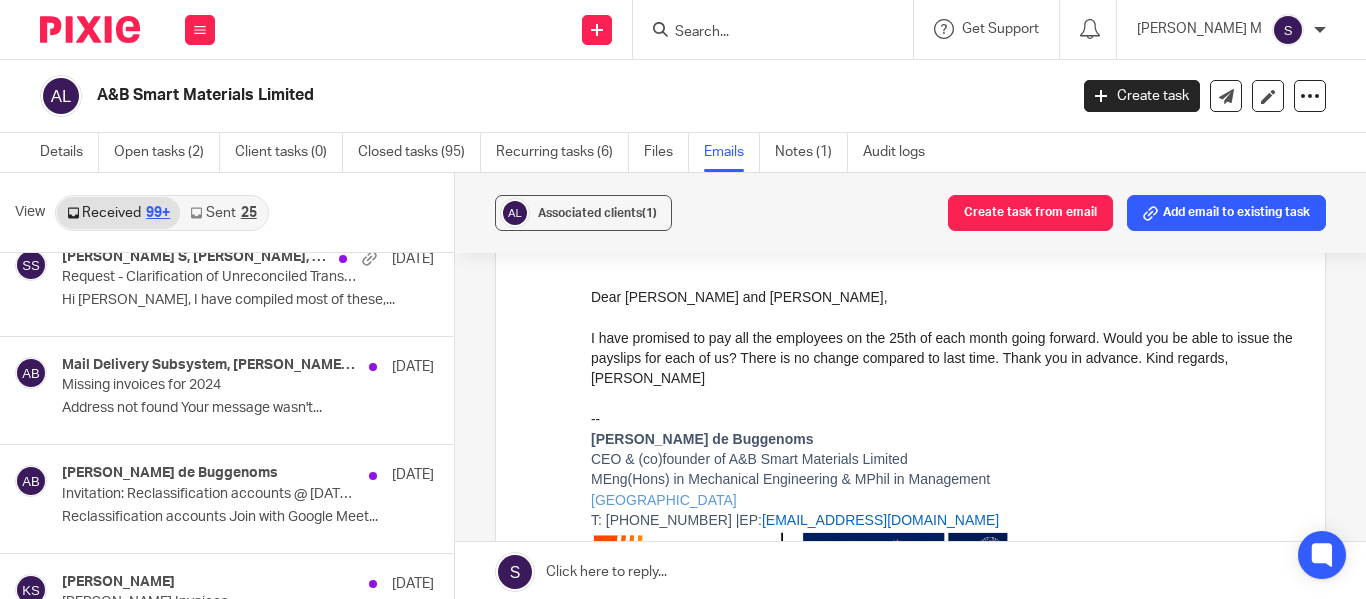 drag, startPoint x: 797, startPoint y: 357, endPoint x: 802, endPoint y: 366, distance: 10.29563 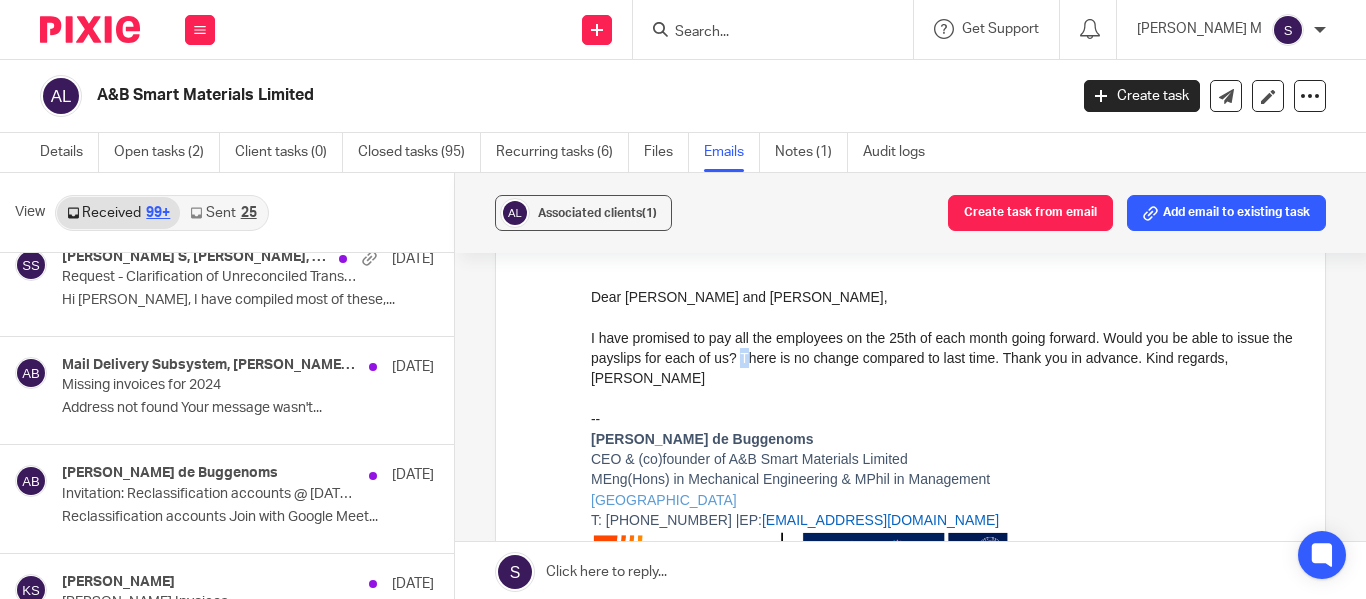 click on "I have promised to pay all the employees on the 25th of each month going forward. Would you be able to issue the payslips for each of us? There is no change compared to last time. Thank you in advance. Kind regards, Amaury  --  Amaury van Trappen de Buggenoms CEO & (co)founder of A&B Smart Materials Limited MEng(Hons) in Mechanical Engineering & MPhil in Management University of Bath & University of Cambridge  T: +32(0)498652935 |  EP:  amaury.van.trappen@gmail.com" at bounding box center [943, 501] 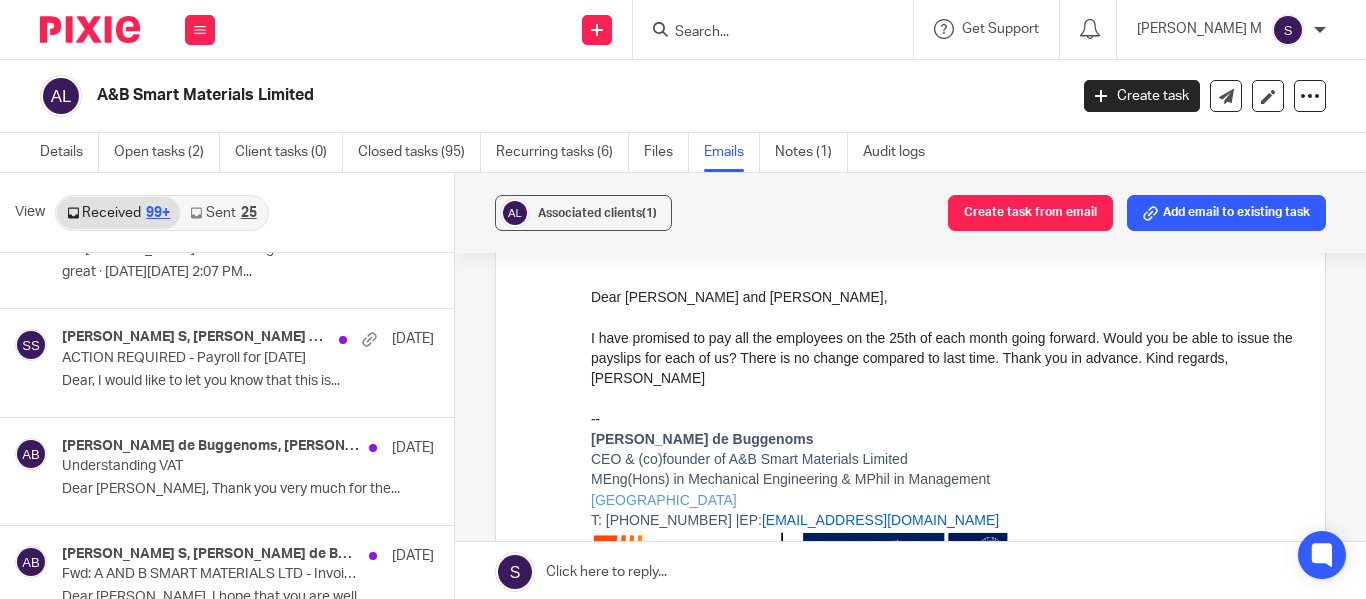 scroll, scrollTop: 18234, scrollLeft: 0, axis: vertical 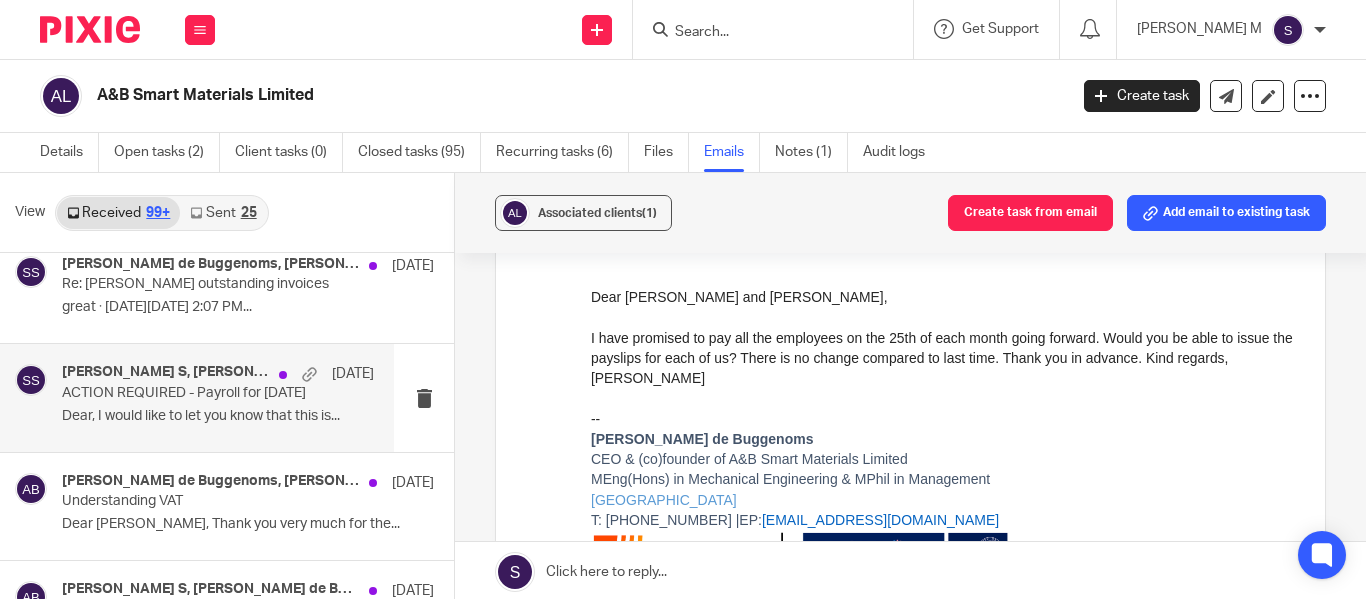 click on "Santhosh S, Amaury van Trappen de Buggenoms, Kian Sadoughi-Yarand
2 Jul 2024   ACTION REQUIRED - Payroll for June 2024   Dear, I would like to let you know that this is..." at bounding box center [218, 397] 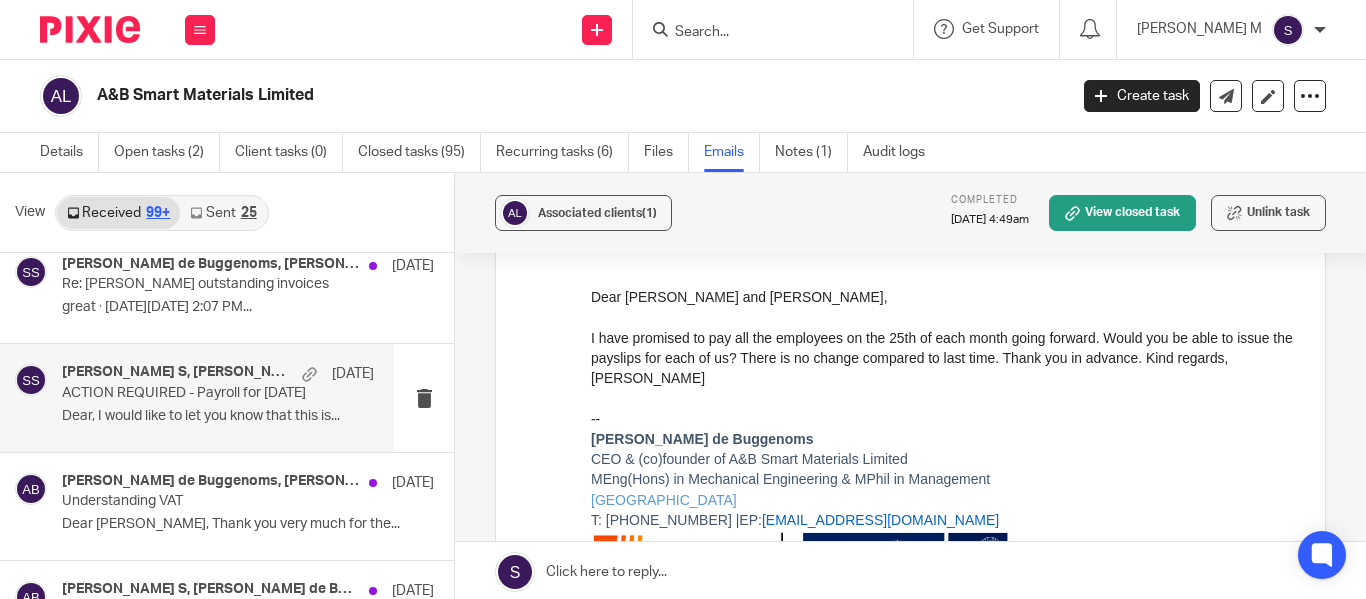 scroll, scrollTop: 0, scrollLeft: 0, axis: both 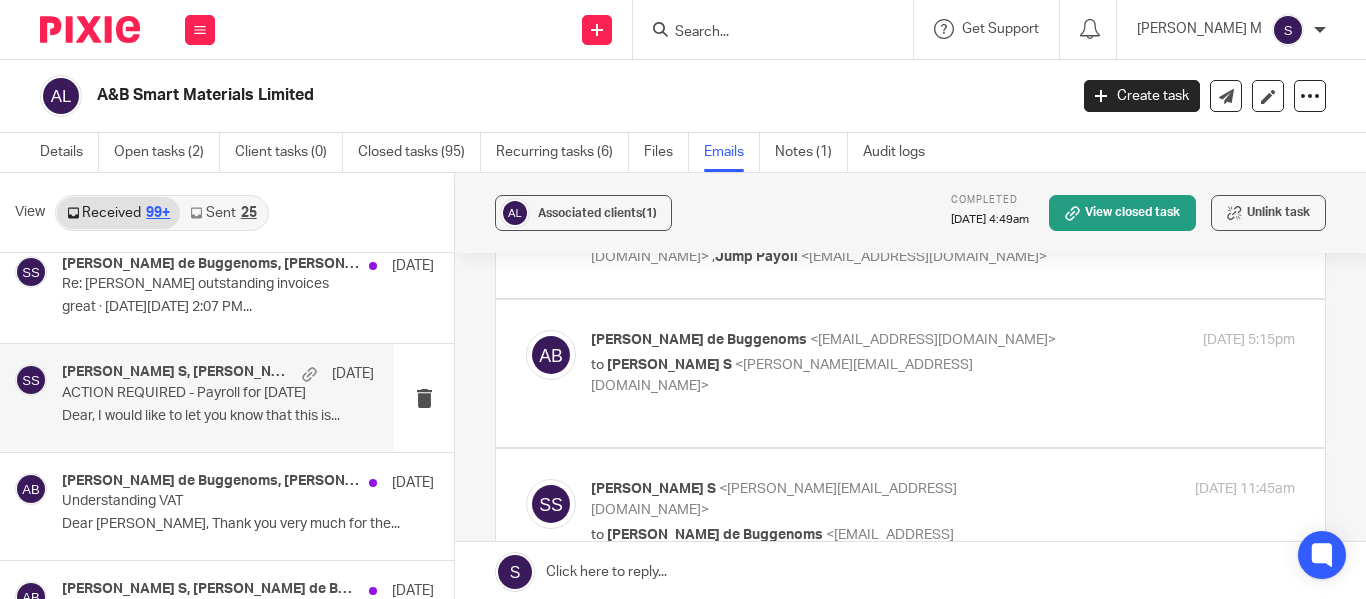 click on "to
Santhosh S
<santhosh@jumpaccounting.co.uk>" at bounding box center [825, 375] 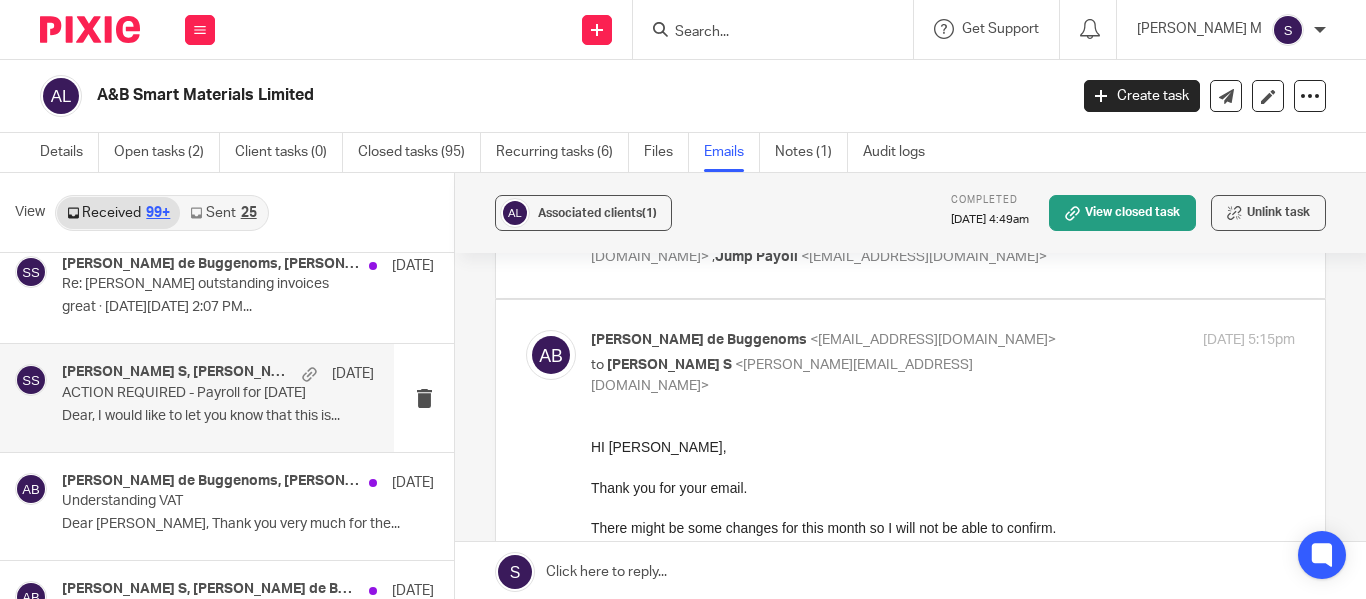 scroll, scrollTop: 0, scrollLeft: 0, axis: both 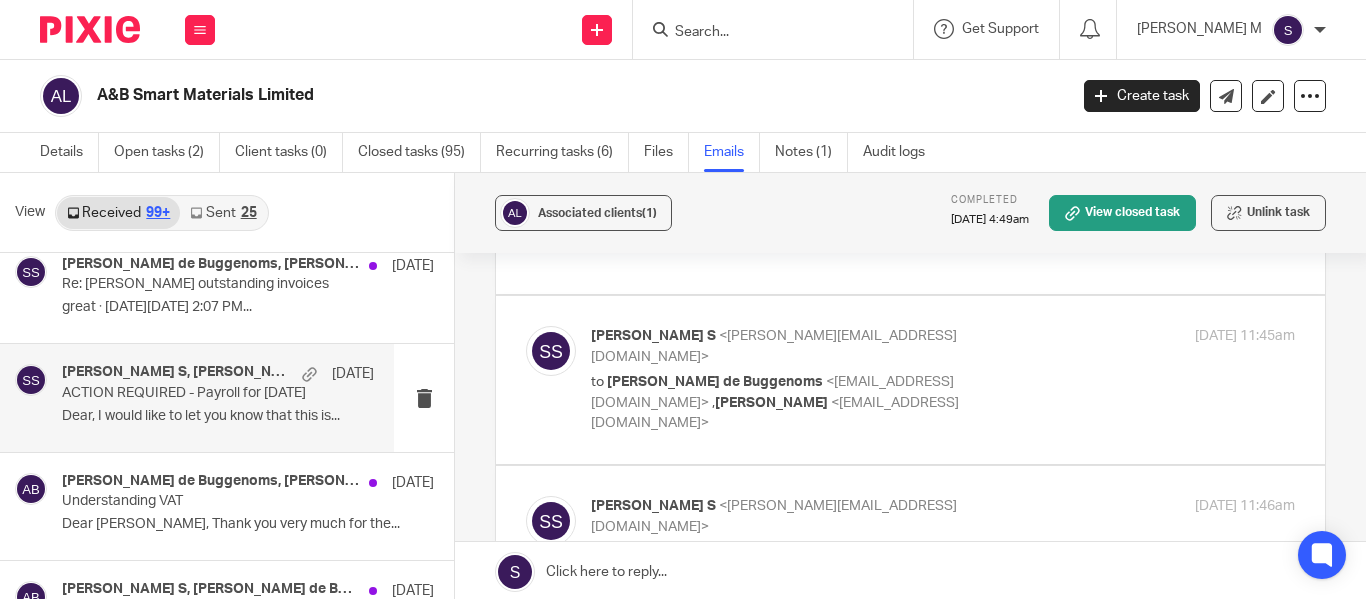 click on "to
Amaury van Trappen de Buggenoms
<amaury@absmartmaterials.com>   ,
Kian Sadoughi-Yarand
<kian@jumpaccounting.co.uk>" at bounding box center [825, 403] 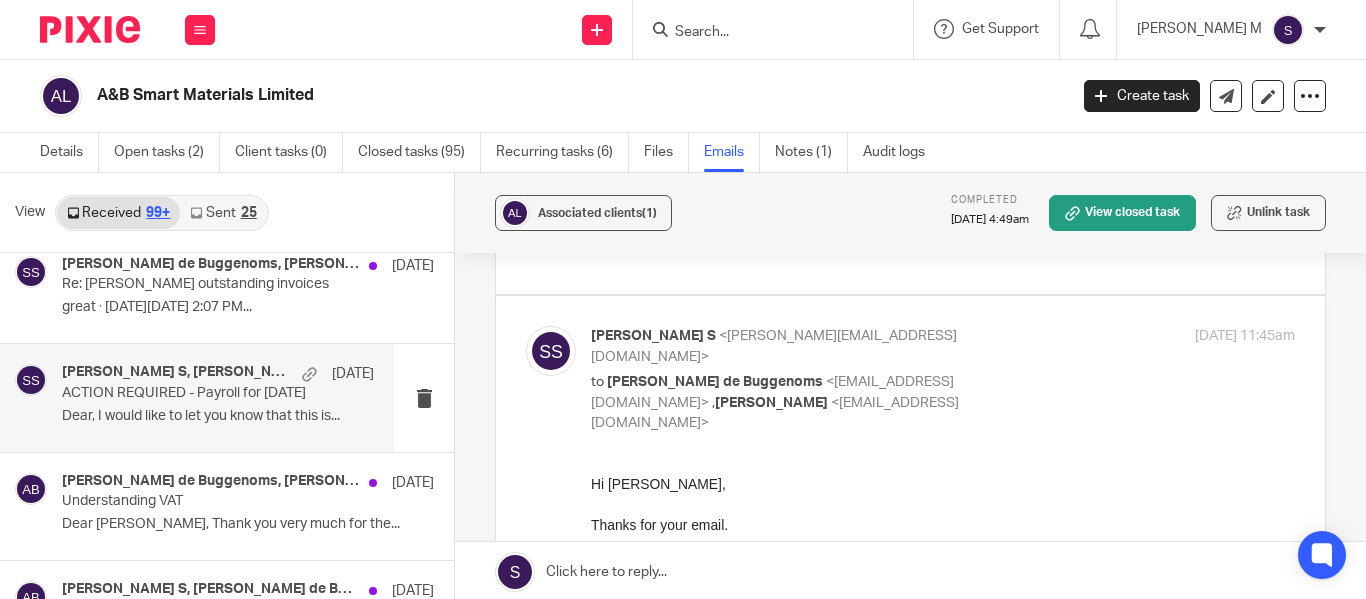 scroll, scrollTop: 0, scrollLeft: 0, axis: both 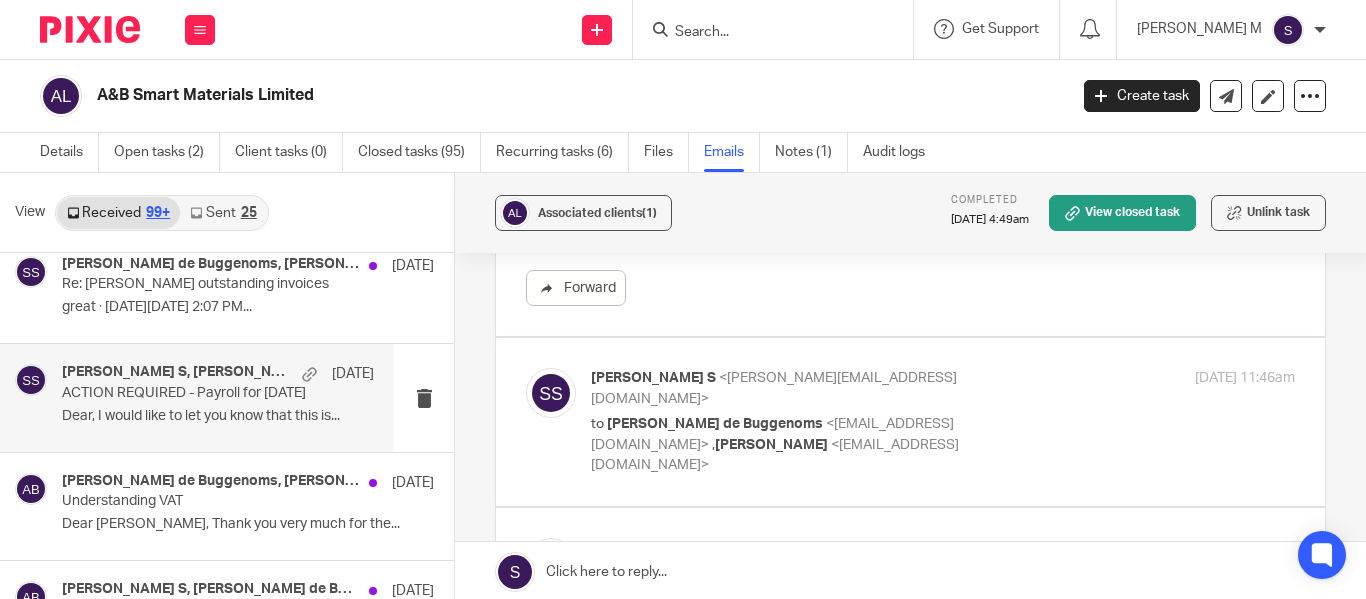 click at bounding box center [910, 422] 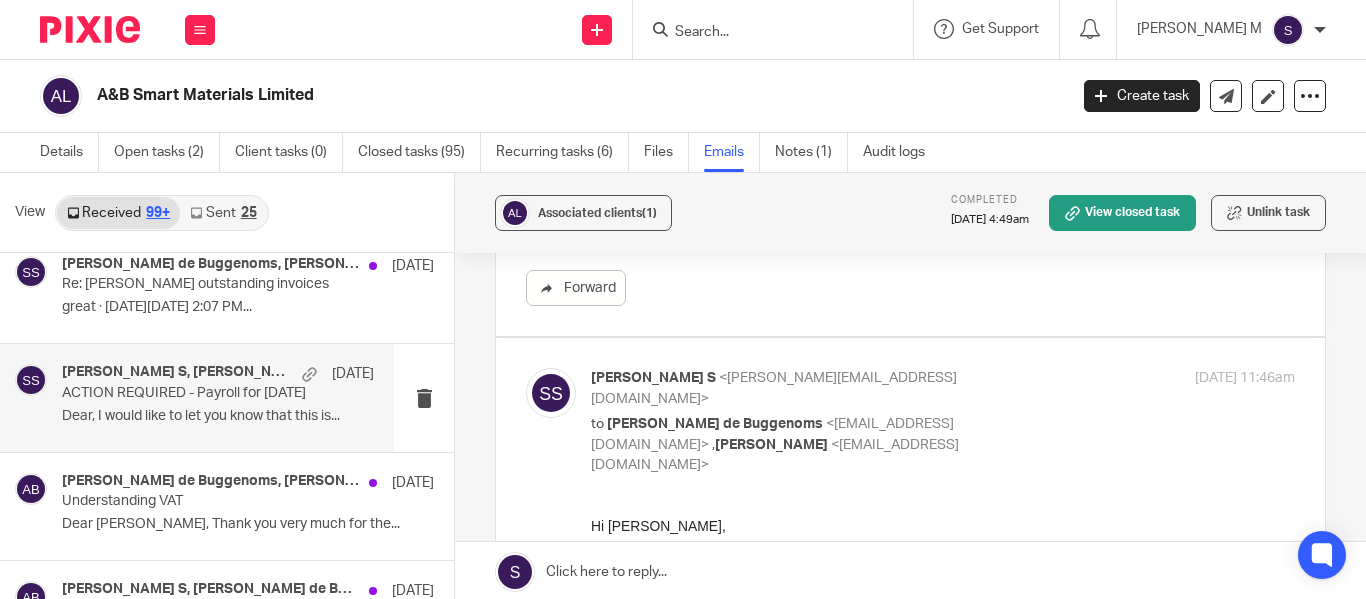 scroll, scrollTop: 0, scrollLeft: 0, axis: both 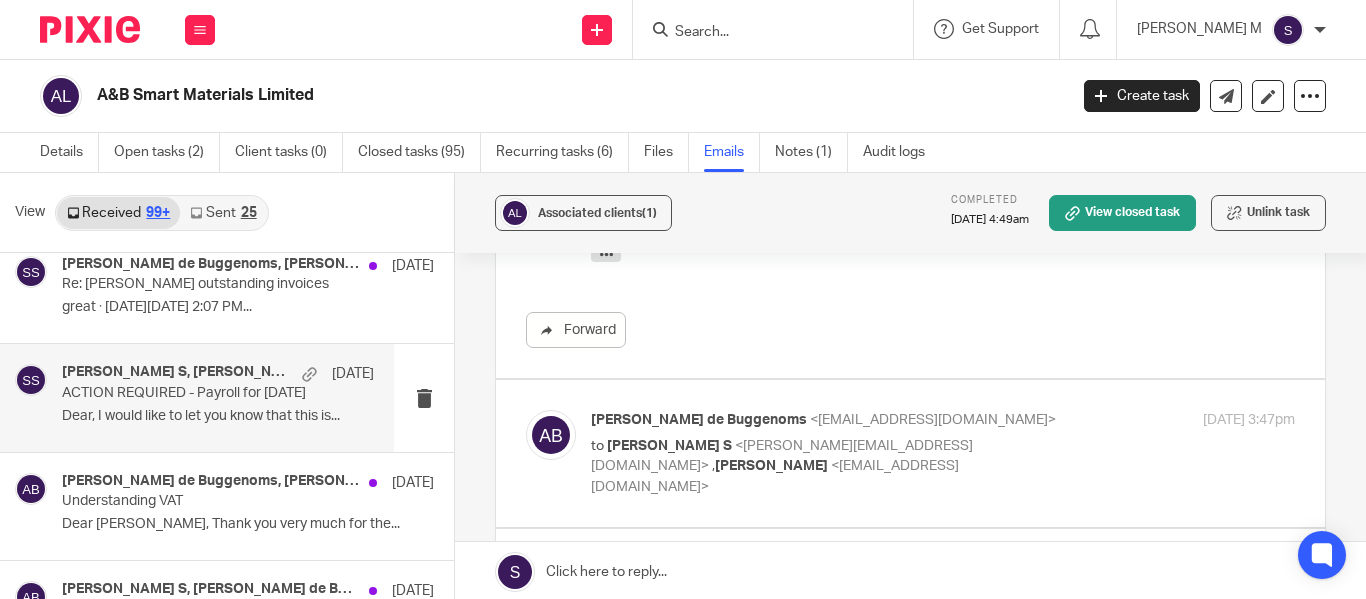 click at bounding box center (910, 453) 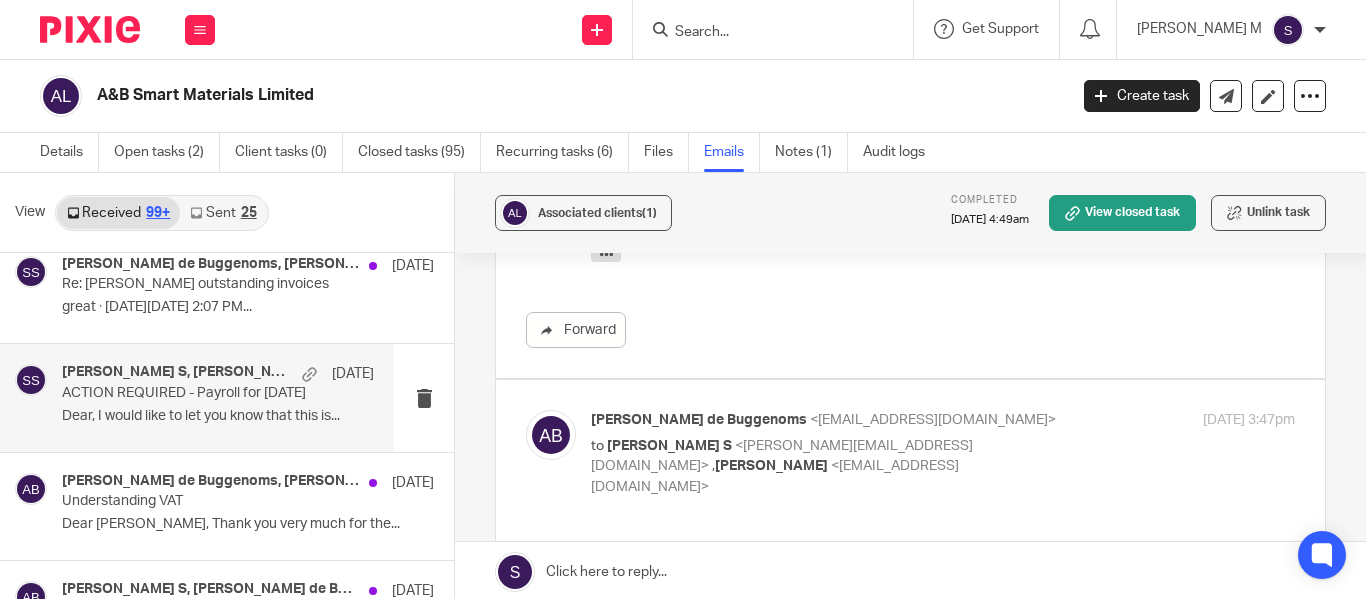 scroll, scrollTop: 0, scrollLeft: 0, axis: both 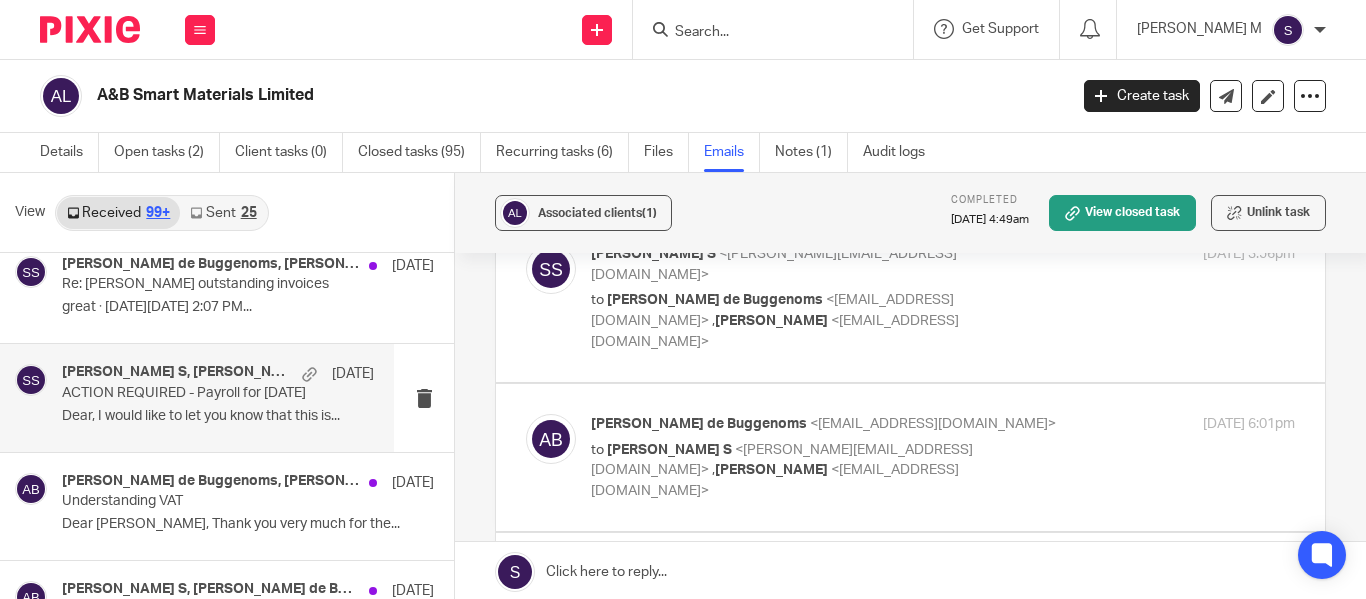 click on "Amaury van Trappen de Buggenoms
<amaury@absmartmaterials.com>   to
Santhosh S
<santhosh@jumpaccounting.co.uk>   ,
Kian Sadoughi-Yarand
<kian@jumpaccounting.co.uk>       26 Jun 2024 6:01pm" at bounding box center (943, 457) 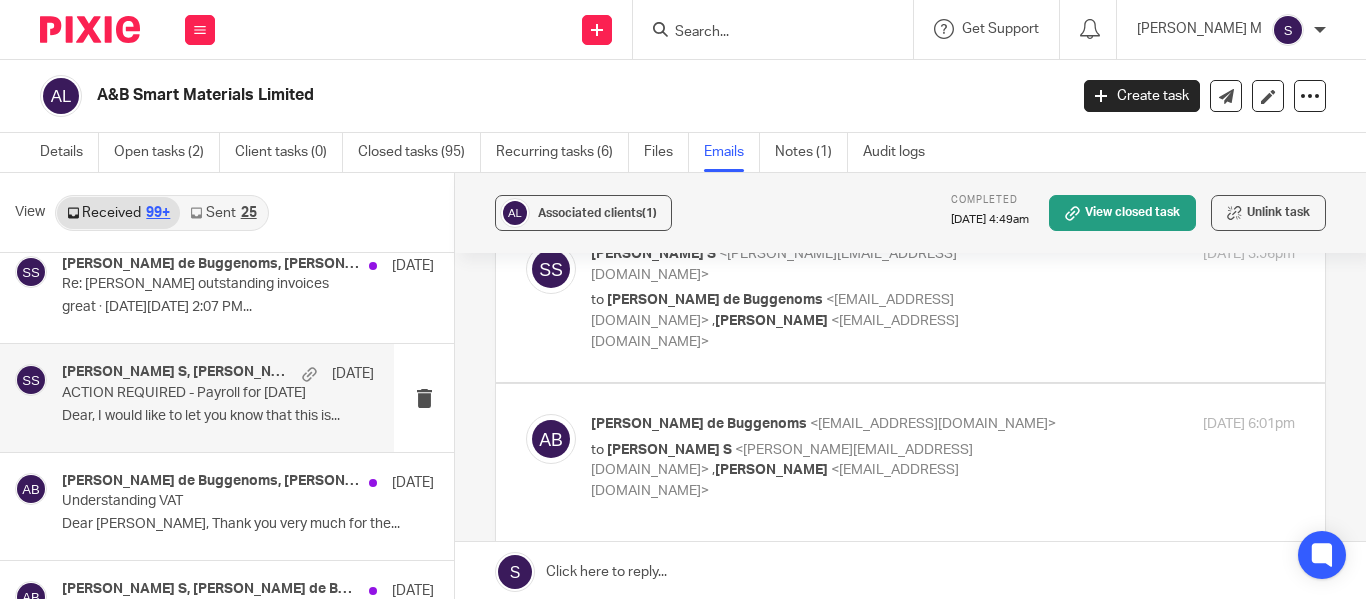 scroll, scrollTop: 0, scrollLeft: 0, axis: both 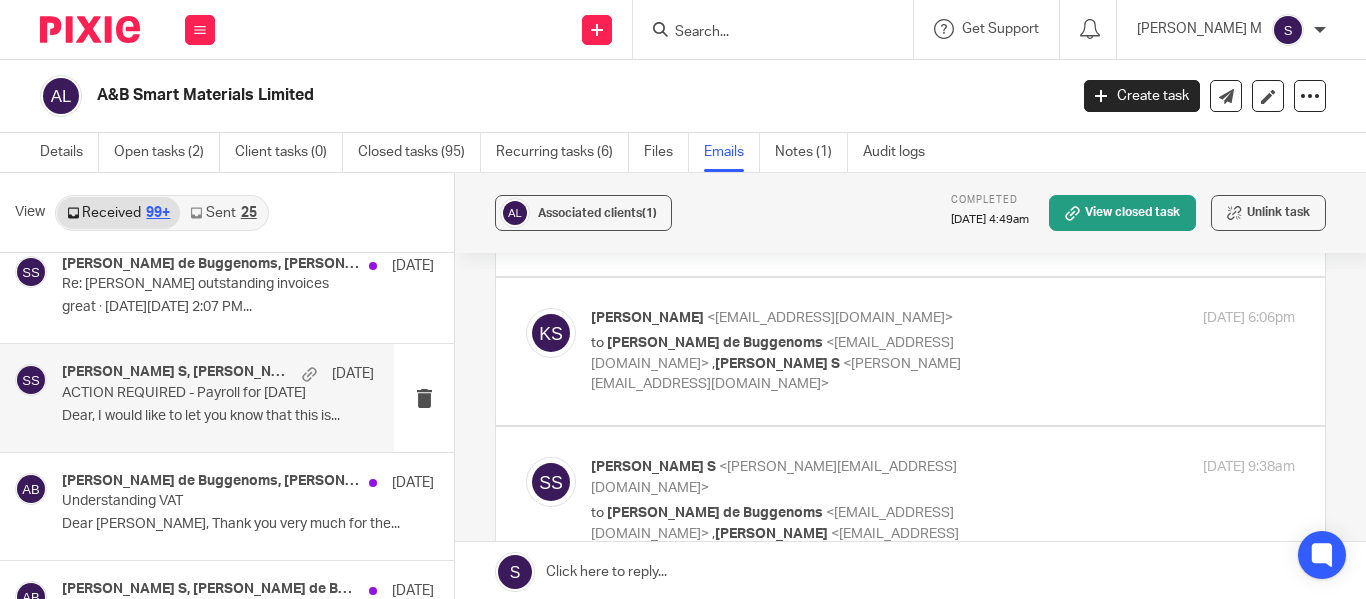 click on "Santhosh S
<santhosh@jumpaccounting.co.uk>   to
Amaury van Trappen de Buggenoms
<amaury@absmartmaterials.com>   ,
Kian Sadoughi-Yarand
<kian@jumpaccounting.co.uk>       28 Jun 2024 9:38am" at bounding box center [943, 511] 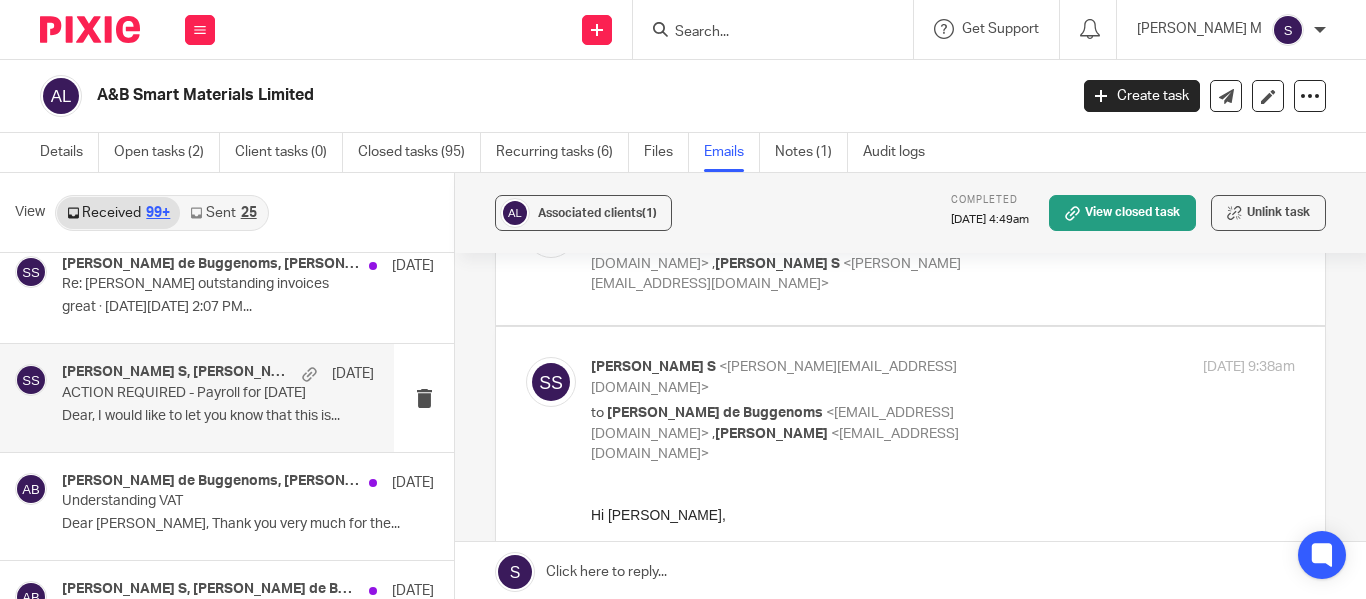 scroll, scrollTop: 3500, scrollLeft: 0, axis: vertical 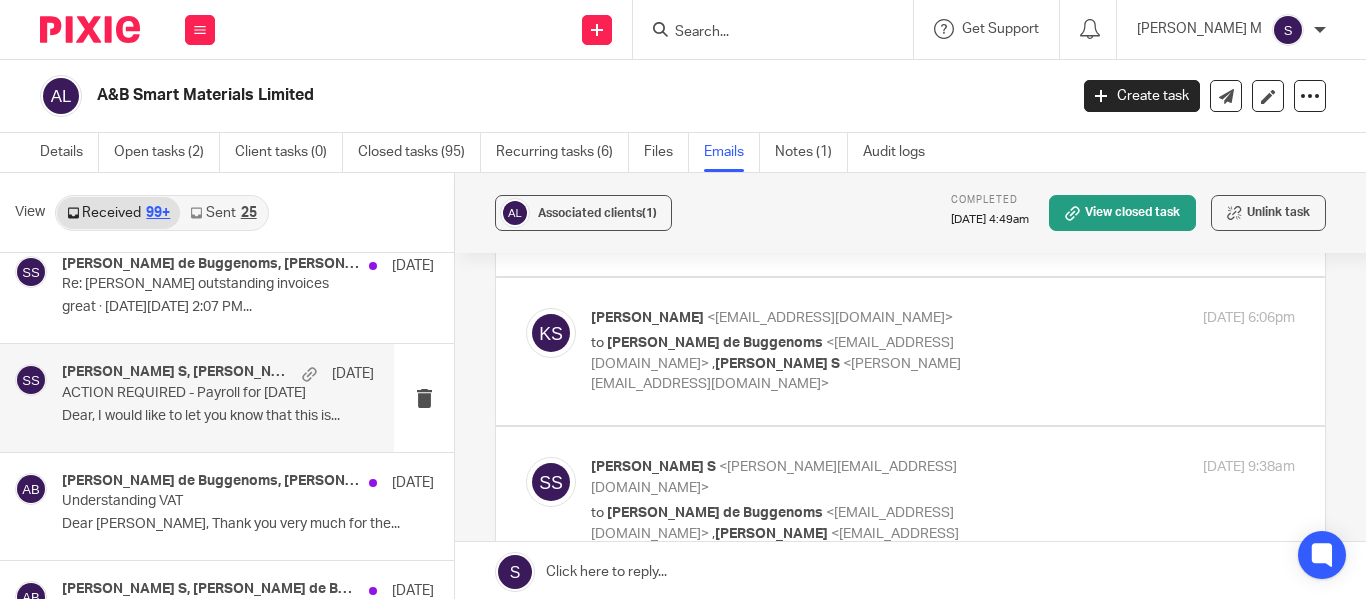 click at bounding box center [910, 351] 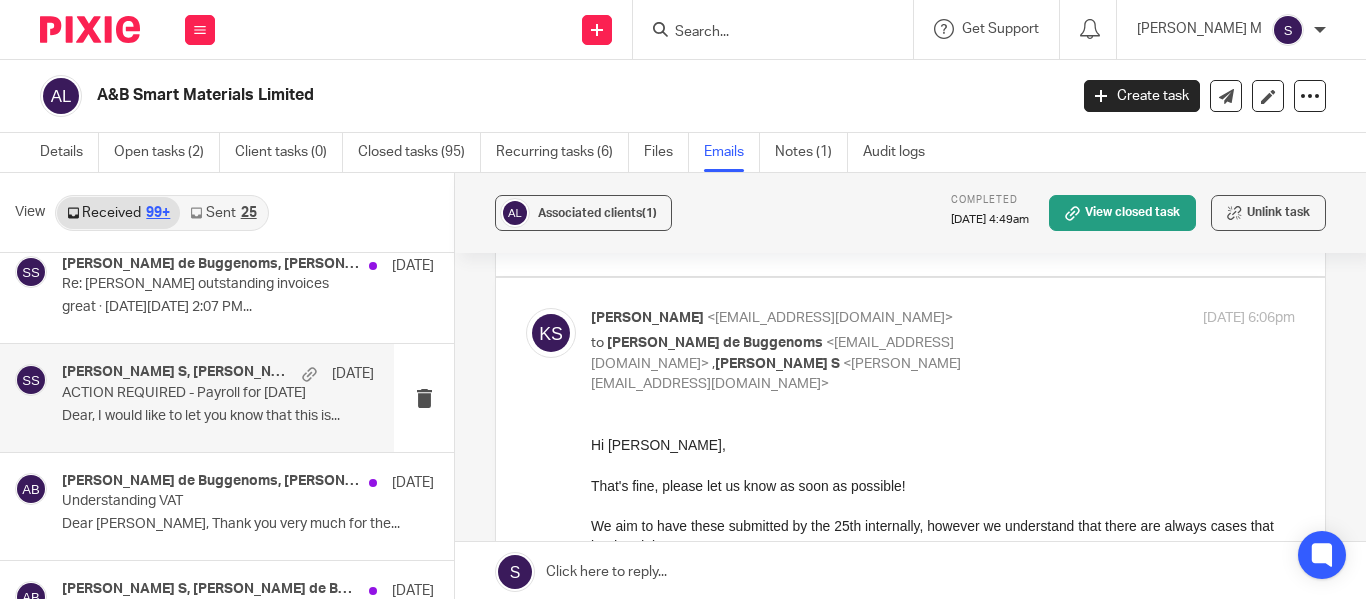scroll, scrollTop: 0, scrollLeft: 0, axis: both 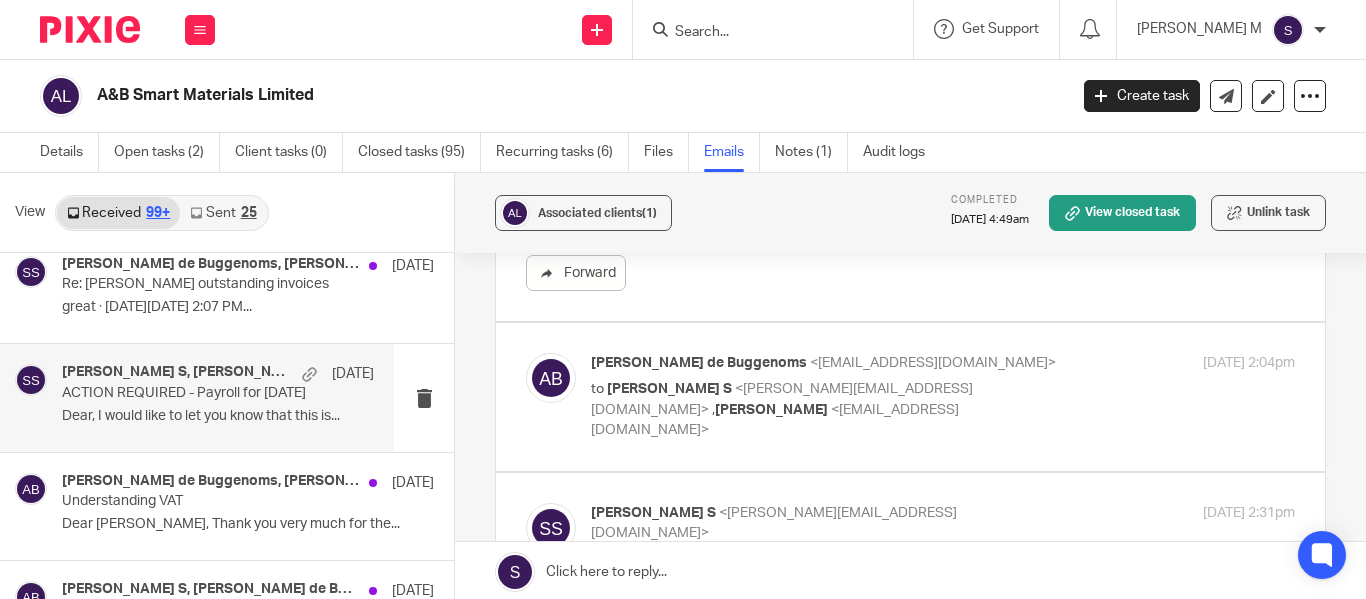 click at bounding box center [910, 396] 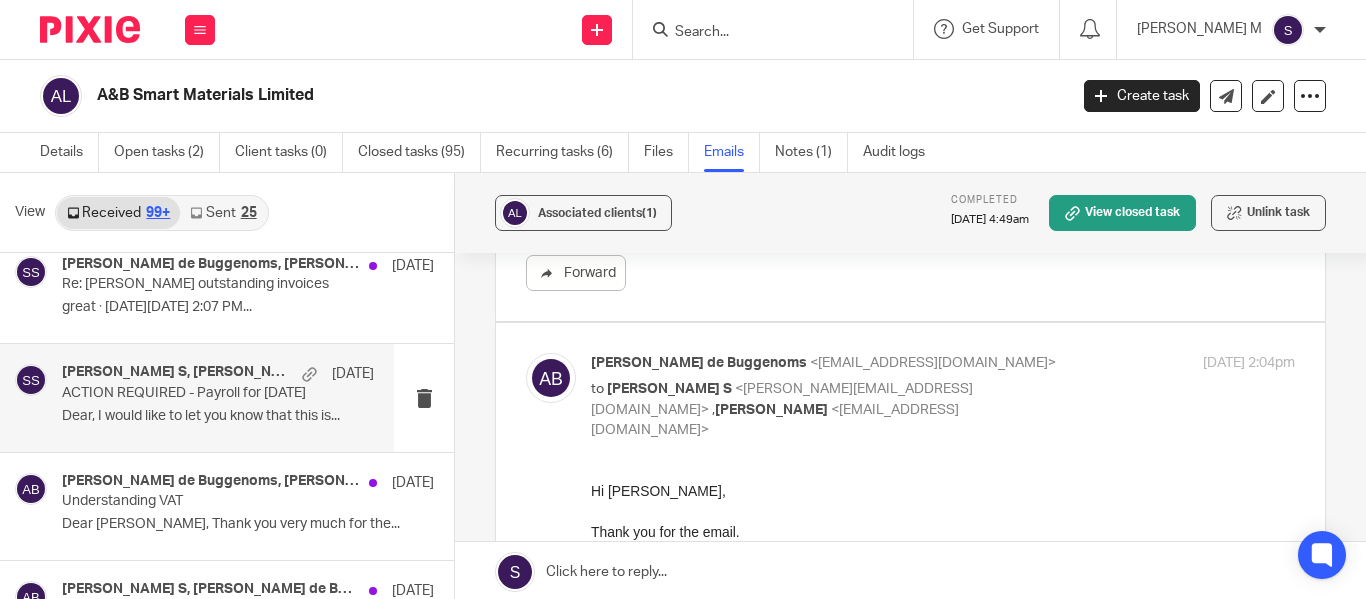 scroll, scrollTop: 0, scrollLeft: 0, axis: both 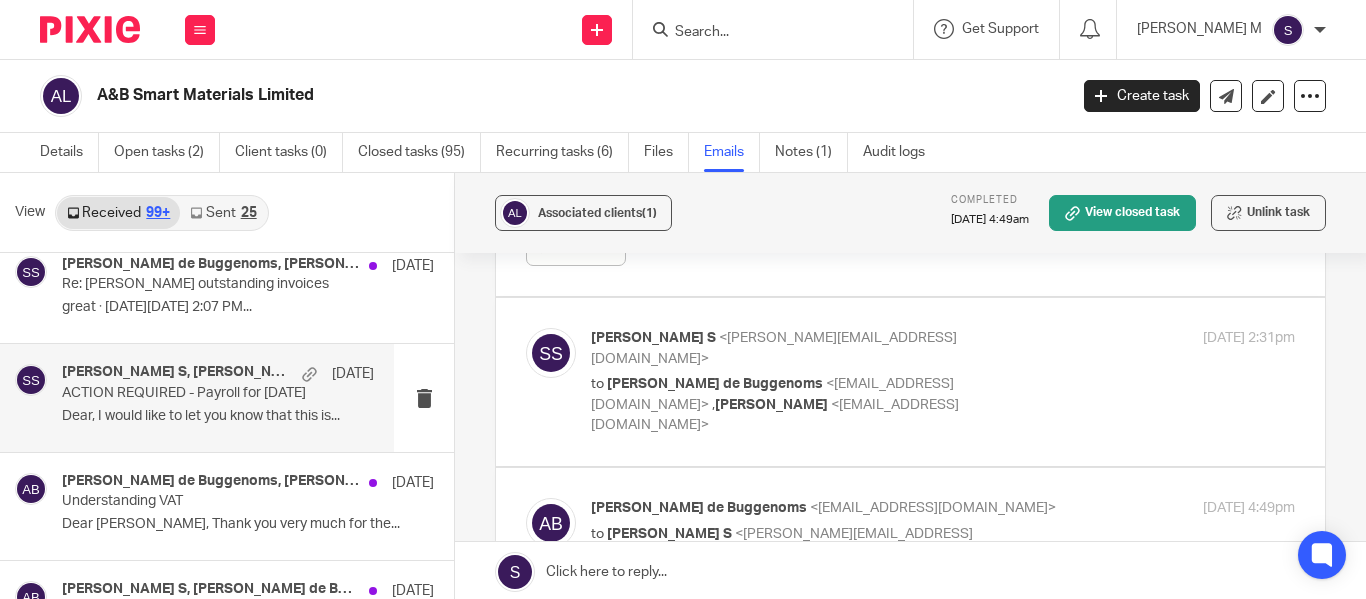 click at bounding box center (910, 382) 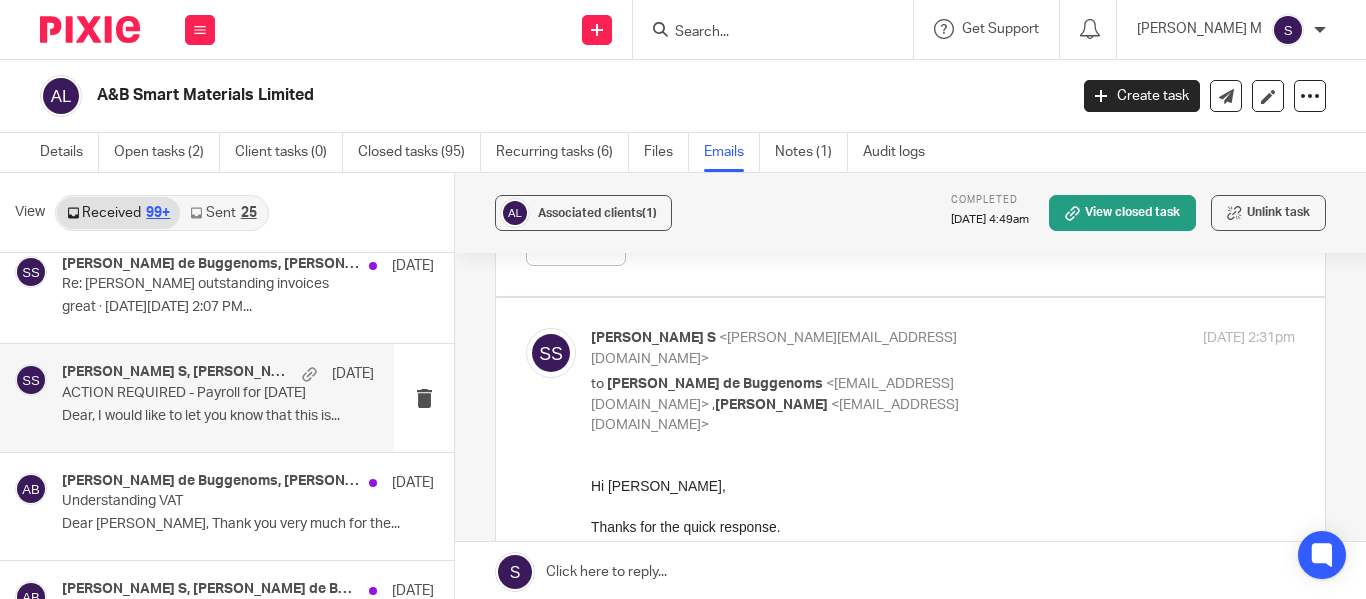 scroll, scrollTop: 0, scrollLeft: 0, axis: both 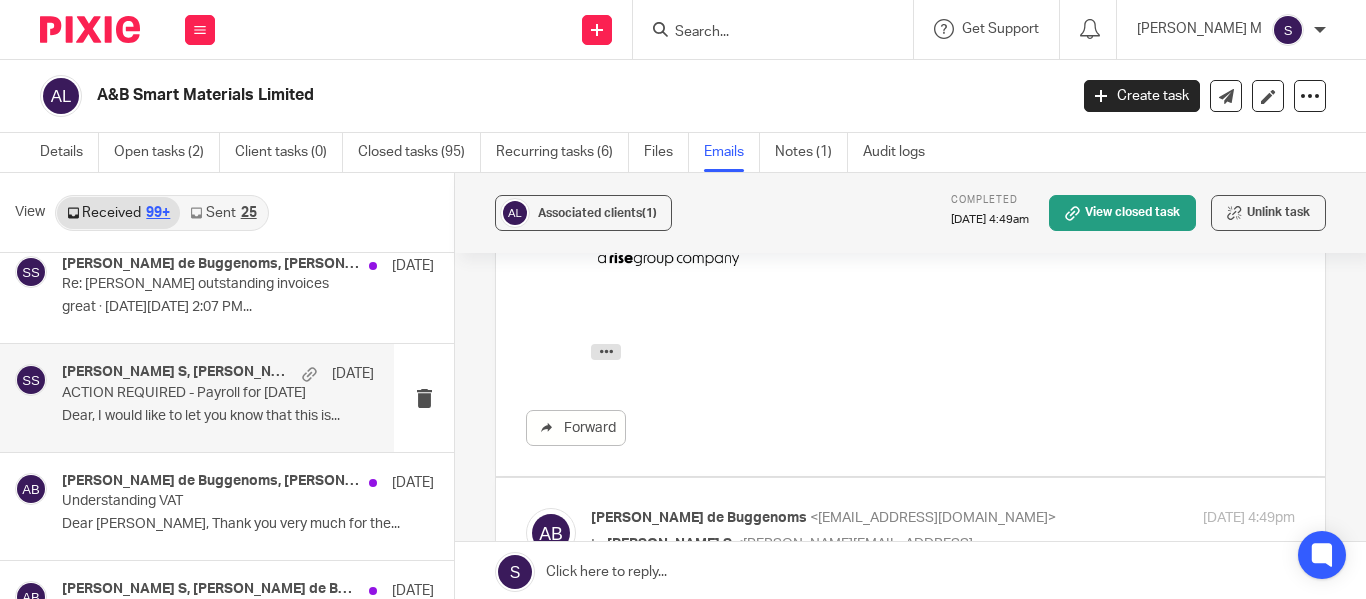 click on "Amaury van Trappen de Buggenoms
<amaury@absmartmaterials.com>   to
Santhosh S
<santhosh@jumpaccounting.co.uk>   ,
Kian Sadoughi-Yarand
<kian@jumpaccounting.co.uk>       28 Jun 2024 4:49pm" at bounding box center [943, 551] 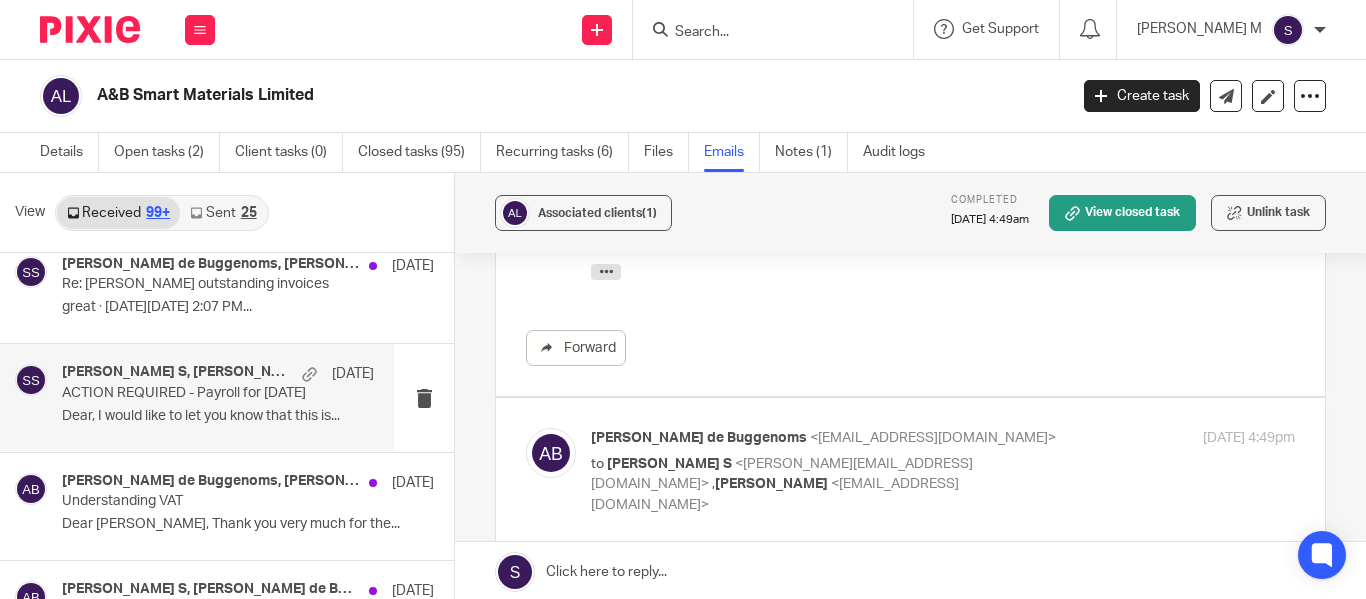 scroll, scrollTop: 0, scrollLeft: 0, axis: both 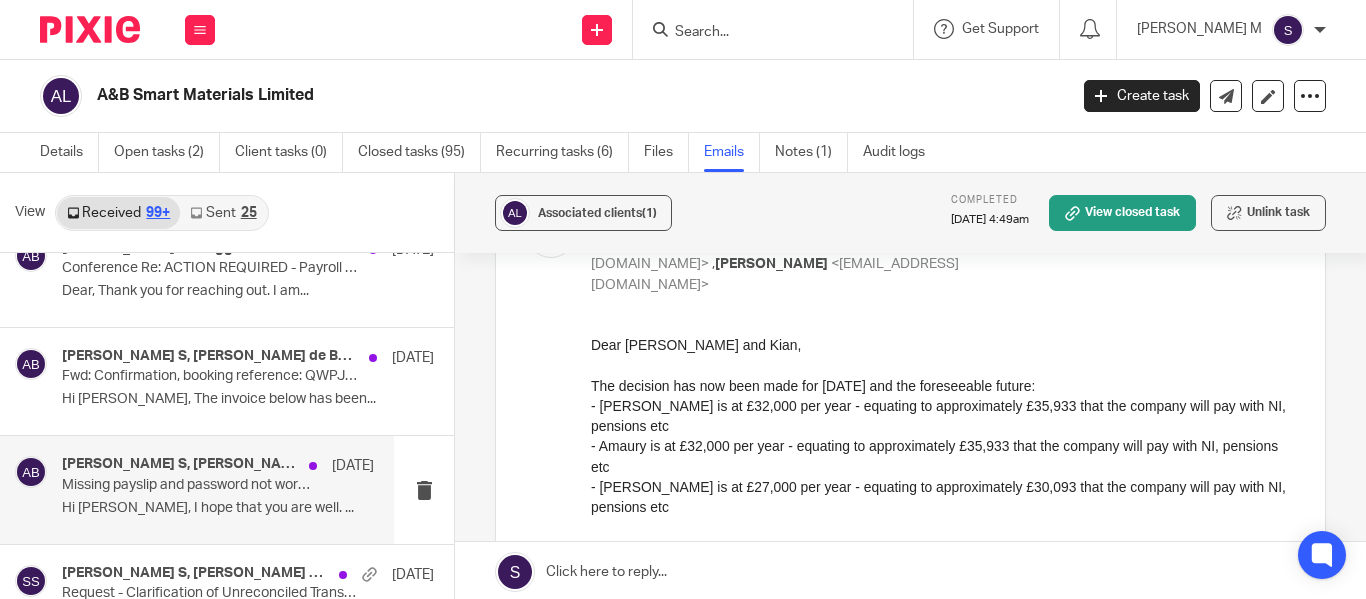 click on "Hi Santhosh,     I hope that you are well.     ..." at bounding box center [218, 508] 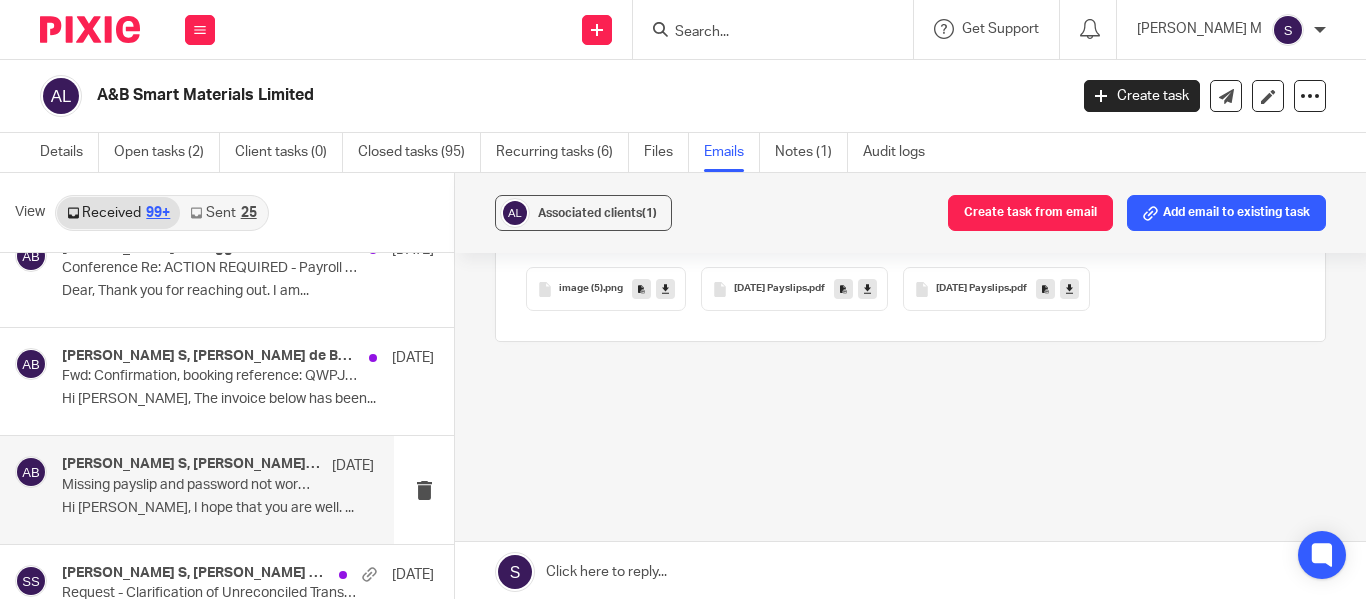 scroll, scrollTop: 0, scrollLeft: 0, axis: both 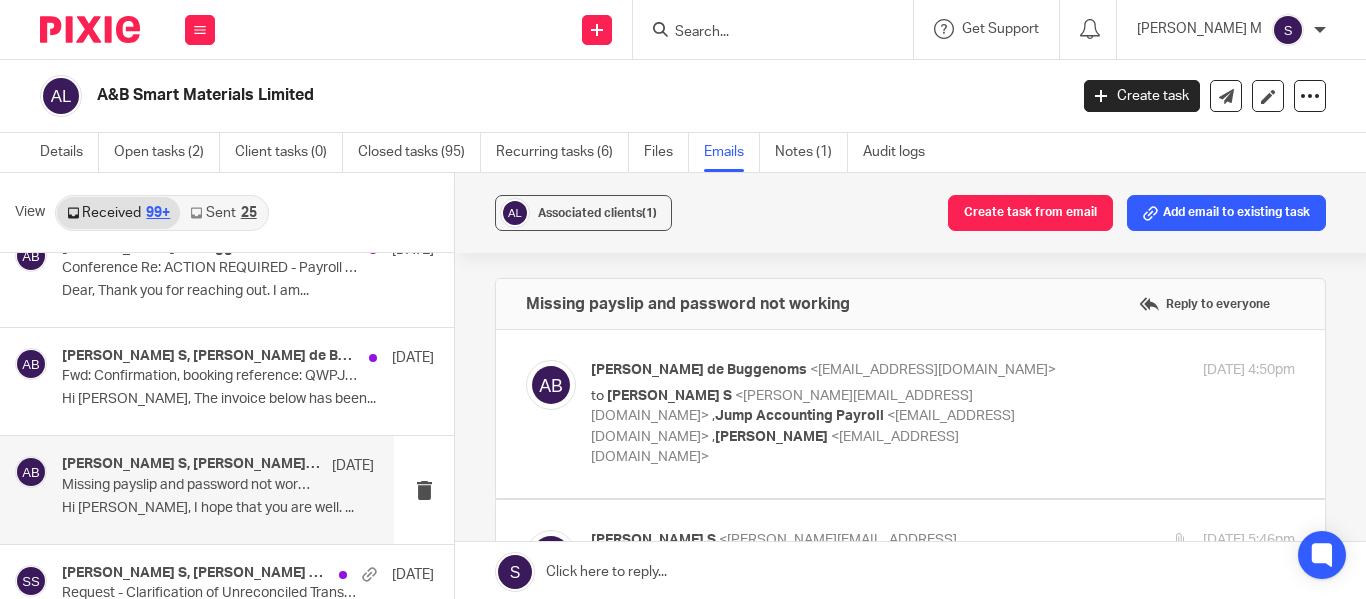 click on "Amaury van Trappen de Buggenoms
<amaury@absmartmaterials.com>   to
Santhosh S
<santhosh@jumpaccounting.co.uk>   ,
Jump Accounting Payroll
<payroll@jumpaccounting.co.uk>   ,
Benjamin White
<ben@absmartmaterials.com>       29 May 2024 4:50pm" at bounding box center [943, 414] 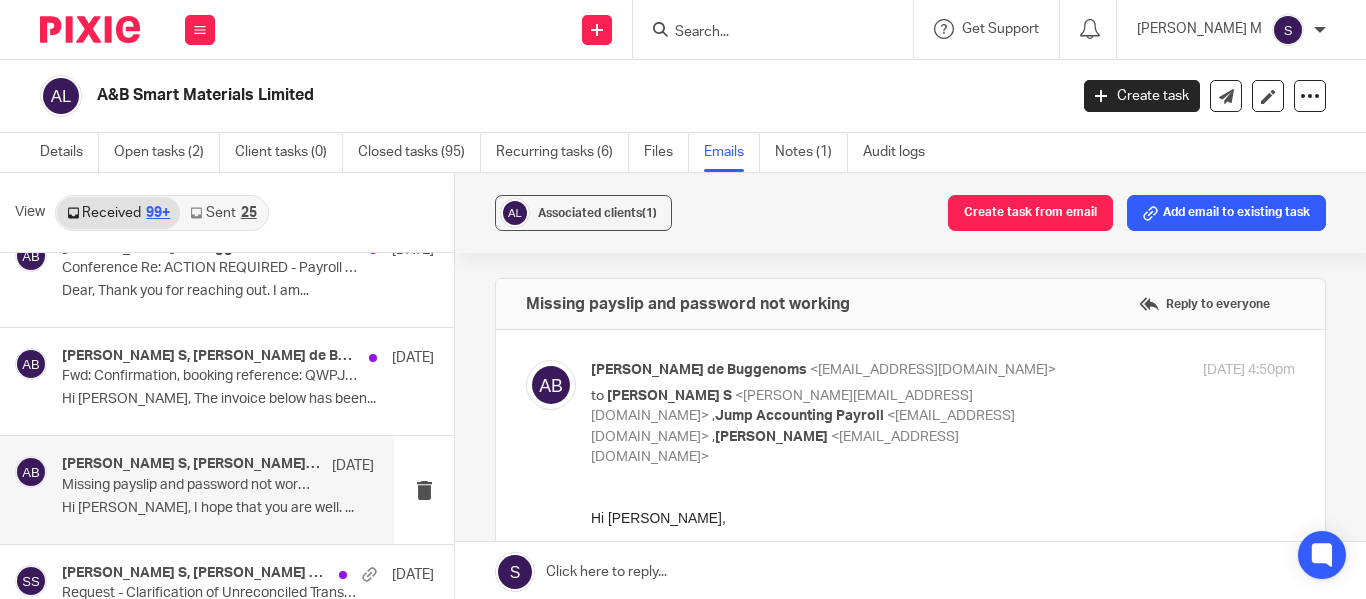 scroll, scrollTop: 0, scrollLeft: 0, axis: both 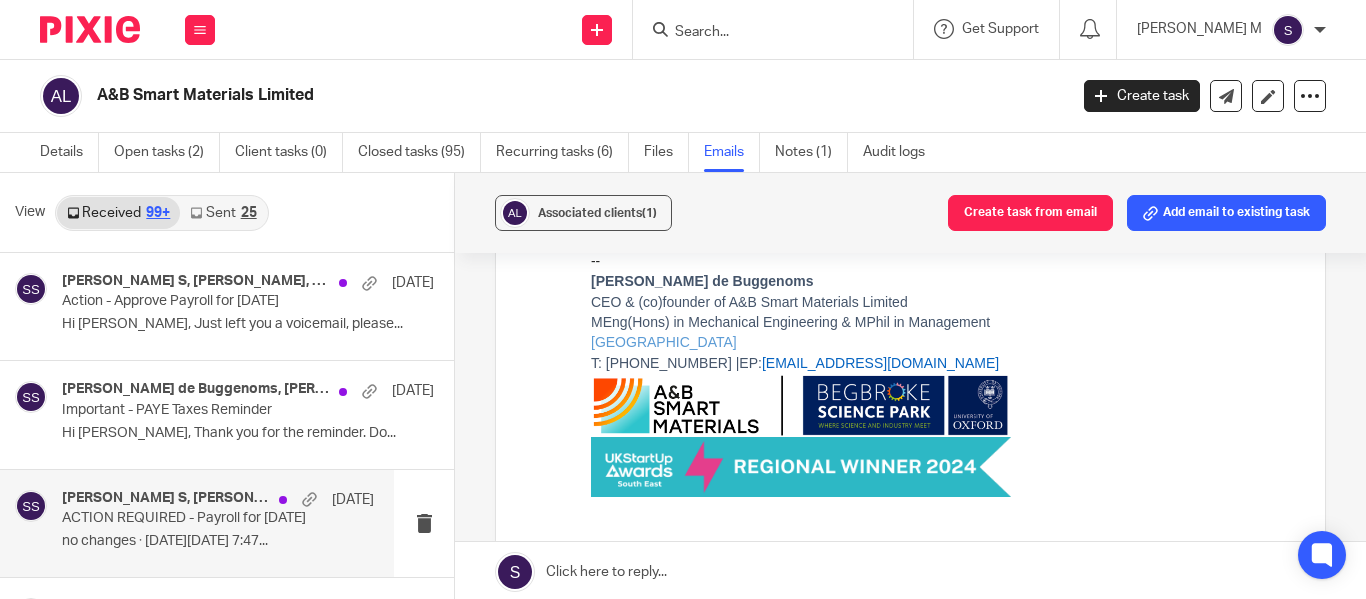 click on "10 May 2024" at bounding box center [321, 500] 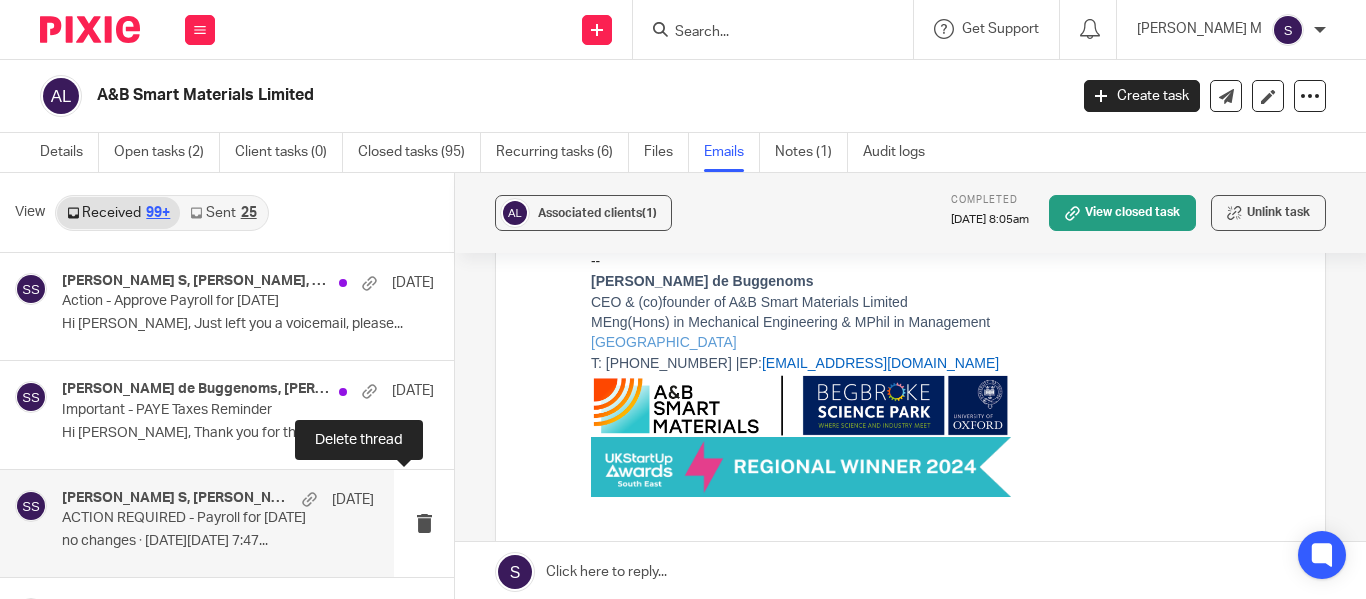 scroll, scrollTop: 0, scrollLeft: 0, axis: both 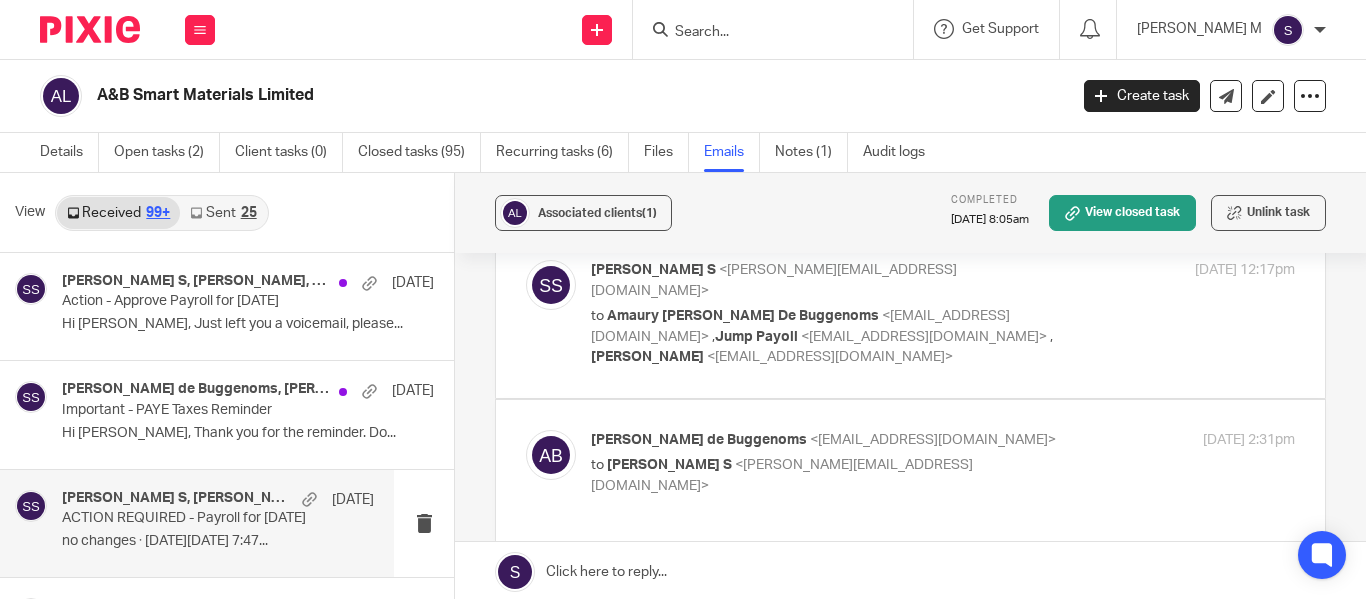 click on "Amaury van Trappen de Buggenoms
<amaury@absmartmaterials.com>" at bounding box center [825, 440] 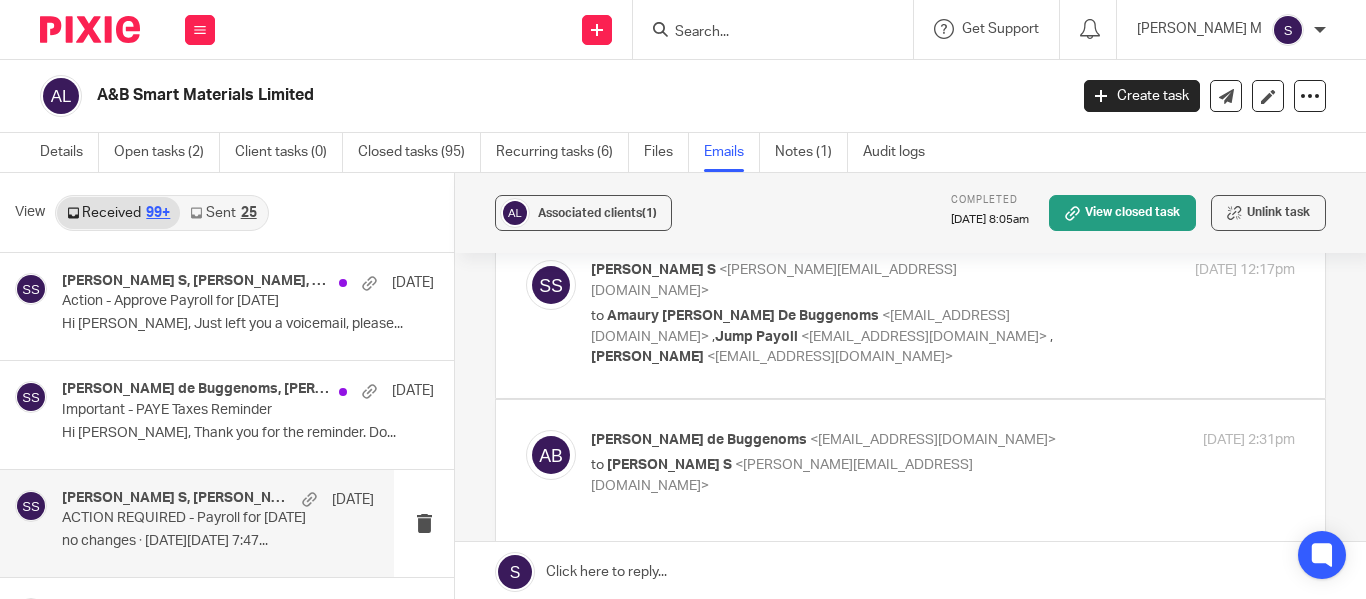 scroll, scrollTop: 0, scrollLeft: 0, axis: both 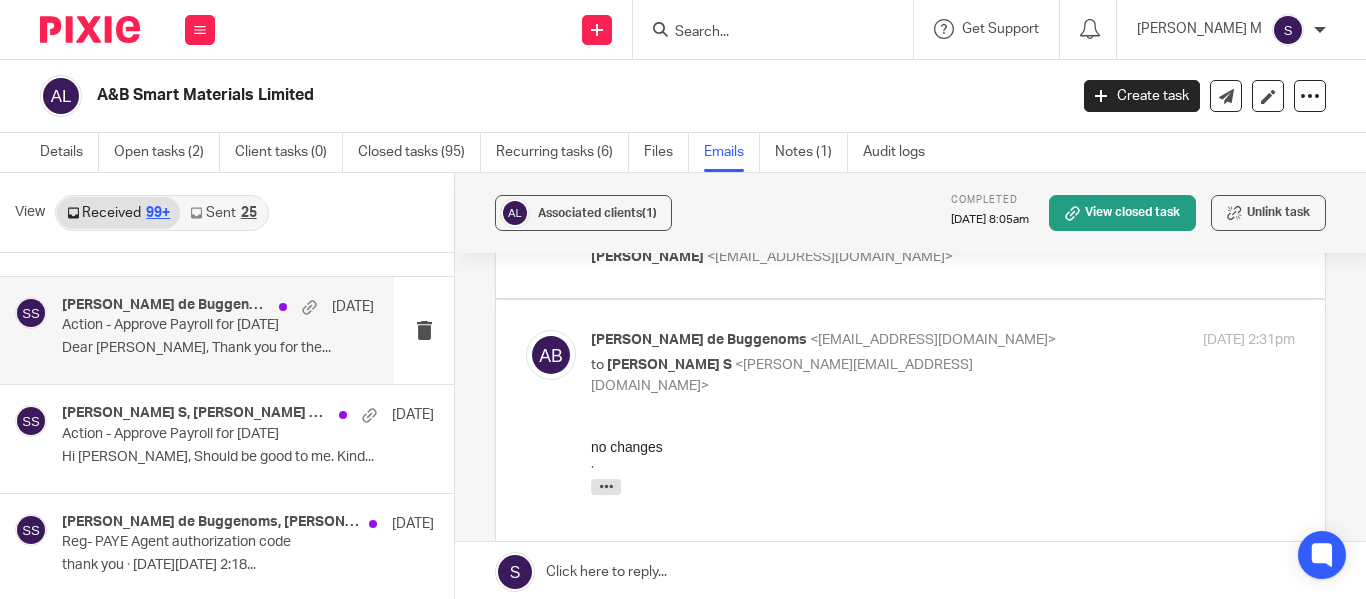 click on "Dear Santhosh,     Thank you for the..." at bounding box center [218, 348] 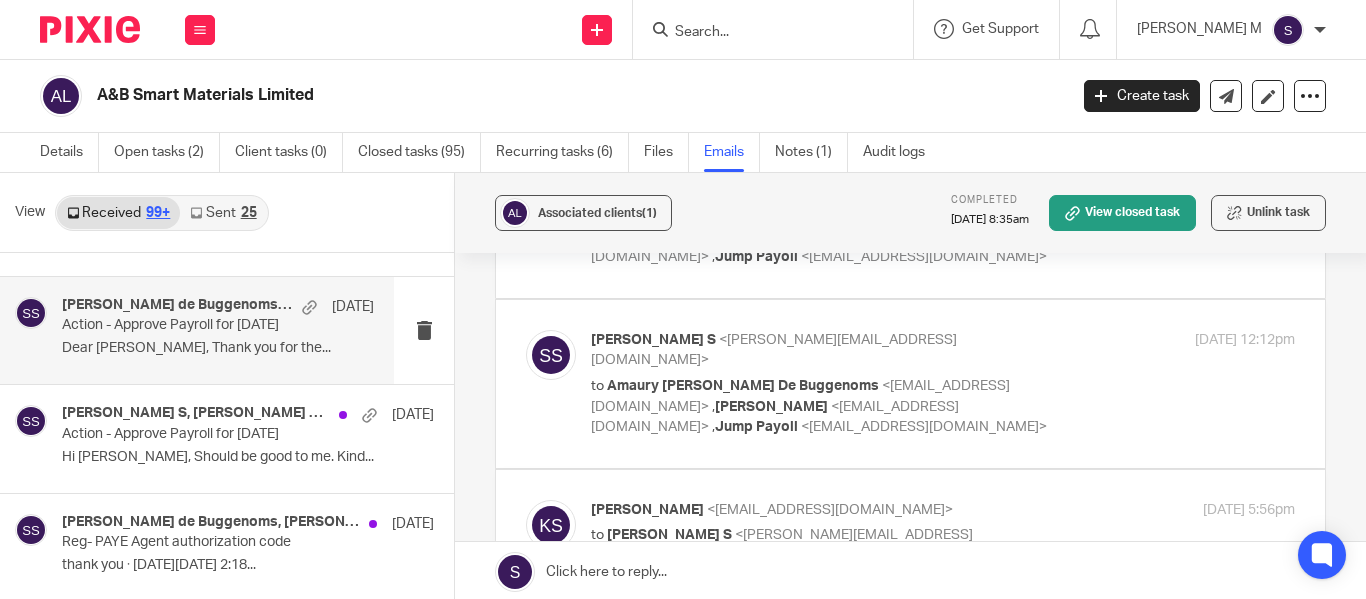 scroll, scrollTop: 0, scrollLeft: 0, axis: both 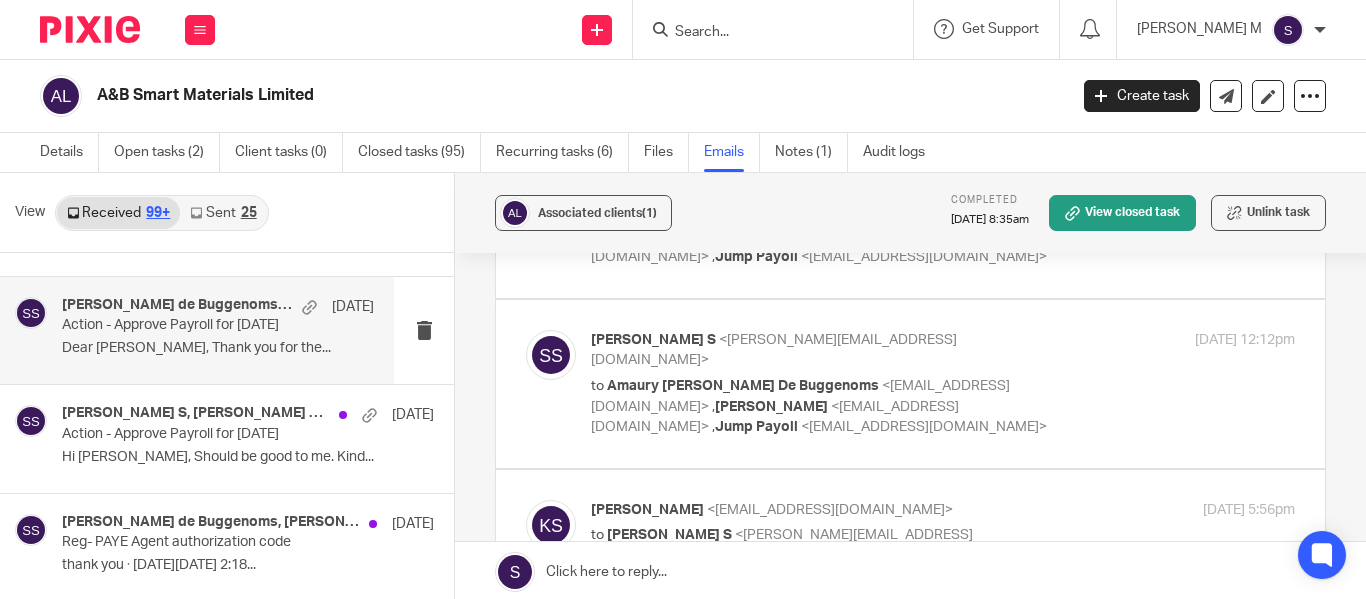click on "to
Amaury Charles J Van Trappen De Buggenoms
<amaury@absmartmaterials.com>   ,
Kian Sadoughi-Yarand
<kian@jumpaccounting.co.uk>   ,
Jump Payoll
<payroll@jumpaccounting.co.uk>" at bounding box center [825, 407] 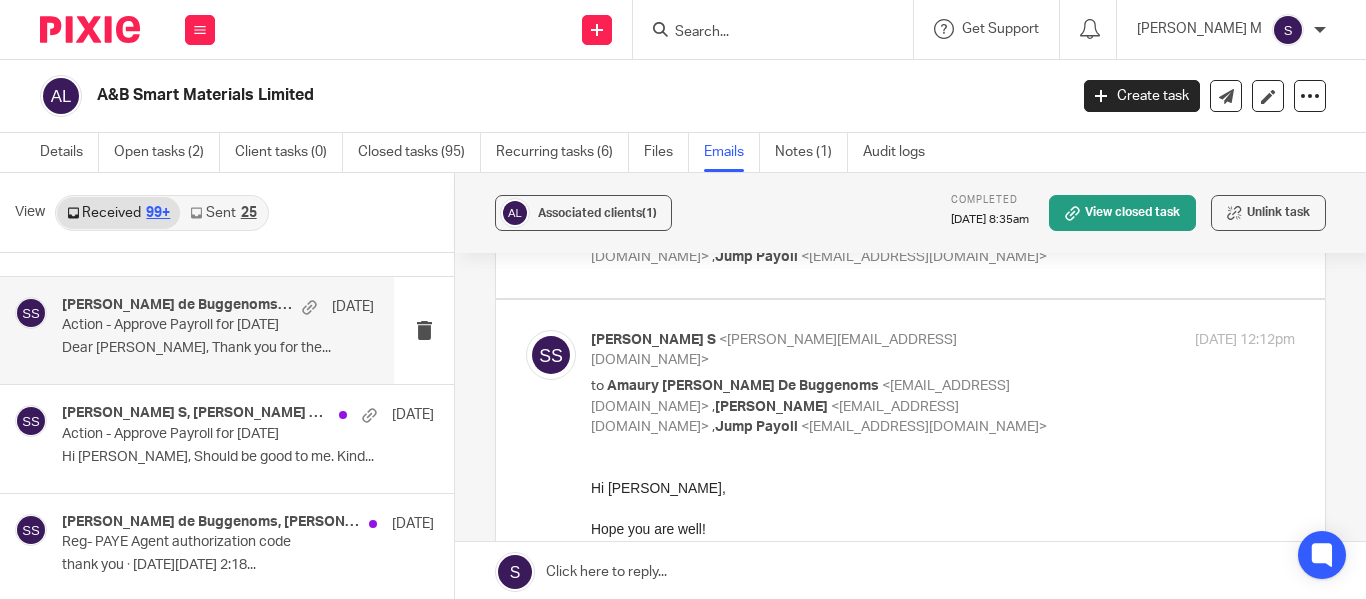 scroll, scrollTop: 0, scrollLeft: 0, axis: both 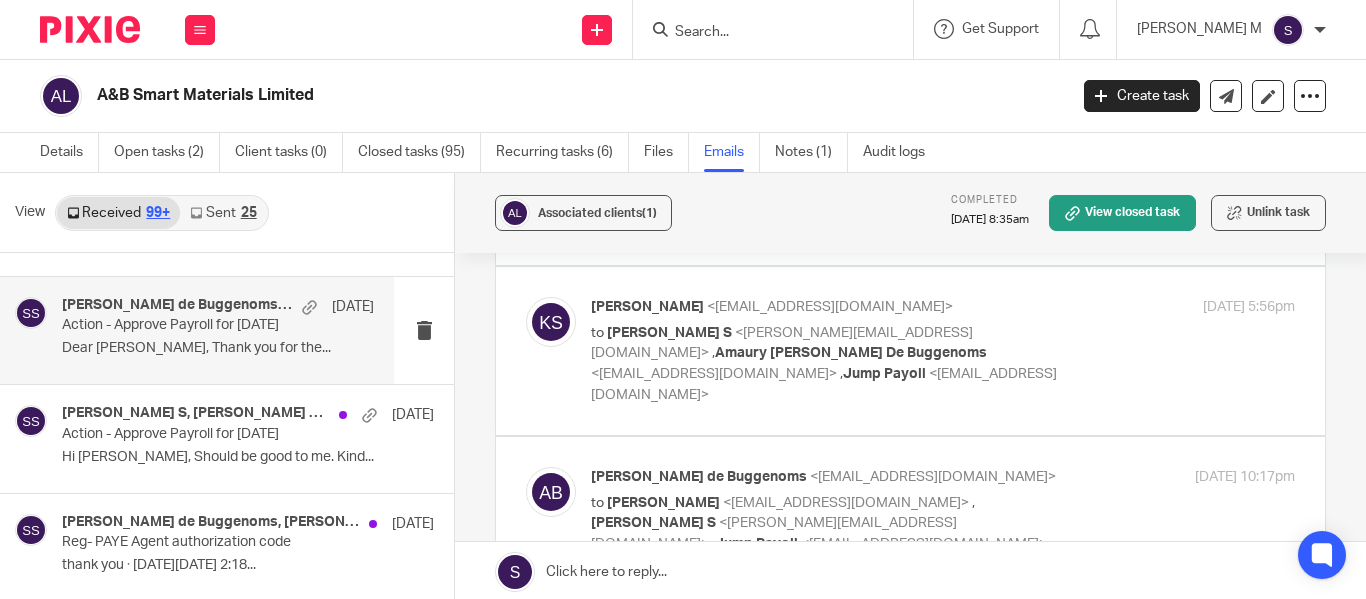 click on "to
Santhosh S
<santhosh@jumpaccounting.co.uk>   ,
Amaury Charles J Van Trappen De Buggenoms
<amaury@absmartmaterials.com>   ,
Jump Payoll
<payroll@jumpaccounting.co.uk>" at bounding box center [825, 364] 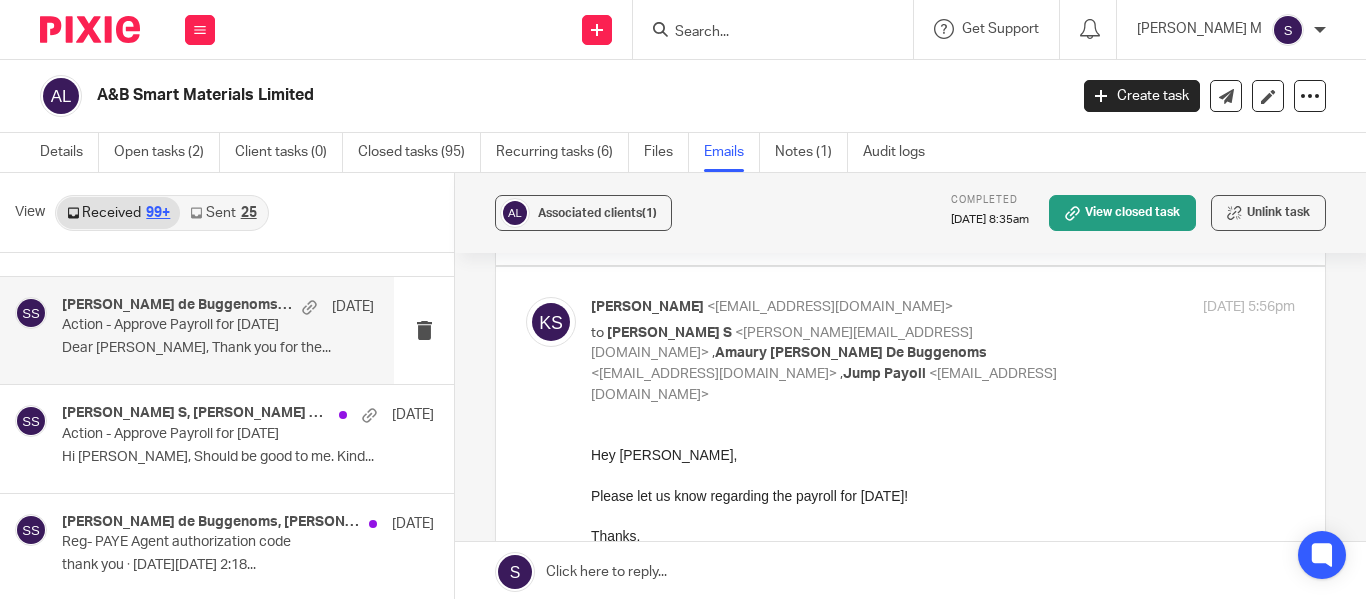 scroll, scrollTop: 0, scrollLeft: 0, axis: both 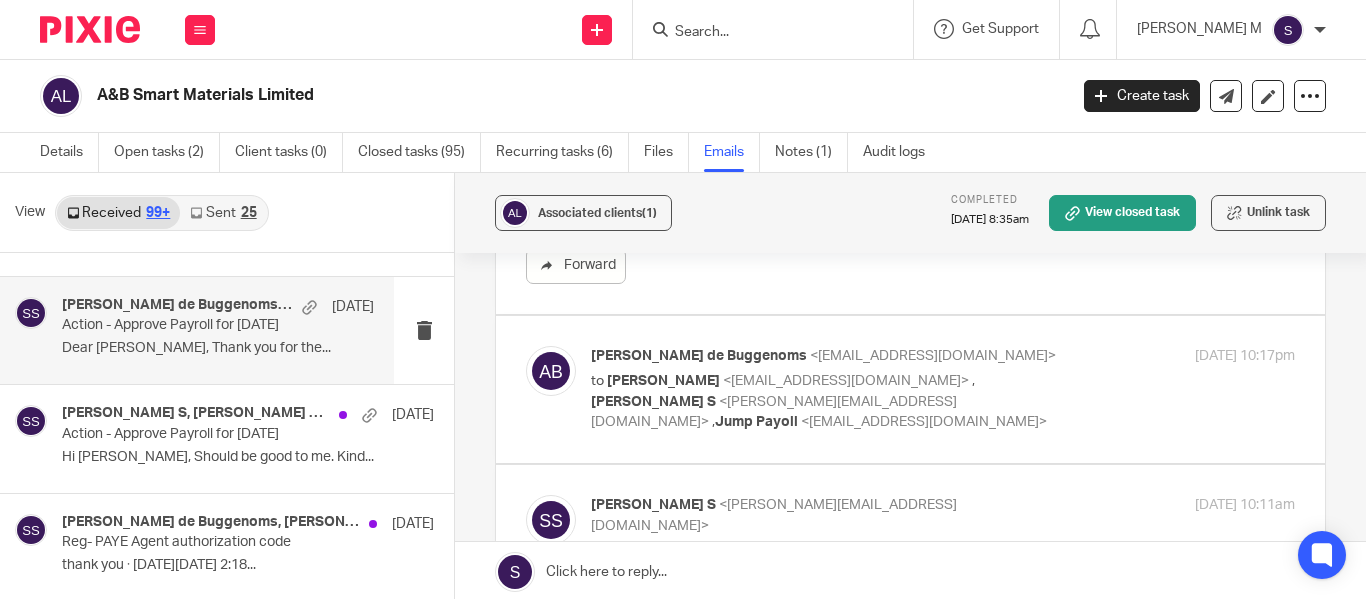 click on "to
Kian Sadoughi-Yarand
<kian@jumpaccounting.co.uk>   ,
Santhosh S
<santhosh@jumpaccounting.co.uk>   ,
Jump Payoll
<payroll@jumpaccounting.co.uk>" at bounding box center (825, 402) 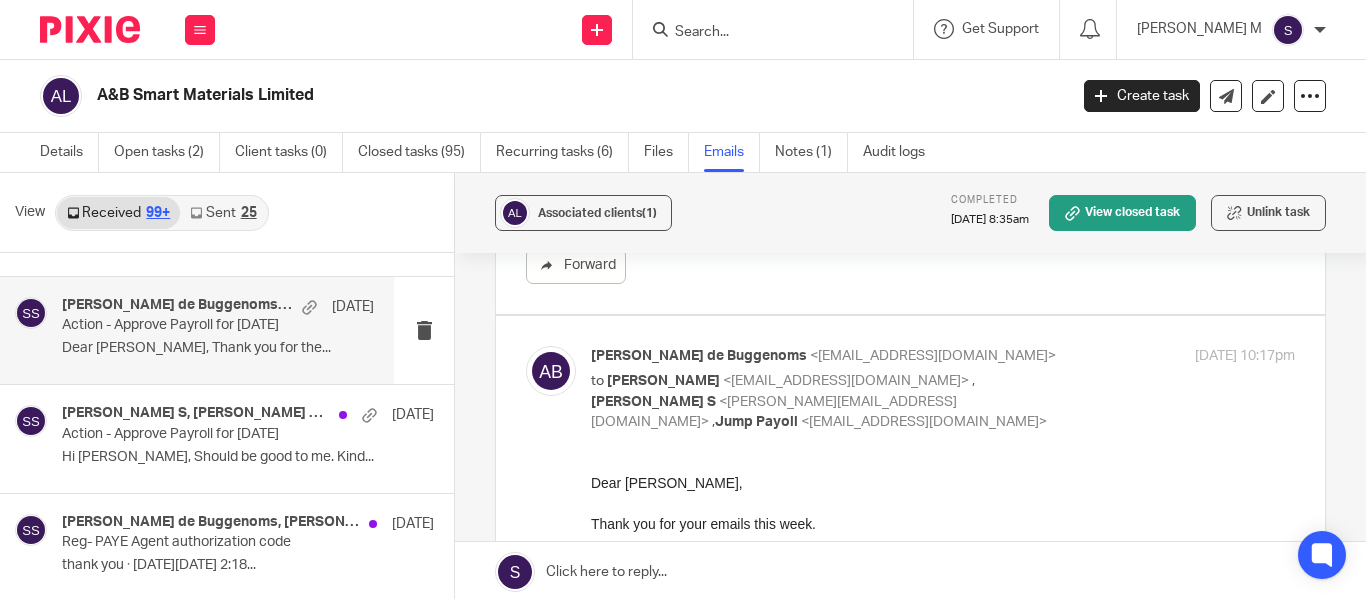 scroll, scrollTop: 0, scrollLeft: 0, axis: both 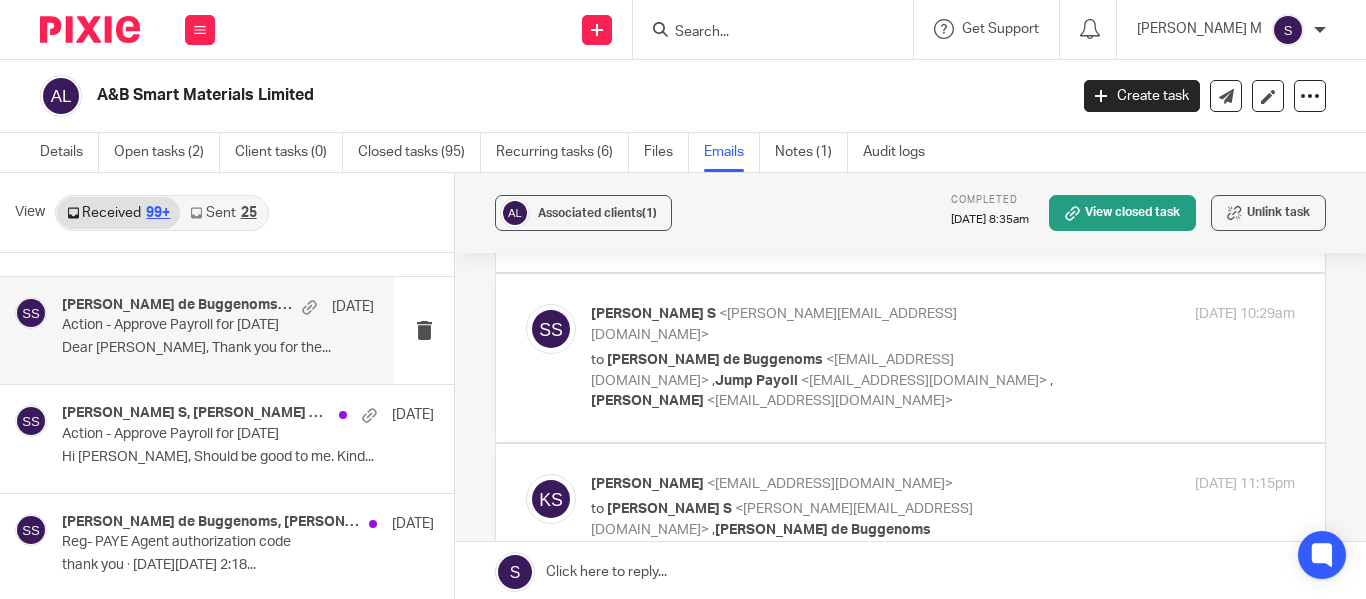 click on "Kian Sadoughi-Yarand
<kian@jumpaccounting.co.uk>   to
Santhosh S
<santhosh@jumpaccounting.co.uk>   ,
Amaury van Trappen de Buggenoms
<amaury@absmartmaterials.com>   ,
Jump Payoll
<payroll@jumpaccounting.co.uk>       28 Mar 2024 11:15pm" at bounding box center (943, 528) 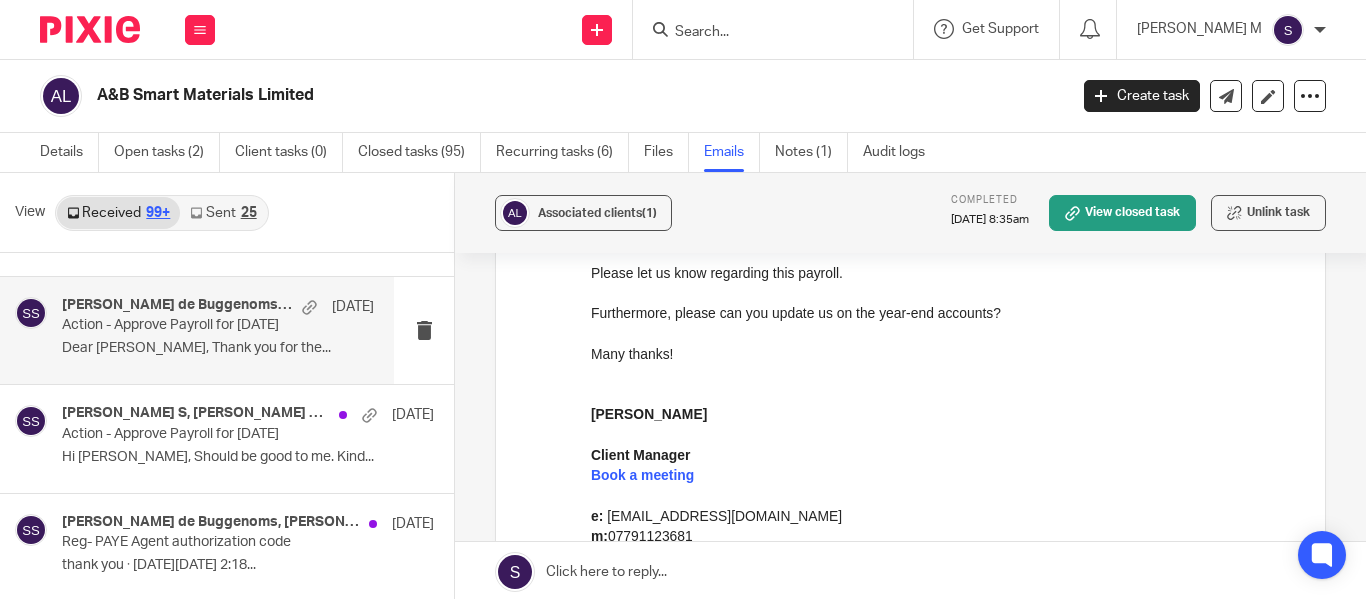scroll, scrollTop: 2900, scrollLeft: 0, axis: vertical 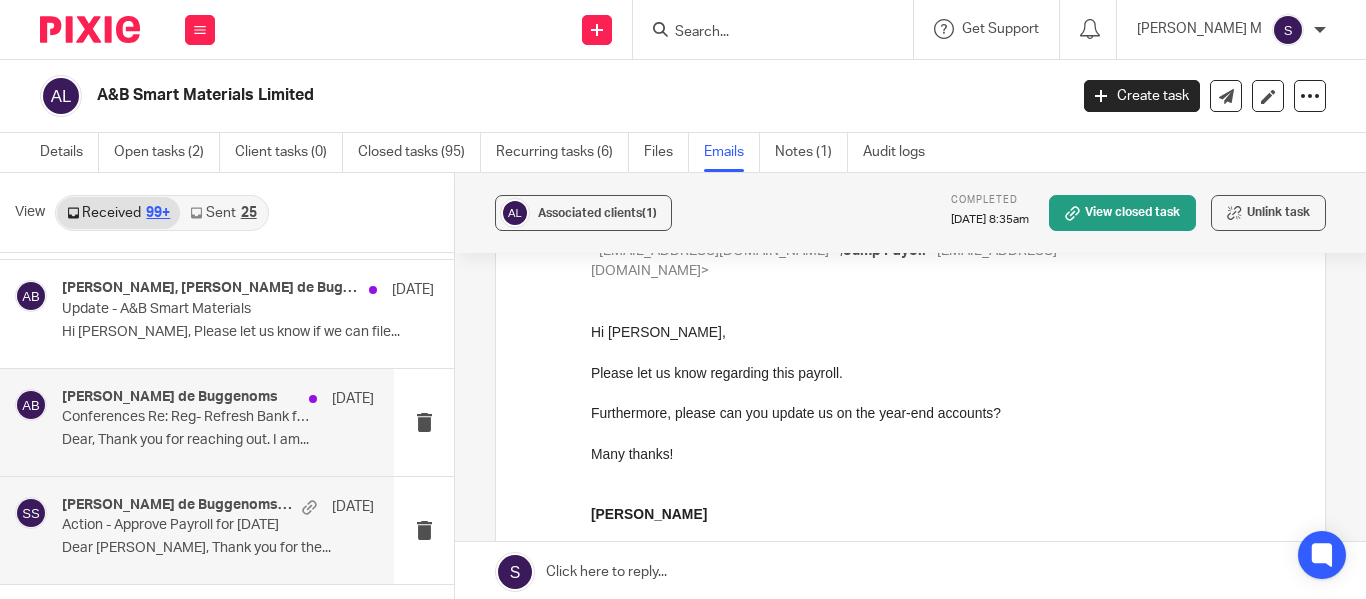 click on "Dear,
Thank you for reaching out. I am..." at bounding box center (218, 440) 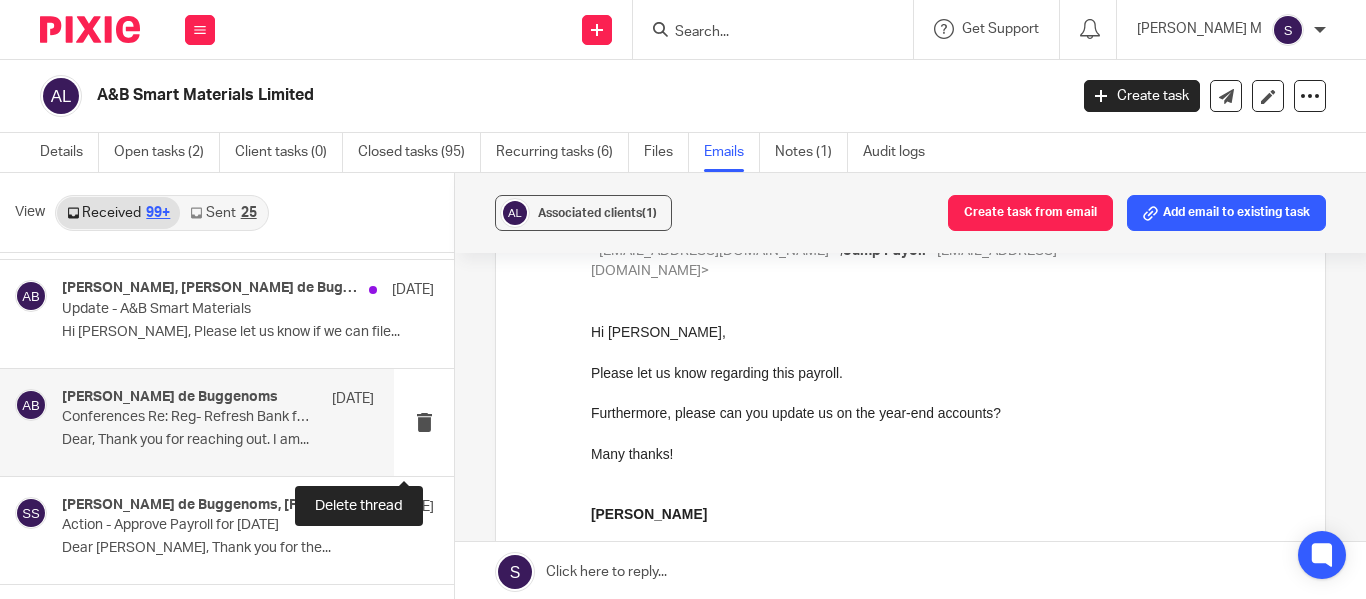 scroll, scrollTop: 0, scrollLeft: 0, axis: both 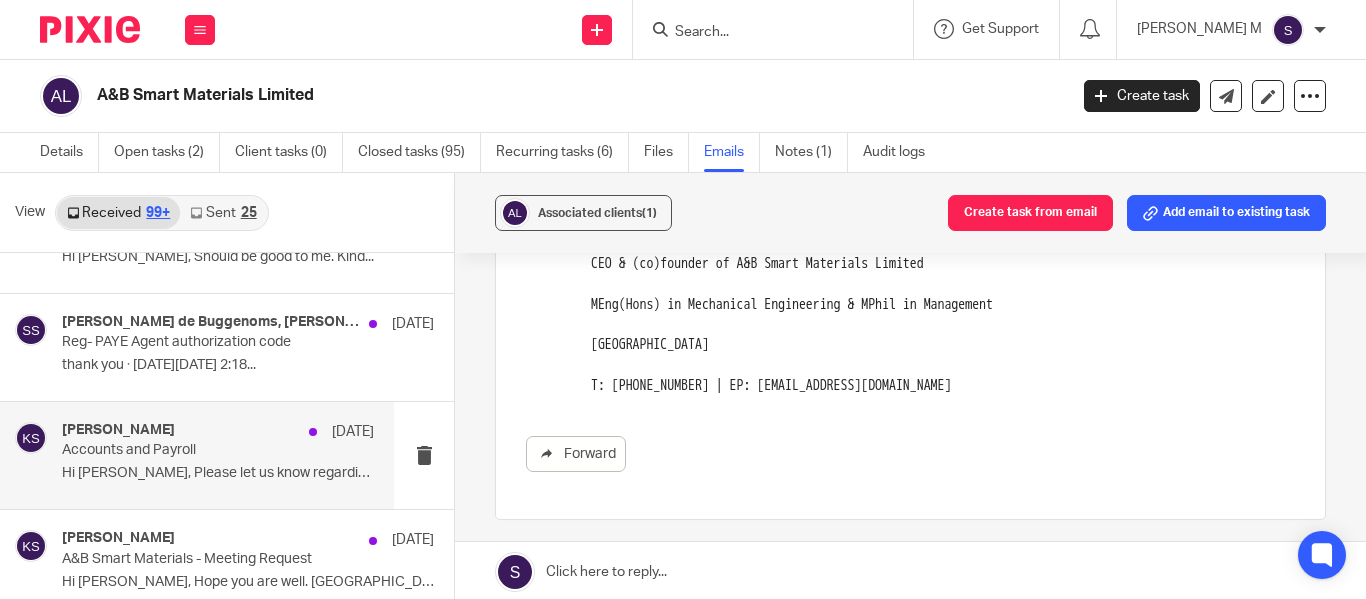 click on "Accounts and Payroll" at bounding box center [187, 450] 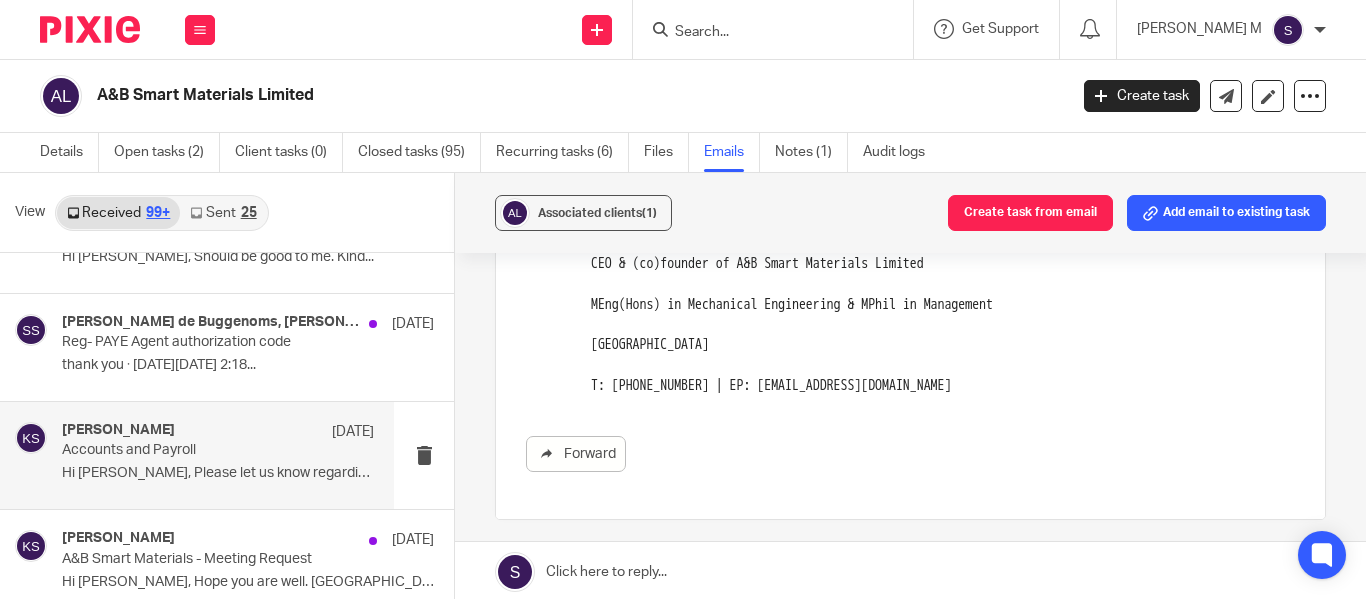 scroll, scrollTop: 0, scrollLeft: 0, axis: both 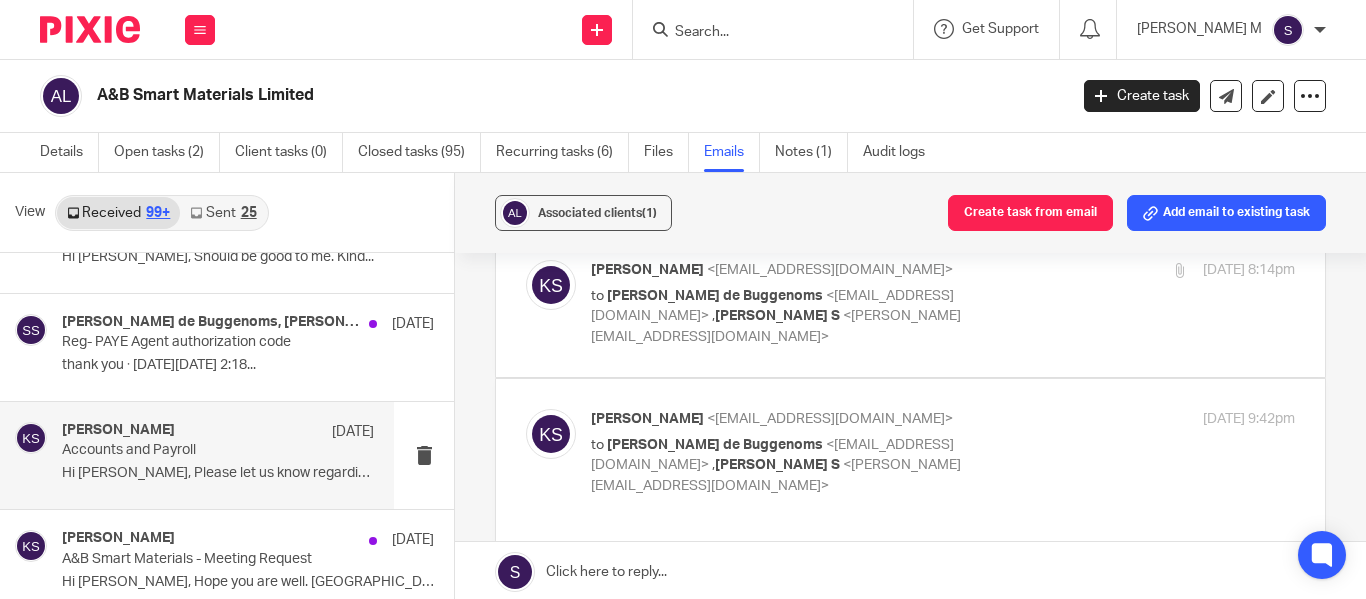 click on "to
Amaury van Trappen de Buggenoms
<amaury@absmartmaterials.com>   ,
Santhosh S
<santhosh@jumpaccounting.co.uk>" at bounding box center [825, 317] 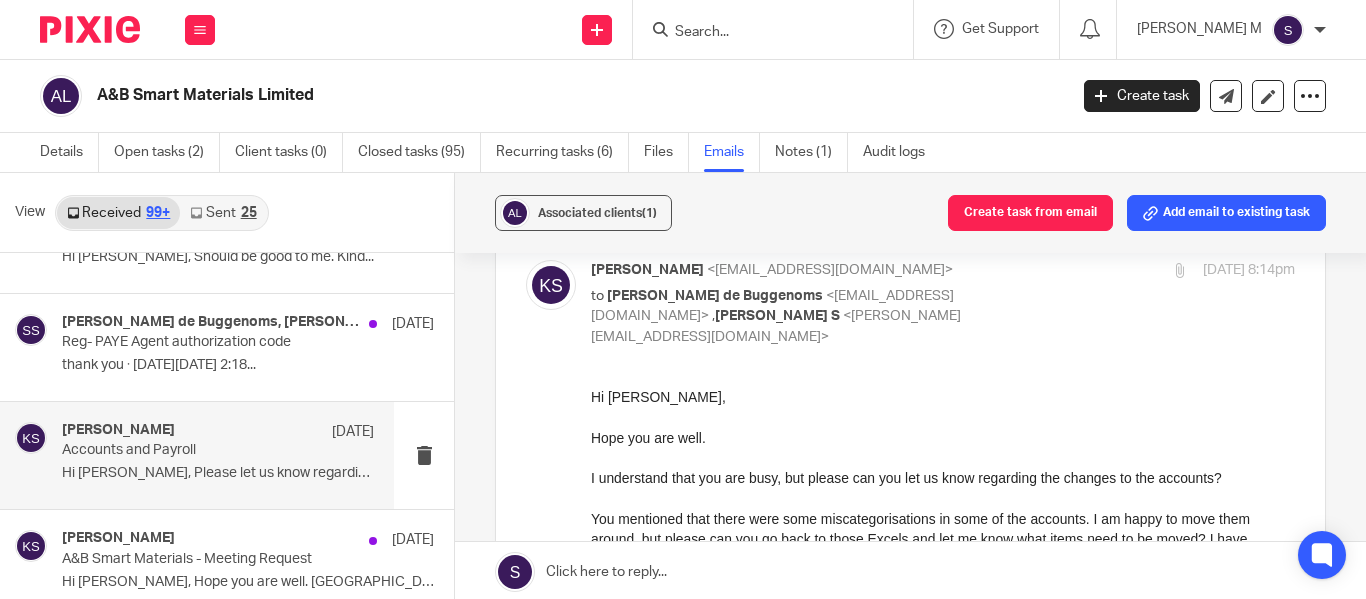 scroll, scrollTop: 0, scrollLeft: 0, axis: both 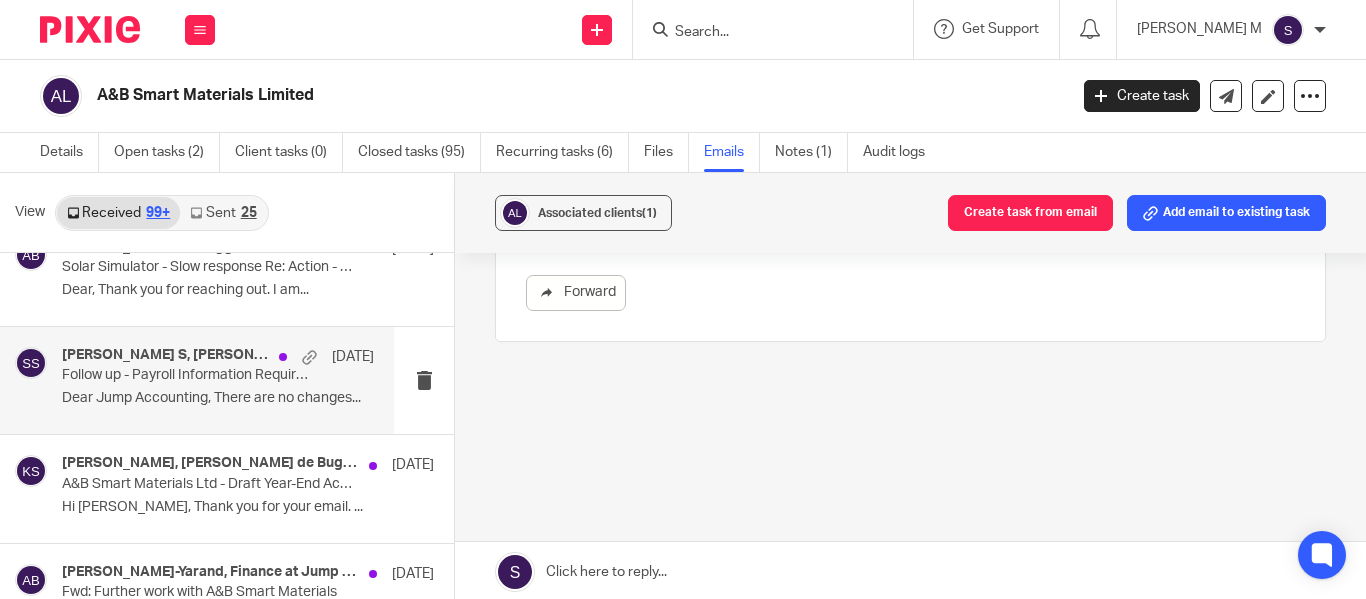click on "Santhosh S, Amaury van Trappen de Buggenoms, Kian Sadoughi-Yarand
16 Mar 2024   Follow up - Payroll Information Required   Dear Jump Accounting,     There are no changes..." at bounding box center [218, 380] 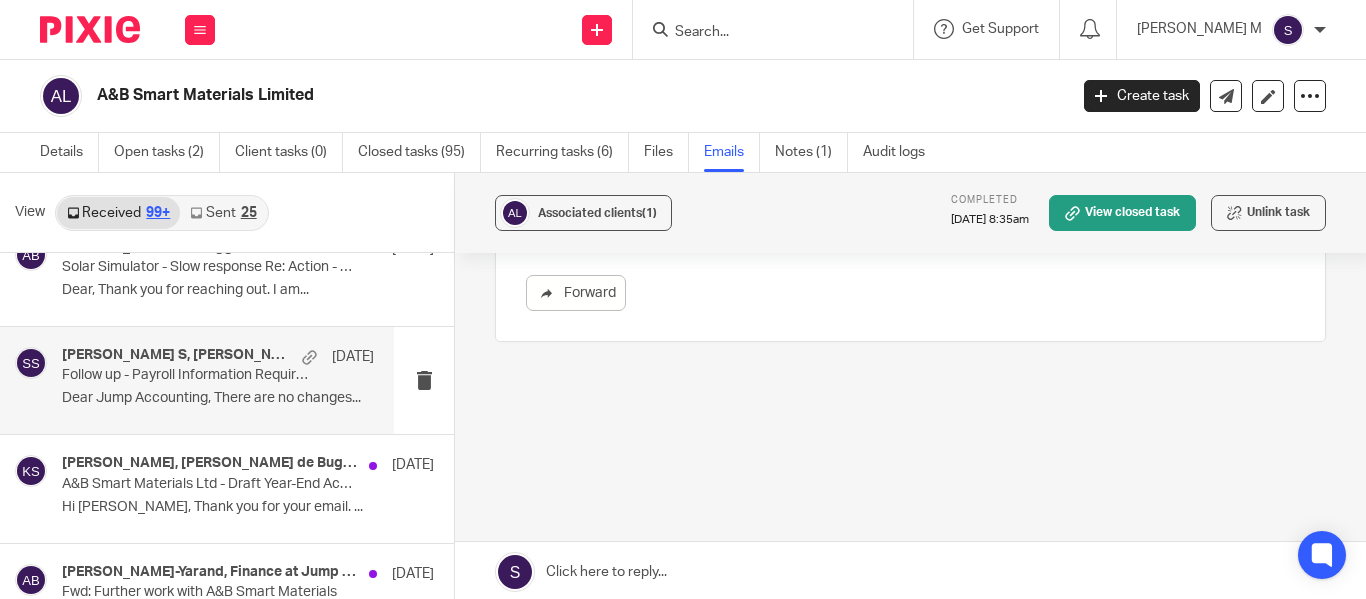 scroll, scrollTop: 0, scrollLeft: 0, axis: both 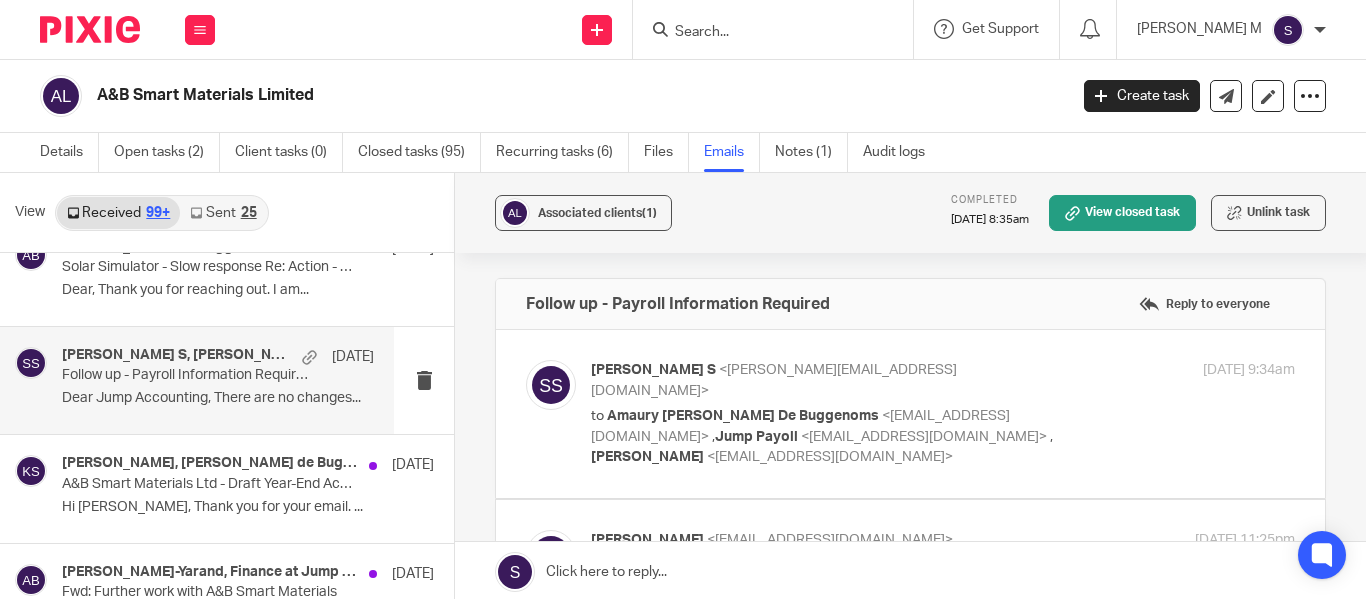click on "to
Amaury Charles J Van Trappen De Buggenoms
<amaury@absmartmaterials.com>   ,
Jump Payoll
<payroll@jumpaccounting.co.uk>   ,
Kian Sadoughi-Yarand
<kian@jumpaccounting.co.uk>" at bounding box center [825, 437] 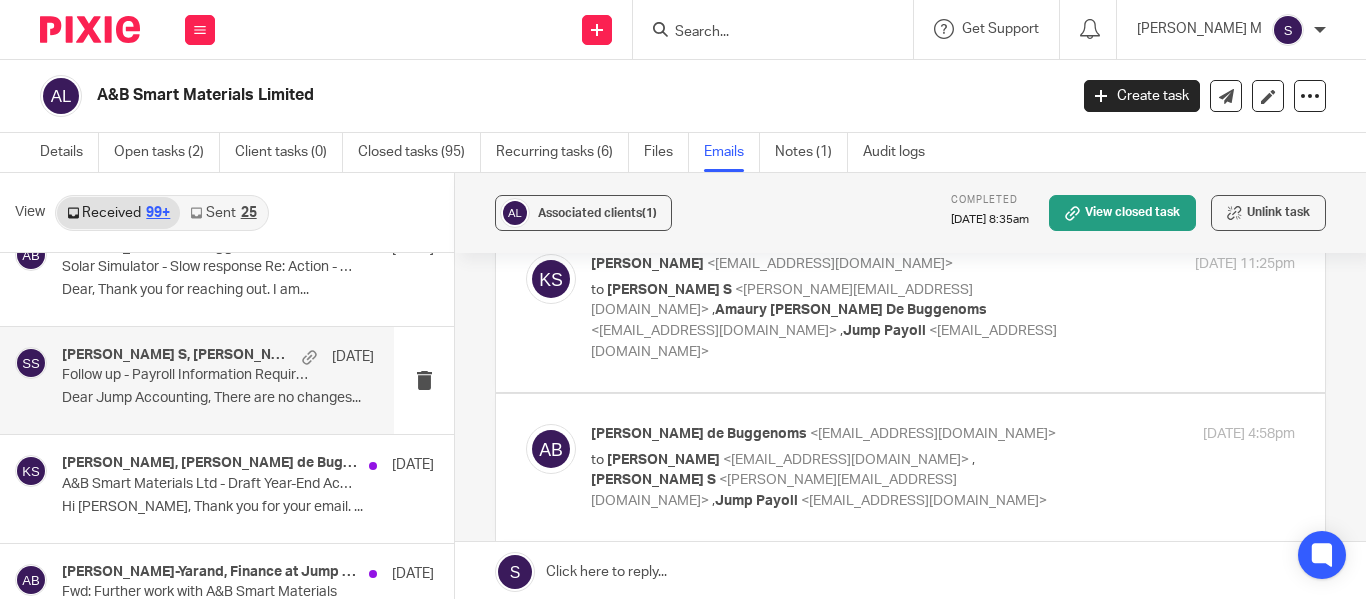 scroll, scrollTop: 600, scrollLeft: 0, axis: vertical 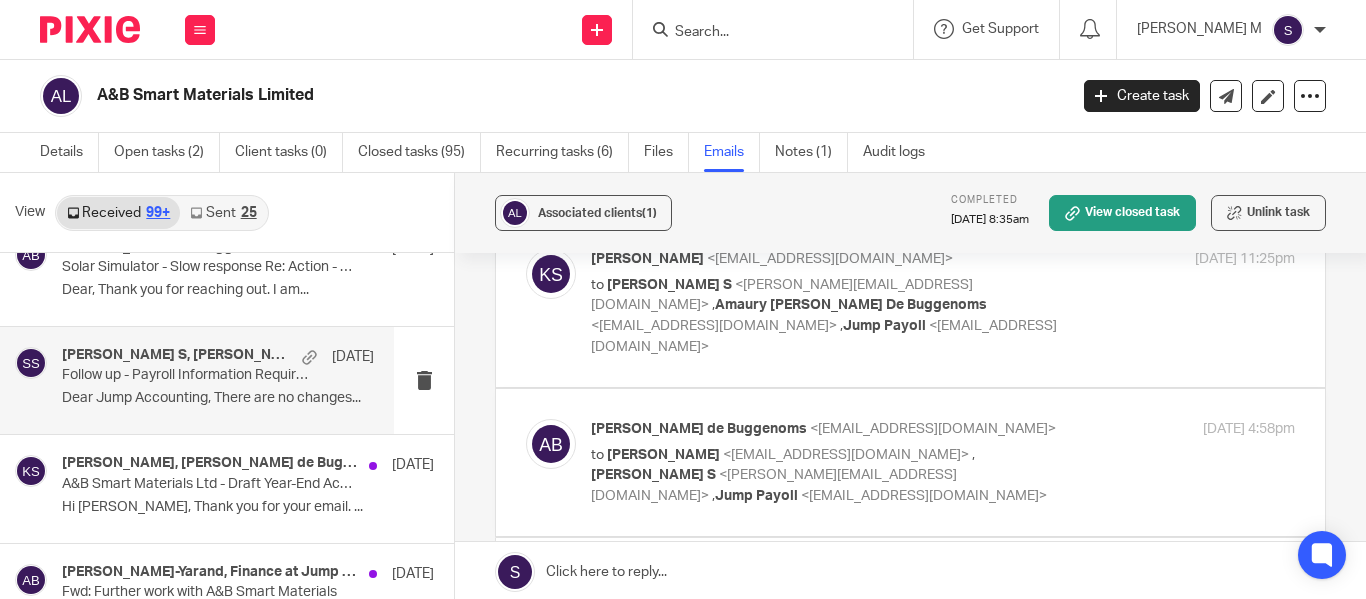 click on "Amaury van Trappen de Buggenoms
<amaury@absmartmaterials.com>   to
Kian Sadoughi-Yarand
<kian@jumpaccounting.co.uk>   ,
Santhosh S
<santhosh@jumpaccounting.co.uk>   ,
Jump Payoll
<payroll@jumpaccounting.co.uk>       16 Mar 2024 4:58pm" at bounding box center (943, 462) 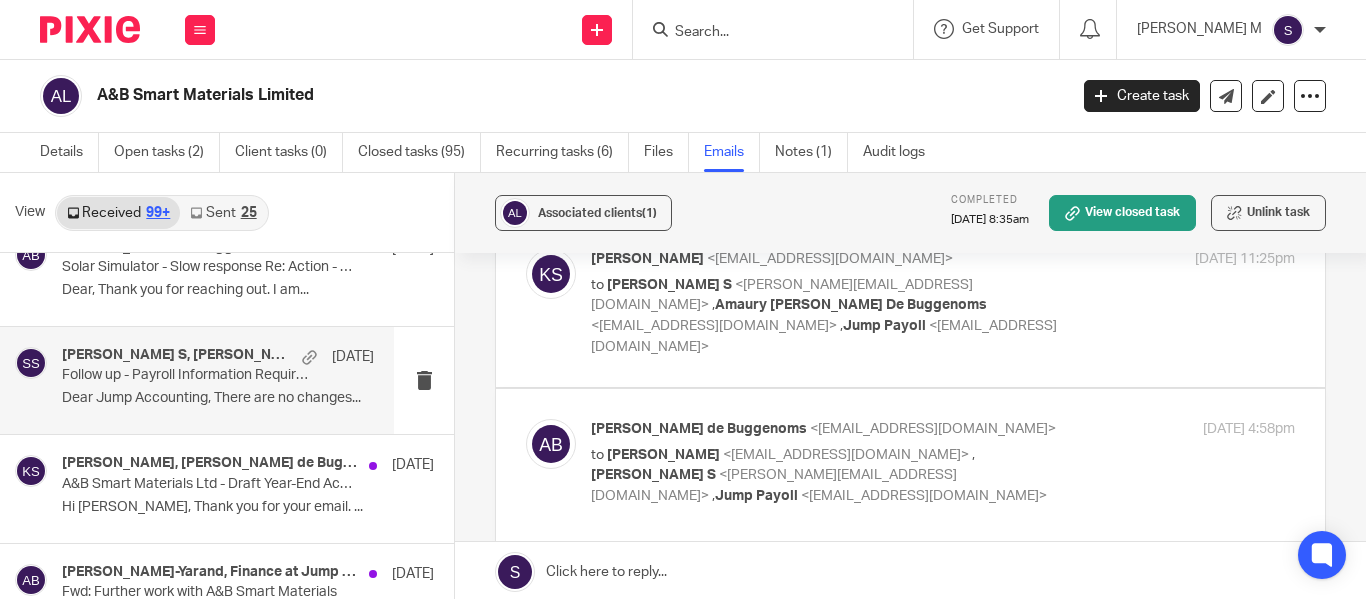 scroll, scrollTop: 0, scrollLeft: 0, axis: both 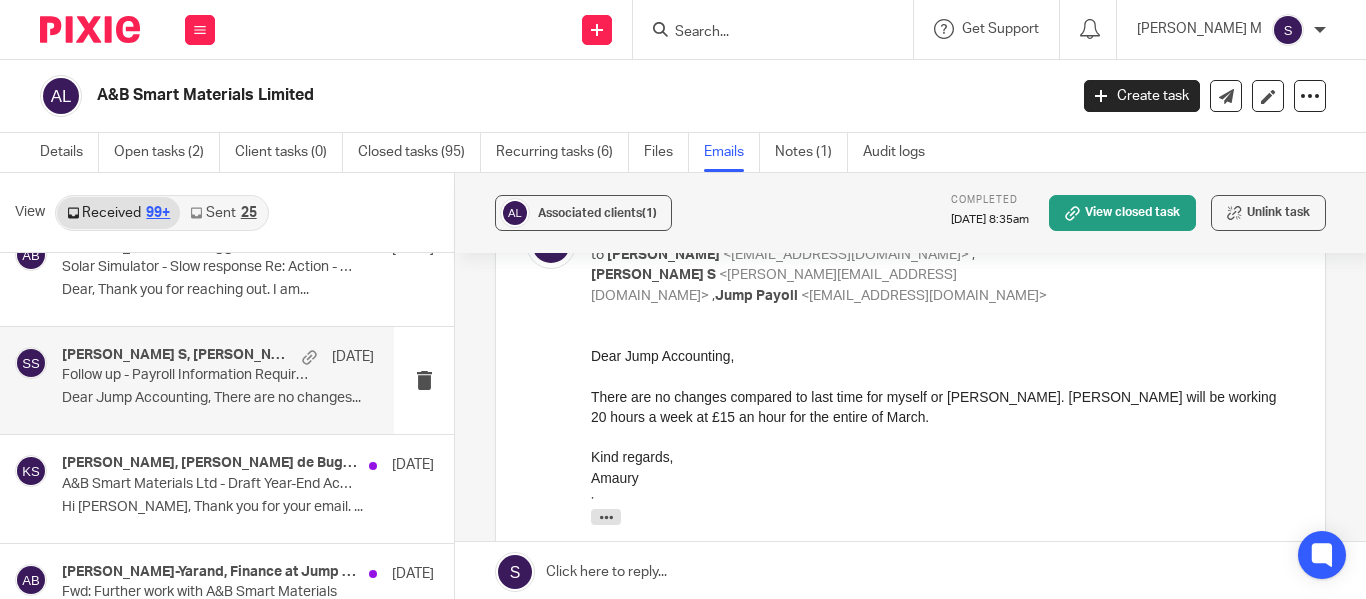 click on "There are no changes compared to last time for myself or Benjamin White. Reza will be working 20 hours a week at £15 an hour for the entire of March." at bounding box center (943, 407) 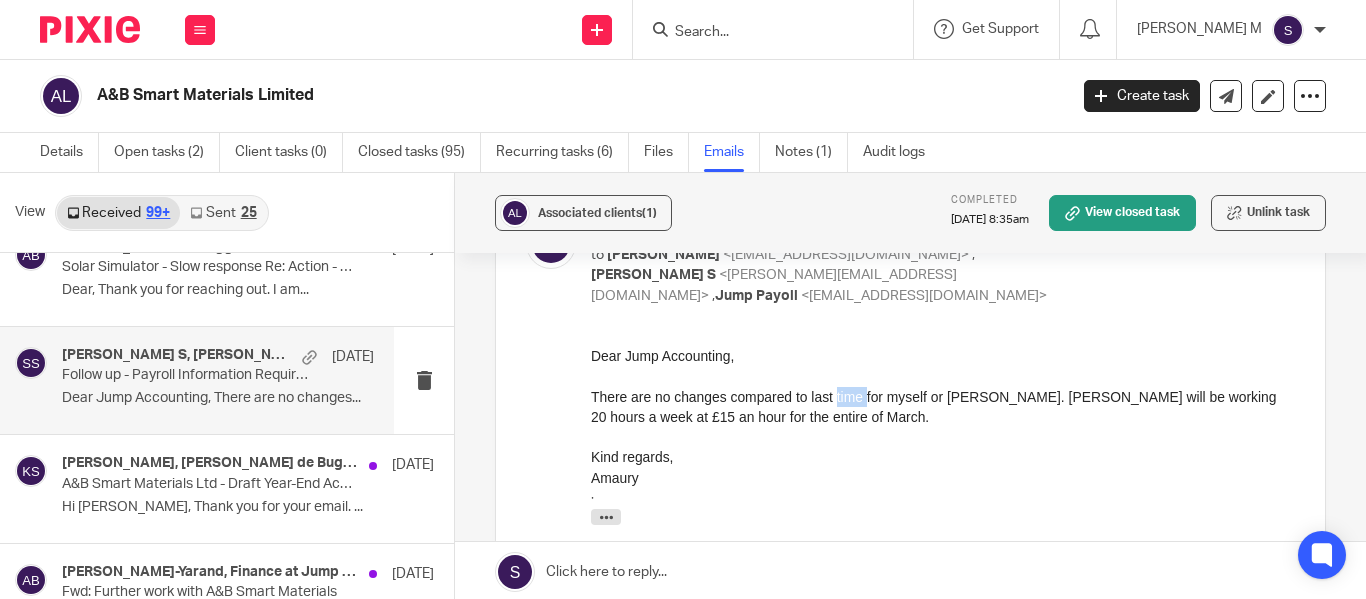 click on "There are no changes compared to last time for myself or Benjamin White. Reza will be working 20 hours a week at £15 an hour for the entire of March." at bounding box center [943, 407] 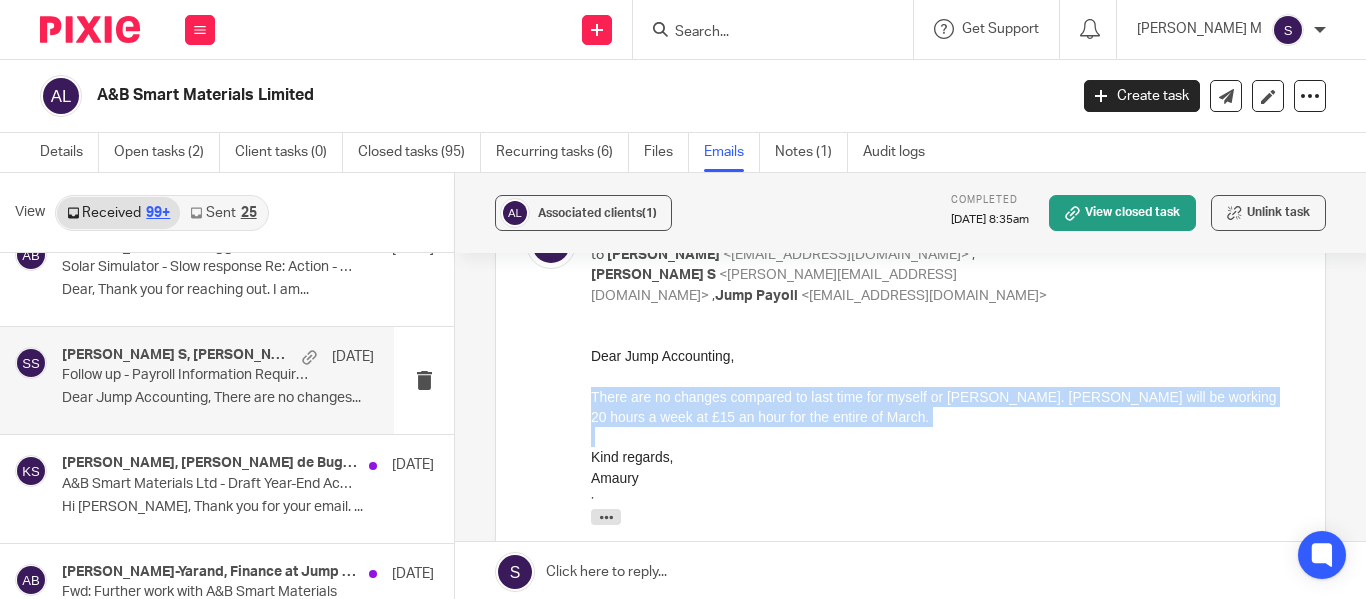 click on "There are no changes compared to last time for myself or Benjamin White. Reza will be working 20 hours a week at £15 an hour for the entire of March." at bounding box center [943, 407] 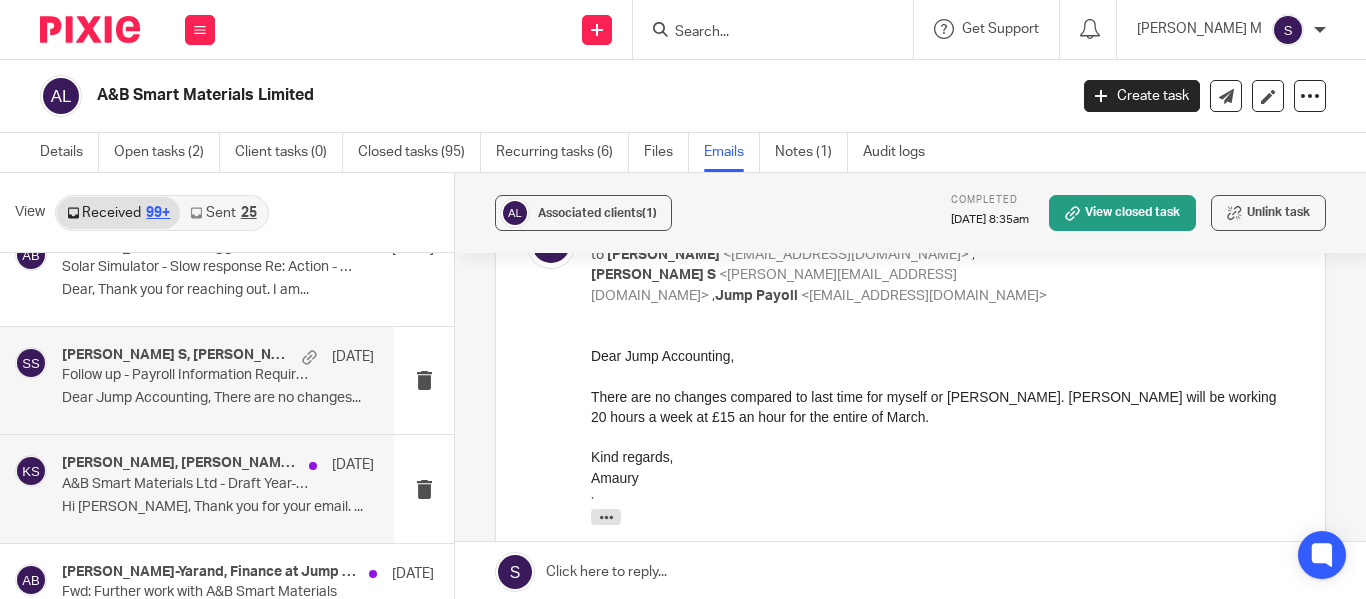 click on "A&B Smart Materials Ltd - Draft Year-End Accounts" at bounding box center (187, 484) 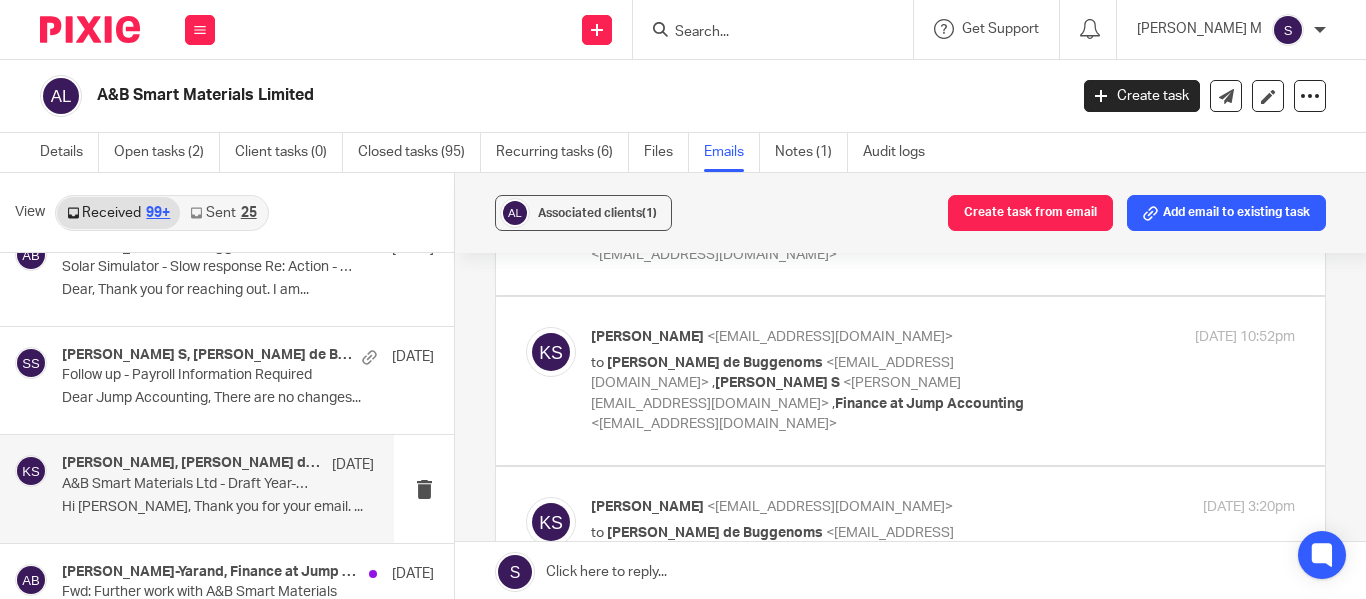 scroll, scrollTop: 0, scrollLeft: 0, axis: both 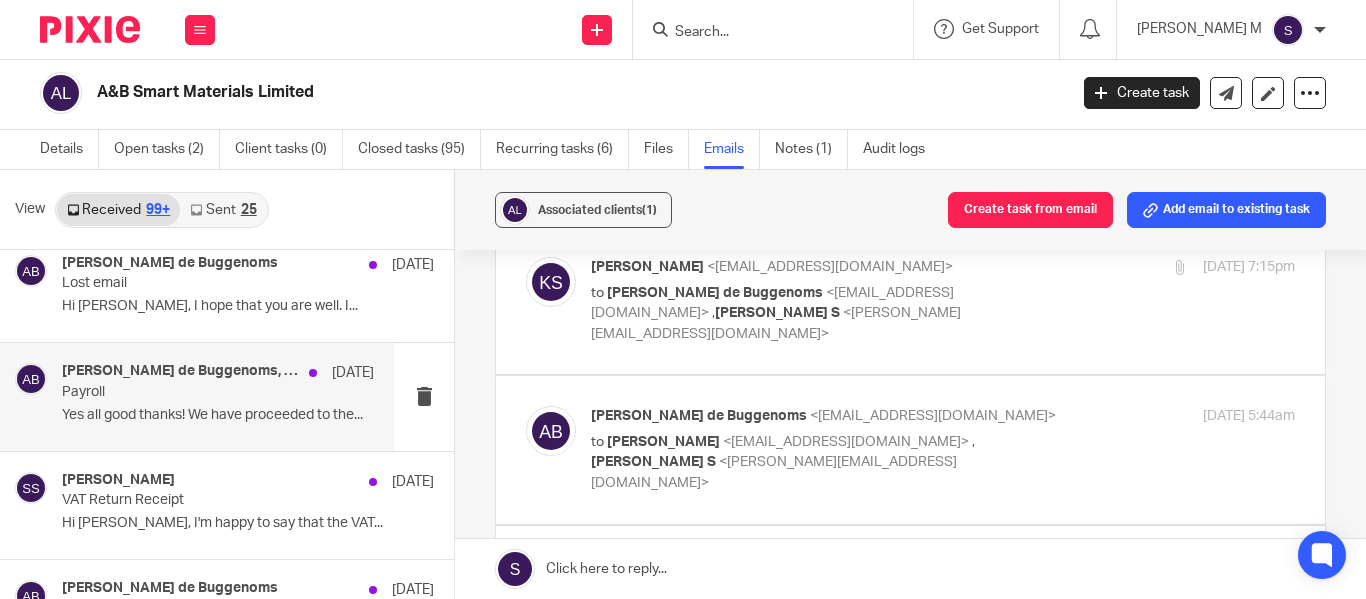 click on "Amaury van Trappen de Buggenoms, Shreya Sethuraman
9 Aug 2023   Payroll   Yes all good thanks! We have proceeded to the..." at bounding box center [218, 396] 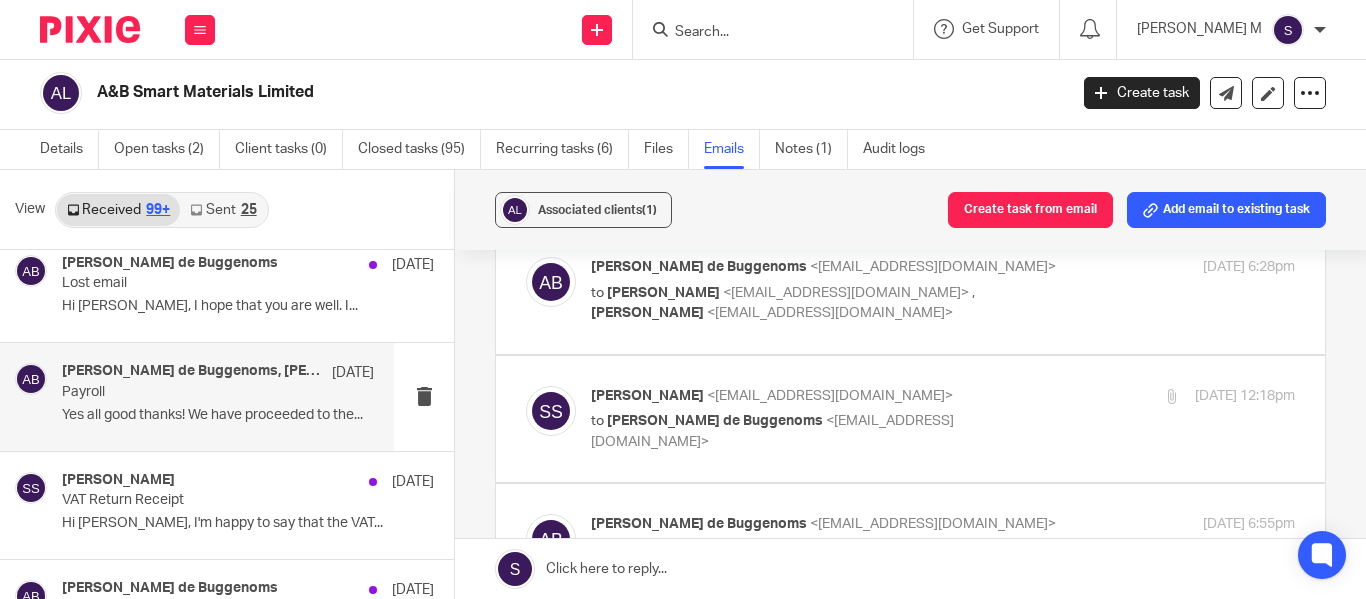 scroll, scrollTop: 0, scrollLeft: 0, axis: both 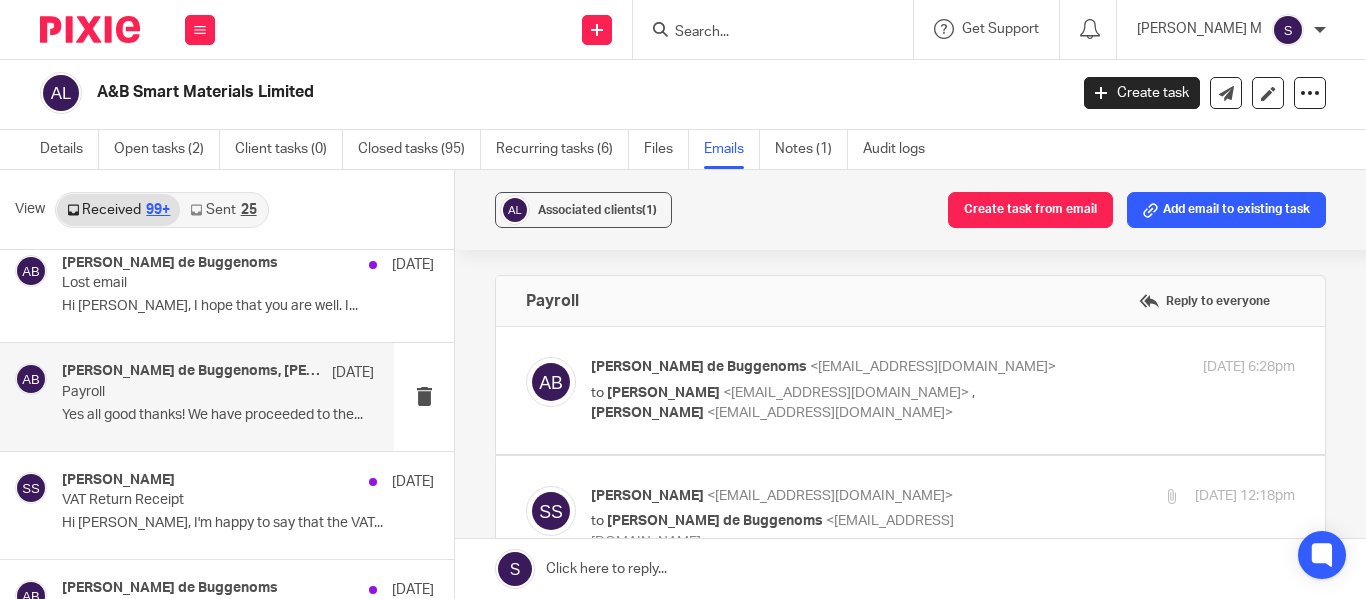 click on "Amaury van Trappen de Buggenoms
<amaury@absmartmaterials.com>   to
Shreya Sethuraman
<shreya@jumpaccounting.co.uk>   ,
Nish Balachandran
<nishanthan@jumpaccounting.co.uk>       6 Aug 2023 6:28pm" at bounding box center [943, 390] 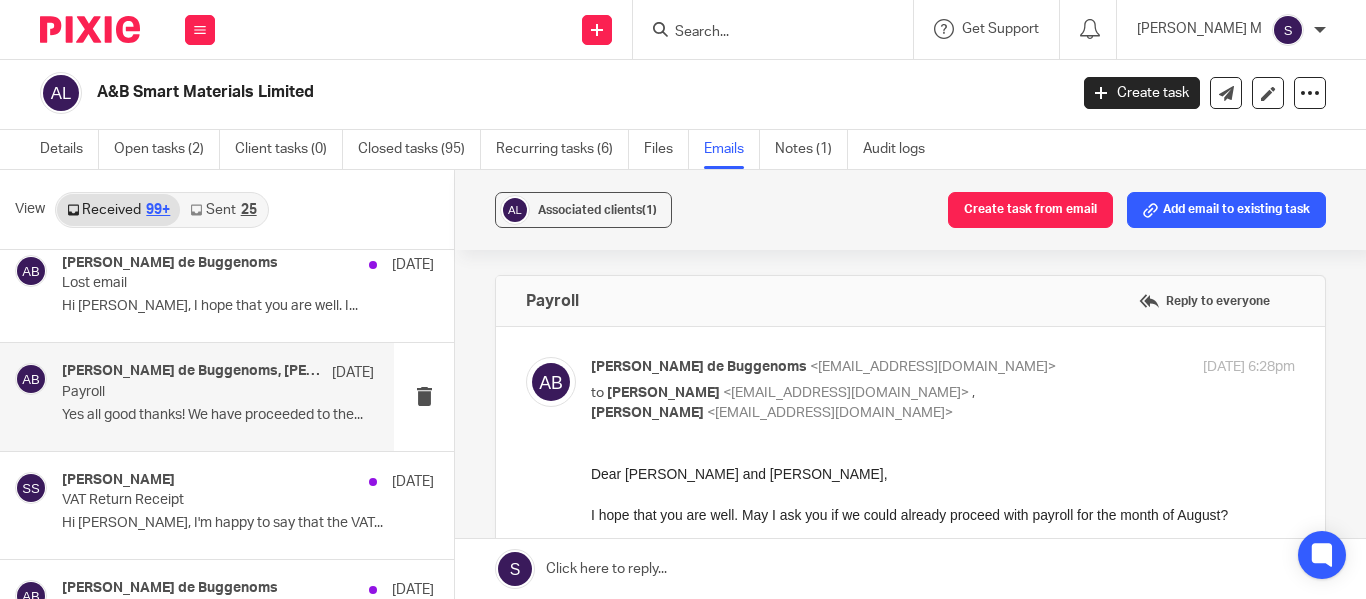 scroll, scrollTop: 0, scrollLeft: 0, axis: both 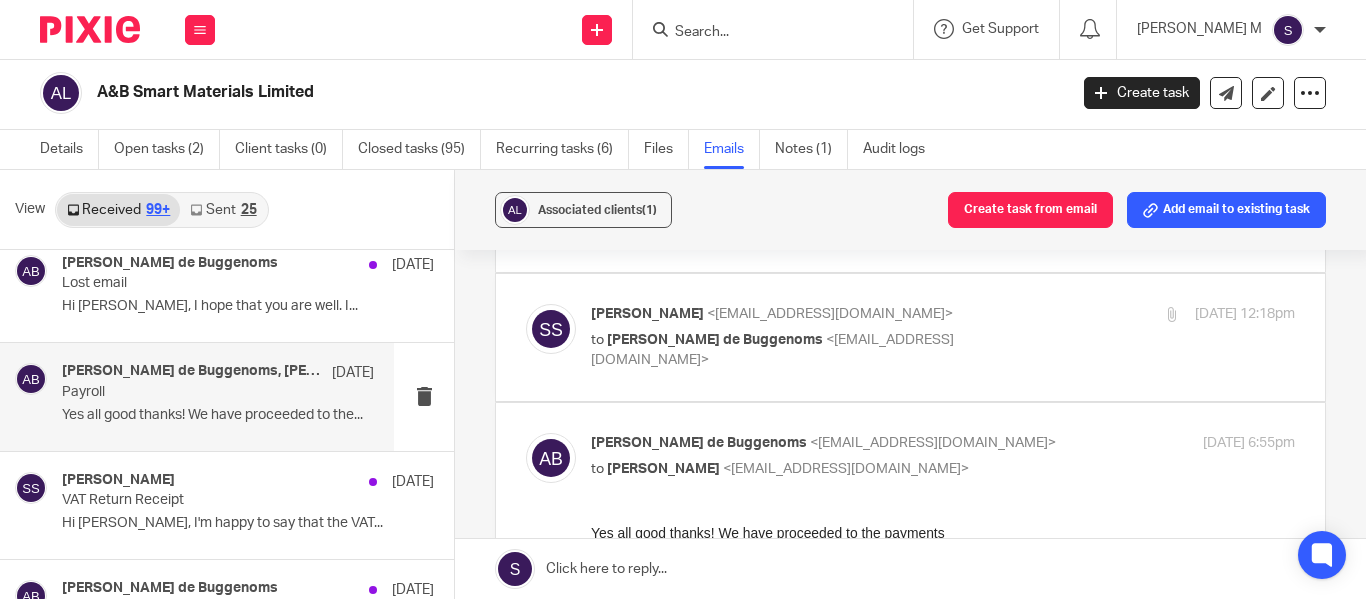 click on "to
Amaury van Trappen de Buggenoms
<amaury@absmartmaterials.com>" at bounding box center (825, 350) 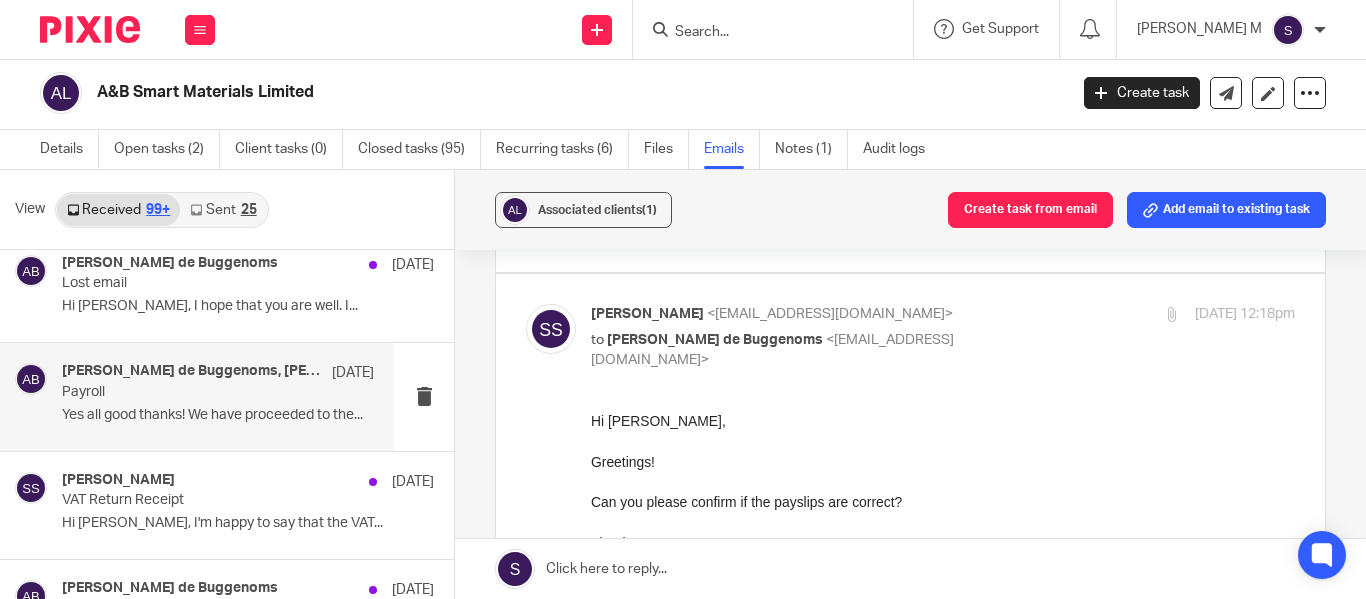 scroll, scrollTop: 0, scrollLeft: 0, axis: both 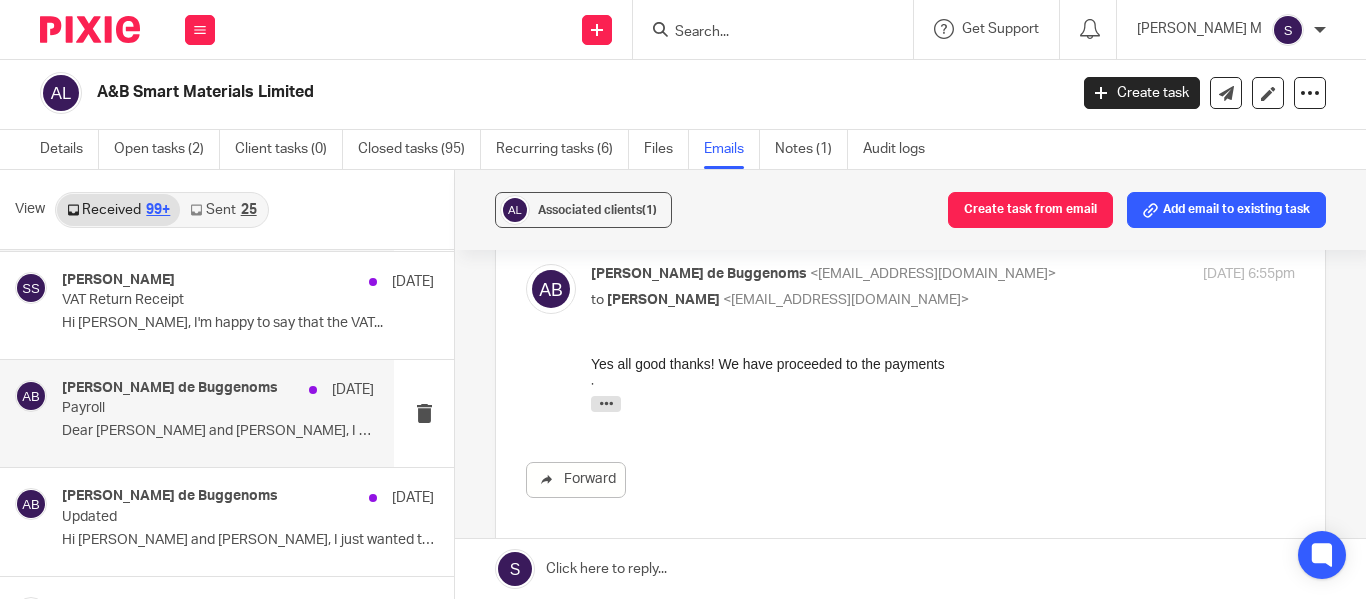 click on "Amaury van Trappen de Buggenoms
6 Aug 2023   Payroll   Dear Shreya and Nish,     I hope that you are..." at bounding box center (218, 413) 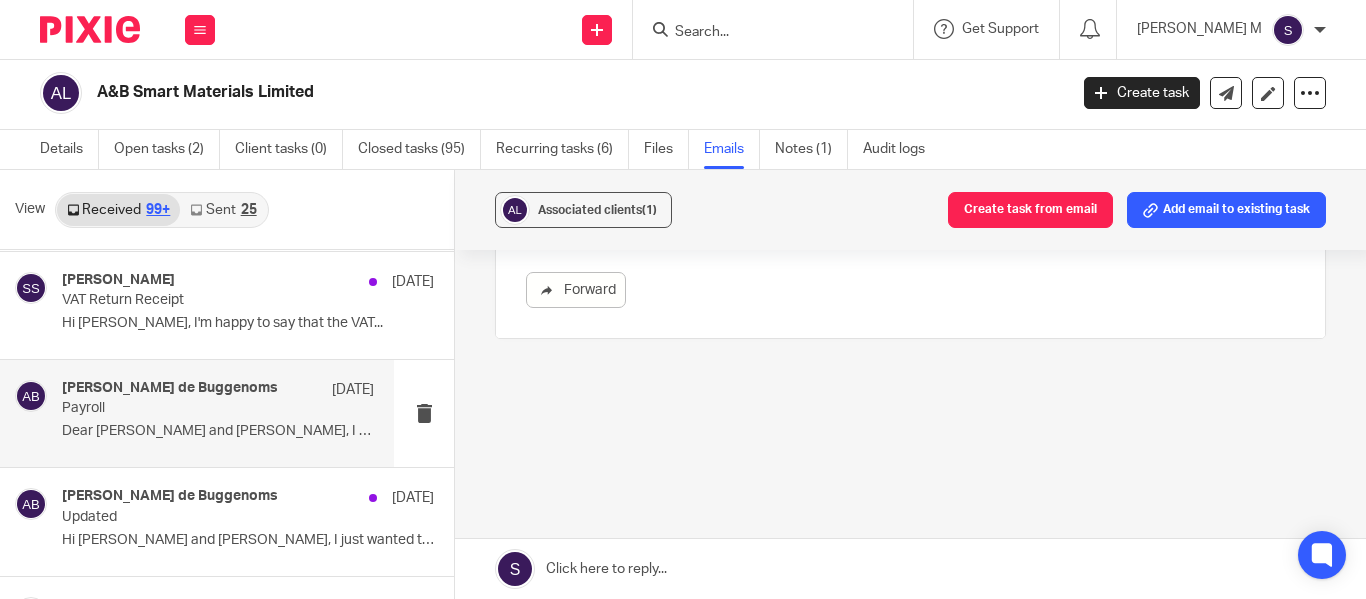 scroll, scrollTop: 0, scrollLeft: 0, axis: both 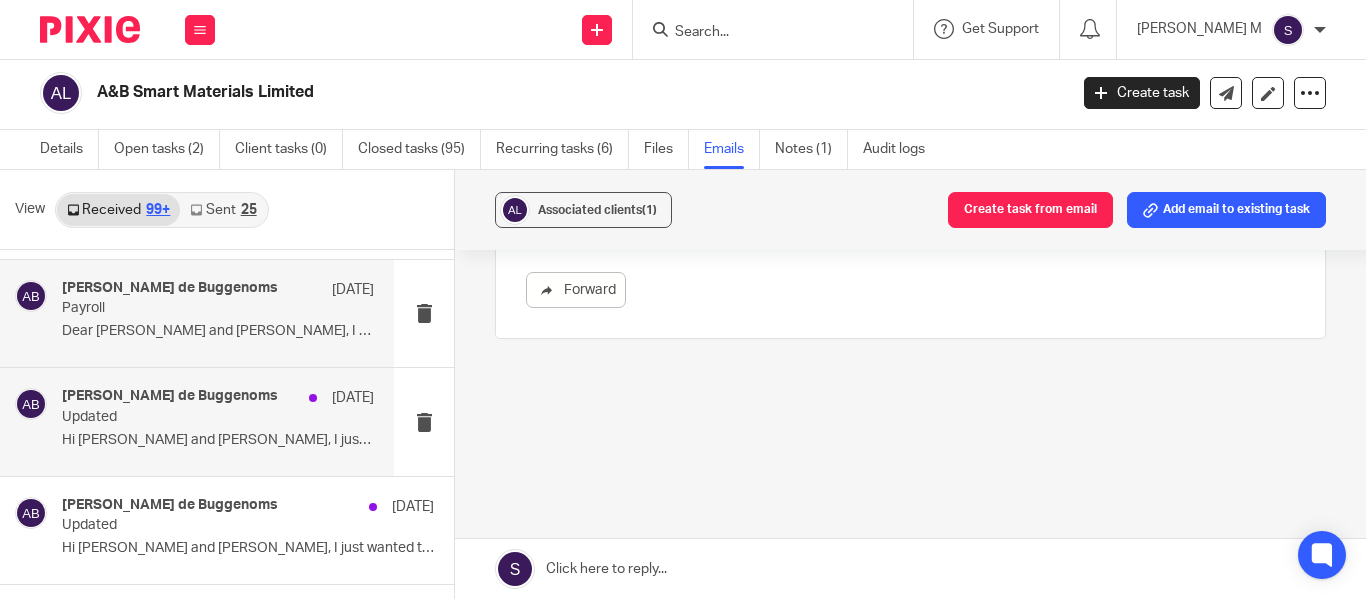 click on "Amaury van Trappen de Buggenoms
4 Aug 2023   Updated   Hi Nish and Shreya,     I just wanted to follow..." at bounding box center (197, 421) 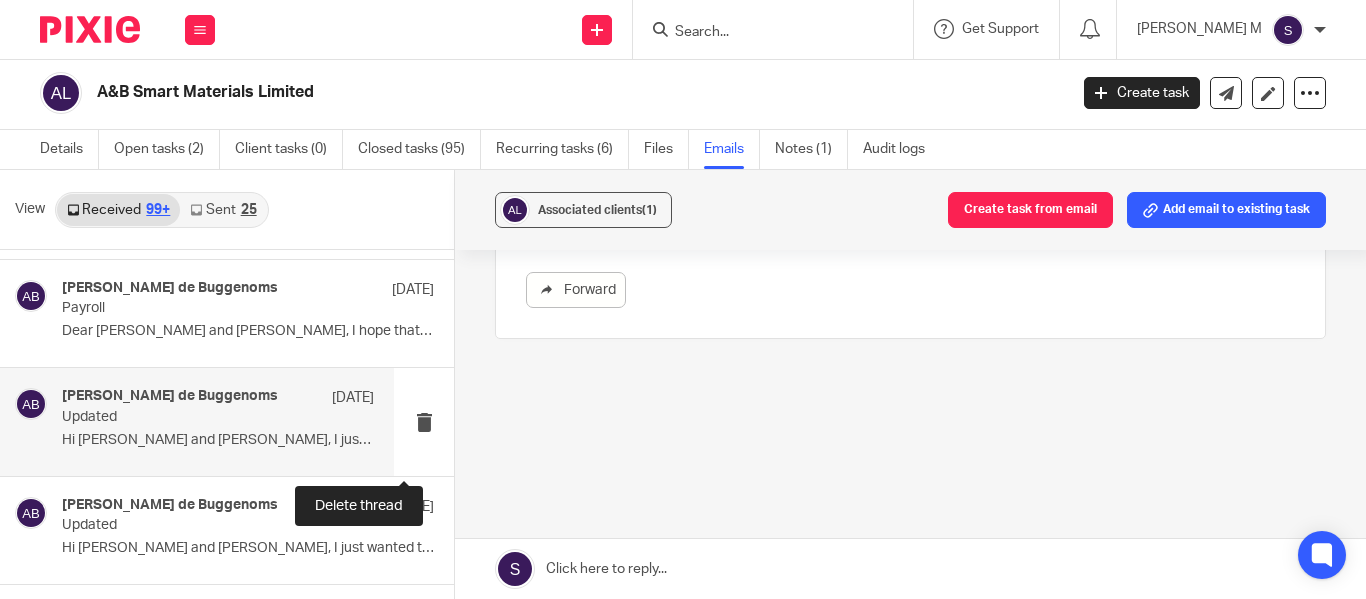 scroll, scrollTop: 0, scrollLeft: 0, axis: both 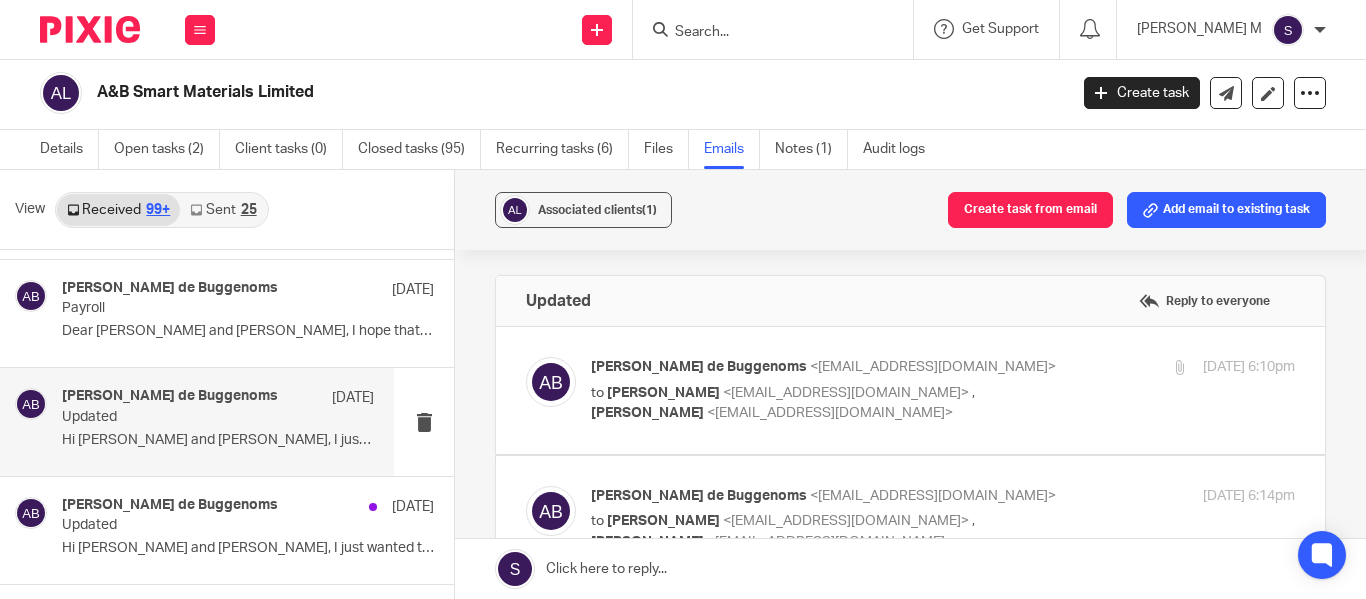 click at bounding box center (910, 390) 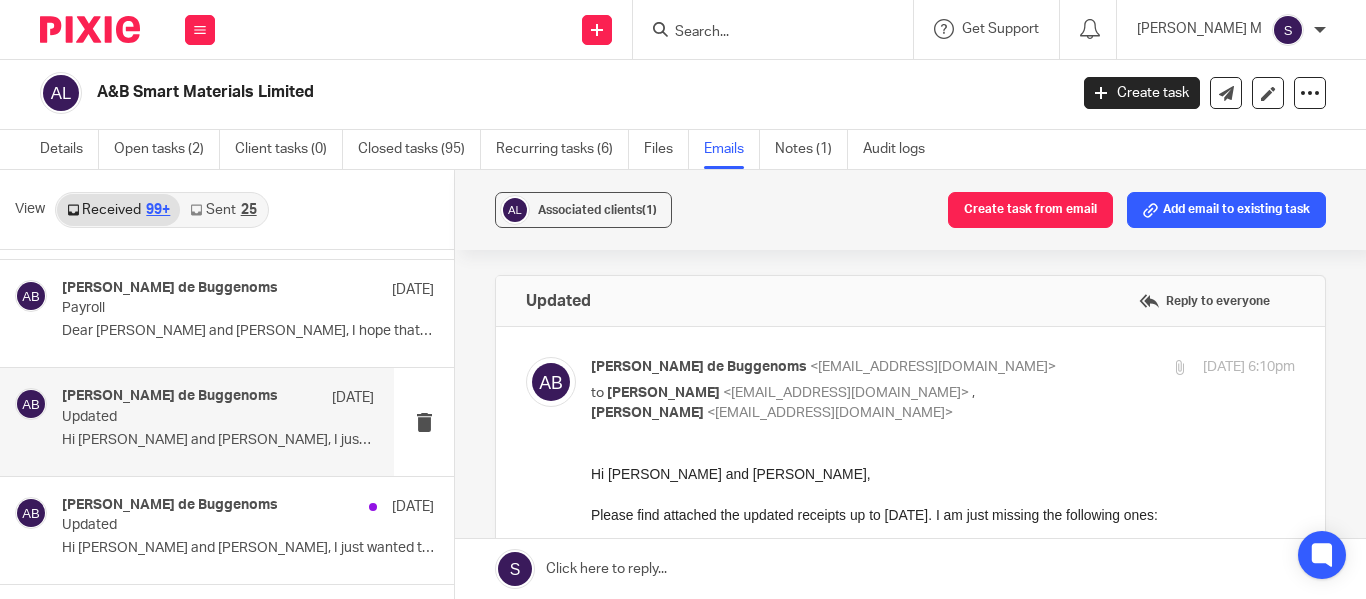 scroll, scrollTop: 0, scrollLeft: 0, axis: both 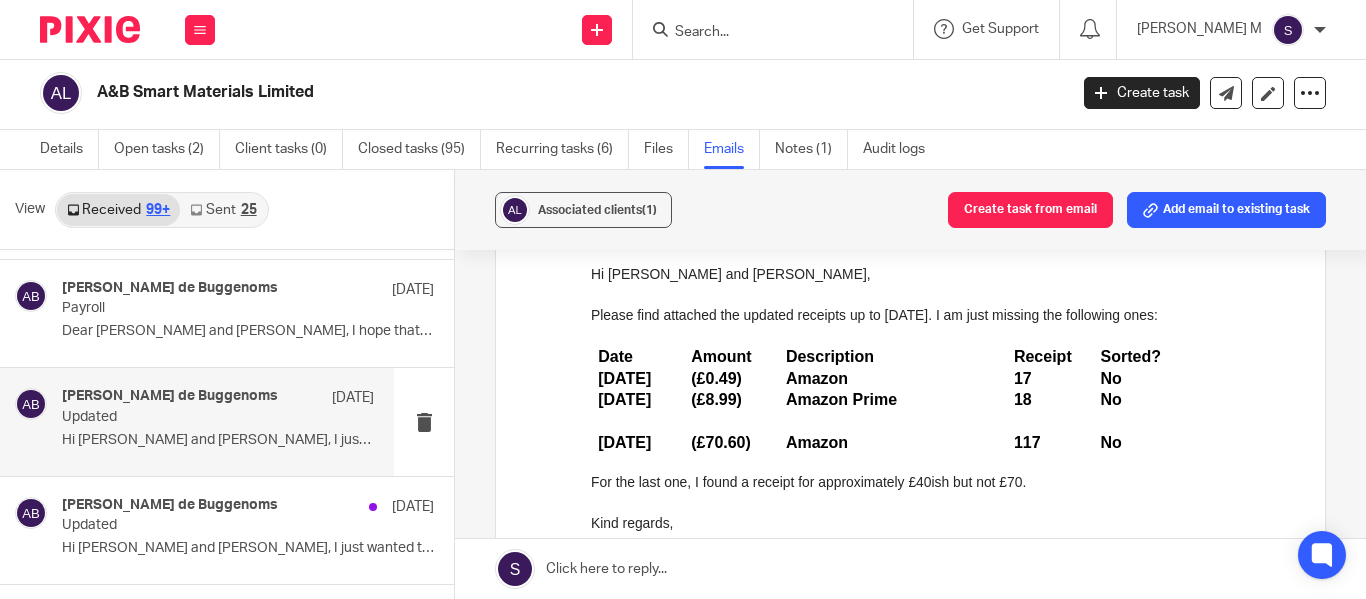 click on "Please find attached the updated receipts up to today. I am just missing the following ones:  Date Amount Description Receipt Sorted? 01/03/2023 (£0.49) Amazon 17 No 02/03/2023 (£8.99) Amazon Prime 18 No 14/07/2023 (£70.60) Amazon 117 No For the last one, I found a receipt for approximately £40ish but not £70.  Kind regards,  Amaury  --  Amaury van Trappen de Buggenoms CEO of A&B Smart Materials Limited MEng(Hons) in Mechanical Engineering & MPhil in Management University of Bath & University of Cambridge  T: +32(0)498652935 |  EP:  amaury.van.trappen@gmail.com Centre For Innovation & Entreprise, Begroke Science park Kidlington, Oxfordshire OX5 1PF United Kingdom" at bounding box center [943, 548] 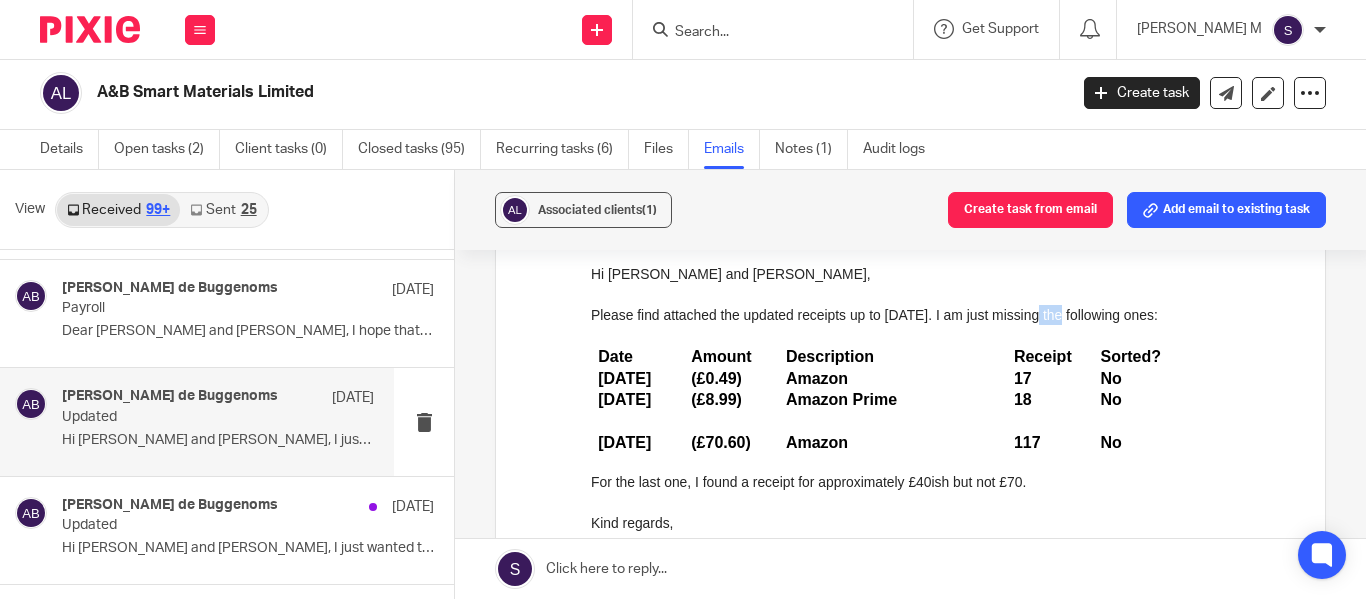 click on "Please find attached the updated receipts up to today. I am just missing the following ones:  Date Amount Description Receipt Sorted? 01/03/2023 (£0.49) Amazon 17 No 02/03/2023 (£8.99) Amazon Prime 18 No 14/07/2023 (£70.60) Amazon 117 No For the last one, I found a receipt for approximately £40ish but not £70.  Kind regards,  Amaury  --  Amaury van Trappen de Buggenoms CEO of A&B Smart Materials Limited MEng(Hons) in Mechanical Engineering & MPhil in Management University of Bath & University of Cambridge  T: +32(0)498652935 |  EP:  amaury.van.trappen@gmail.com Centre For Innovation & Entreprise, Begroke Science park Kidlington, Oxfordshire OX5 1PF United Kingdom" at bounding box center (943, 548) 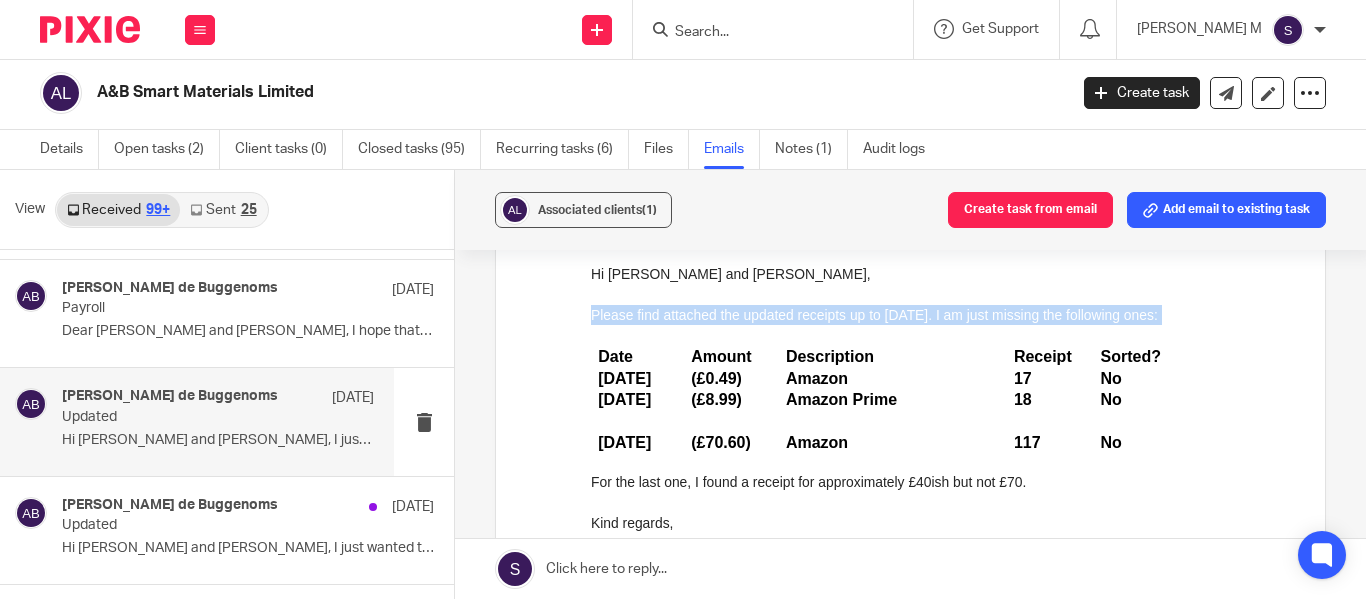 click on "Please find attached the updated receipts up to today. I am just missing the following ones:  Date Amount Description Receipt Sorted? 01/03/2023 (£0.49) Amazon 17 No 02/03/2023 (£8.99) Amazon Prime 18 No 14/07/2023 (£70.60) Amazon 117 No For the last one, I found a receipt for approximately £40ish but not £70.  Kind regards,  Amaury  --  Amaury van Trappen de Buggenoms CEO of A&B Smart Materials Limited MEng(Hons) in Mechanical Engineering & MPhil in Management University of Bath & University of Cambridge  T: +32(0)498652935 |  EP:  amaury.van.trappen@gmail.com Centre For Innovation & Entreprise, Begroke Science park Kidlington, Oxfordshire OX5 1PF United Kingdom" at bounding box center [943, 548] 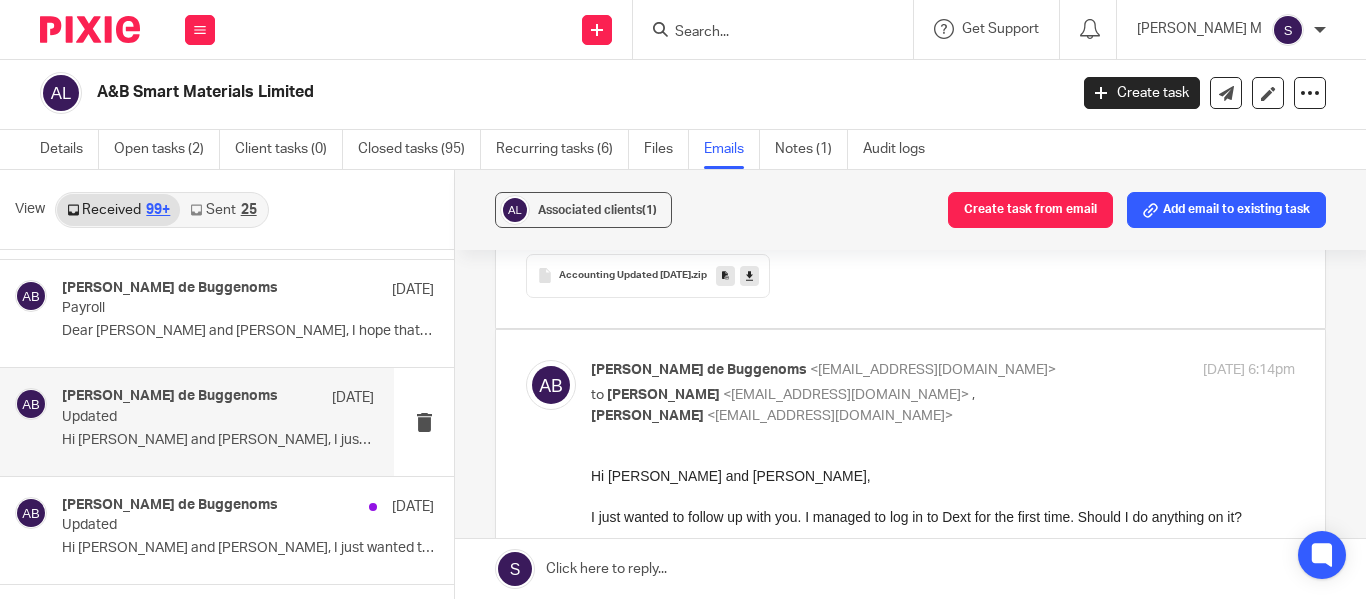 scroll, scrollTop: 900, scrollLeft: 0, axis: vertical 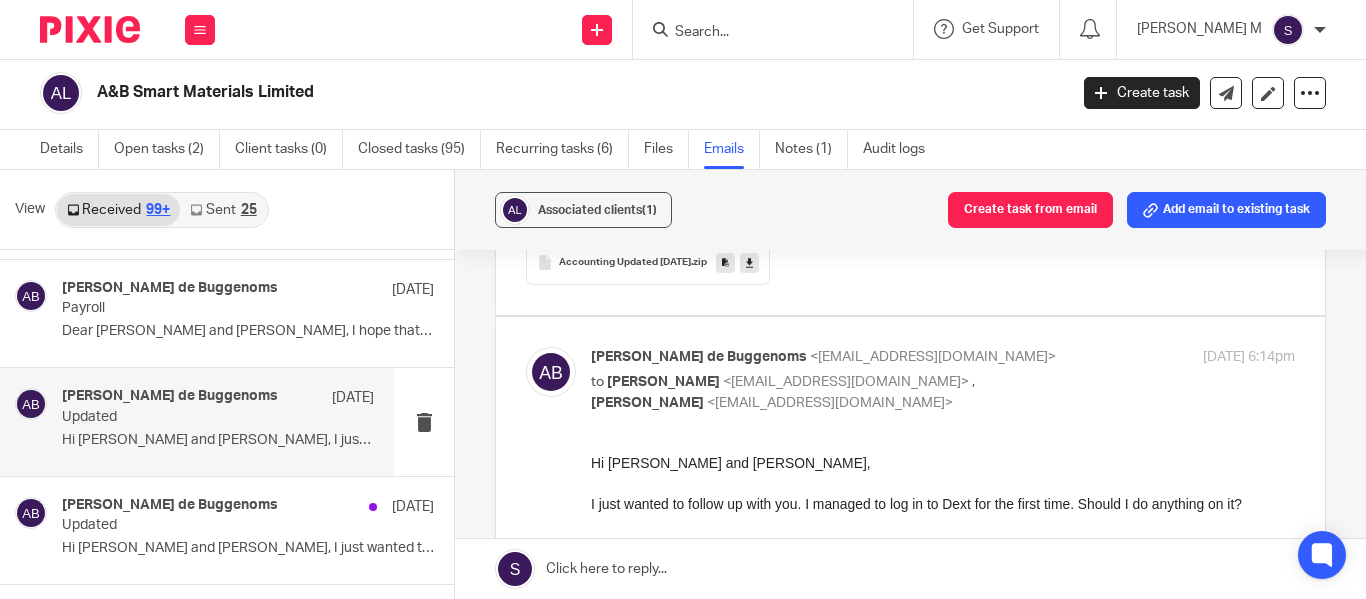 click on "Amaury van Trappen de Buggenoms
<amaury@absmartmaterials.com>   to
Nish Balachandran
<nishanthan@jumpaccounting.co.uk>   ,
Shreya Sethuraman
<shreya@jumpaccounting.co.uk>       4 Aug 2023 6:14pm" at bounding box center [943, 380] 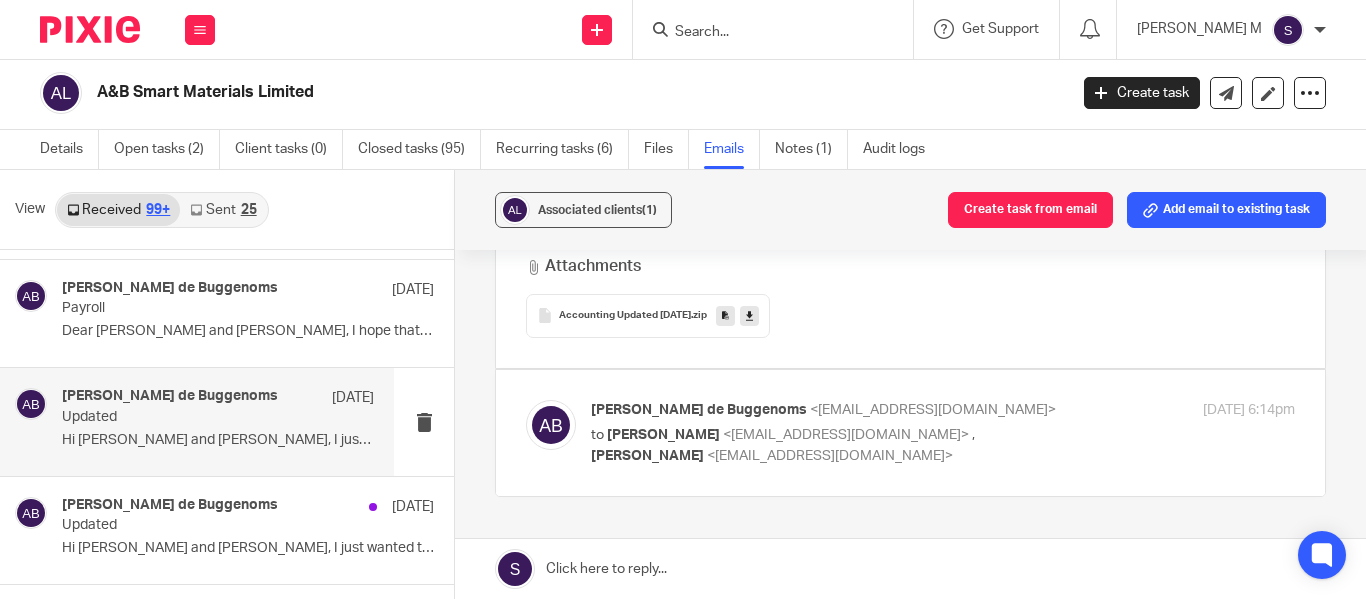 click on "Amaury van Trappen de Buggenoms
<amaury@absmartmaterials.com>   to
Nish Balachandran
<nishanthan@jumpaccounting.co.uk>   ,
Shreya Sethuraman
<shreya@jumpaccounting.co.uk>       4 Aug 2023 6:14pm" at bounding box center [943, 433] 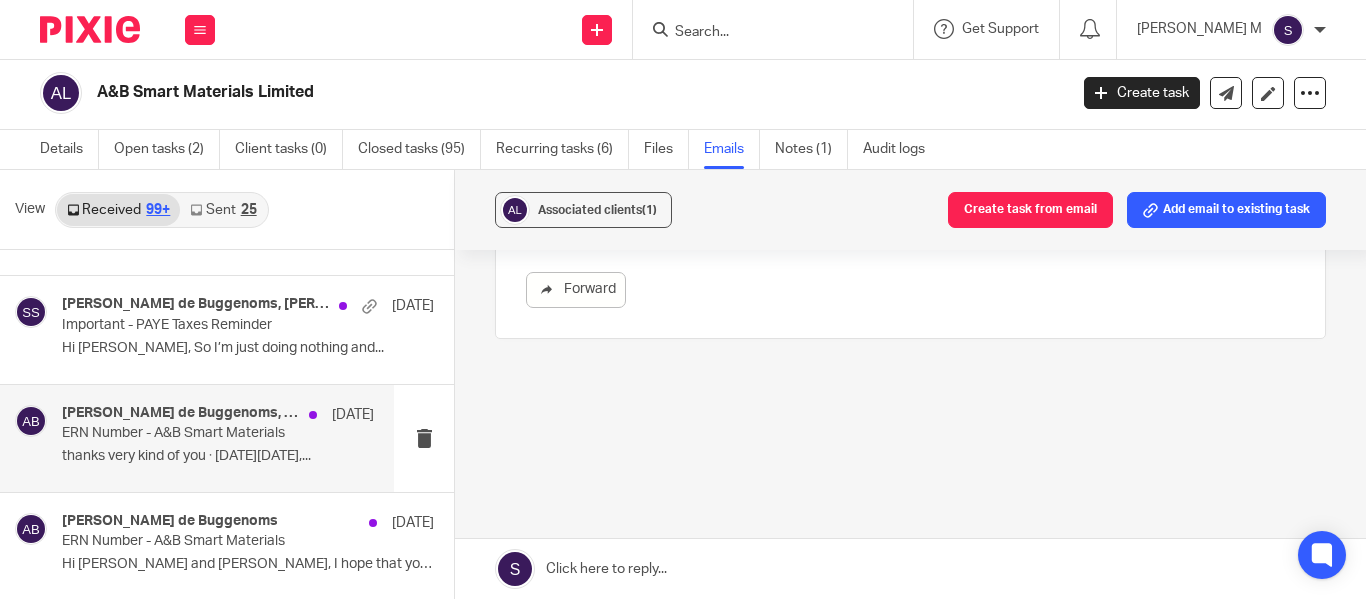 click on "Amaury van Trappen de Buggenoms, Shreya Sethuraman
16 Aug 2023   ERN Number - A&B Smart Materials   thanks very kind of you    ᐧ    On Wed, Aug 16,..." at bounding box center [218, 438] 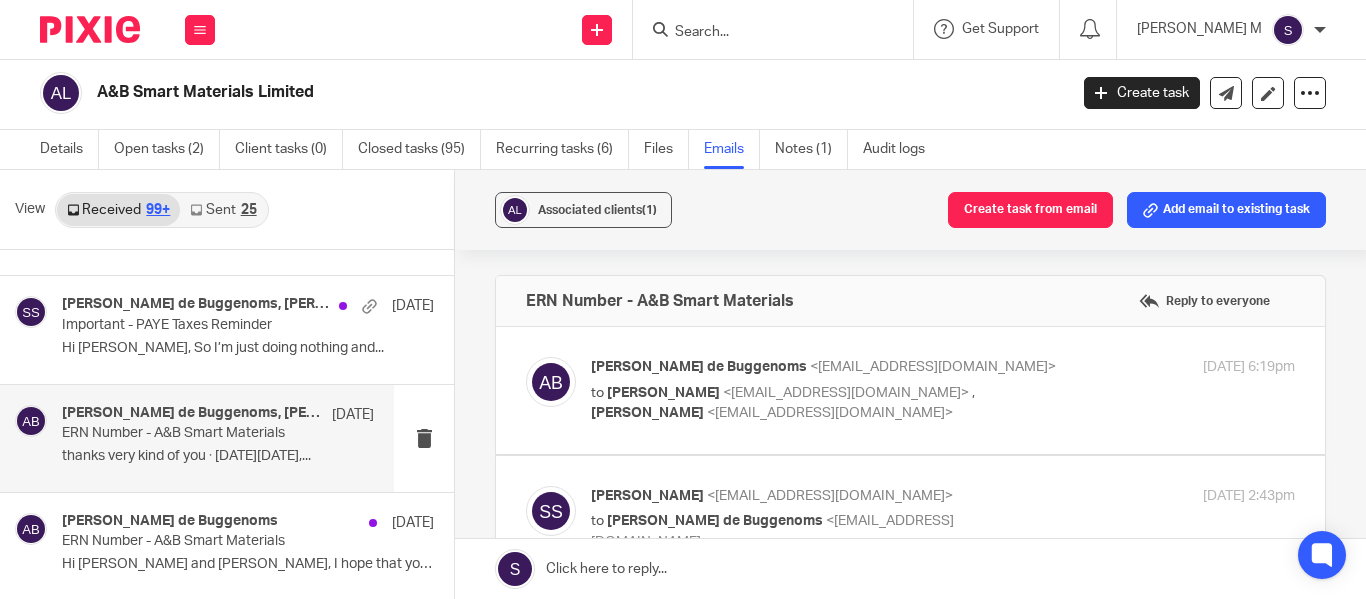 click on "Amaury van Trappen de Buggenoms
<amaury@absmartmaterials.com>   to
Nish Balachandran
<nishanthan@jumpaccounting.co.uk>   ,
Shreya Sethuraman
<shreya@jumpaccounting.co.uk>       14 Aug 2023 6:19pm" at bounding box center (943, 390) 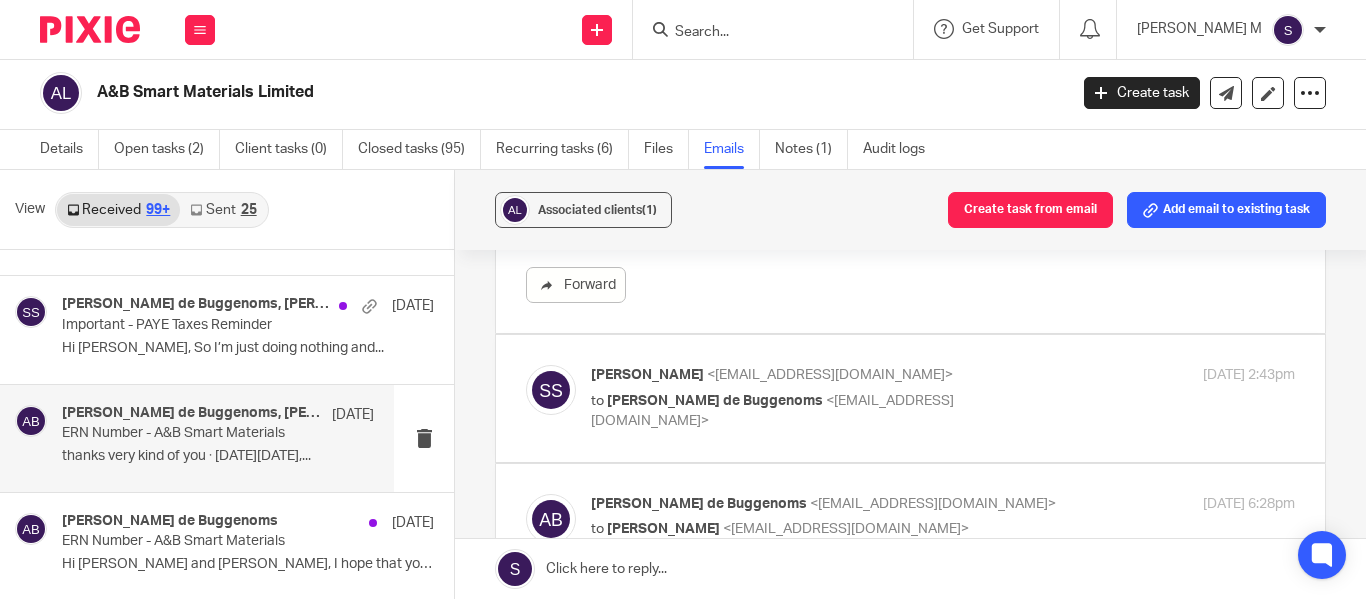 click on "to
Amaury van Trappen de Buggenoms
<amaury@absmartmaterials.com>" at bounding box center (825, 411) 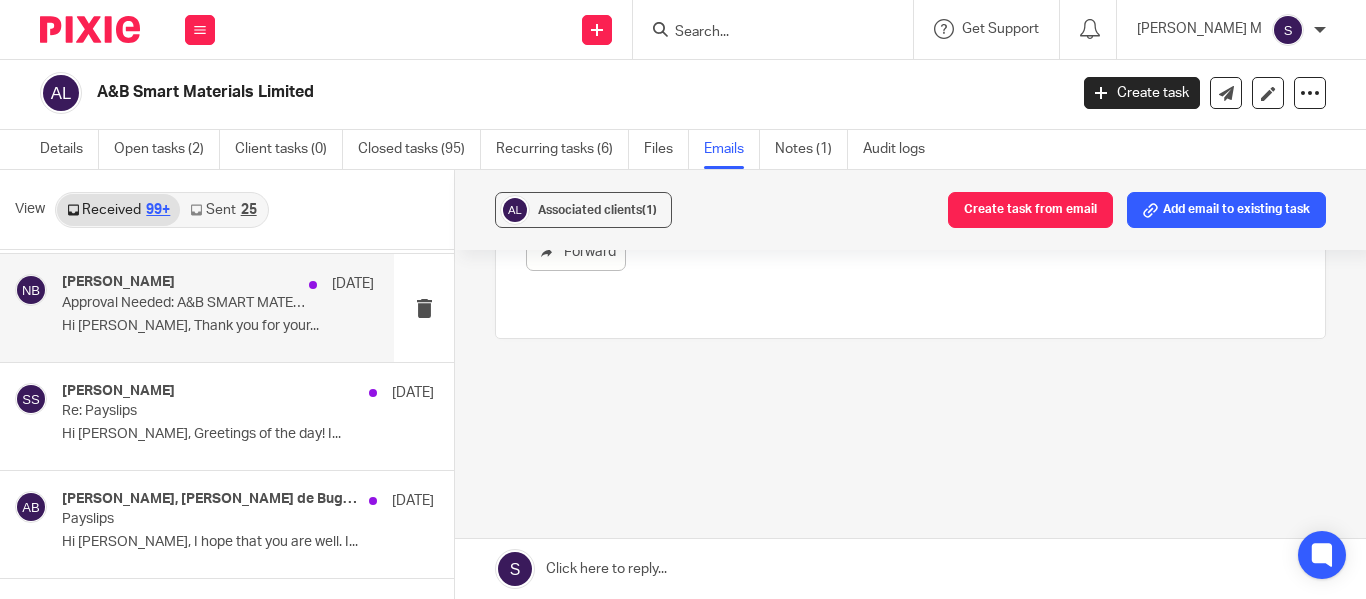 scroll, scrollTop: 33616, scrollLeft: 0, axis: vertical 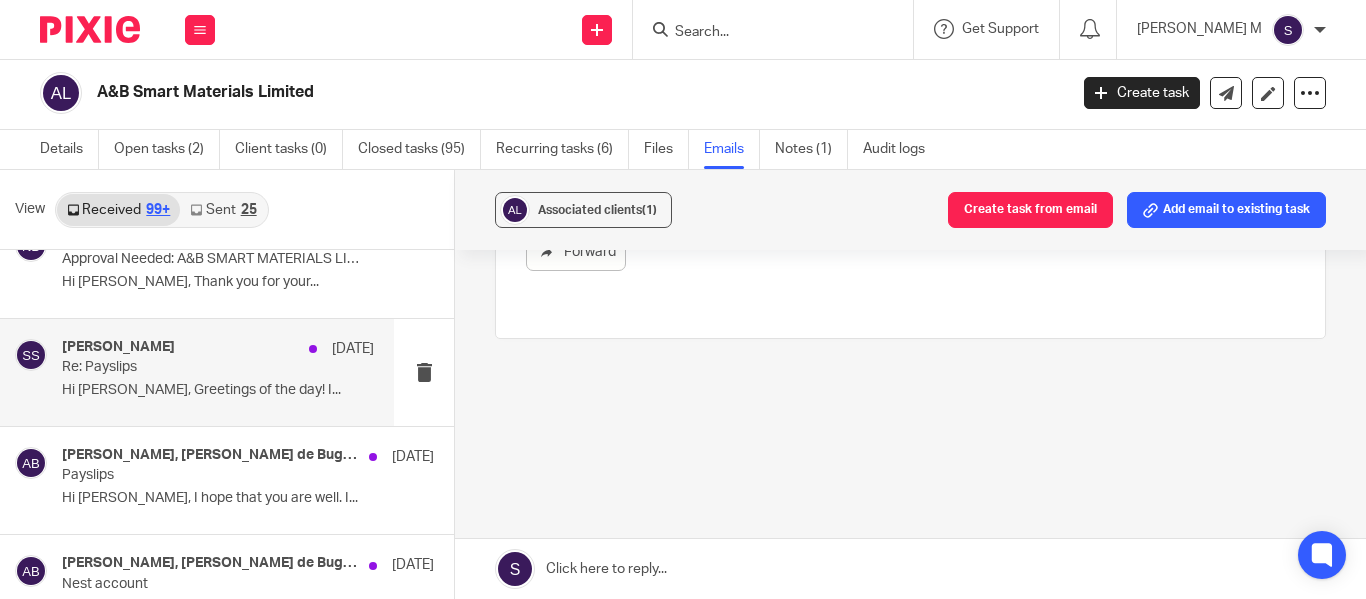 click on "Shreya Sethuraman
27 Jun 2023   Re: Payslips   Hi Amaury,    Greetings of the day!     I..." at bounding box center [197, 372] 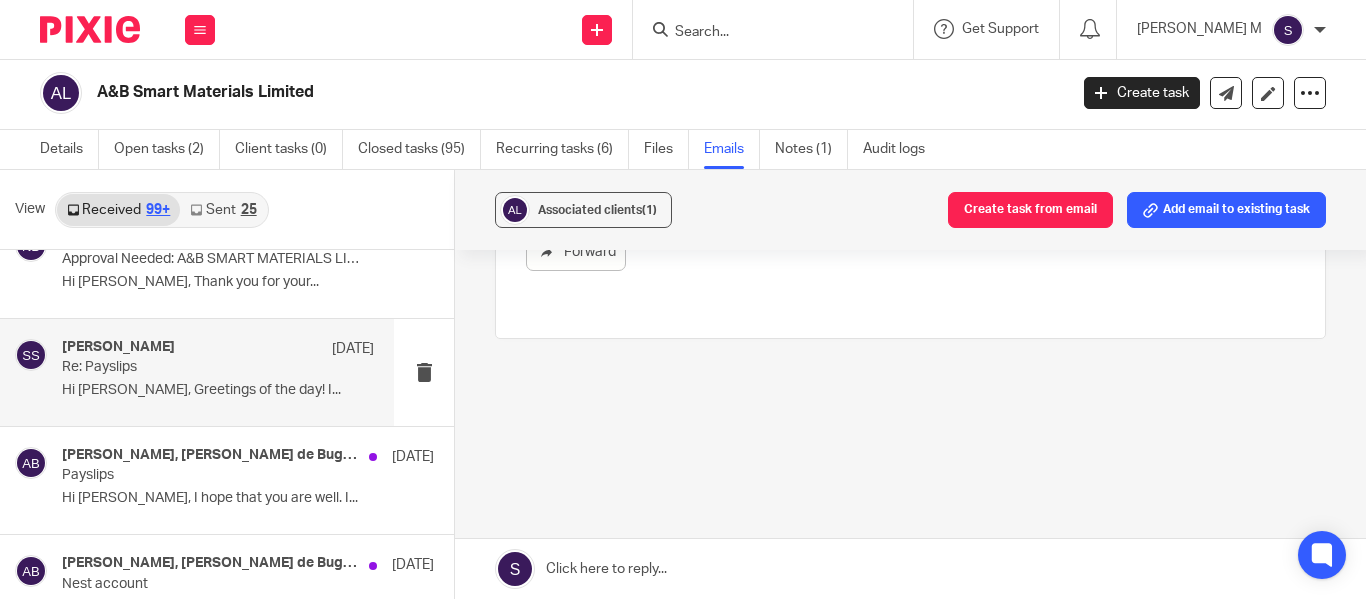 scroll, scrollTop: 0, scrollLeft: 0, axis: both 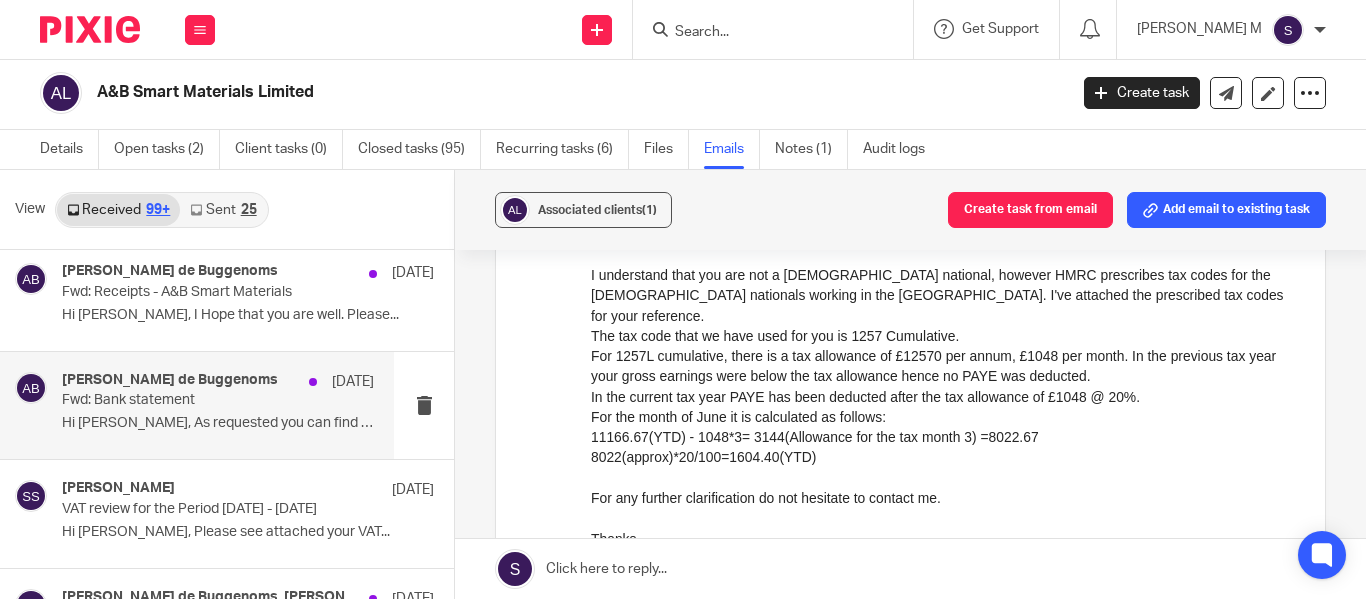 click on "Hi Shreya,     As requested you can find out..." at bounding box center (218, 423) 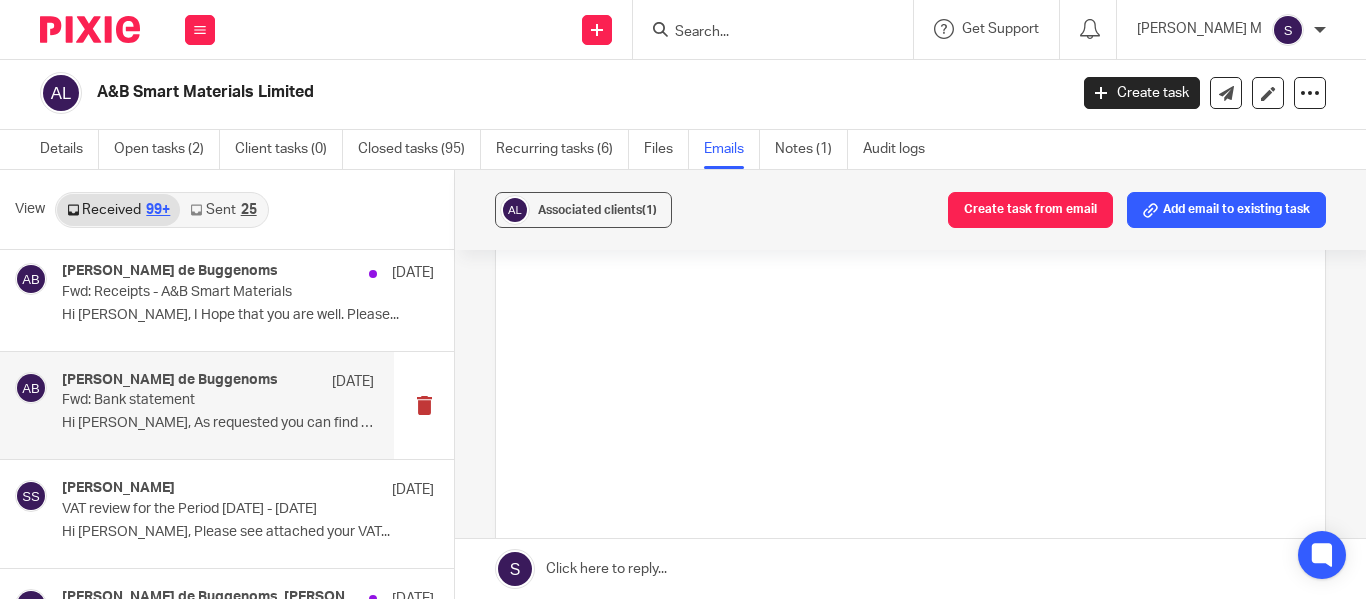 scroll, scrollTop: 0, scrollLeft: 0, axis: both 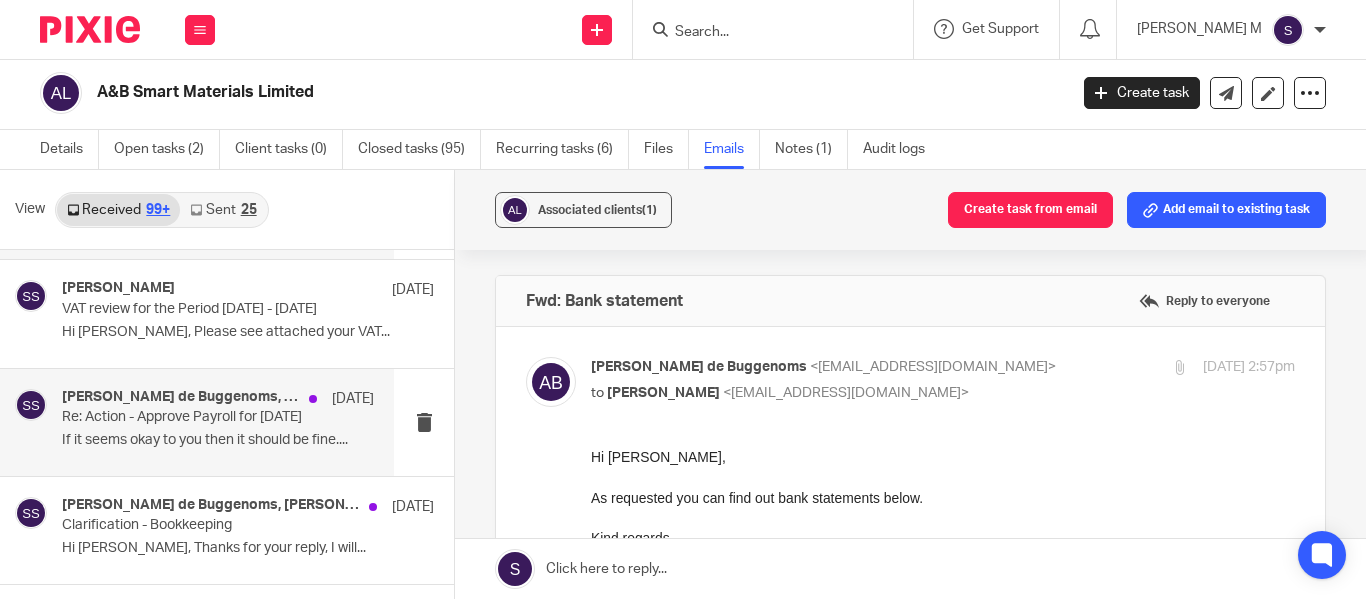 click on "Amaury van Trappen de Buggenoms, Shreya Sethuraman
17 Jul 2023   Re: Action - Approve Payroll for July 2023   If it seems okay to you then it should be fine...." at bounding box center [218, 422] 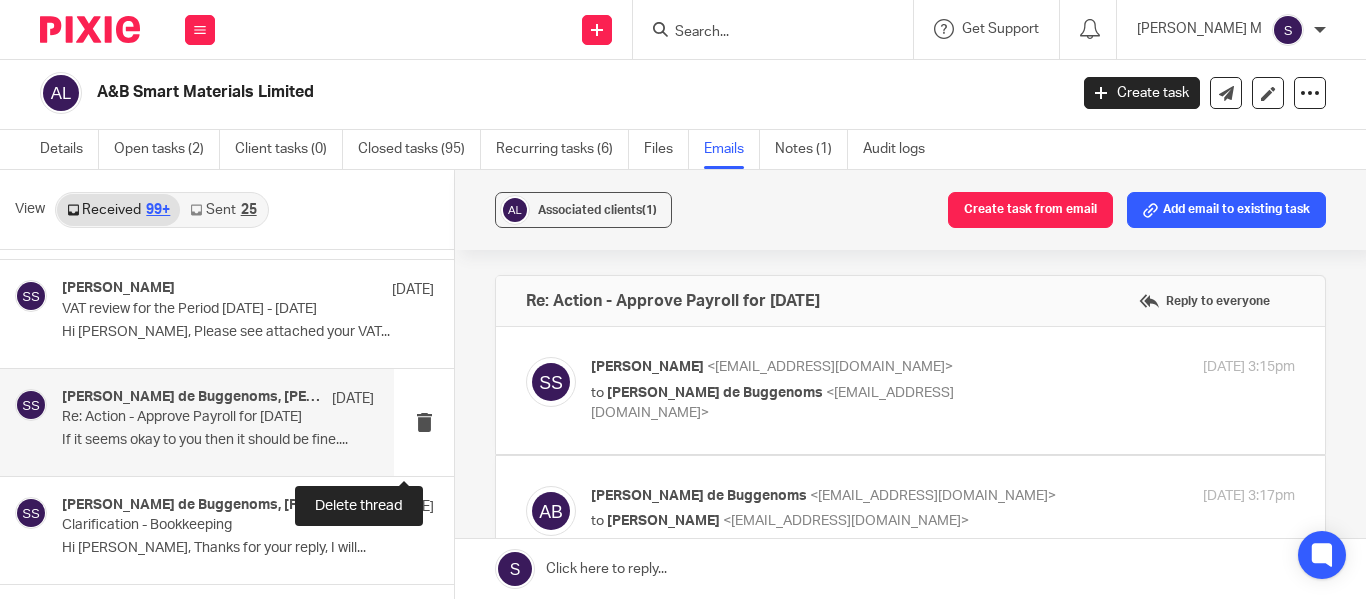 scroll, scrollTop: 0, scrollLeft: 0, axis: both 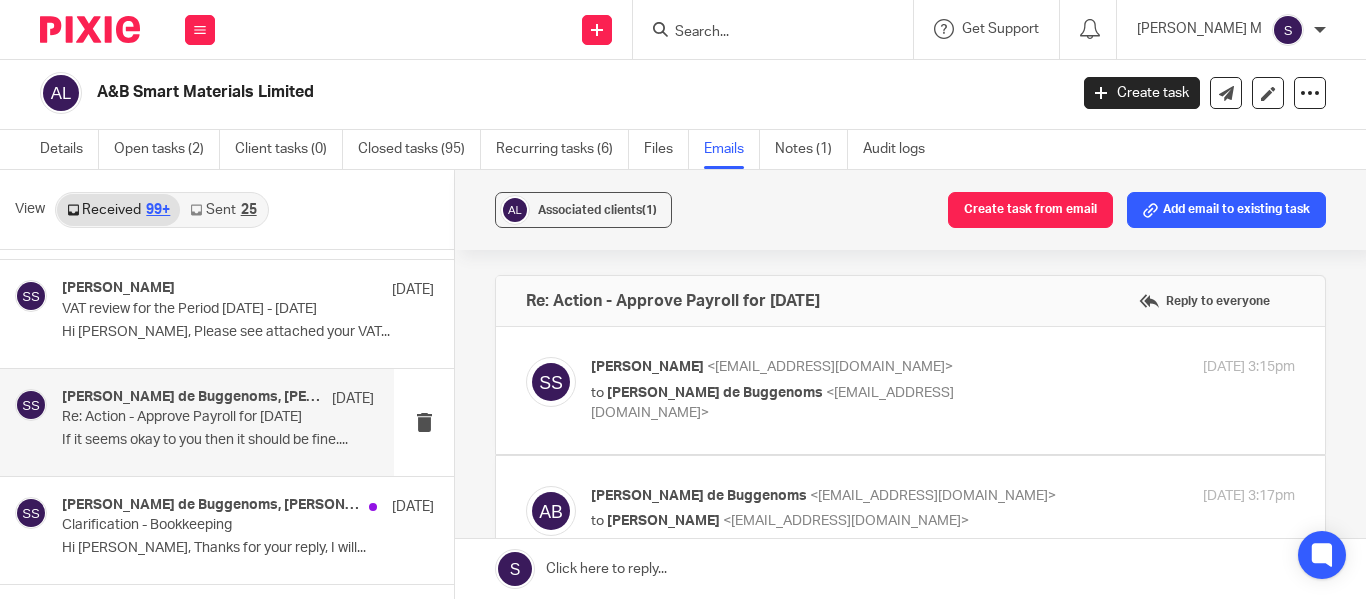 click on "to
Amaury van Trappen de Buggenoms
<amaury@absmartmaterials.com>" at bounding box center (825, 403) 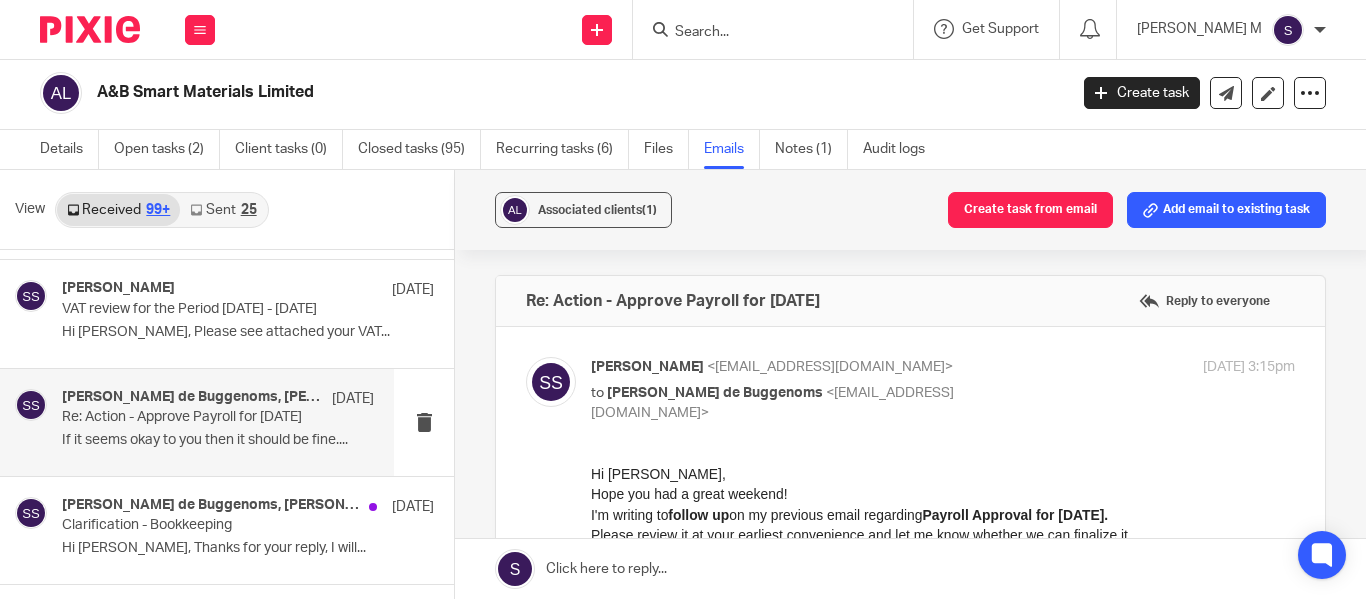 scroll, scrollTop: 0, scrollLeft: 0, axis: both 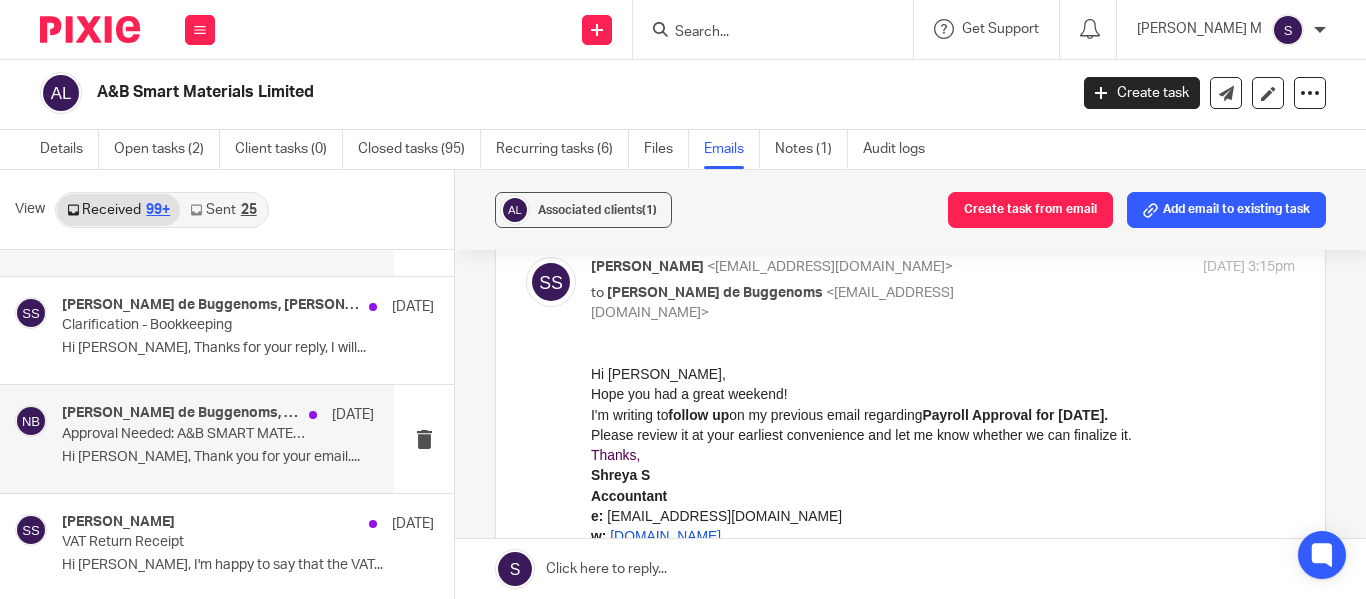 click on "Amaury van Trappen de Buggenoms, Nish Balachandran, Benjamin White
11 Jul 2023   Approval Needed: A&B SMART MATERIALS LIMITED - VAT period 12-12-2022 to 31-03-2023 (1st VAT return)   Hi Nish,     Thank you for your email...." at bounding box center [218, 438] 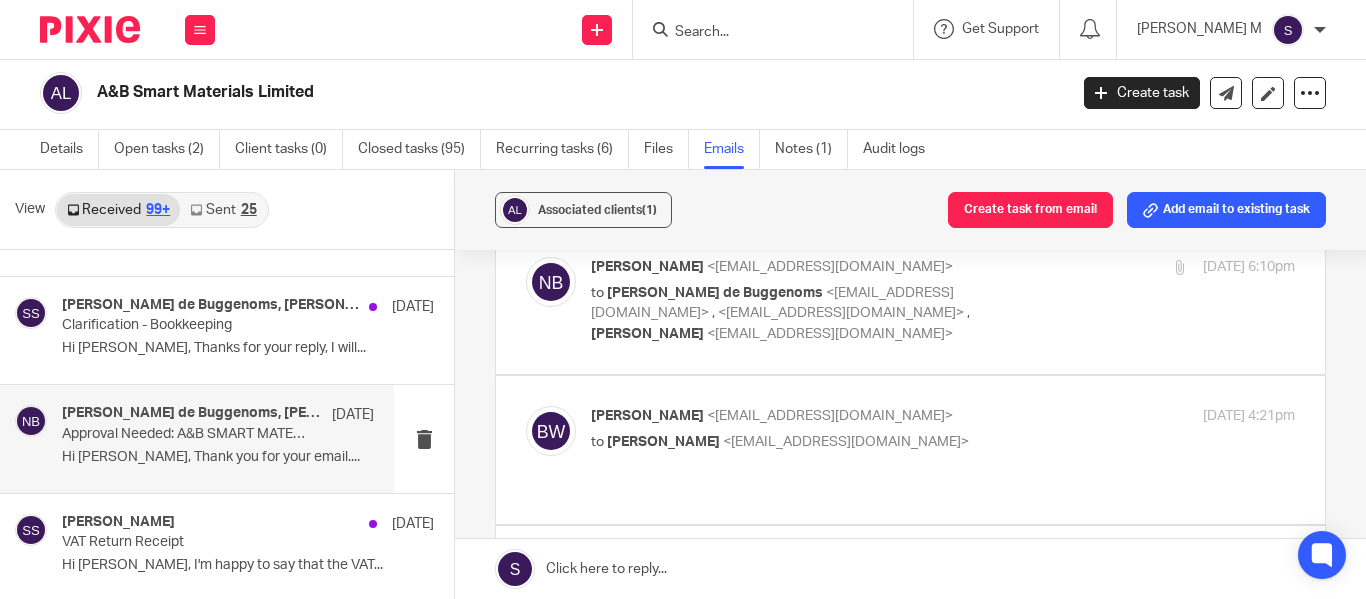 scroll, scrollTop: 0, scrollLeft: 0, axis: both 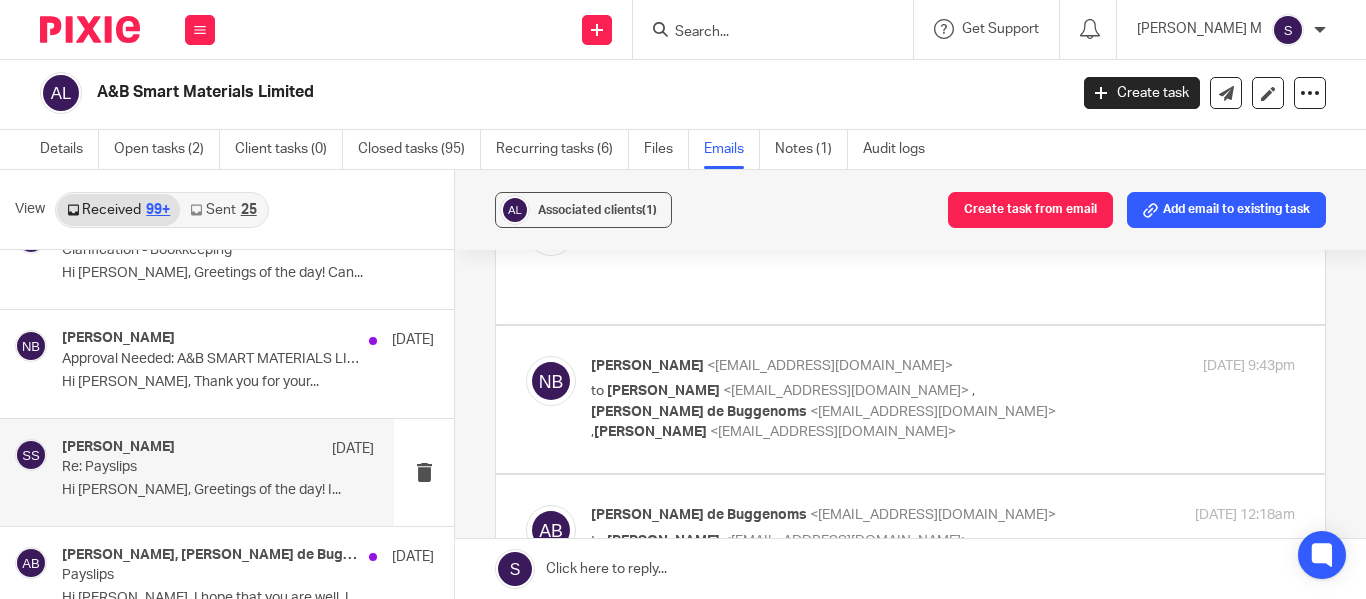 click on "Hi Amaury,    Greetings of the day!     I..." at bounding box center (218, 490) 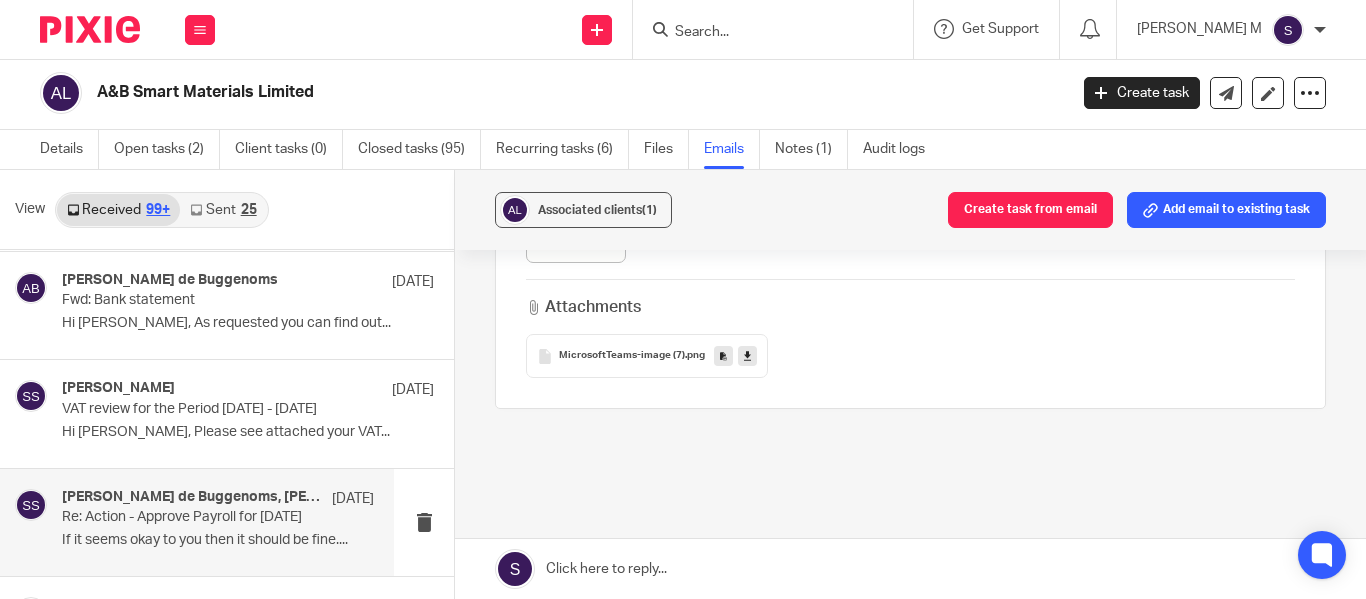 click on "If it seems okay to you then it should be fine...." at bounding box center [218, 540] 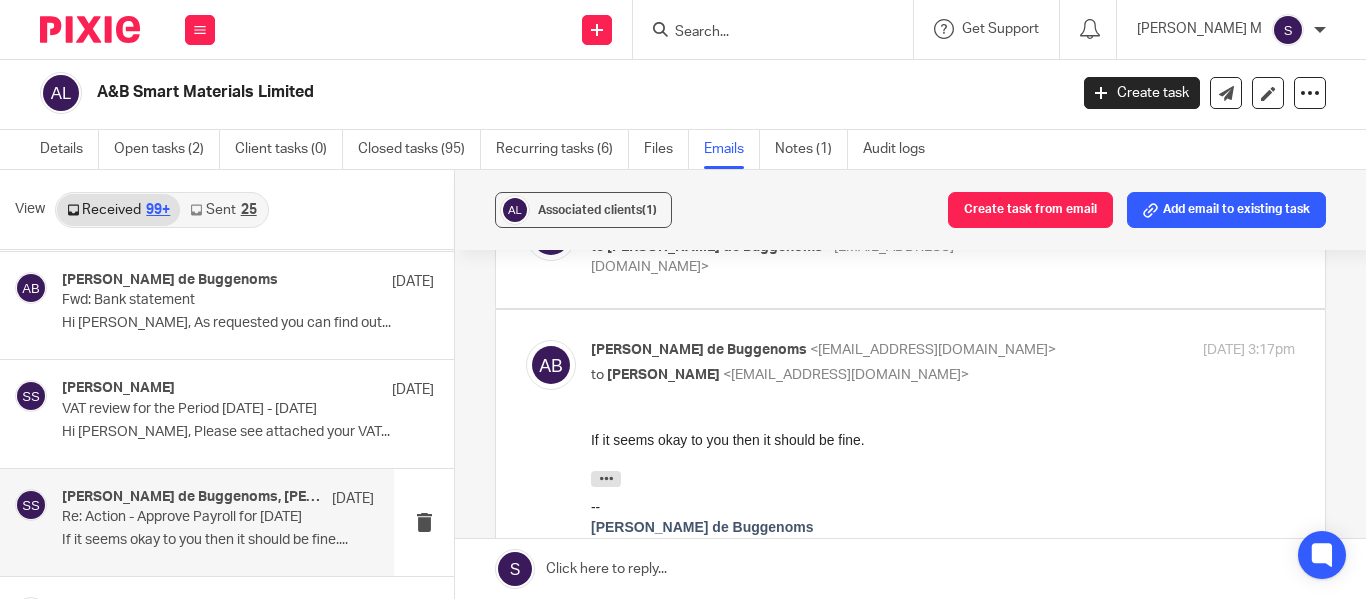 click on "If it seems okay to you then it should be fine." at bounding box center [943, 439] 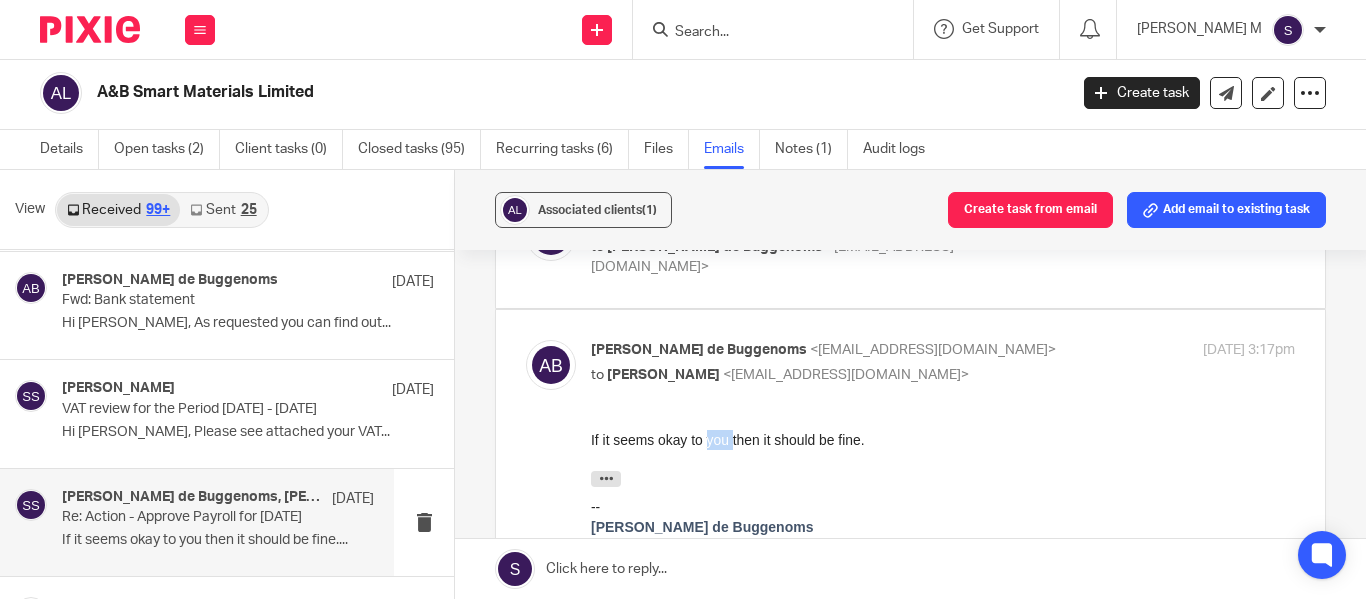 click on "If it seems okay to you then it should be fine." at bounding box center [943, 439] 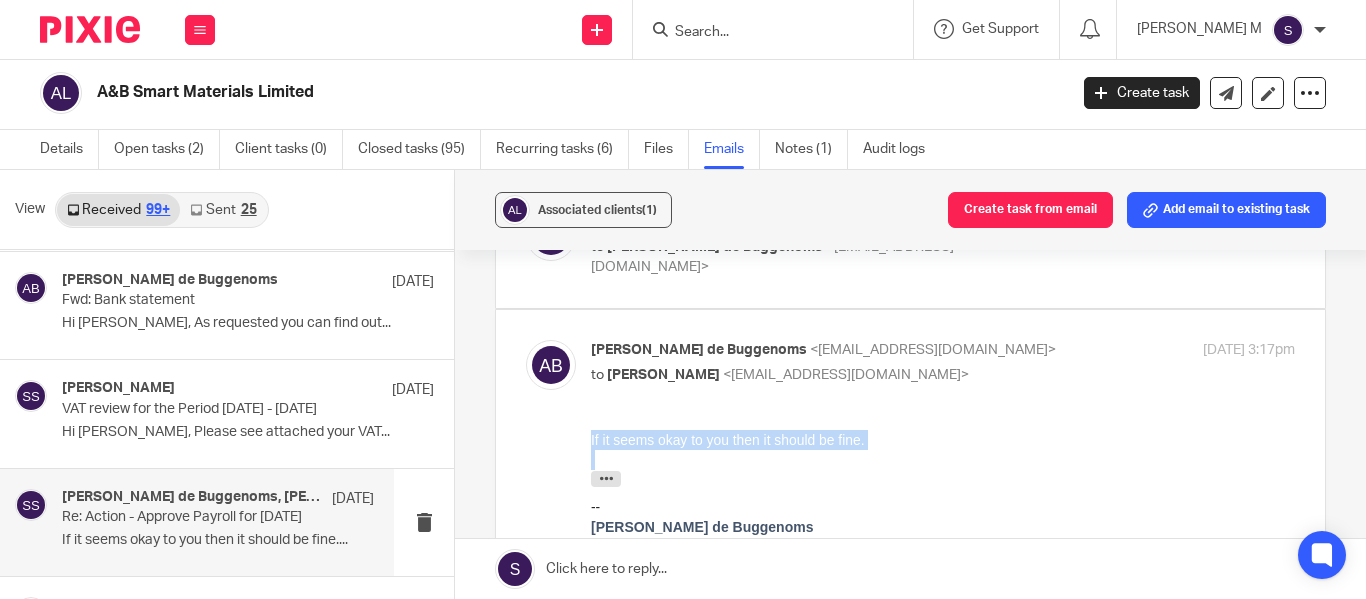 click on "If it seems okay to you then it should be fine." at bounding box center [943, 439] 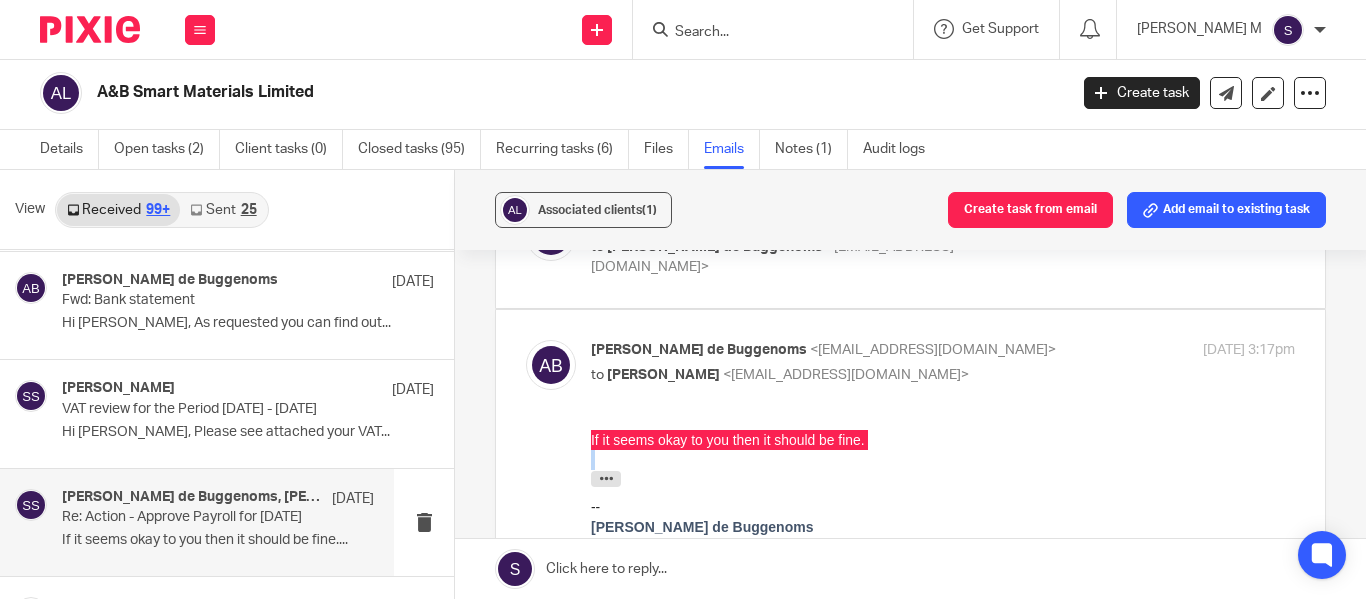 click on "Amaury van Trappen de Buggenoms
<amaury@absmartmaterials.com>   to
Shreya Sethuraman
<shreya@jumpaccounting.co.uk>       17 Jul 2023 3:17pm
Forward" at bounding box center [910, 584] 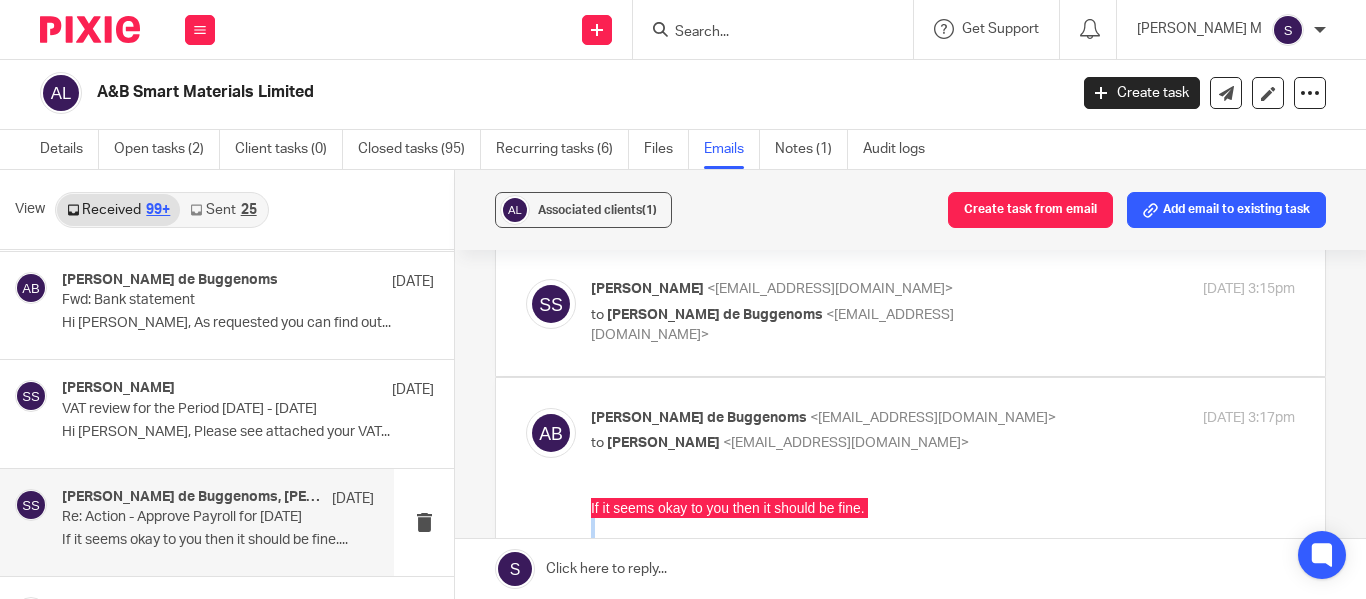 scroll, scrollTop: 1, scrollLeft: 0, axis: vertical 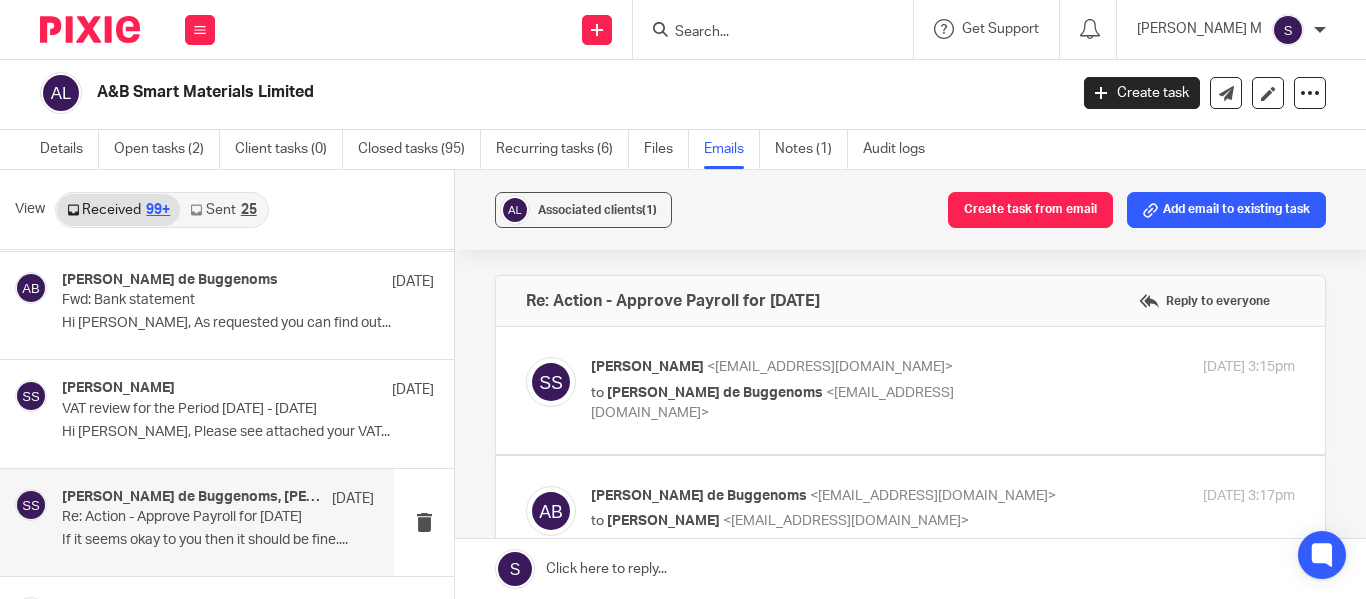 click on "to
Amaury van Trappen de Buggenoms
<amaury@absmartmaterials.com>" at bounding box center (825, 403) 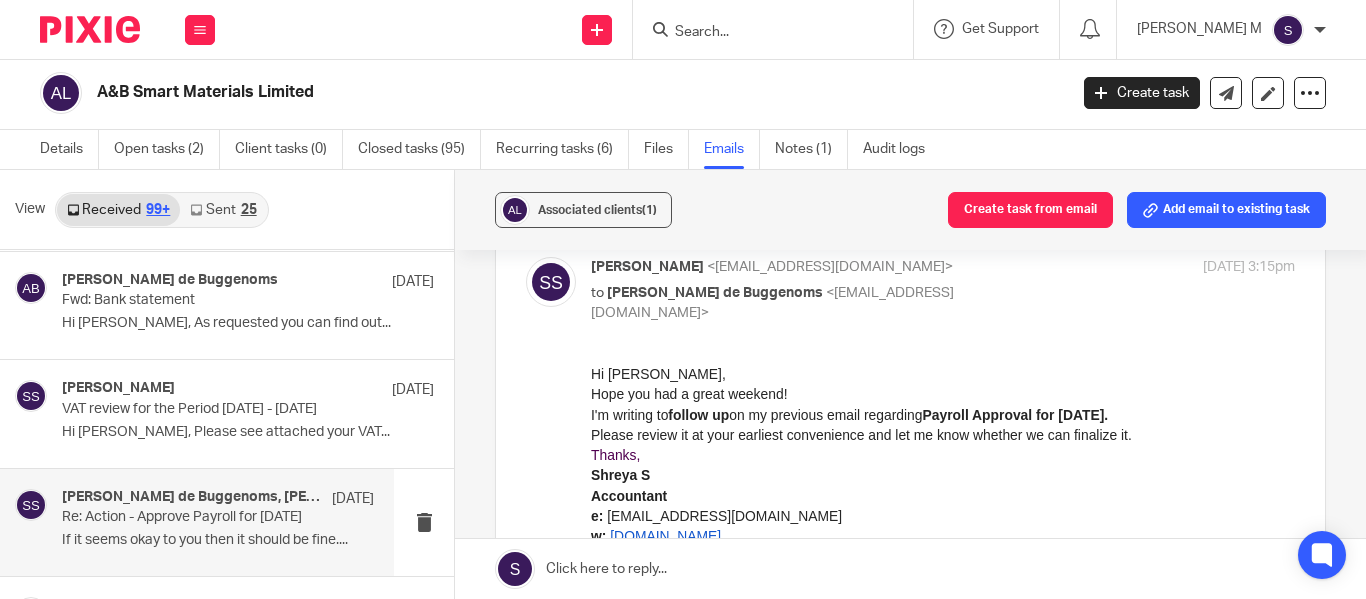 click on "Payroll Approval for July 2023." at bounding box center (1016, 414) 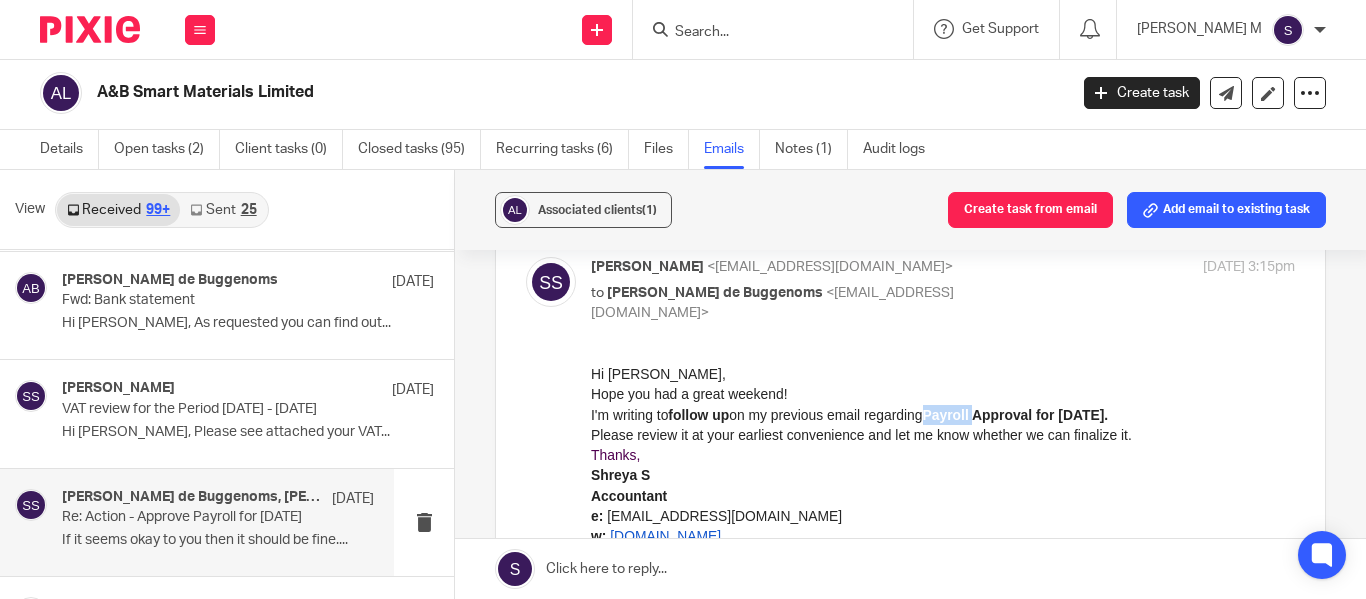 click on "Payroll Approval for July 2023." at bounding box center (1016, 414) 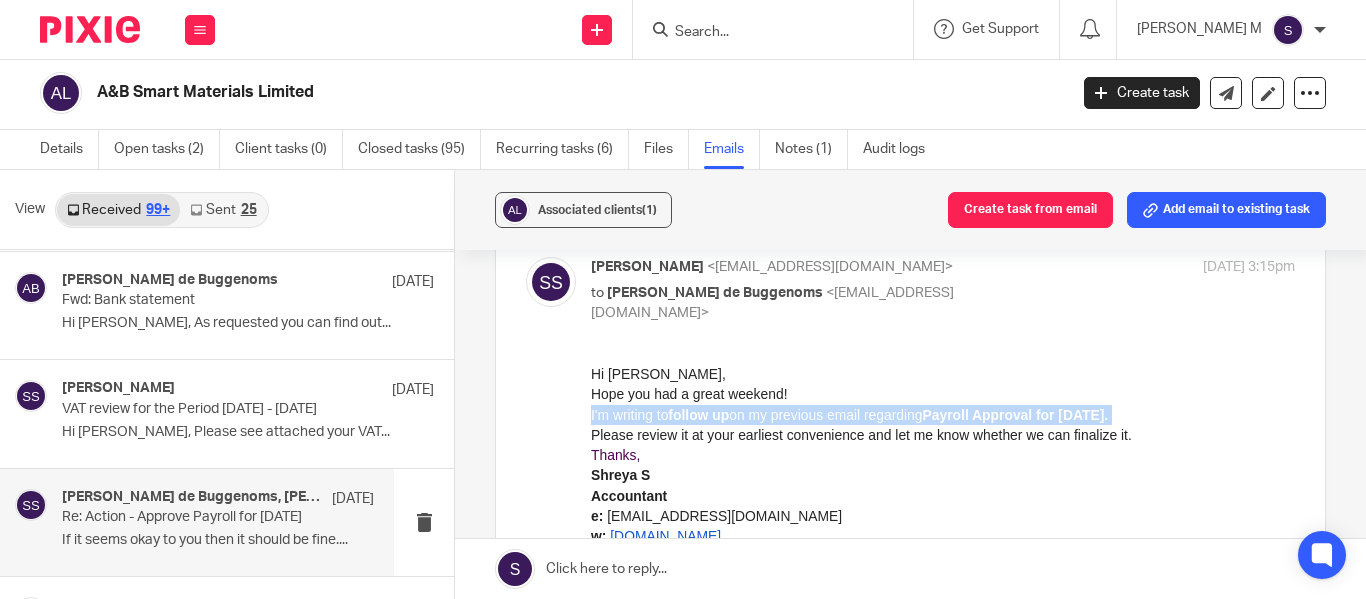 click on "Payroll Approval for July 2023." at bounding box center [1016, 414] 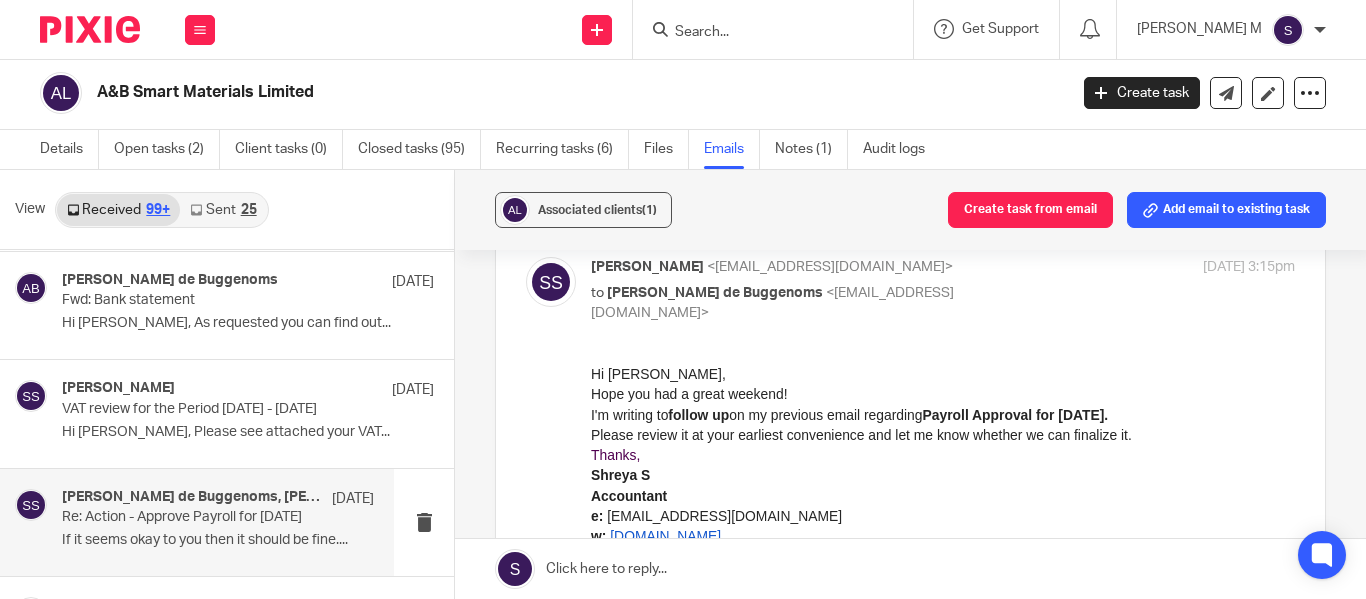 click on "Please review it at your earliest convenience and let me know whether we can finalize it." at bounding box center [943, 434] 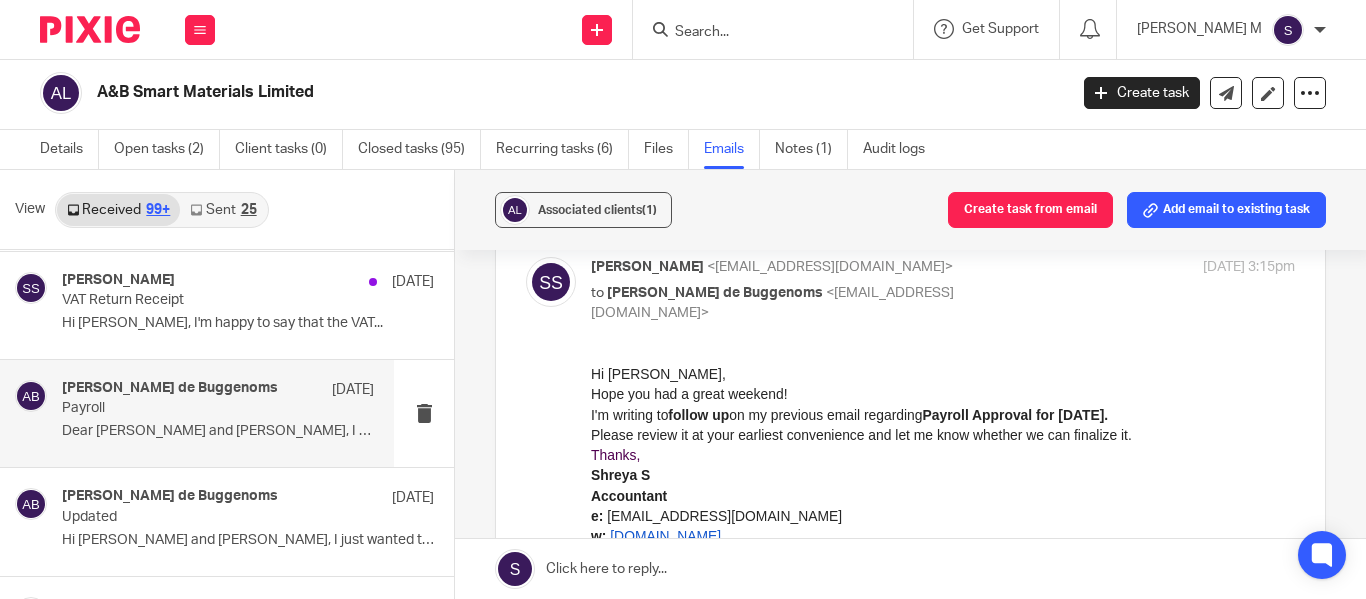 click on "Dear Shreya and Nish,     I hope that you are..." at bounding box center [218, 431] 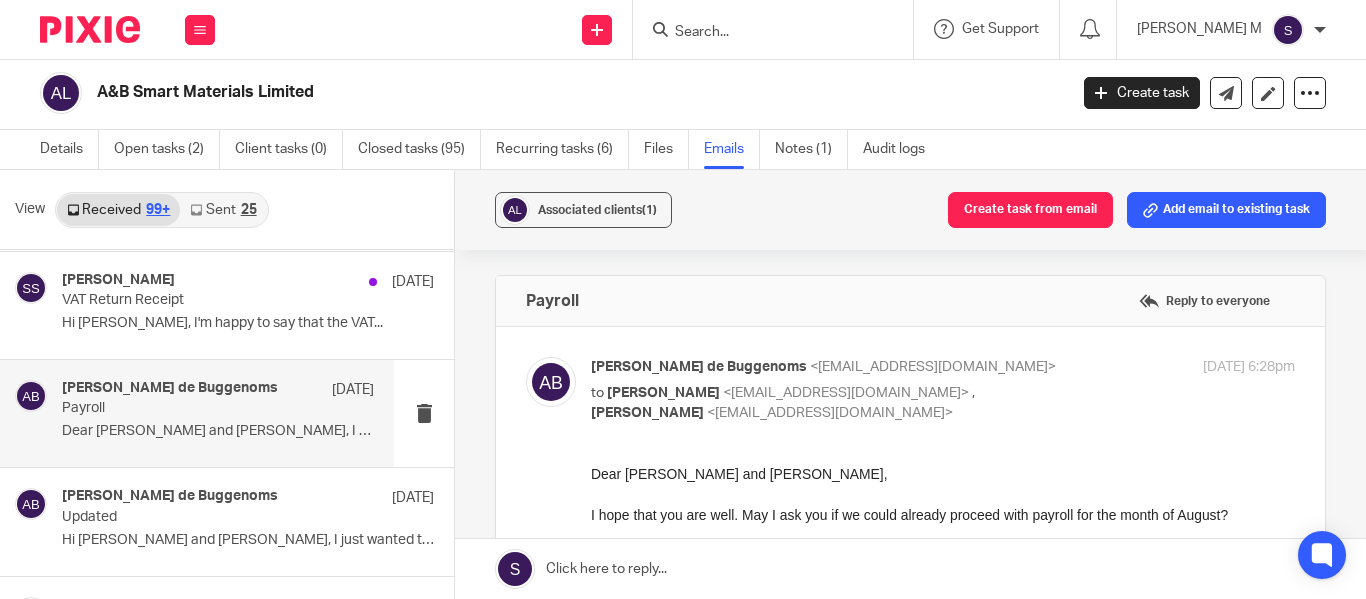 click on "Amaury van Trappen de Buggenoms
<amaury@absmartmaterials.com>   to
Shreya Sethuraman
<shreya@jumpaccounting.co.uk>   ,
Nish Balachandran
<nishanthan@jumpaccounting.co.uk>       6 Aug 2023 6:28pm" at bounding box center [943, 390] 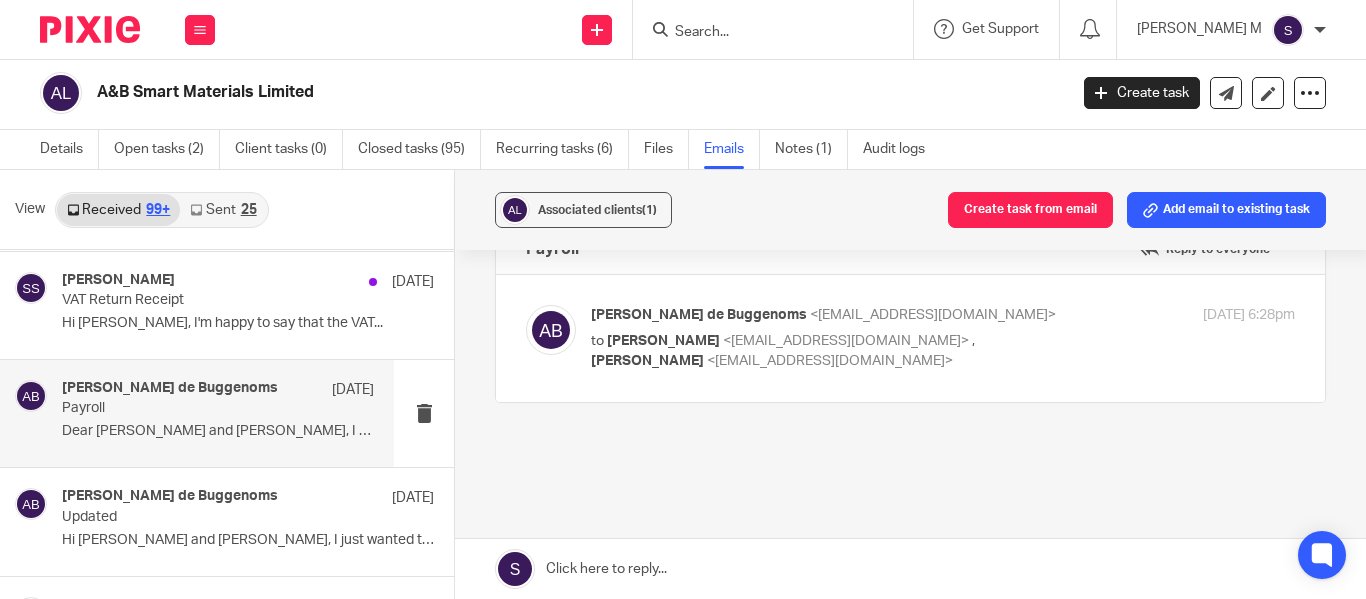 scroll, scrollTop: 100, scrollLeft: 0, axis: vertical 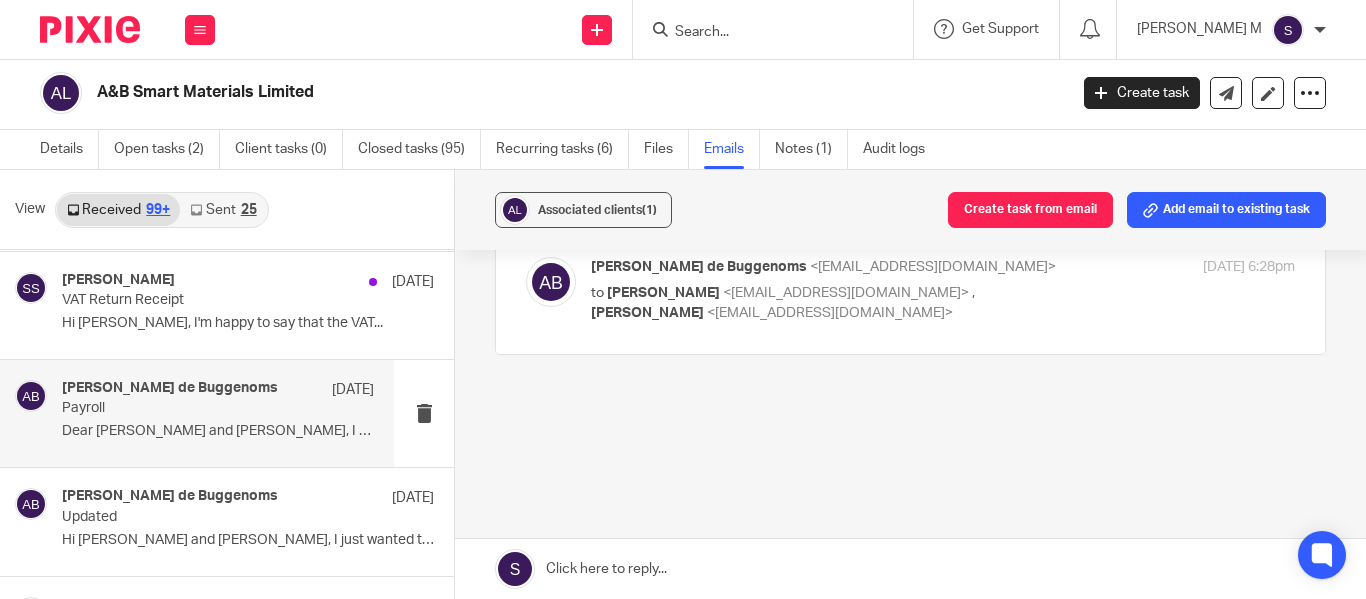 click on "Amaury van Trappen de Buggenoms
<amaury@absmartmaterials.com>   to
Shreya Sethuraman
<shreya@jumpaccounting.co.uk>   ,
Nish Balachandran
<nishanthan@jumpaccounting.co.uk>       6 Aug 2023 6:28pm" at bounding box center [943, 290] 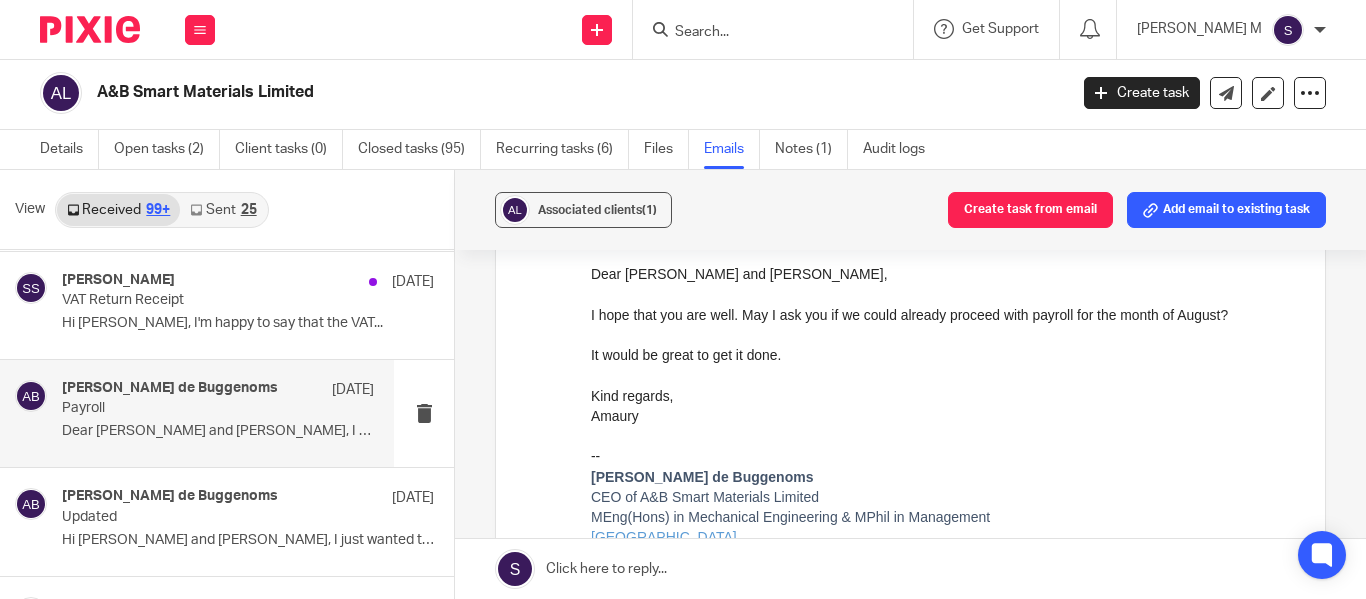 click on "I hope that you are well. May I ask you if we could already proceed with payroll for the month of August?" at bounding box center [943, 314] 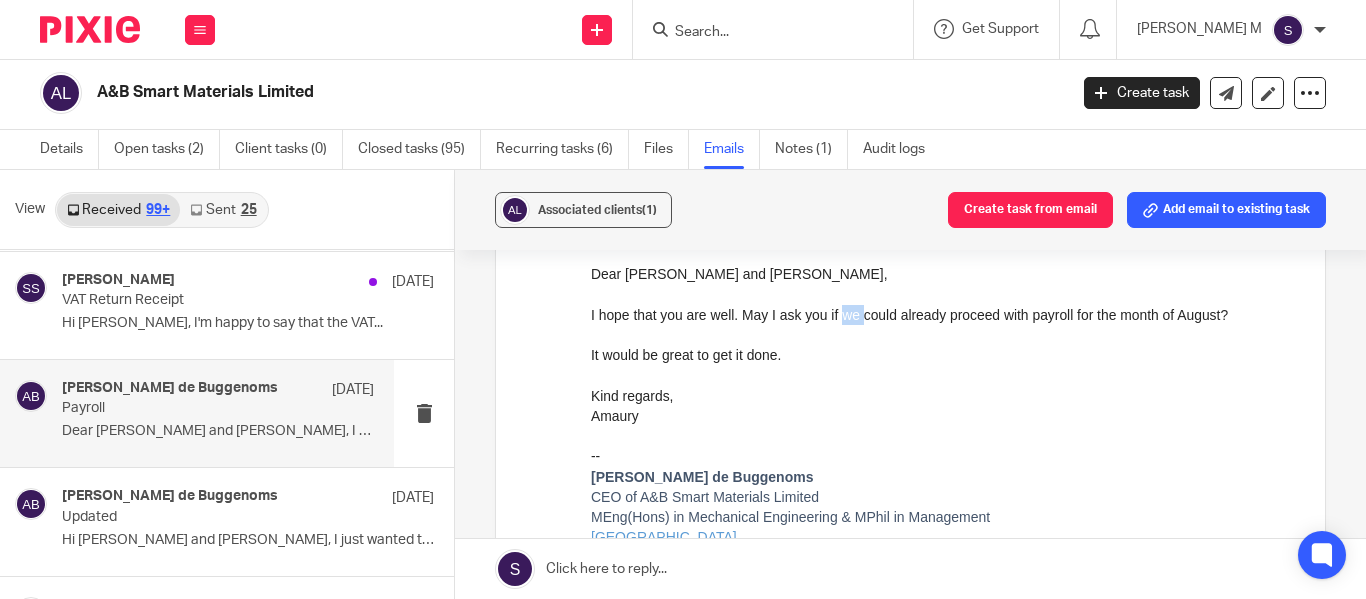 click on "I hope that you are well. May I ask you if we could already proceed with payroll for the month of August?" at bounding box center (943, 314) 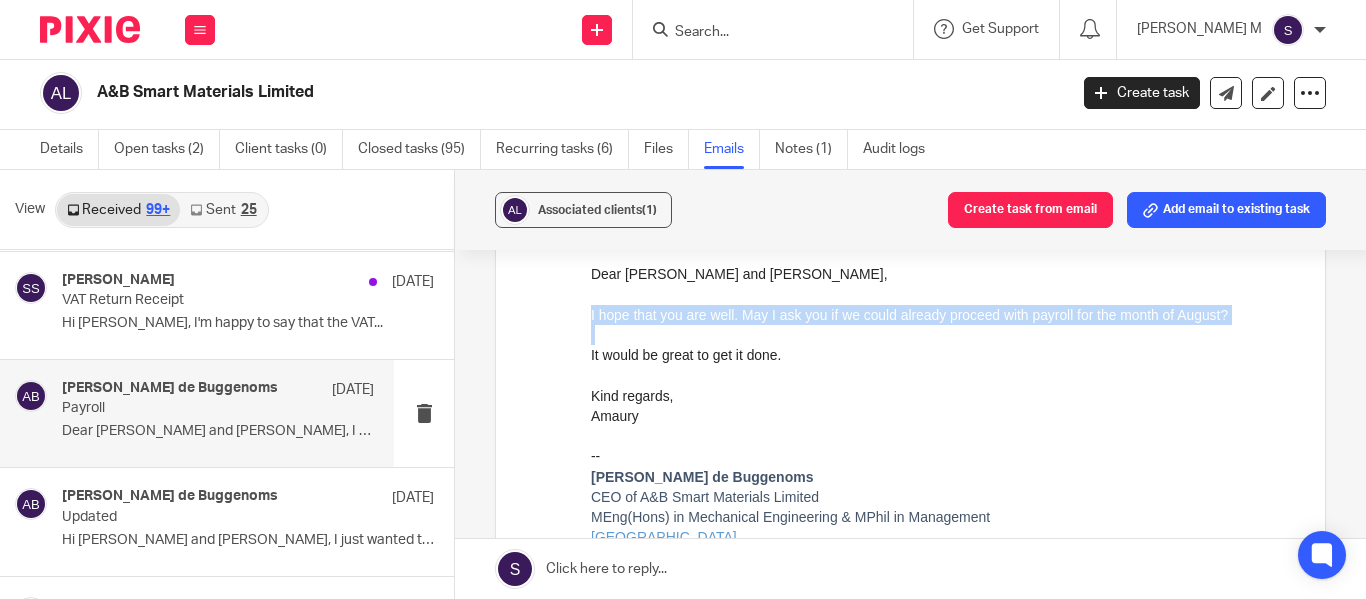click on "I hope that you are well. May I ask you if we could already proceed with payroll for the month of August?" at bounding box center (943, 314) 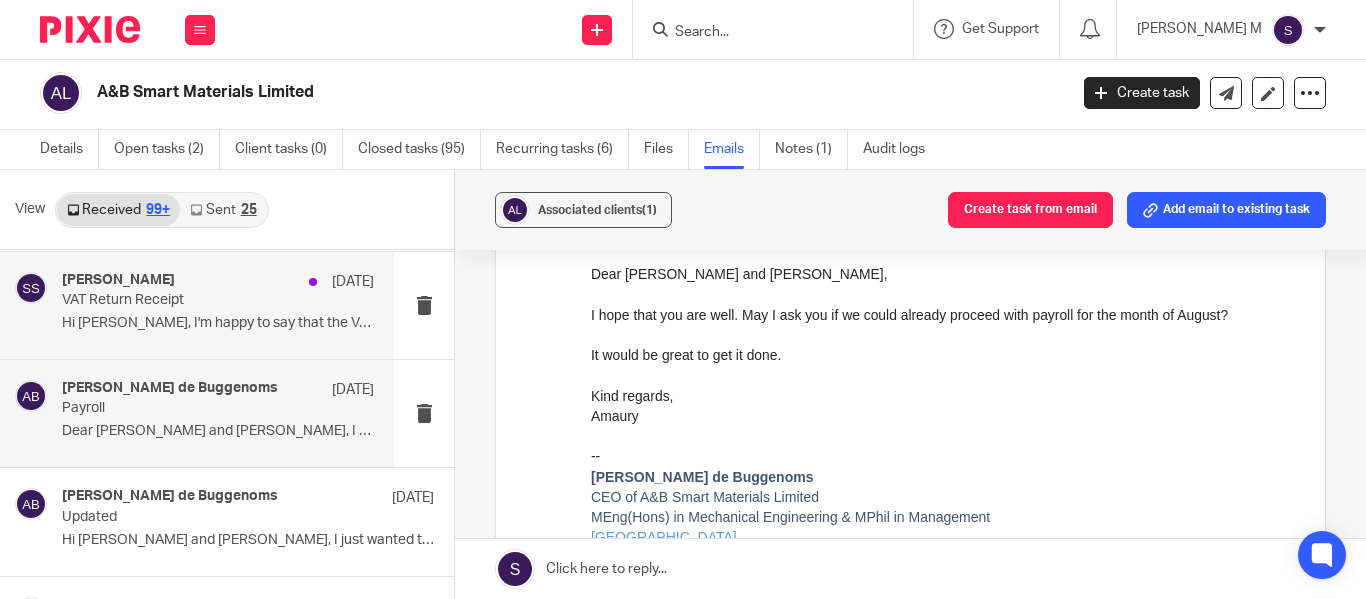 click on "Shreya Sethuraman
7 Aug 2023   VAT Return Receipt   Hi Amaury,  I'm happy to say that the VAT..." at bounding box center (218, 305) 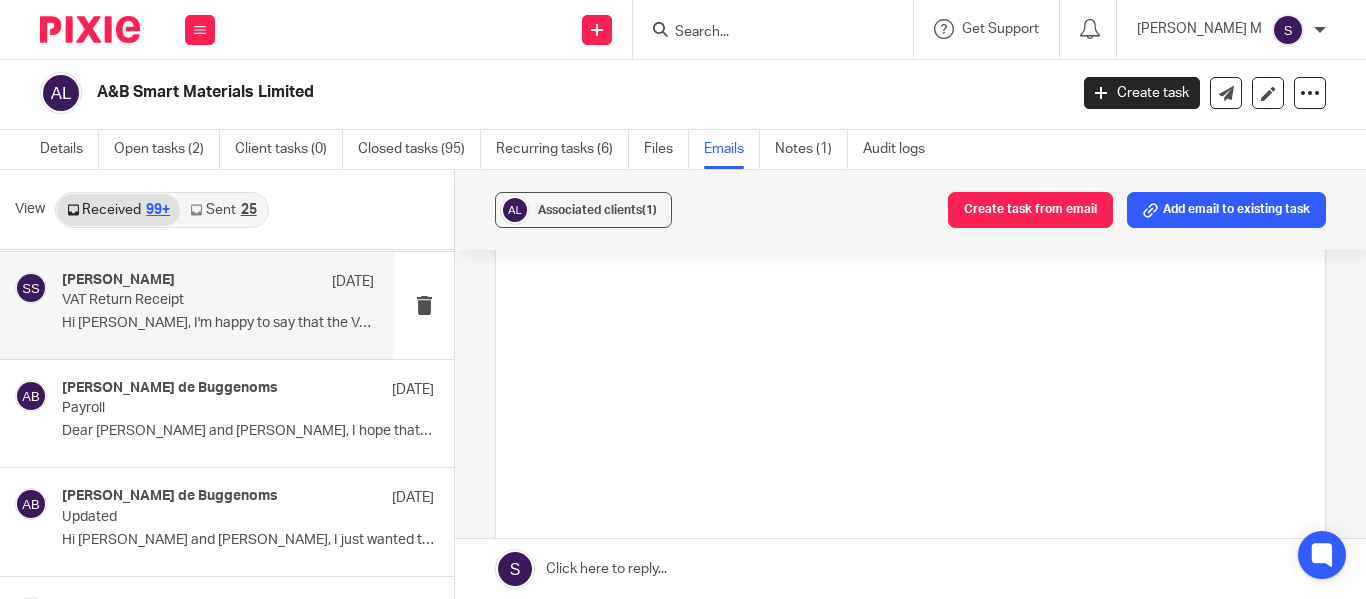 scroll, scrollTop: 0, scrollLeft: 0, axis: both 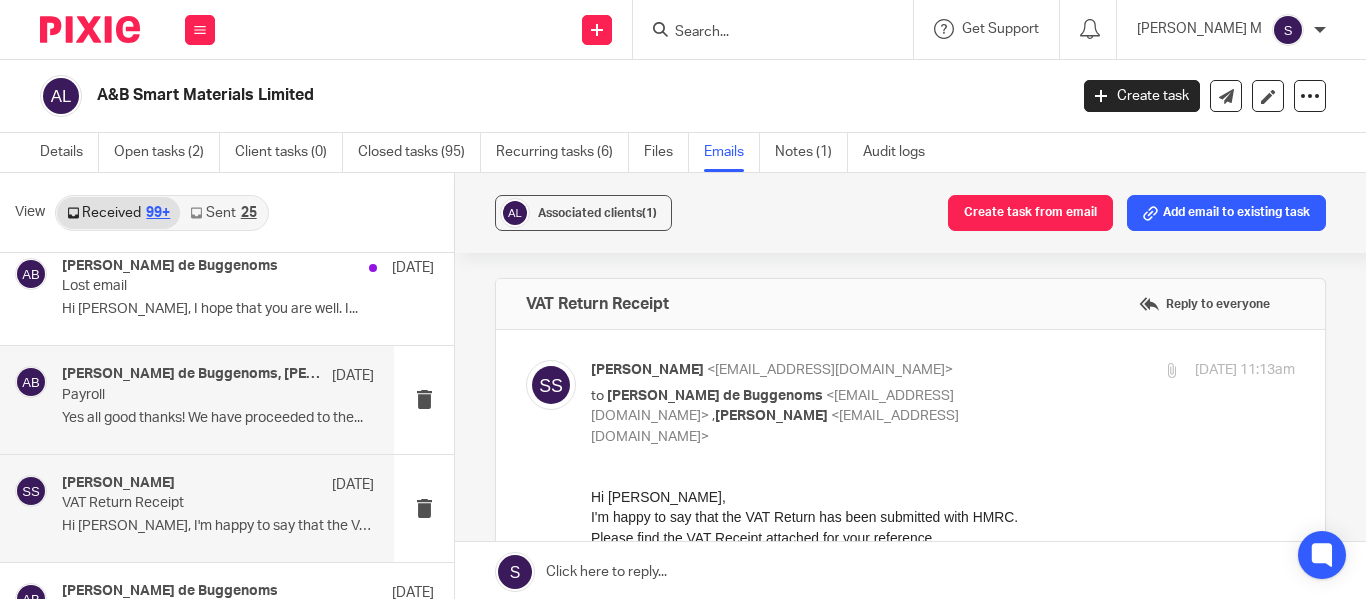 click on "Yes all good thanks! We have proceeded to the..." at bounding box center (218, 418) 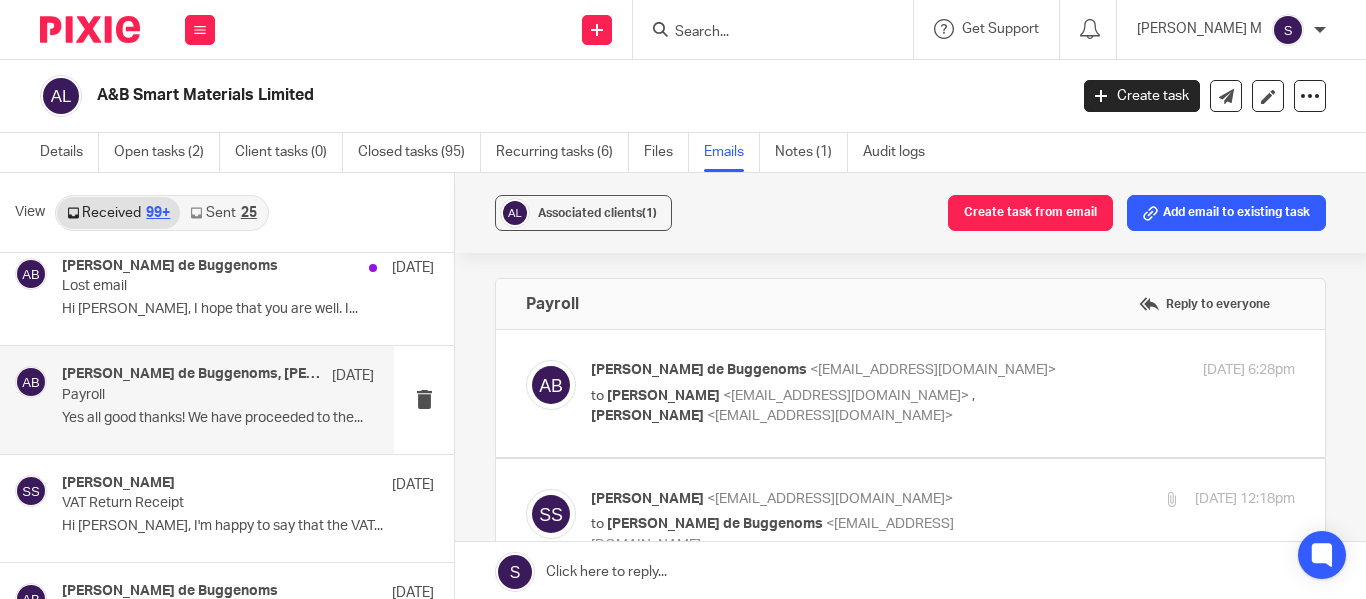 scroll, scrollTop: 0, scrollLeft: 0, axis: both 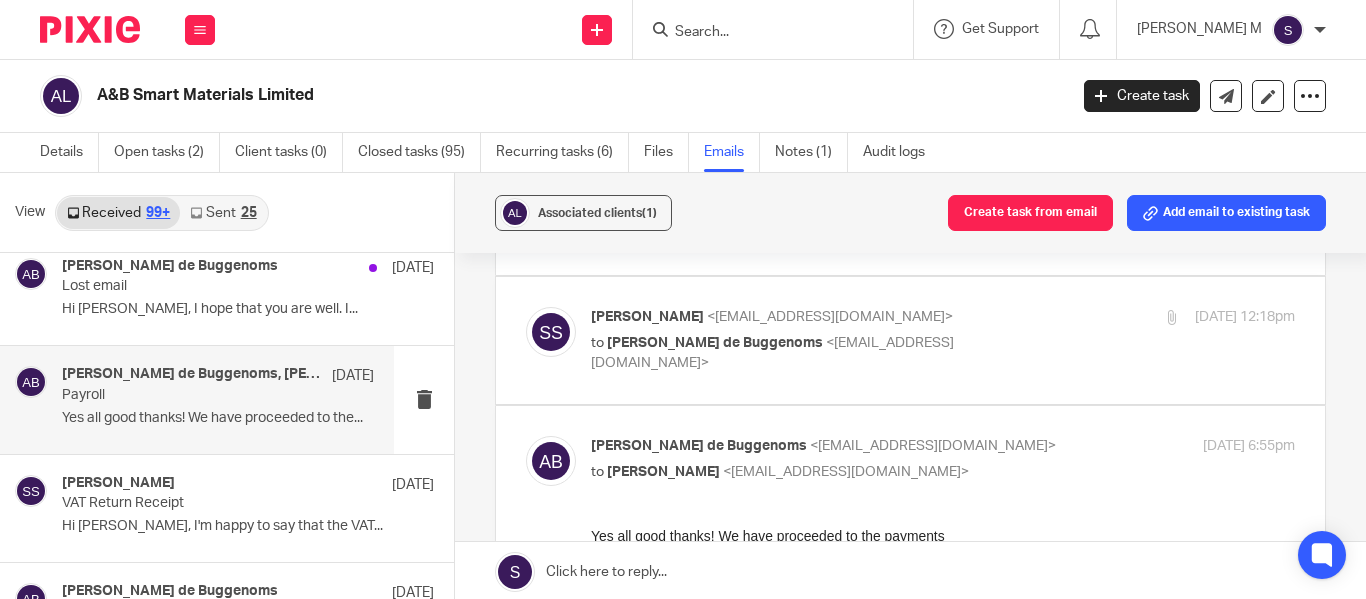 click on "to
Amaury van Trappen de Buggenoms
<amaury@absmartmaterials.com>" at bounding box center [825, 353] 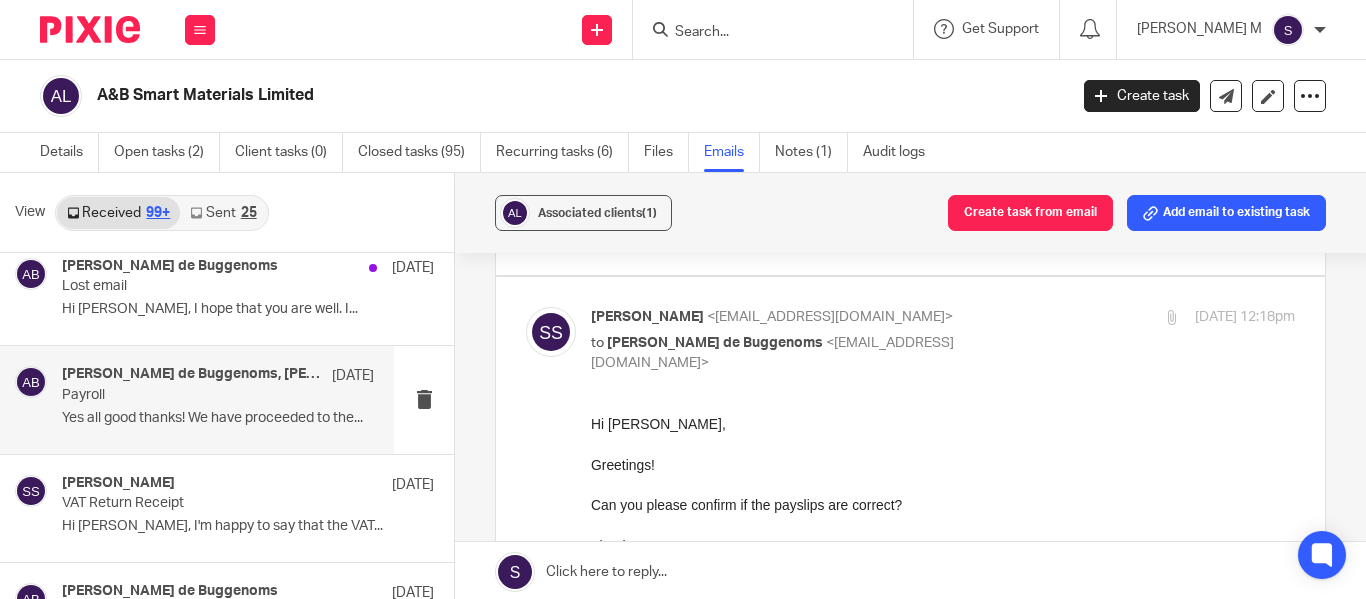 scroll, scrollTop: 0, scrollLeft: 0, axis: both 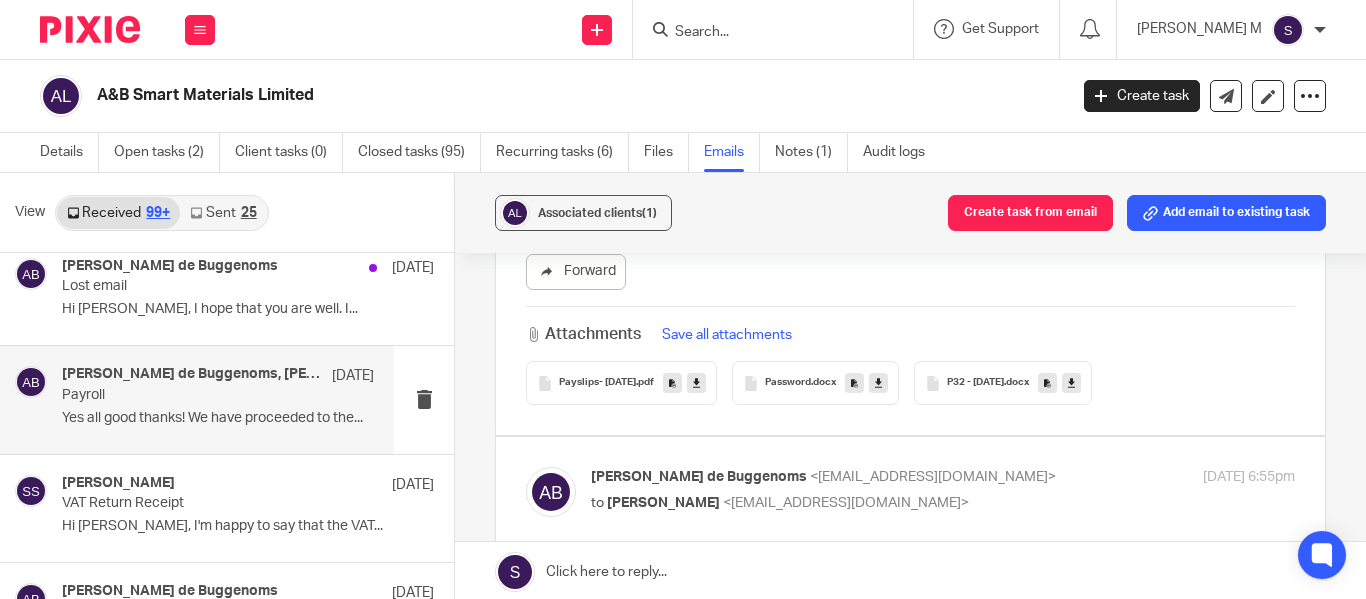 click on "Payslips- Aug 2023" at bounding box center (597, 383) 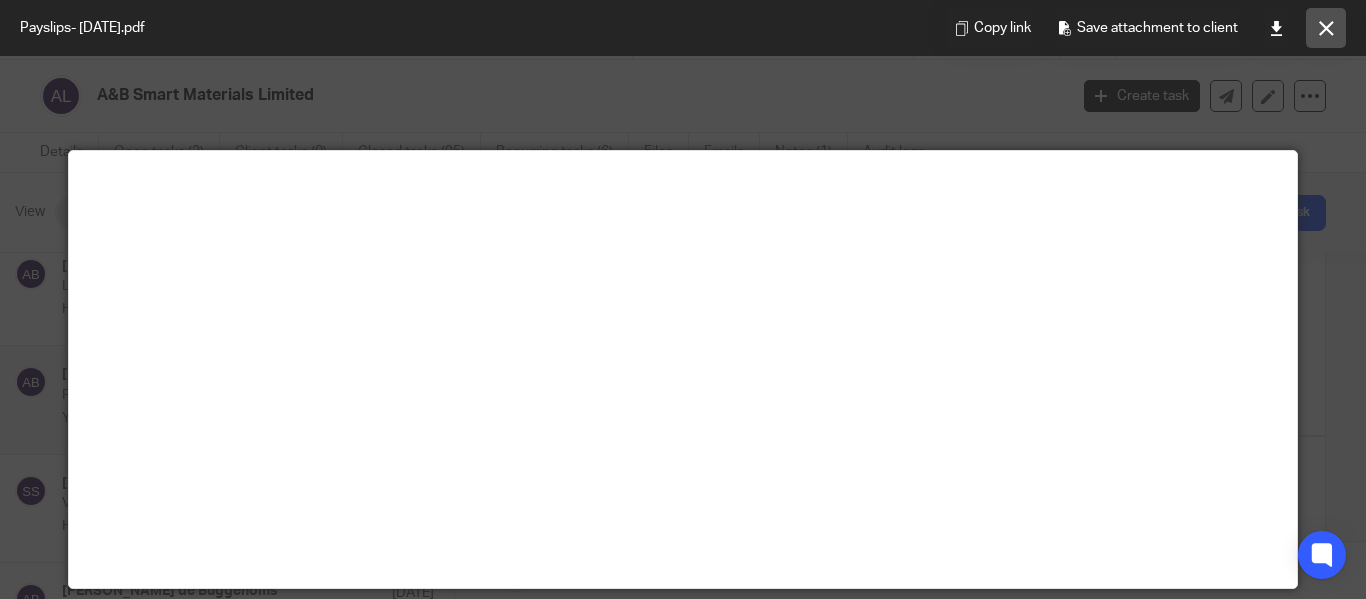 click at bounding box center [1326, 28] 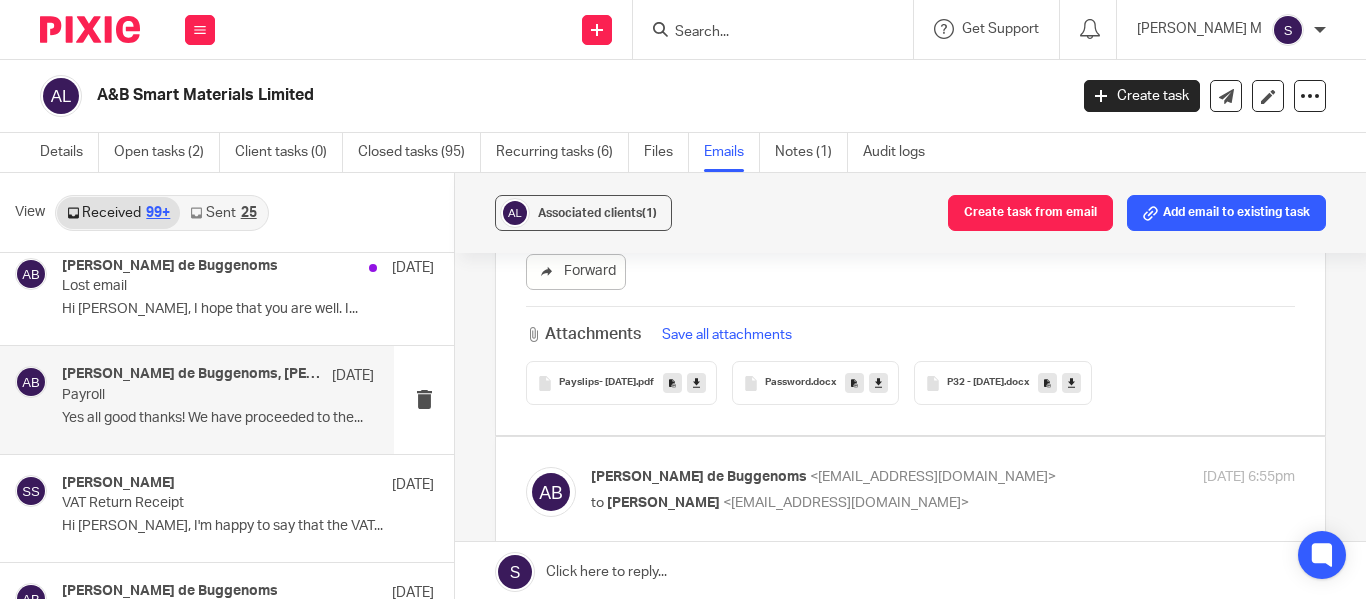 click on "Payslips- Aug 2023" at bounding box center [597, 383] 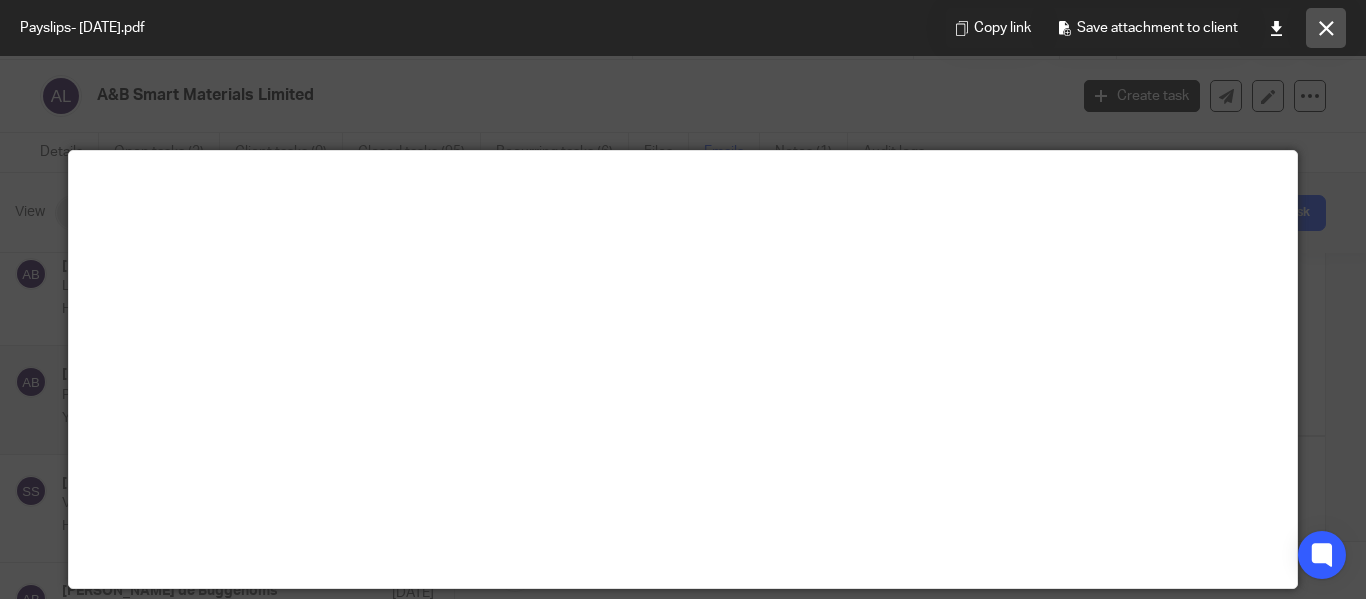 click at bounding box center [1326, 28] 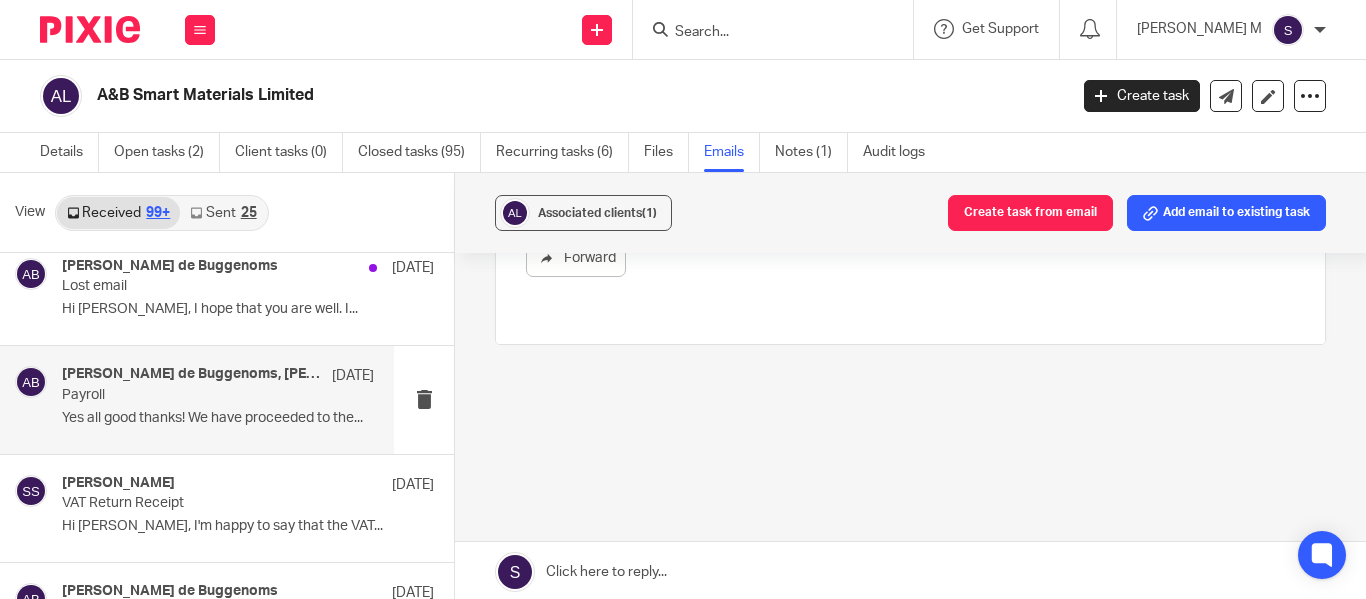 scroll, scrollTop: 1727, scrollLeft: 0, axis: vertical 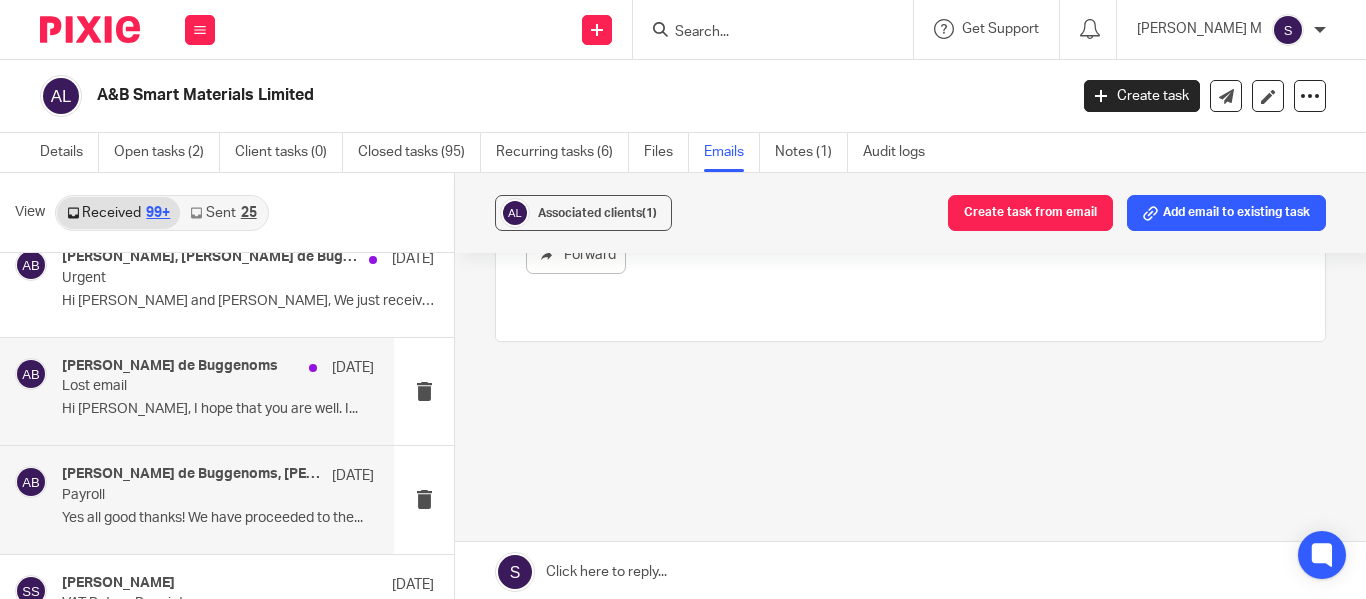 click on "Amaury van Trappen de Buggenoms
10 Aug 2023   Lost email   Hi Nish,     I hope that you are well.      I..." at bounding box center [218, 391] 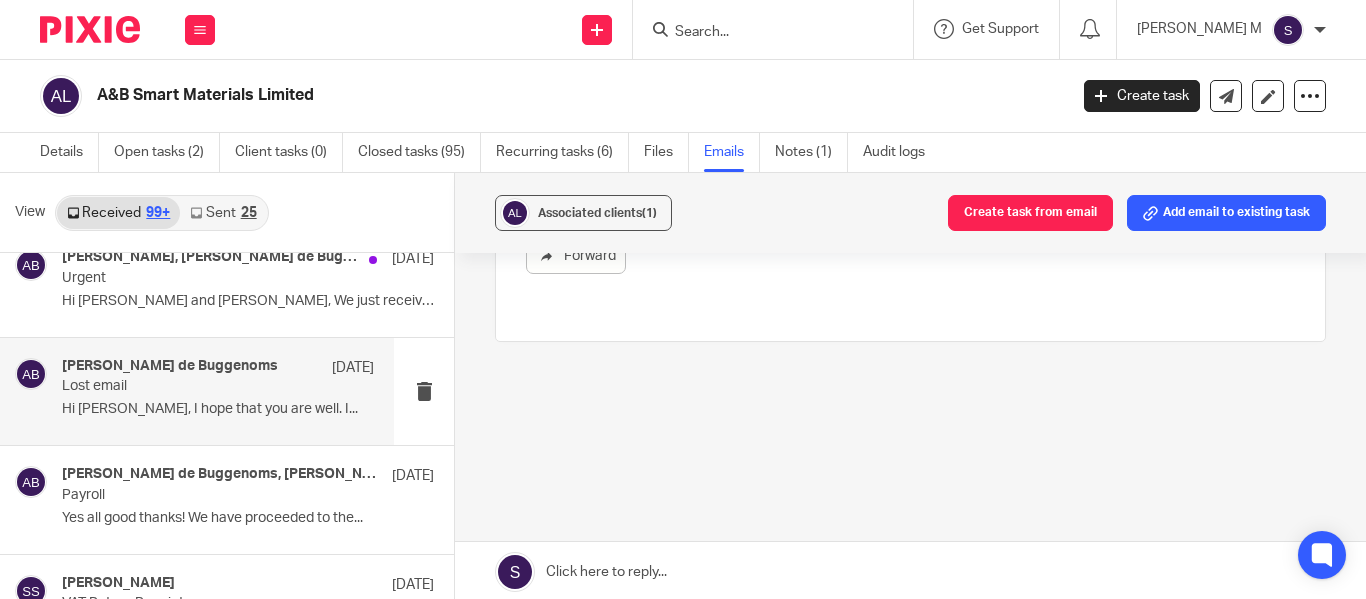 scroll, scrollTop: 0, scrollLeft: 0, axis: both 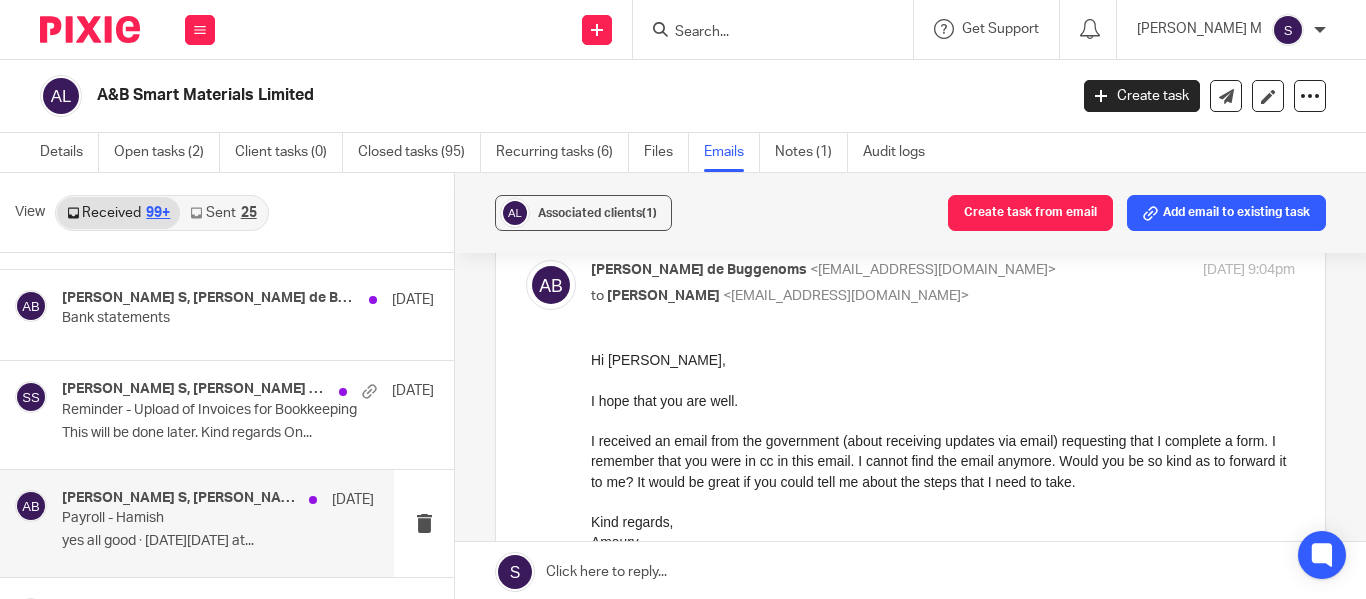 click on "yes all good  ᐧ    On Thu, Nov 23, 2023 at..." at bounding box center (218, 541) 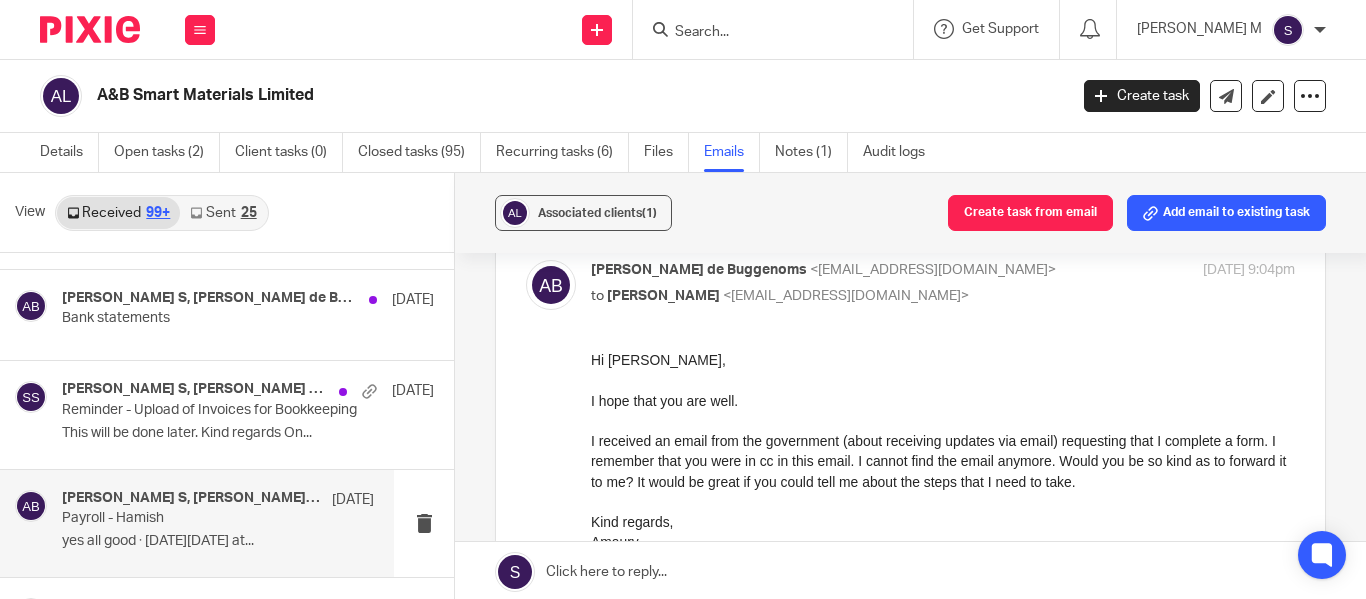 scroll, scrollTop: 0, scrollLeft: 0, axis: both 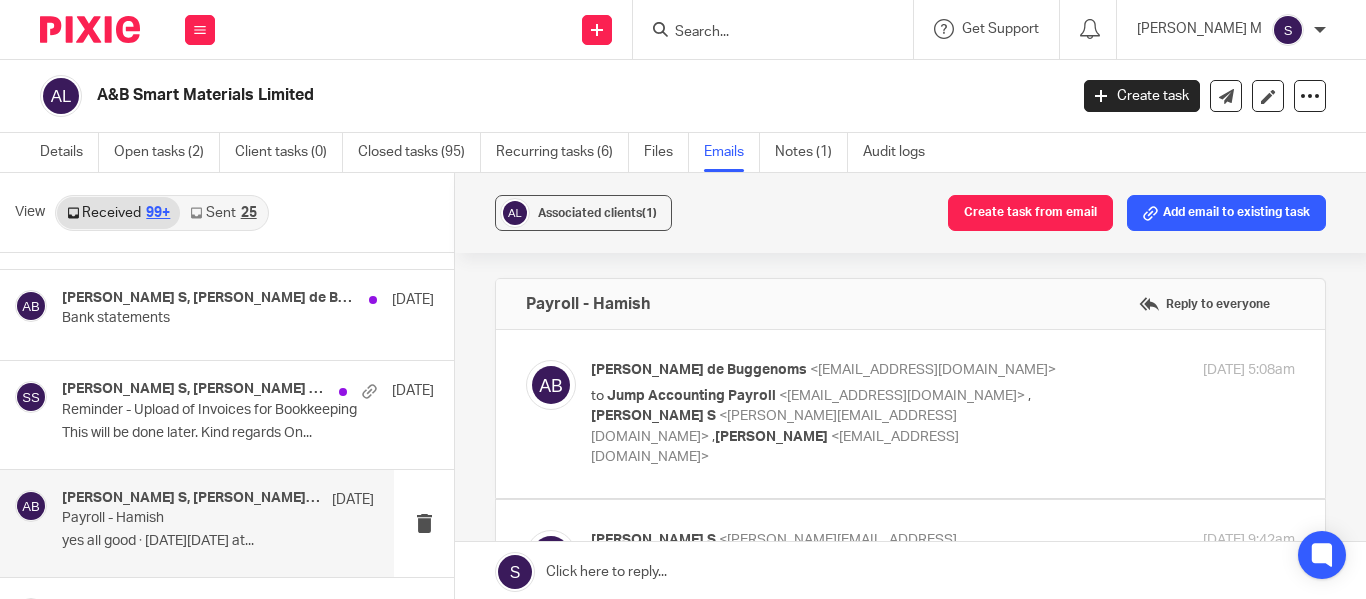 click on "Amaury van Trappen de Buggenoms
<amaury@absmartmaterials.com>   to
Jump Accounting Payroll
<payroll@jumpaccounting.co.uk>   ,
Santhosh S
<santhosh@jumpaccounting.co.uk>   ,
Kian Sadoughi-Yarand
<kian@jumpaccounting.co.uk>       21 Nov 2023 5:08am" at bounding box center [943, 414] 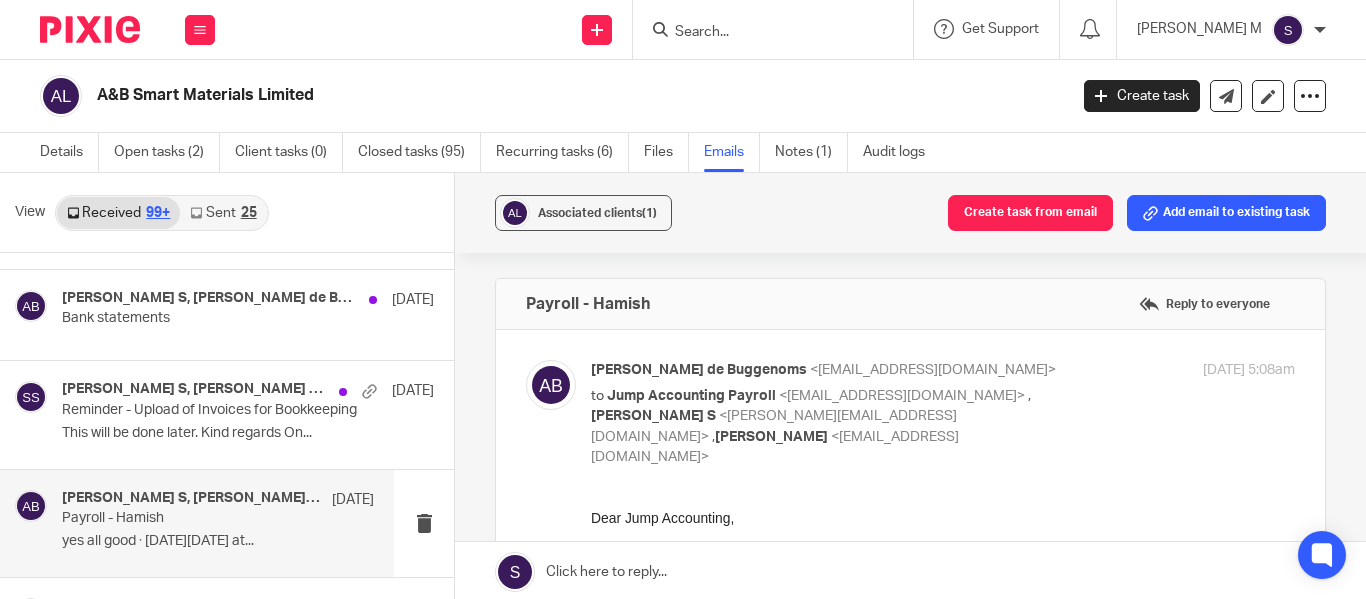 scroll, scrollTop: 0, scrollLeft: 0, axis: both 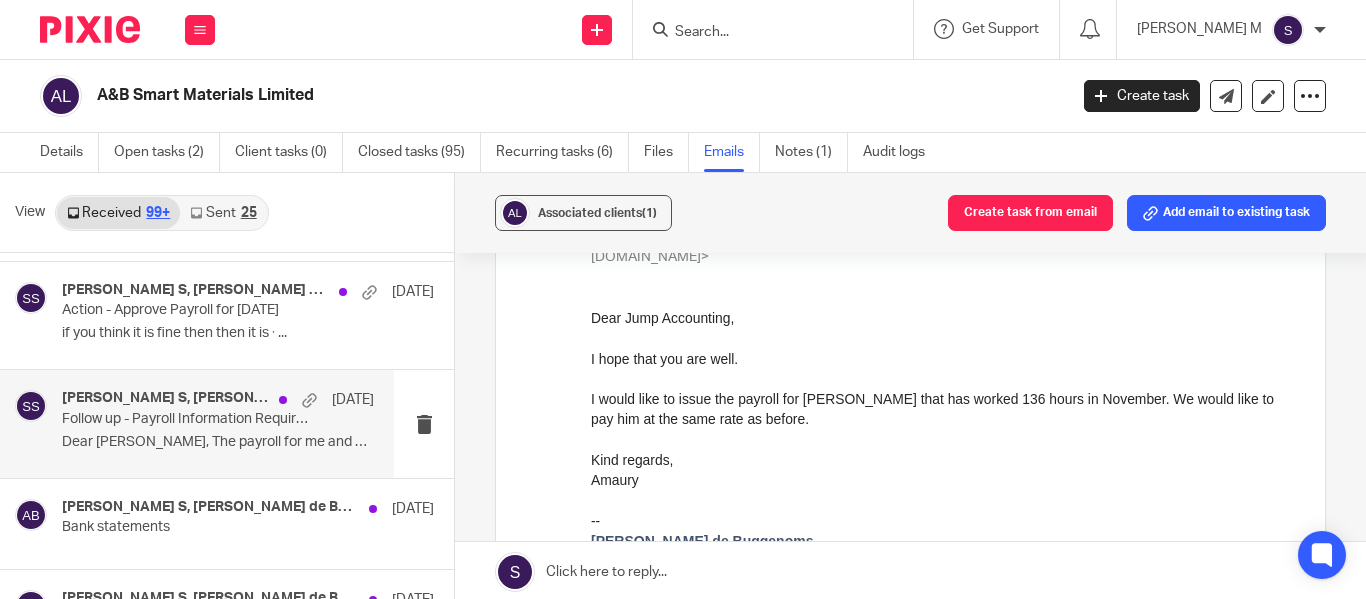 click on "Dear Santhosh,     The payroll for me and Ben..." at bounding box center [218, 442] 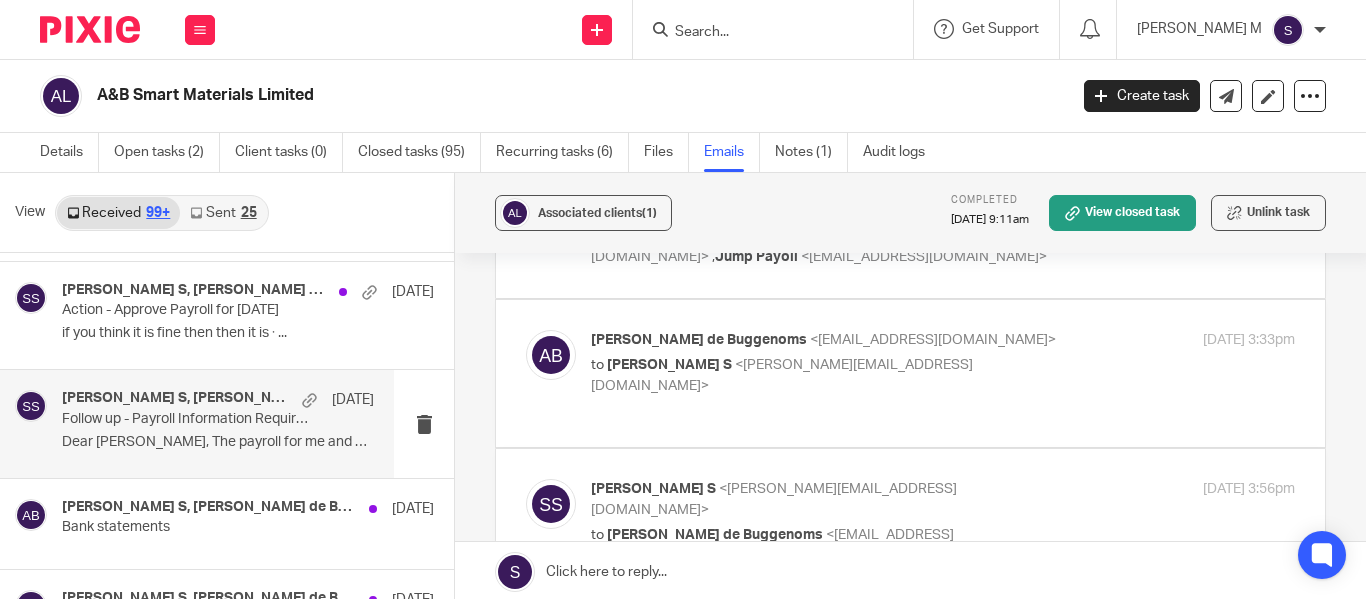 scroll, scrollTop: 0, scrollLeft: 0, axis: both 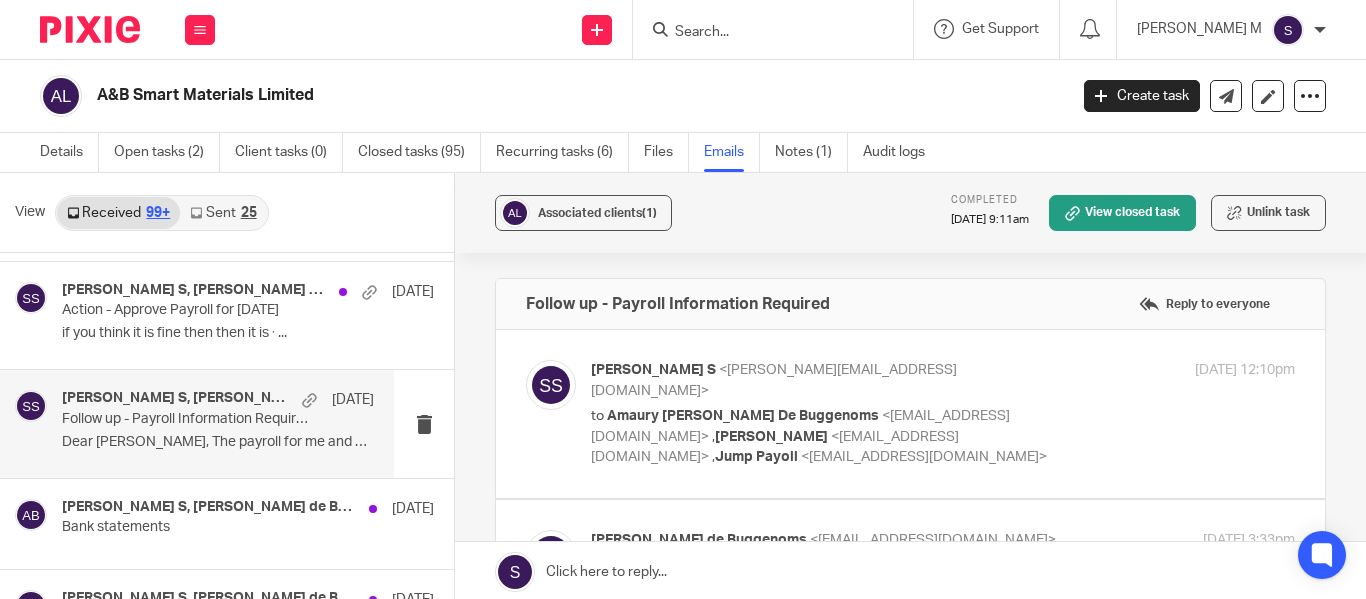 click on "Santhosh S
<santhosh@jumpaccounting.co.uk>   to
Amaury Charles J Van Trappen De Buggenoms
<amaury@absmartmaterials.com>   ,
Kian Sadoughi-Yarand
<kian@jumpaccounting.co.uk>   ,
Jump Payoll
<payroll@jumpaccounting.co.uk>       7 Dec 2023 12:10pm" at bounding box center [943, 414] 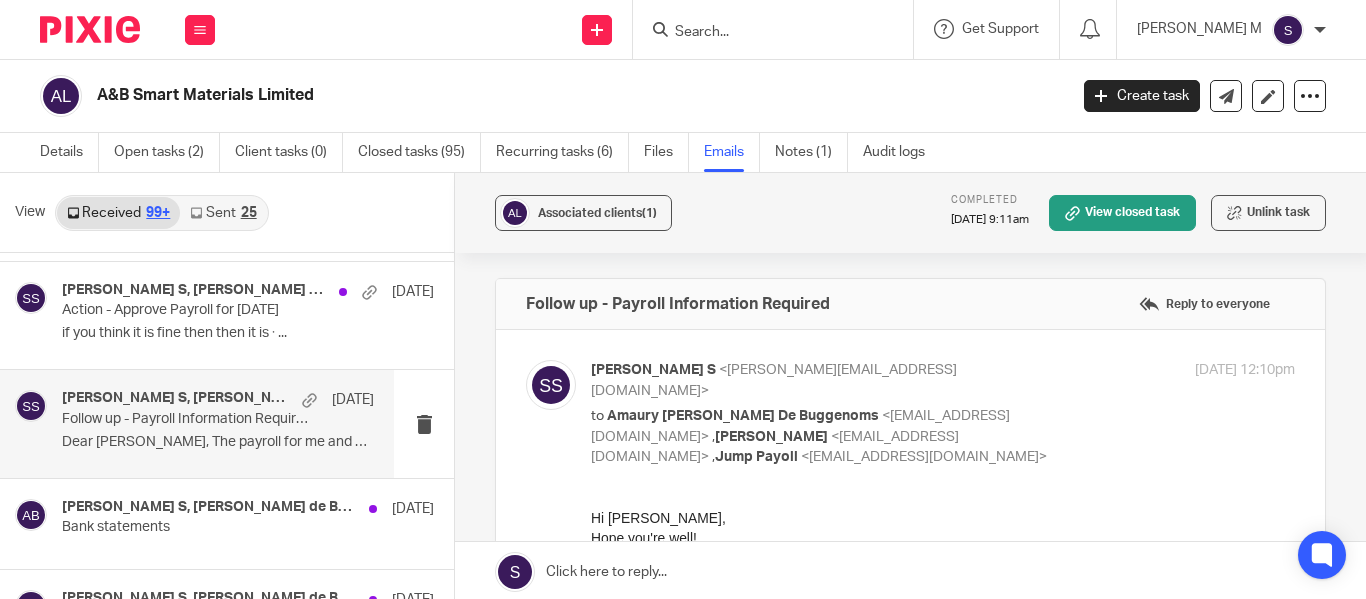 scroll, scrollTop: 0, scrollLeft: 0, axis: both 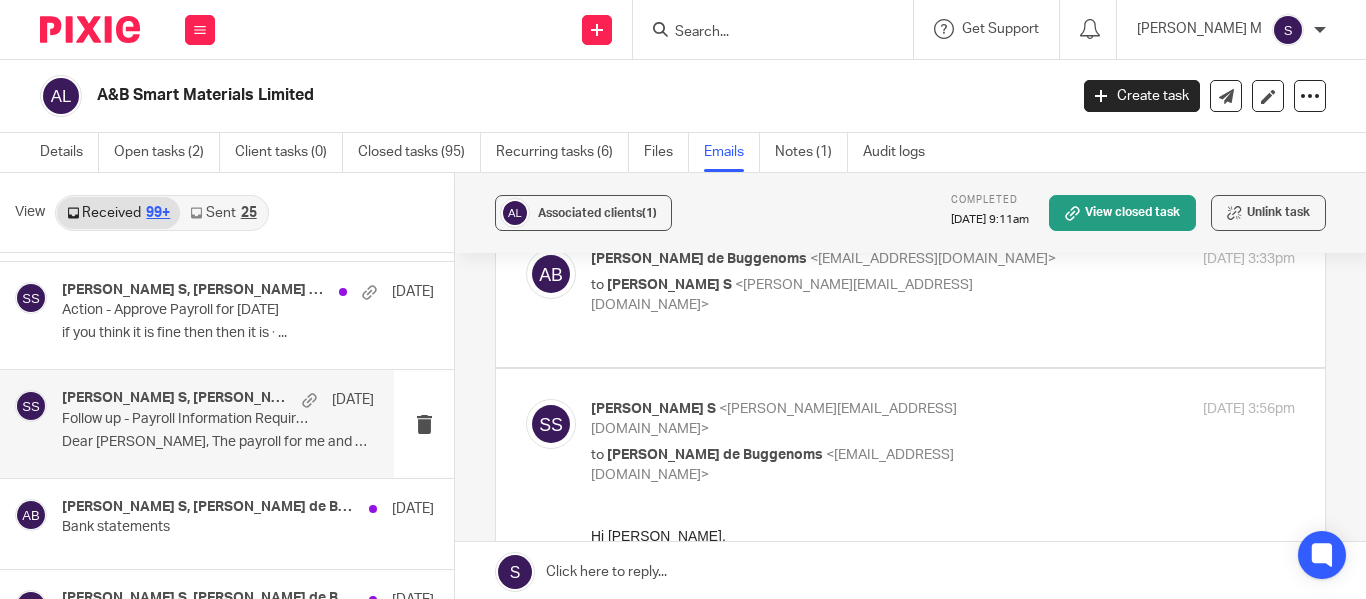 click at bounding box center (910, 292) 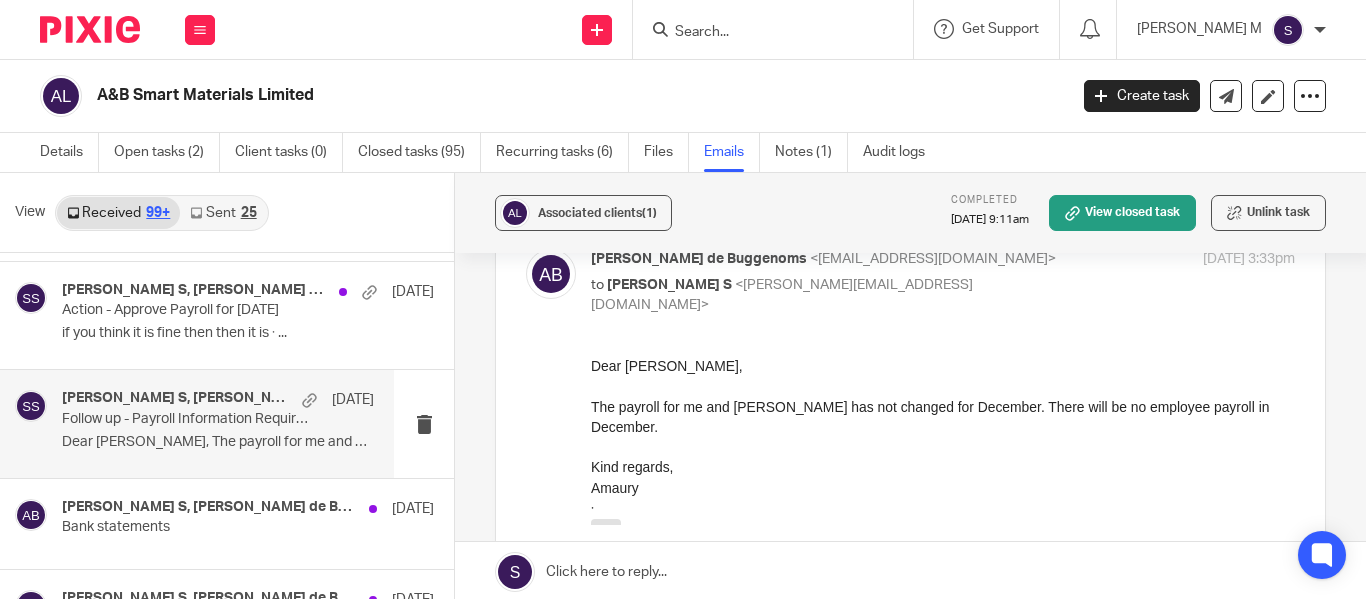 scroll, scrollTop: 0, scrollLeft: 0, axis: both 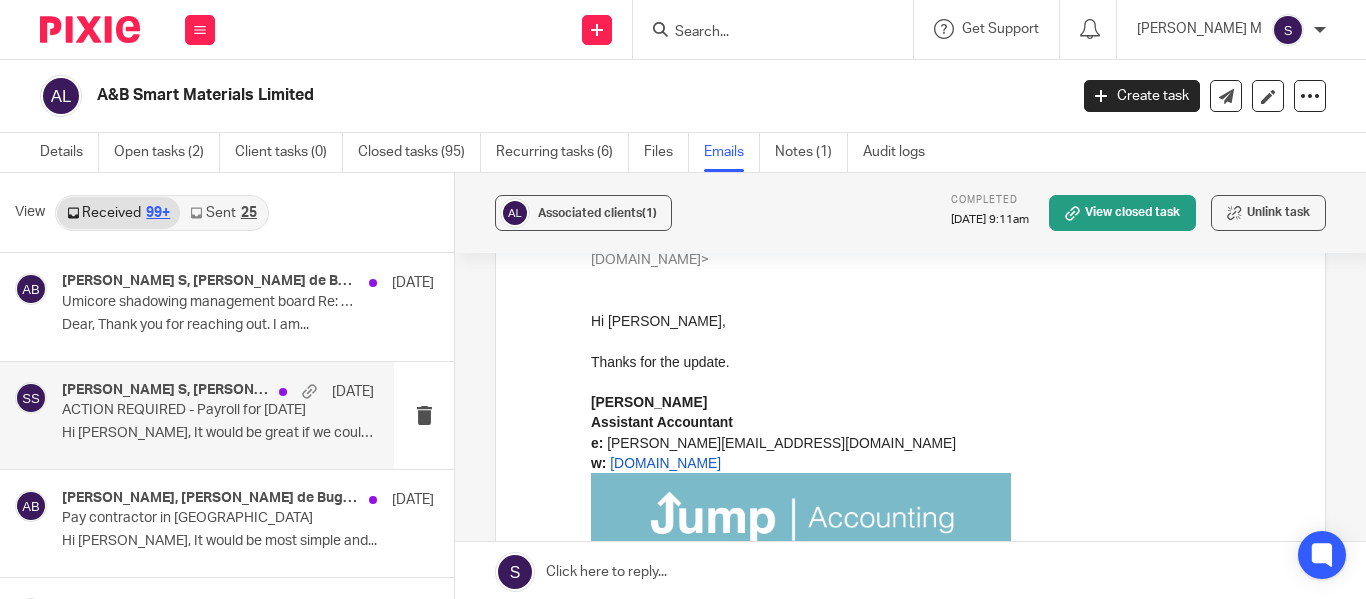 click on "Hi Santhosh,     It would be great if we could..." at bounding box center [218, 433] 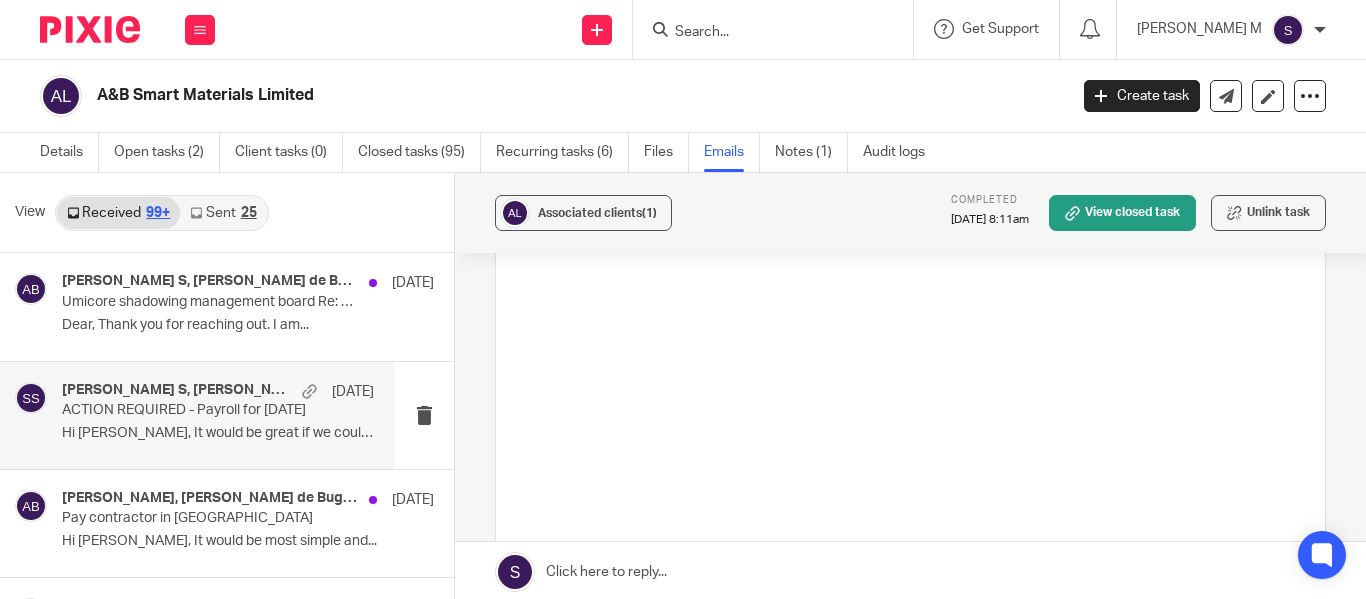 scroll, scrollTop: 0, scrollLeft: 0, axis: both 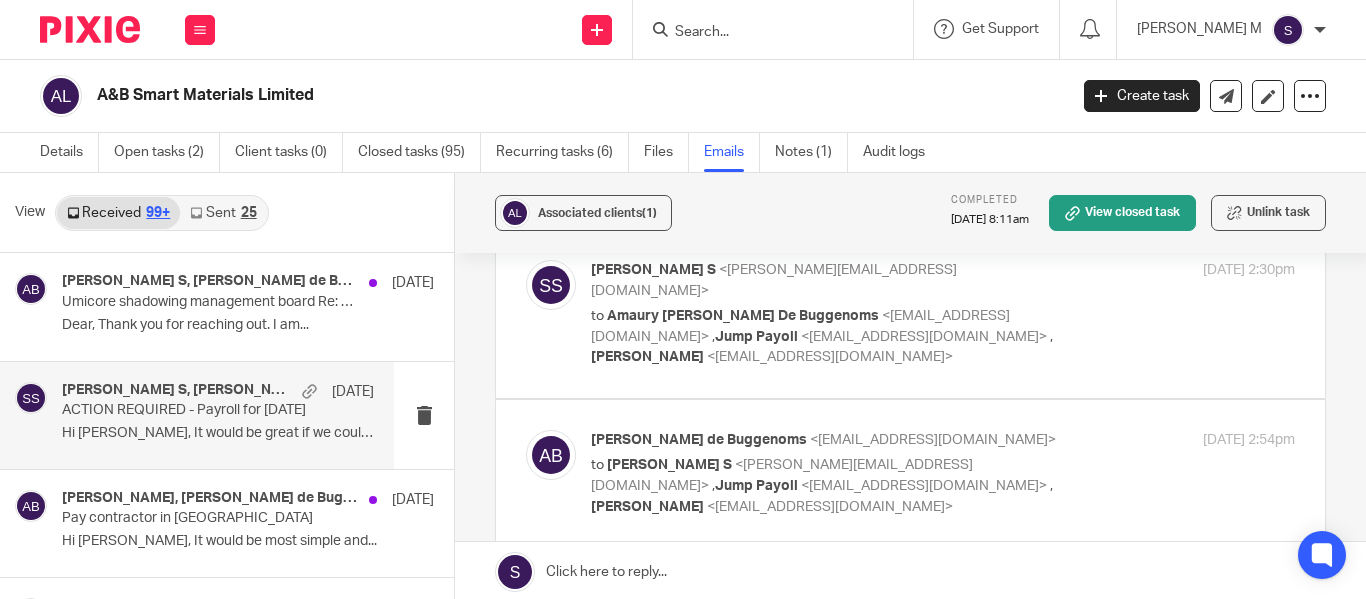 click at bounding box center (910, 473) 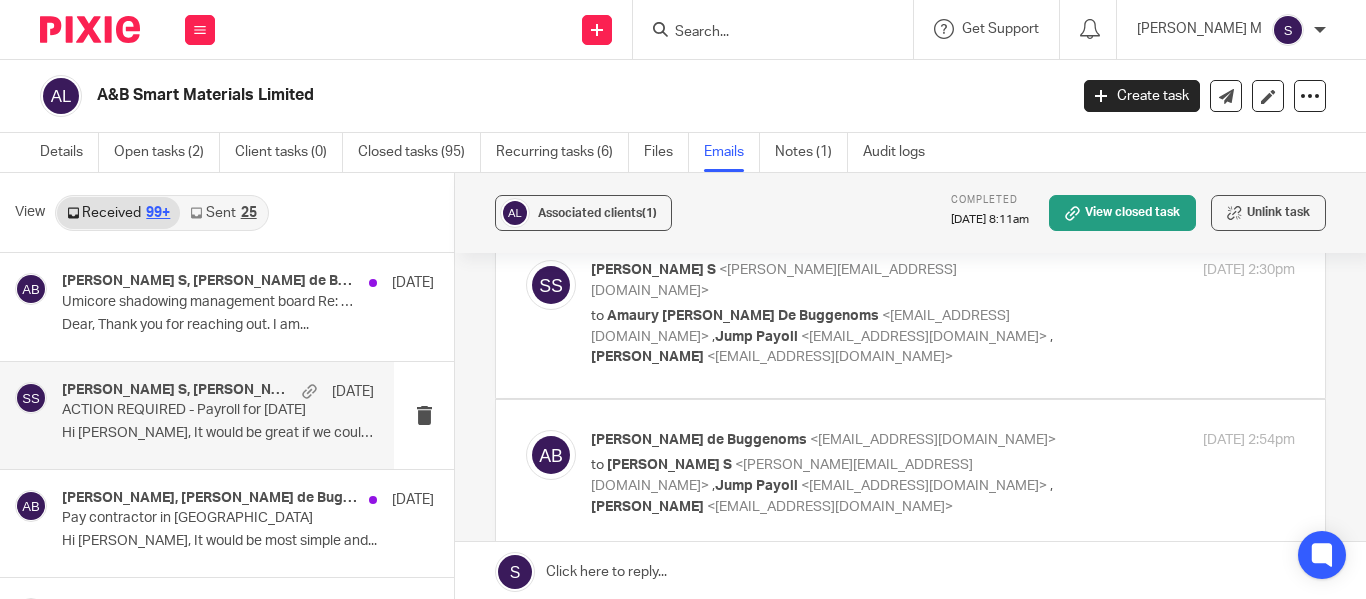 scroll, scrollTop: 0, scrollLeft: 0, axis: both 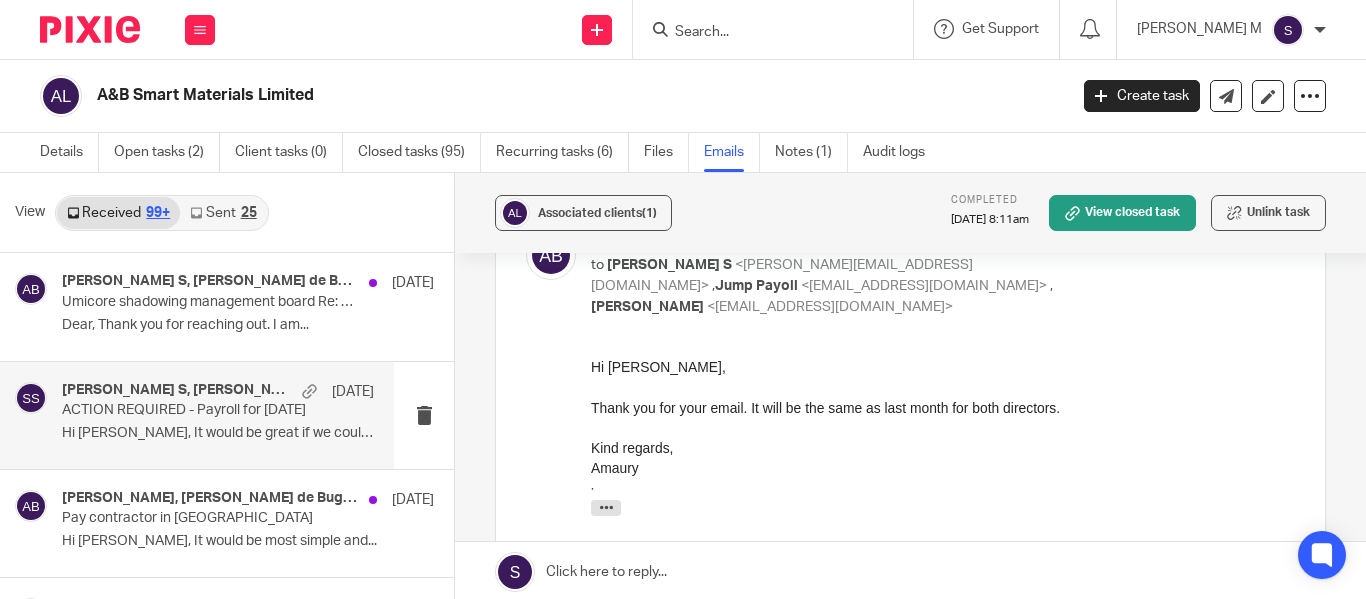 click on "Thank you for your email. It will be the same as last month for both directors." at bounding box center (943, 408) 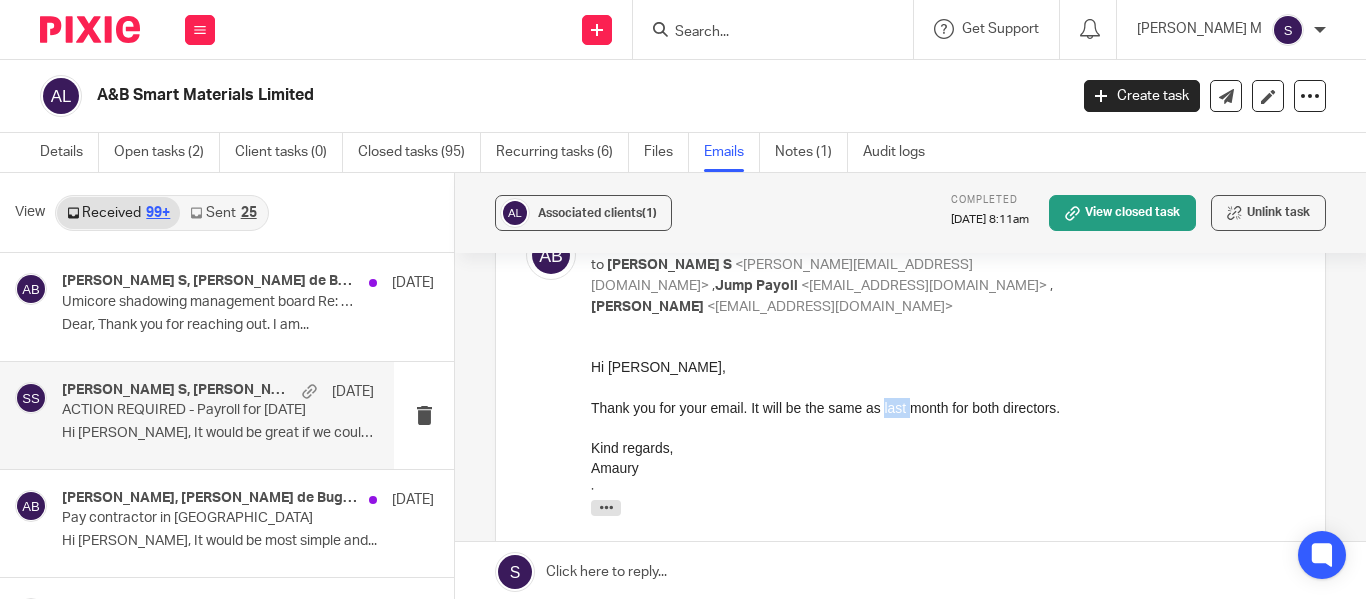 click on "Thank you for your email. It will be the same as last month for both directors." at bounding box center (943, 408) 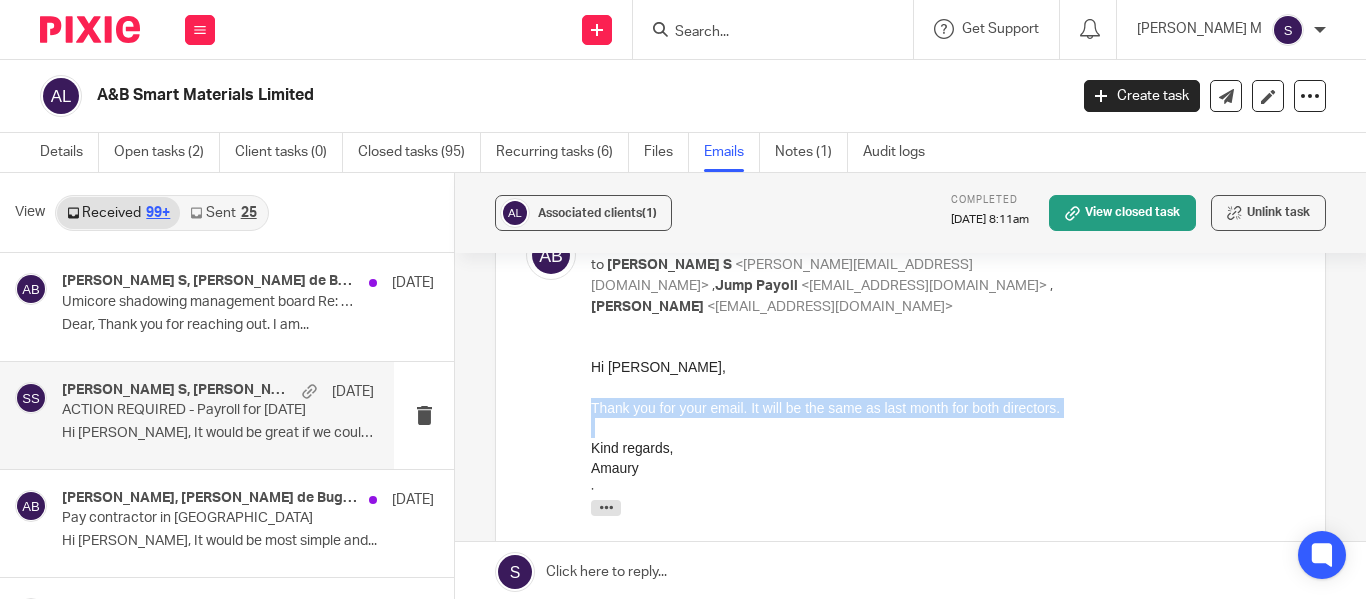 click on "Thank you for your email. It will be the same as last month for both directors." at bounding box center [943, 408] 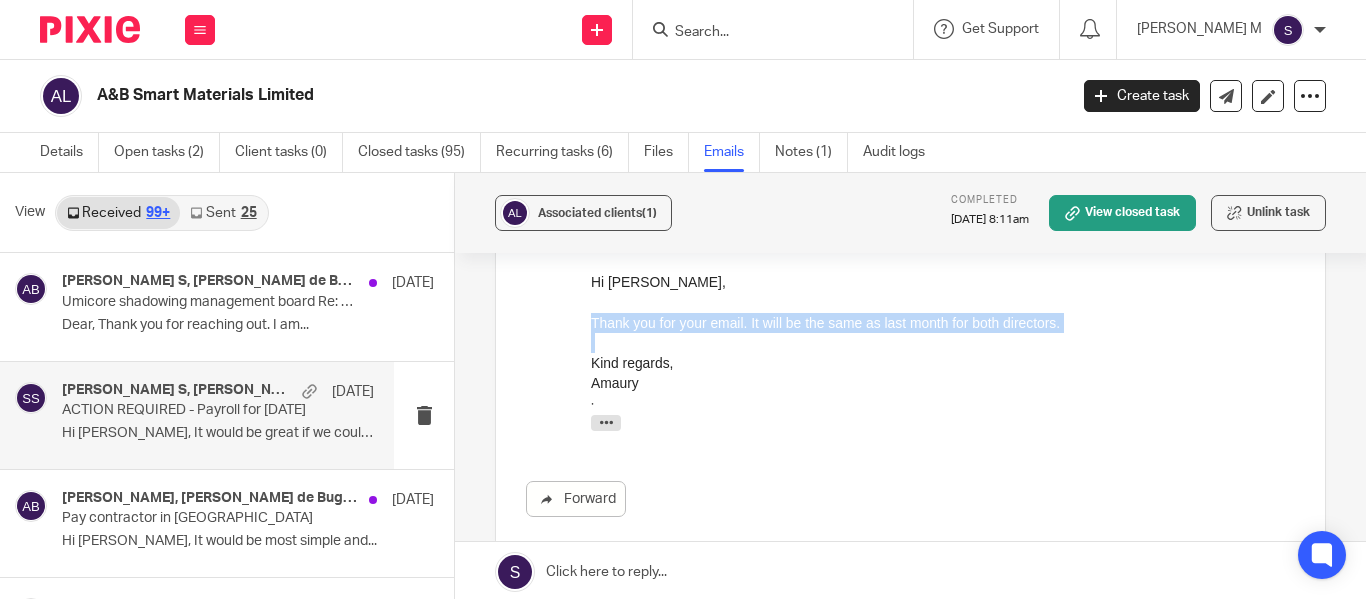 scroll, scrollTop: 400, scrollLeft: 0, axis: vertical 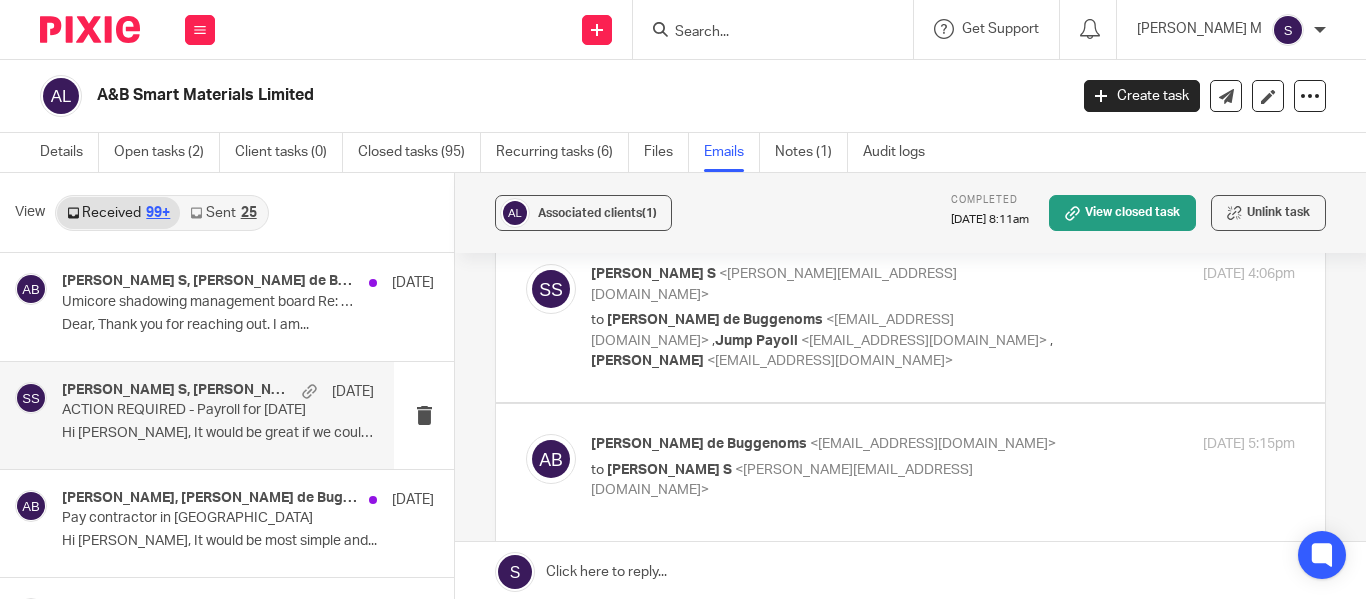 click on "to
Amaury van Trappen de Buggenoms
<amaury@absmartmaterials.com>   ,
Jump Payoll
<payroll@jumpaccounting.co.uk>   ,
Kian Sadoughi-Yarand
<kian@jumpaccounting.co.uk>" at bounding box center [825, 341] 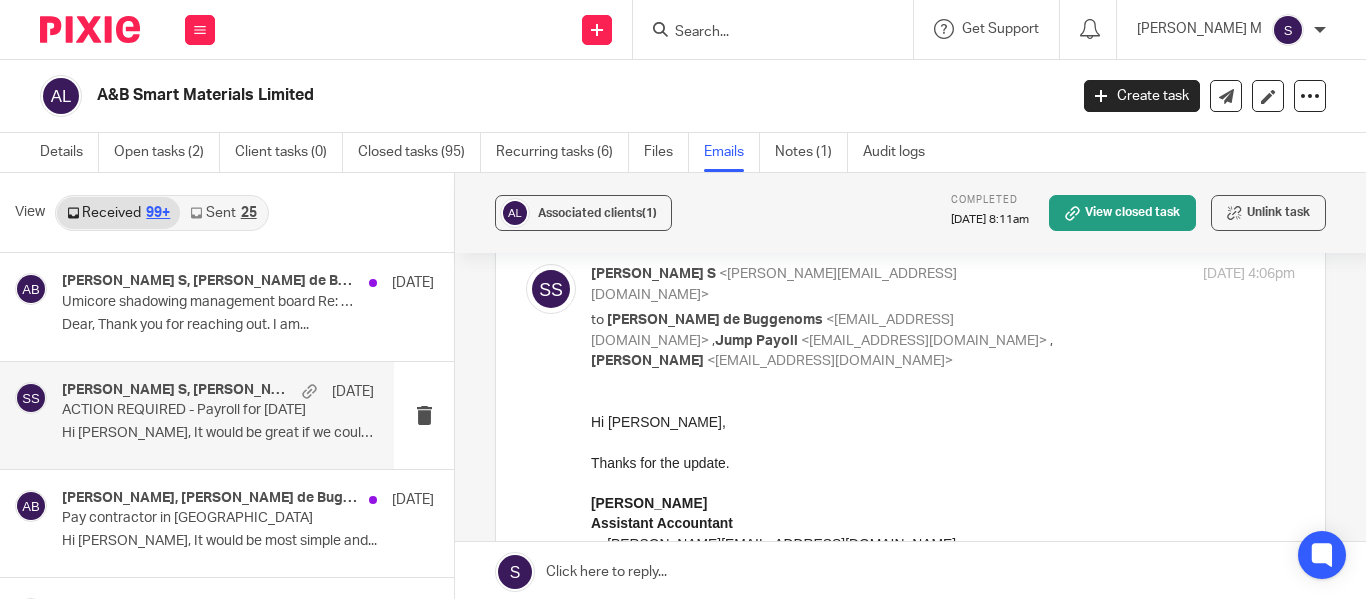 scroll, scrollTop: 0, scrollLeft: 0, axis: both 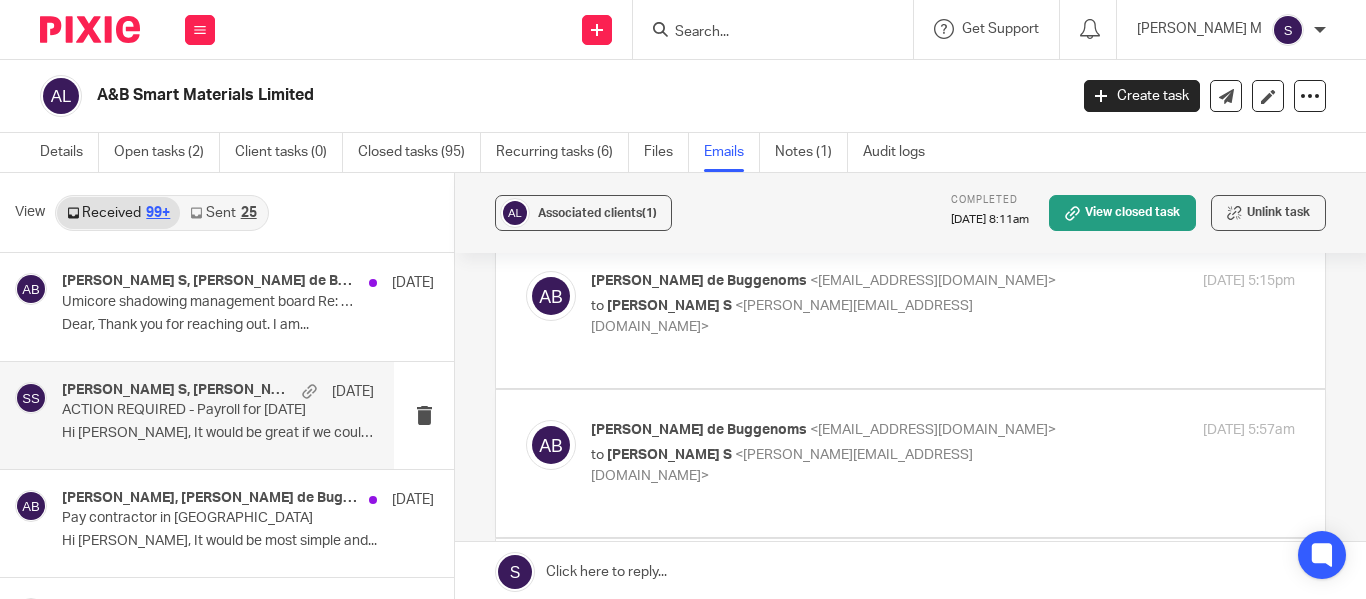 click on "to
Santhosh S
<santhosh@jumpaccounting.co.uk>" at bounding box center [825, 316] 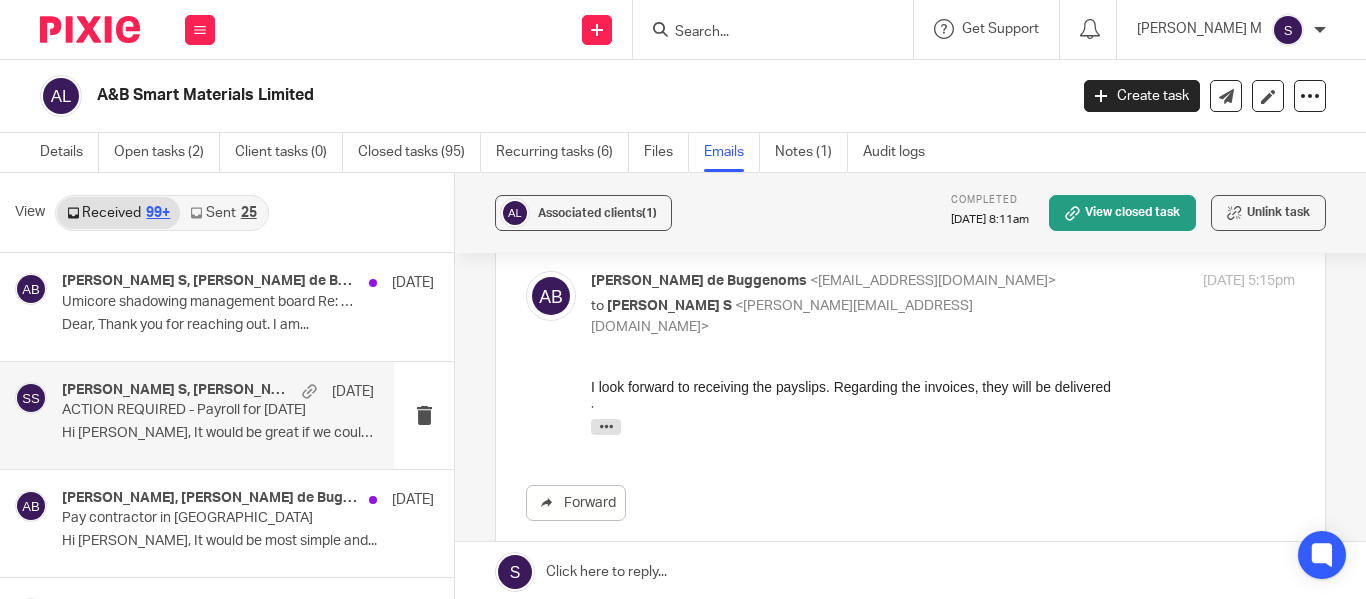 scroll, scrollTop: 0, scrollLeft: 0, axis: both 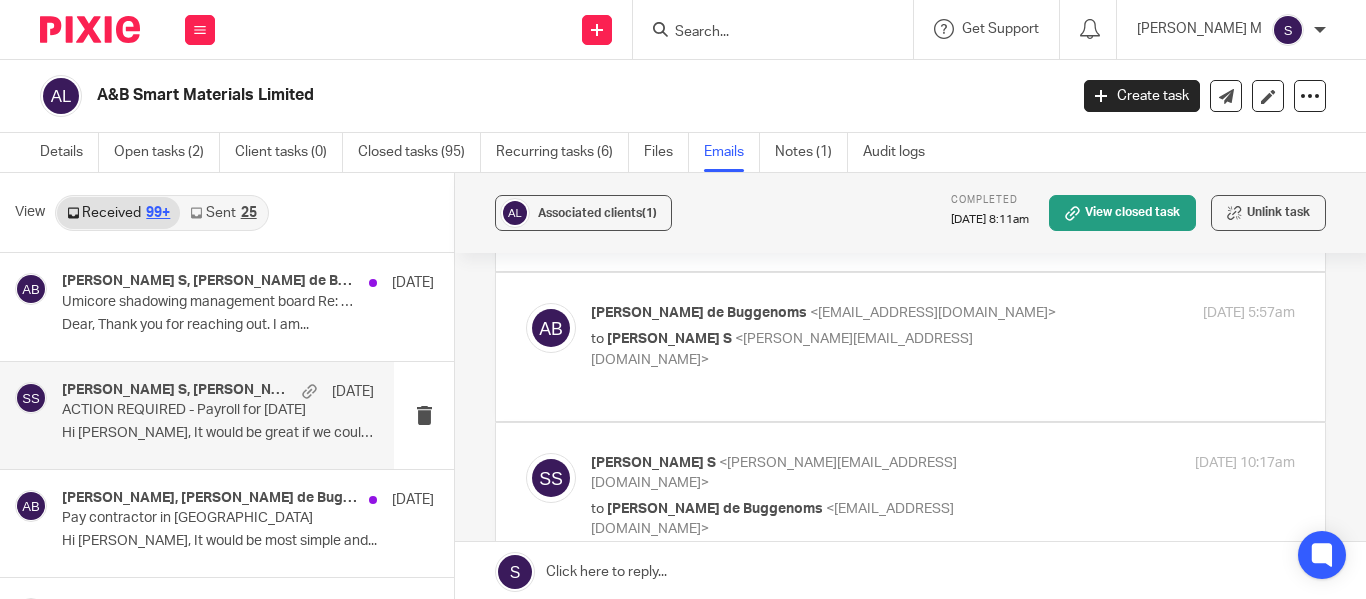 click on "Santhosh S
<santhosh@jumpaccounting.co.uk>" at bounding box center (825, 473) 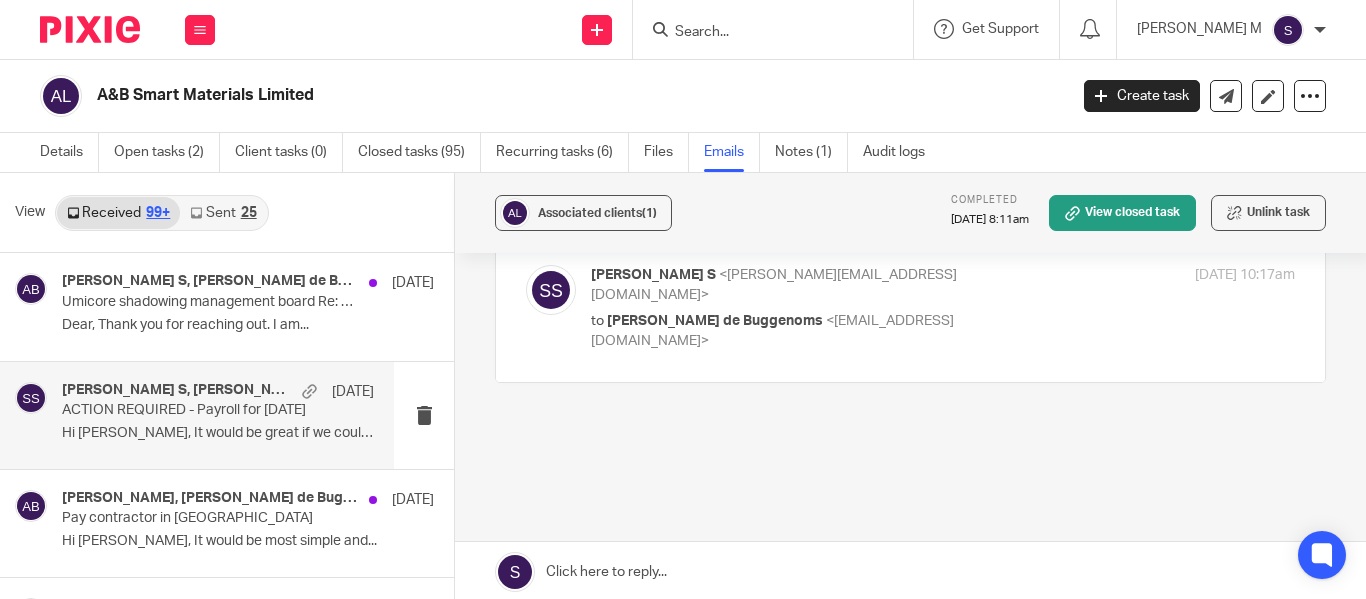 click at bounding box center (910, 308) 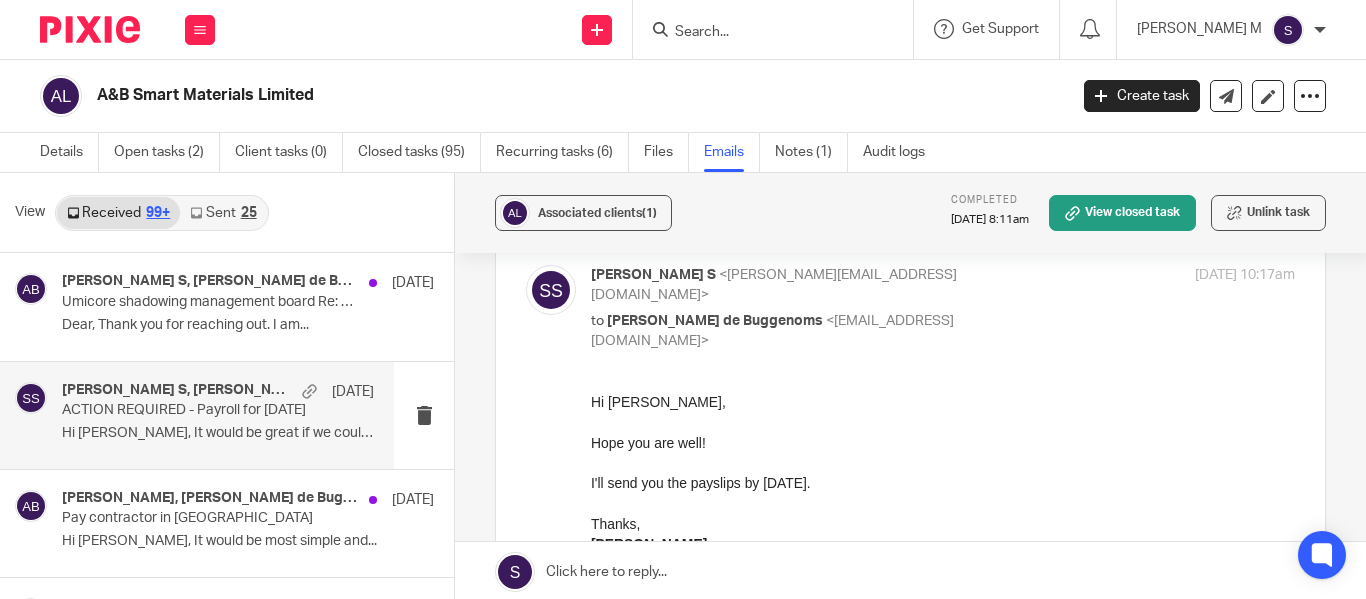 scroll, scrollTop: 0, scrollLeft: 0, axis: both 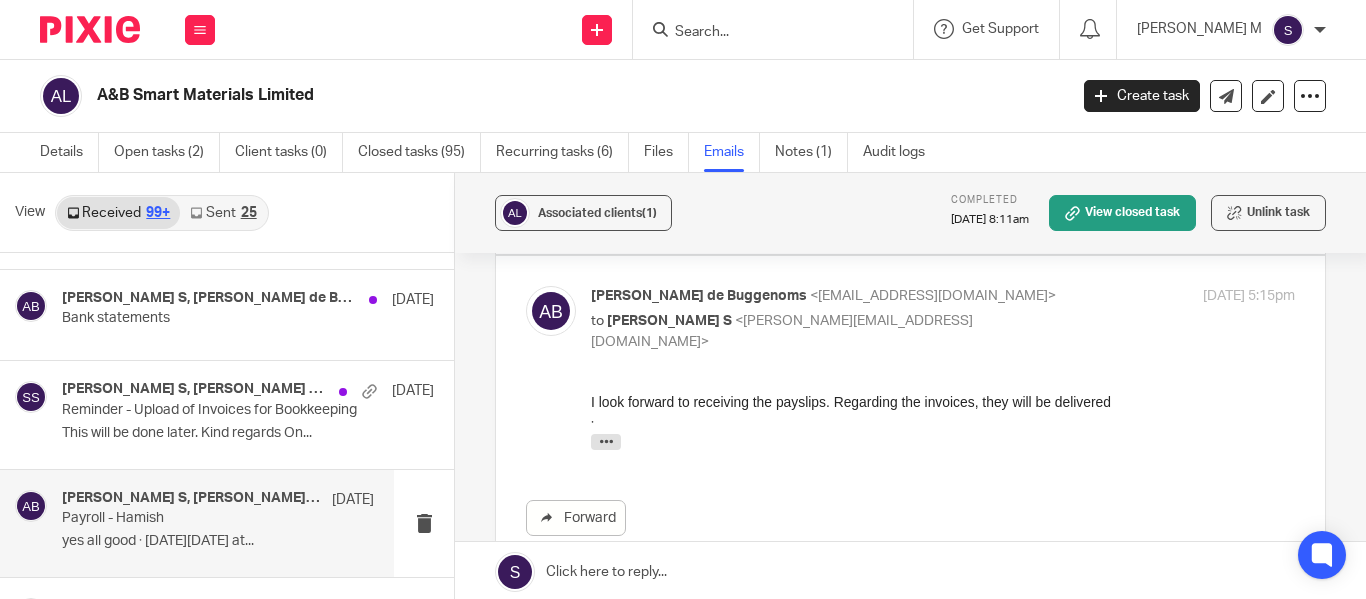 click on "yes all good  ᐧ    On Thu, Nov 23, 2023 at..." at bounding box center [218, 541] 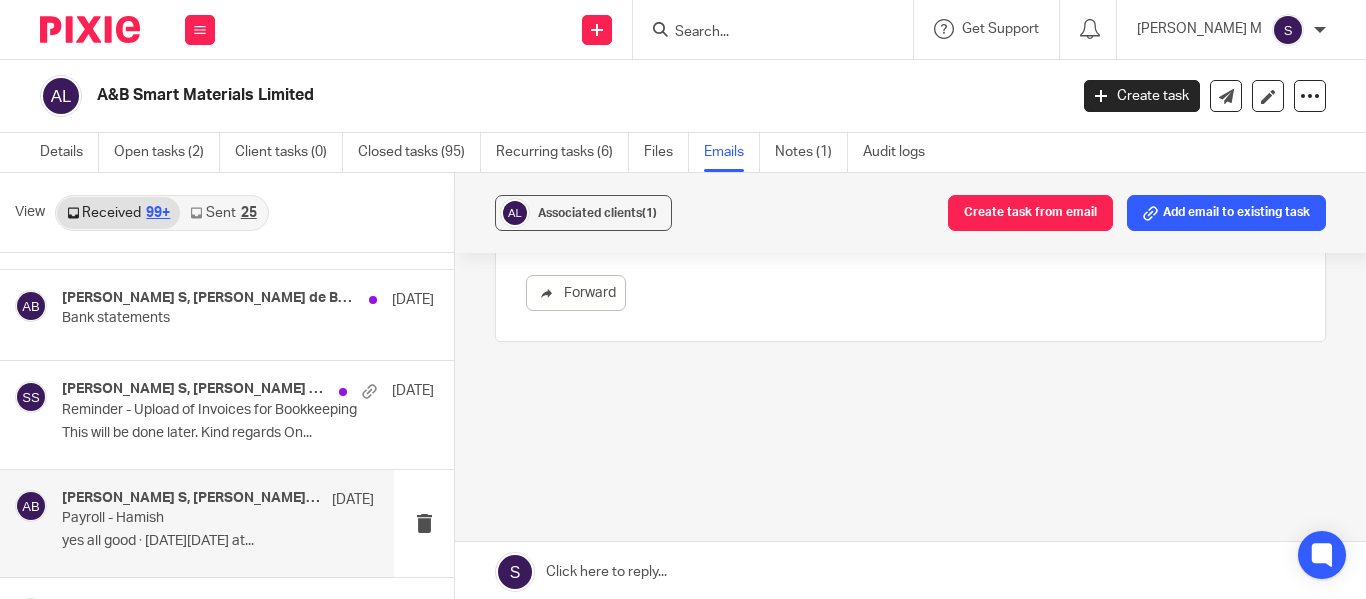 scroll, scrollTop: 0, scrollLeft: 0, axis: both 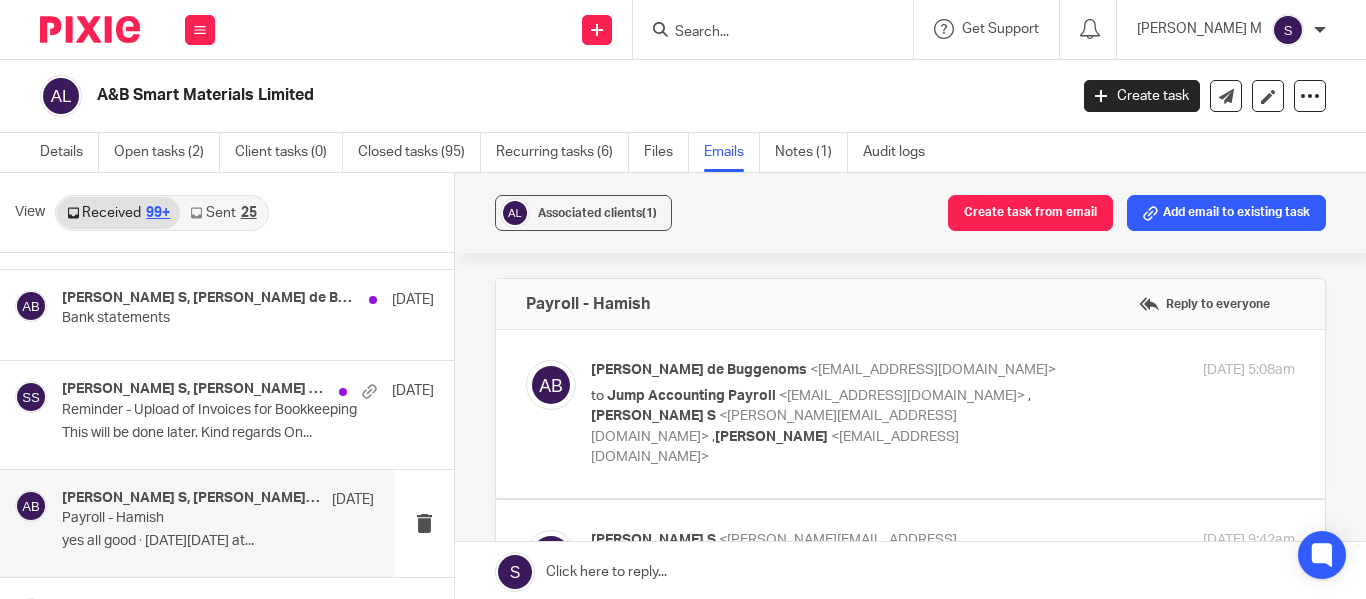 click on "Amaury van Trappen de Buggenoms
<amaury@absmartmaterials.com>   to
Jump Accounting Payroll
<payroll@jumpaccounting.co.uk>   ,
Santhosh S
<santhosh@jumpaccounting.co.uk>   ,
Kian Sadoughi-Yarand
<kian@jumpaccounting.co.uk>       21 Nov 2023 5:08am" at bounding box center (943, 414) 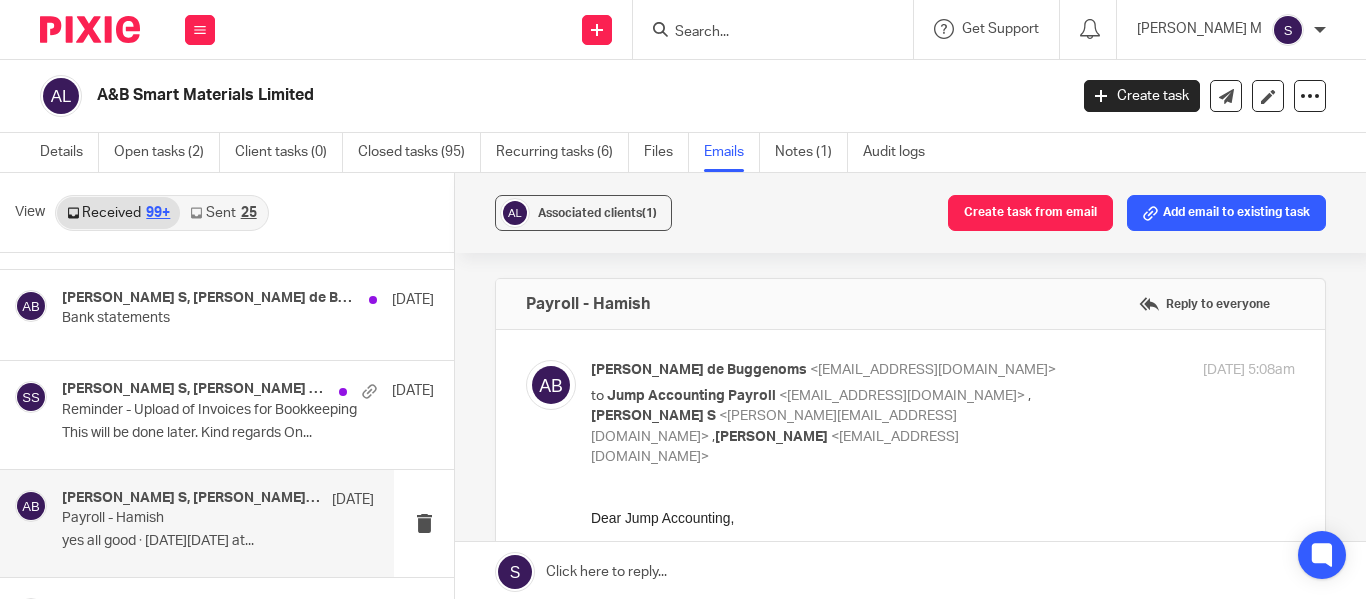 scroll, scrollTop: 0, scrollLeft: 0, axis: both 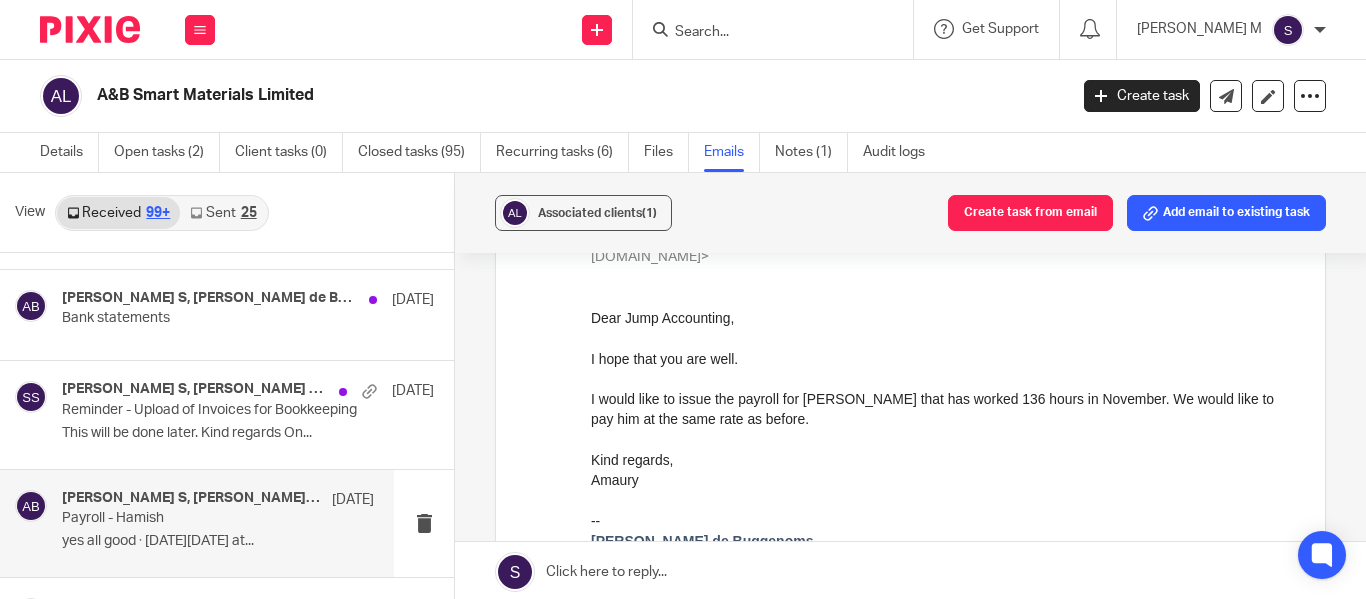 click on "I would like to issue the payroll for Hamish that has worked 136 hours in November. We would like to pay him at the same rate as before." at bounding box center [943, 408] 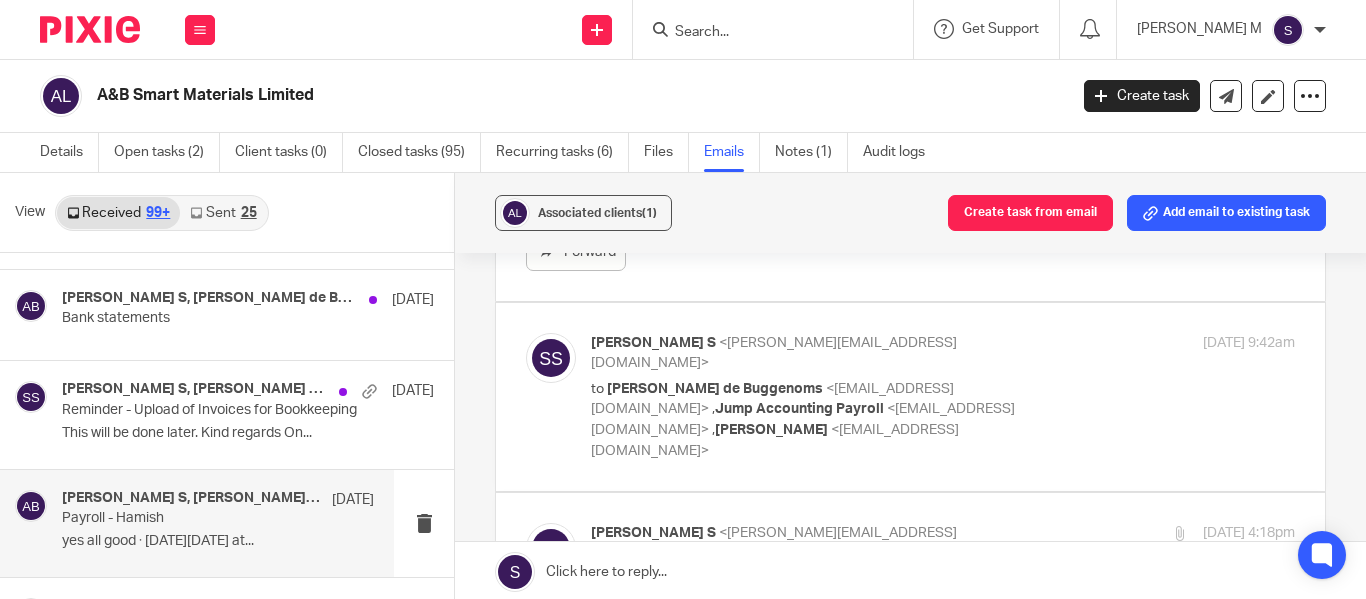 scroll, scrollTop: 800, scrollLeft: 0, axis: vertical 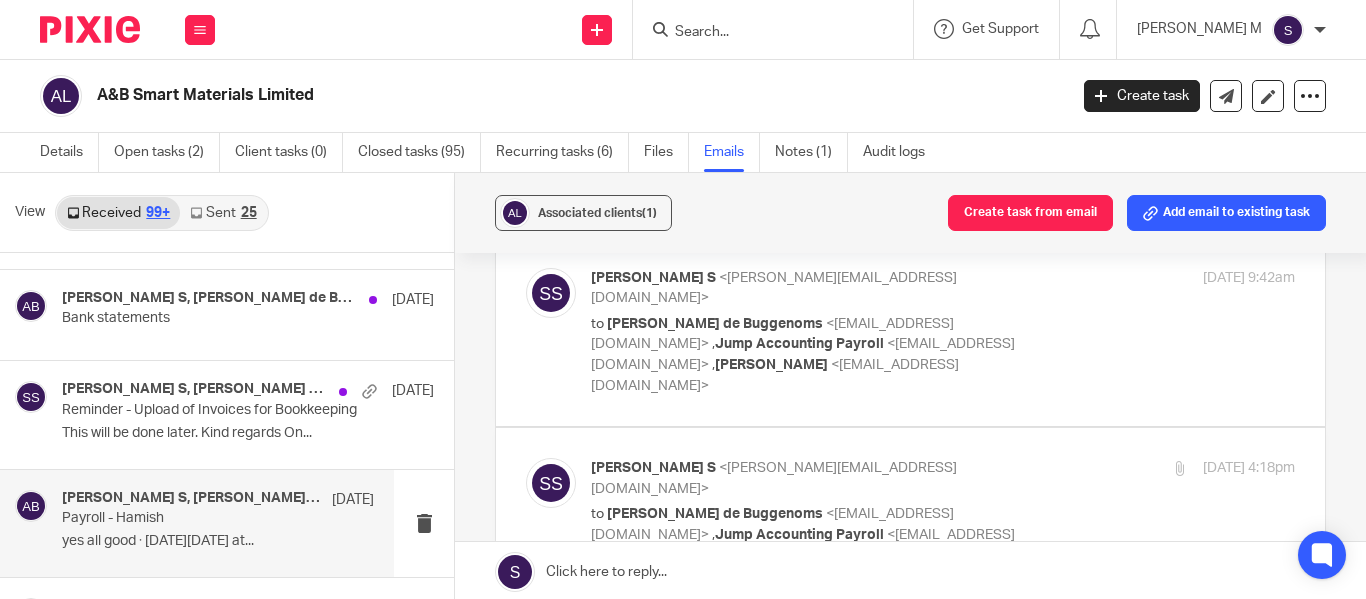 click on "to
Amaury van Trappen de Buggenoms
<amaury@absmartmaterials.com>   ,
Jump Accounting Payroll
<payroll@jumpaccounting.co.uk>   ,
Kian Sadoughi-Yarand
<kian@jumpaccounting.co.uk>" at bounding box center (825, 355) 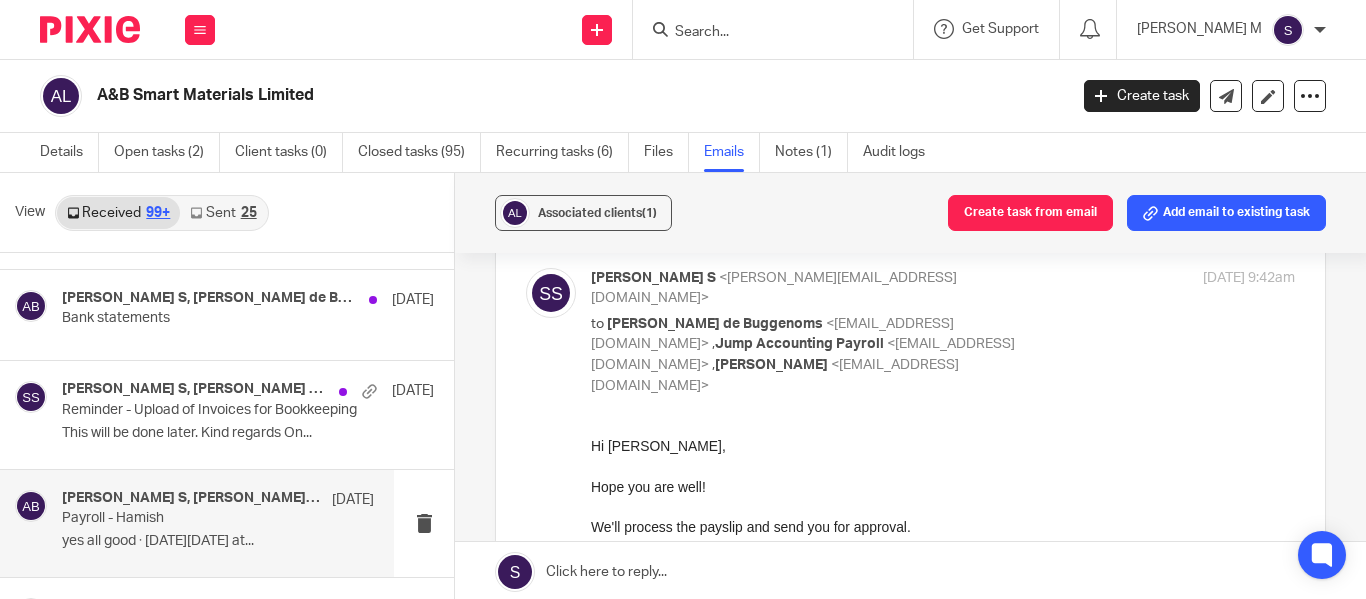 scroll, scrollTop: 0, scrollLeft: 0, axis: both 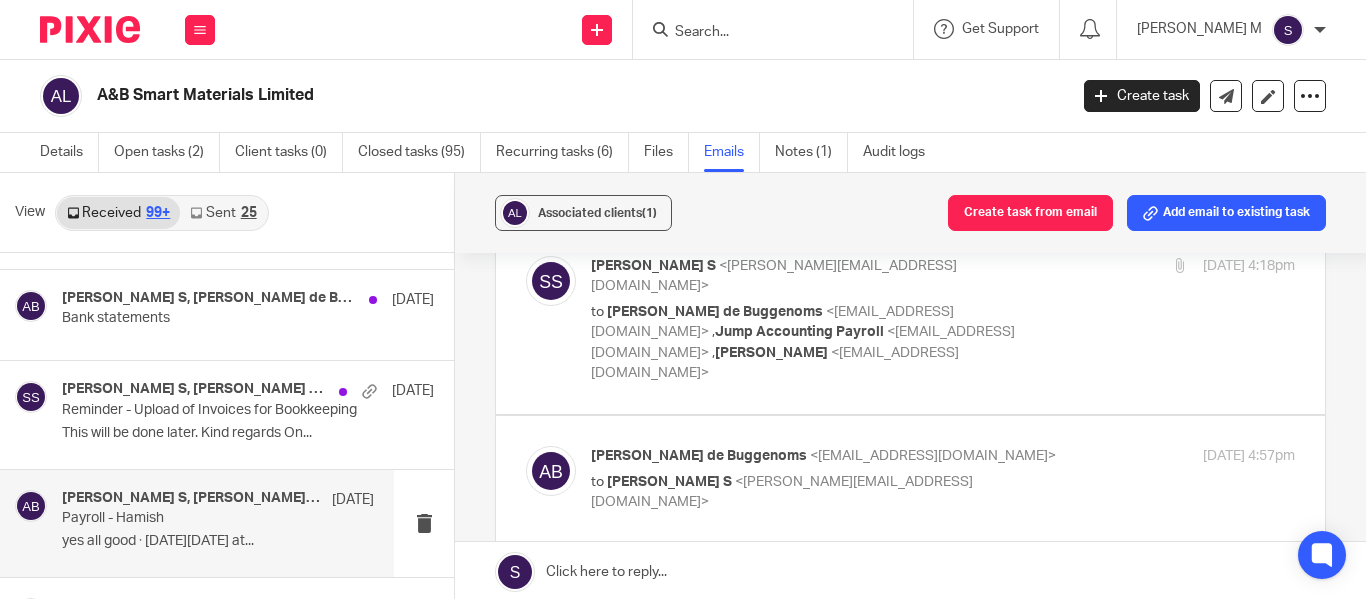 click on "Santhosh S
<santhosh@jumpaccounting.co.uk>   to
Amaury van Trappen de Buggenoms
<amaury@absmartmaterials.com>   ,
Jump Accounting Payroll
<payroll@jumpaccounting.co.uk>   ,
Kian Sadoughi-Yarand
<kian@jumpaccounting.co.uk>       23 Nov 2023 4:18pm" at bounding box center [943, 320] 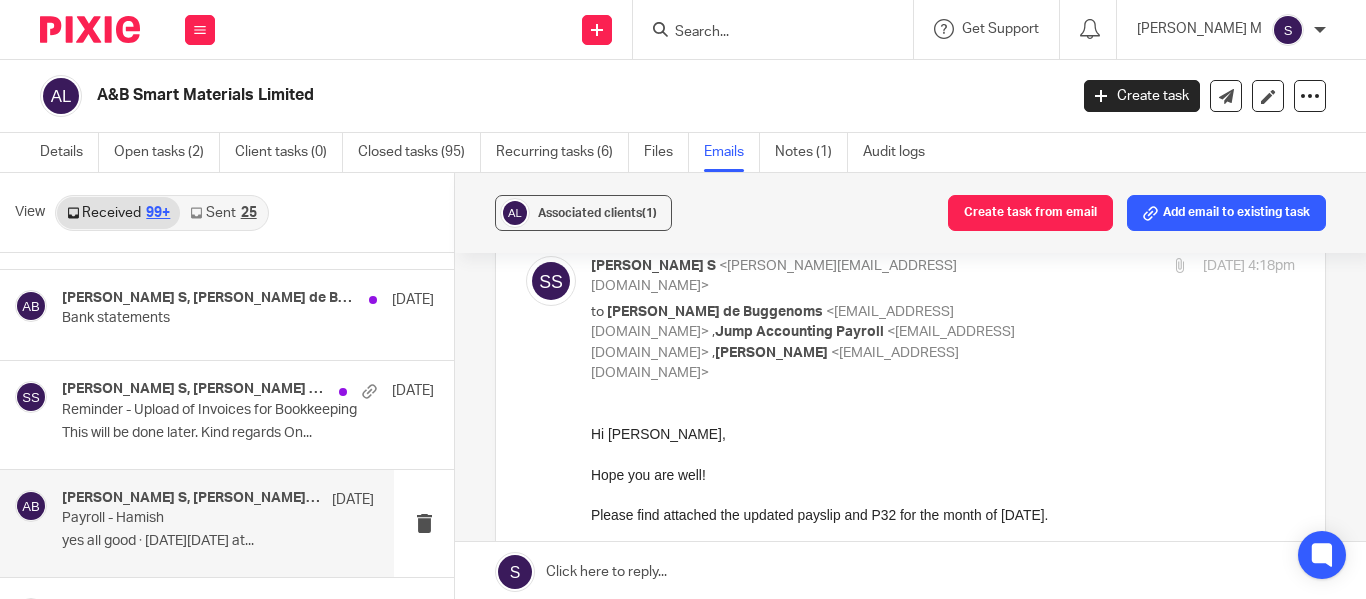 scroll, scrollTop: 0, scrollLeft: 0, axis: both 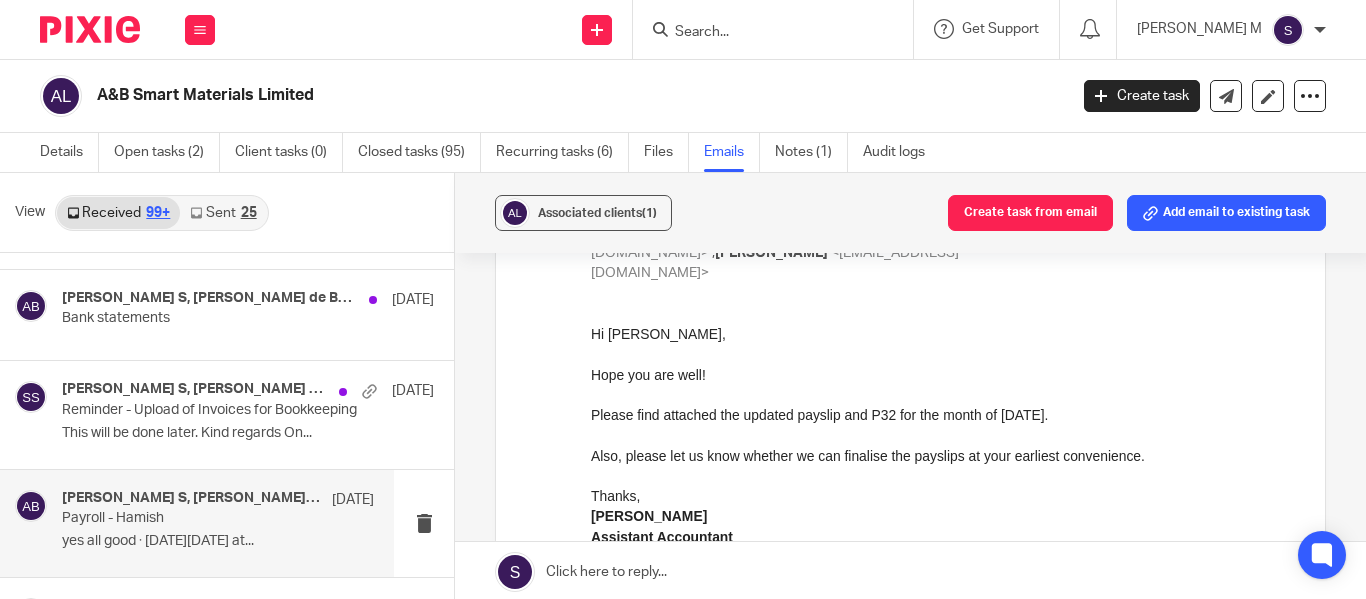 click on "Please find attached the updated payslip and P32 for the month of November 2023." at bounding box center (943, 415) 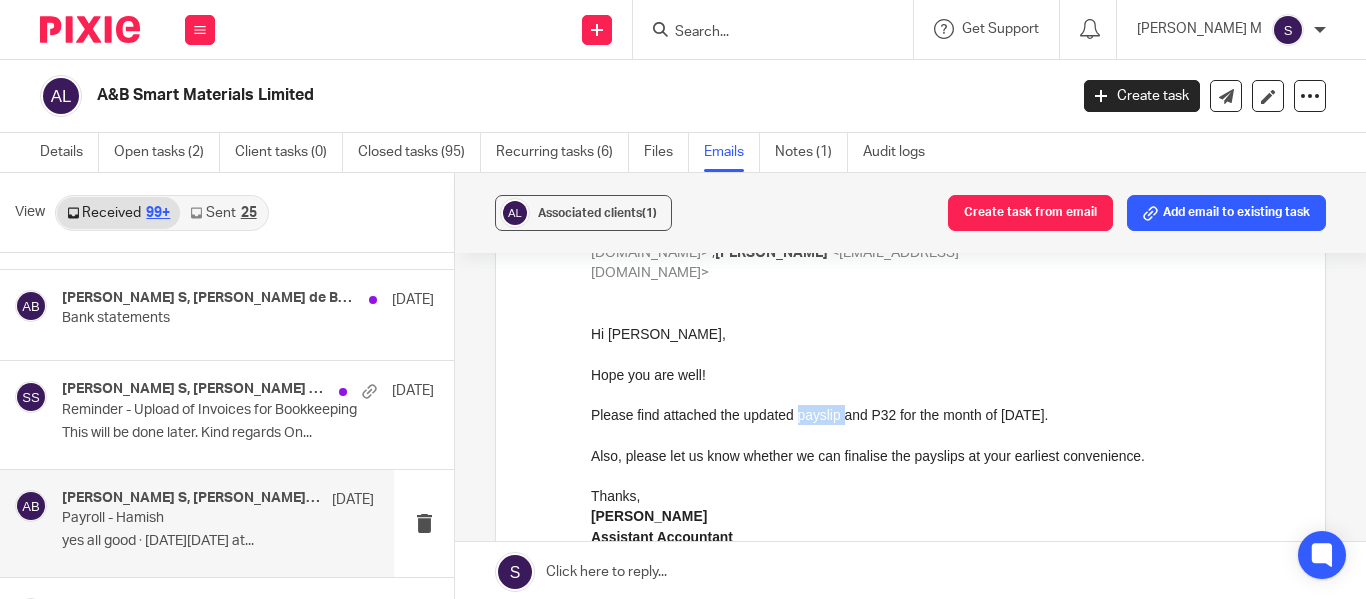 click on "Please find attached the updated payslip and P32 for the month of November 2023." at bounding box center (943, 415) 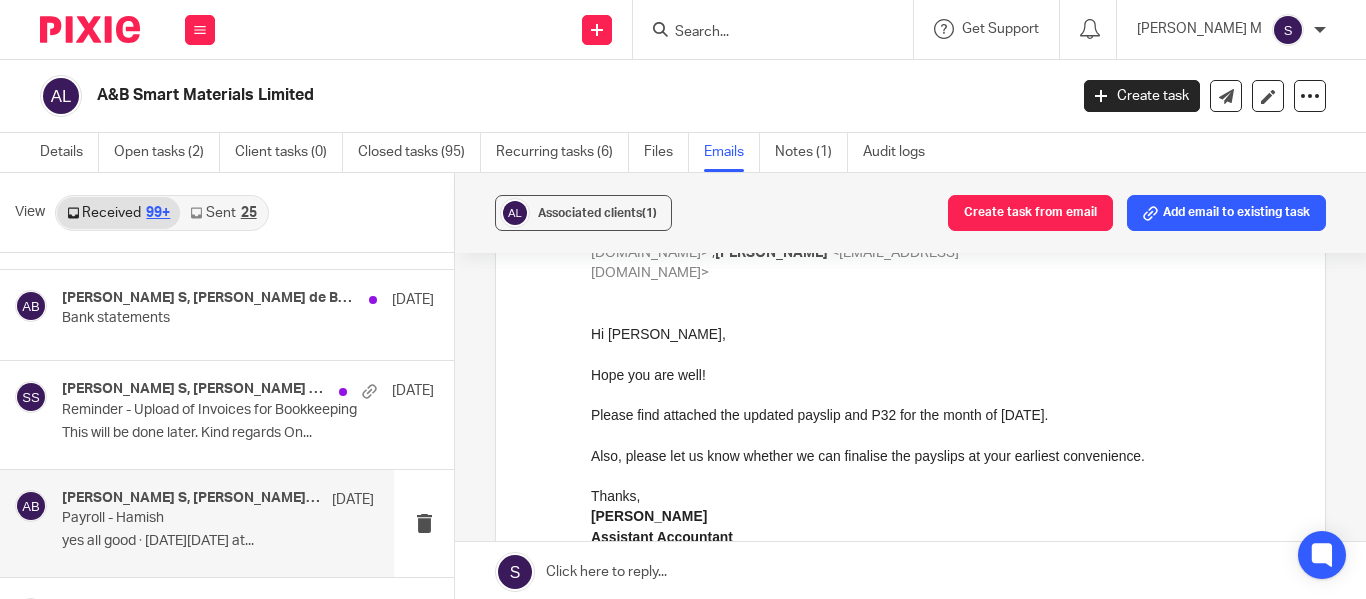 click on "Also, please let us know whether we can finalise the payslips at your earliest convenience." at bounding box center (943, 456) 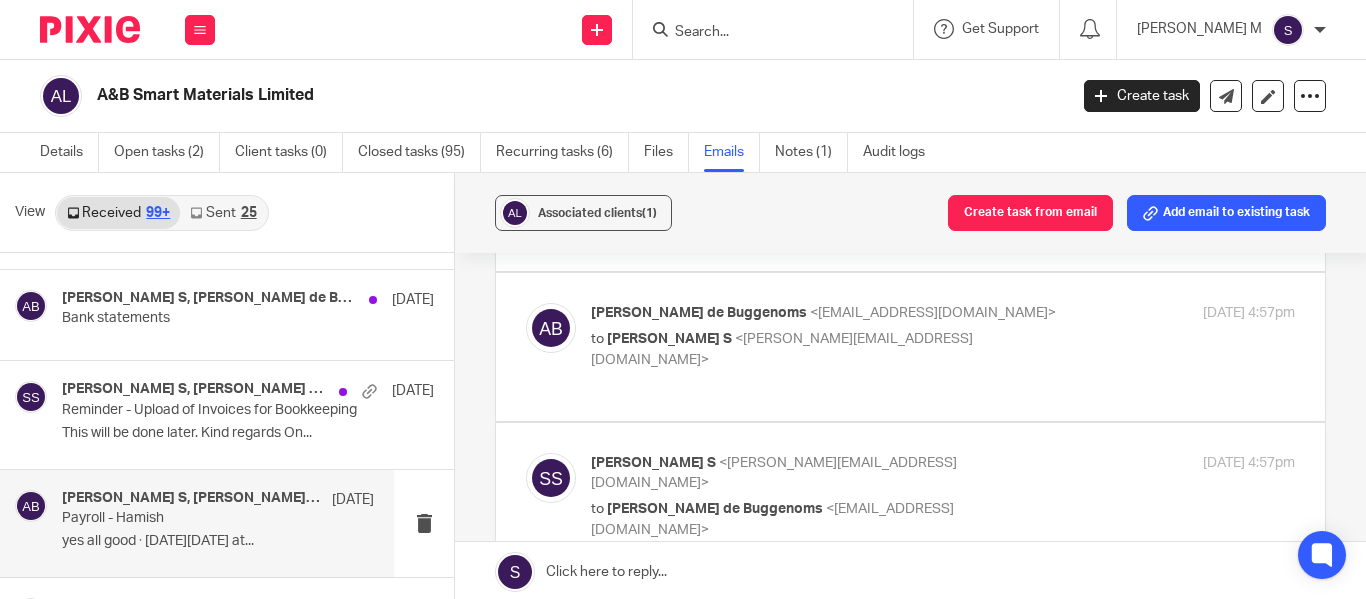 scroll, scrollTop: 2300, scrollLeft: 0, axis: vertical 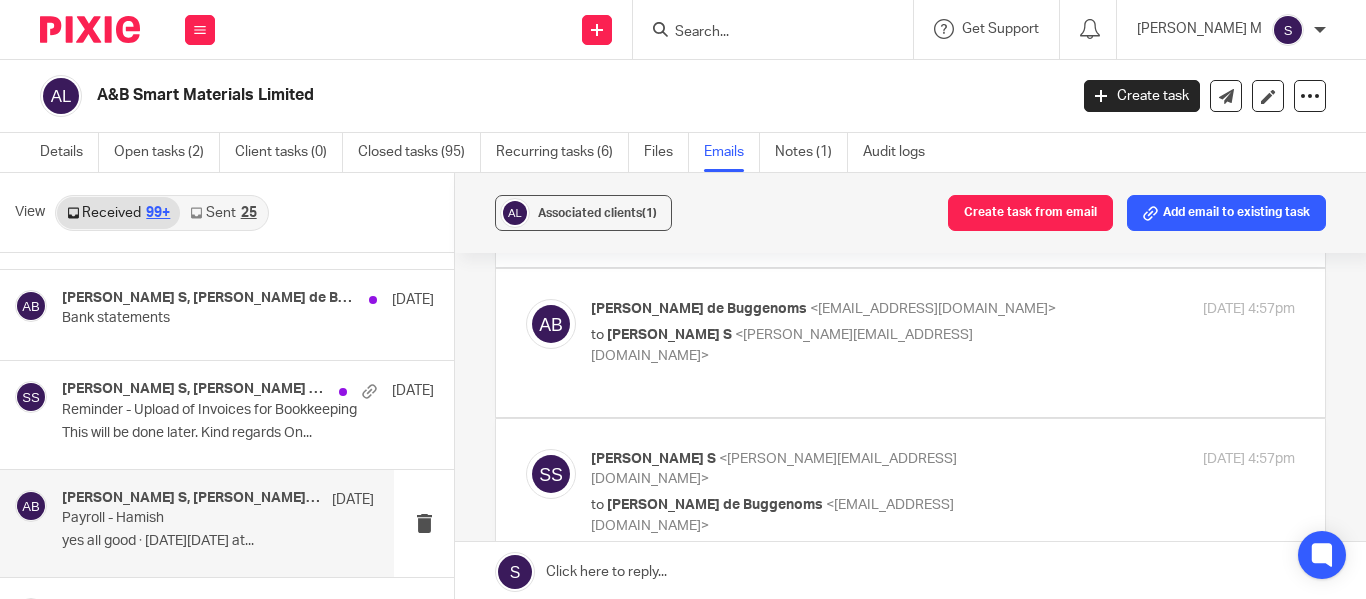 click on "to
Santhosh S
<santhosh@jumpaccounting.co.uk>" at bounding box center [825, 345] 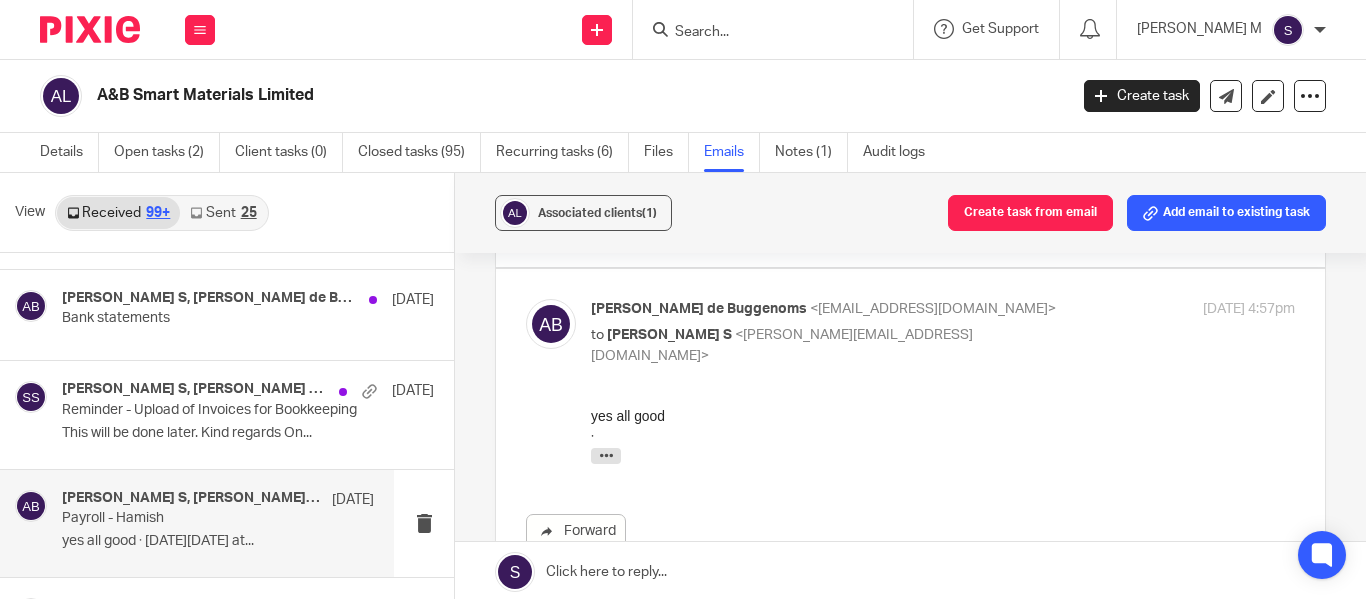 scroll, scrollTop: 0, scrollLeft: 0, axis: both 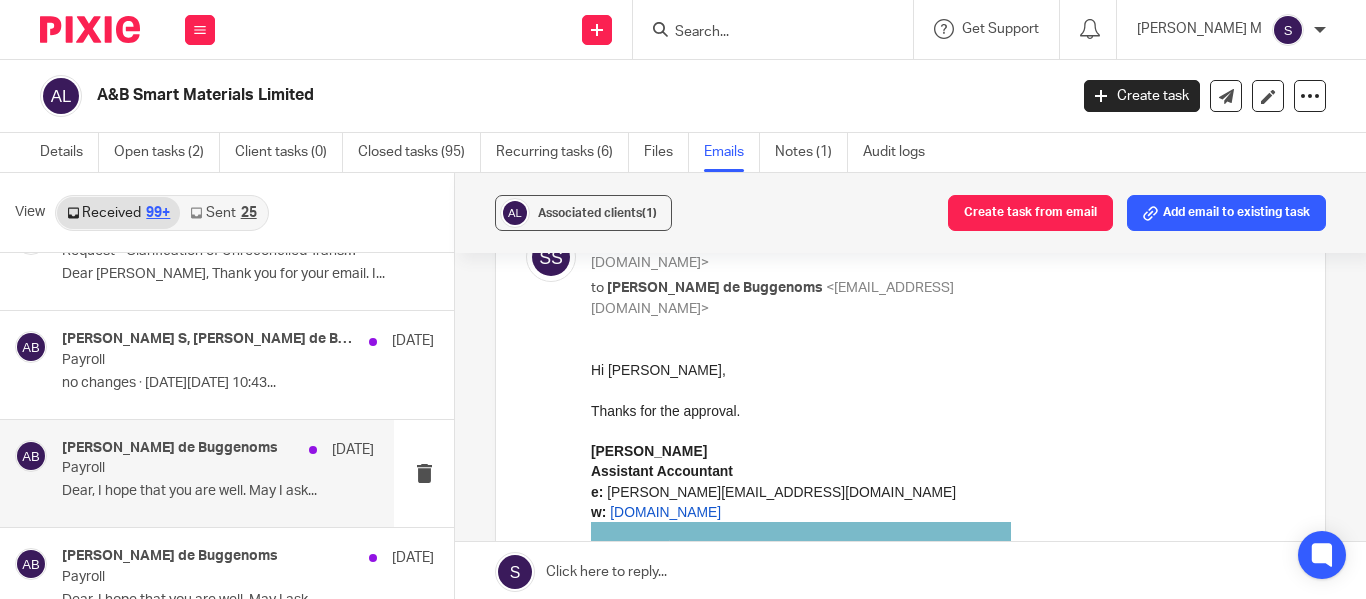 click on "Amaury van Trappen de Buggenoms
6 Nov 2023   Payroll   Dear,     I hope that you are well. May I ask..." at bounding box center [218, 473] 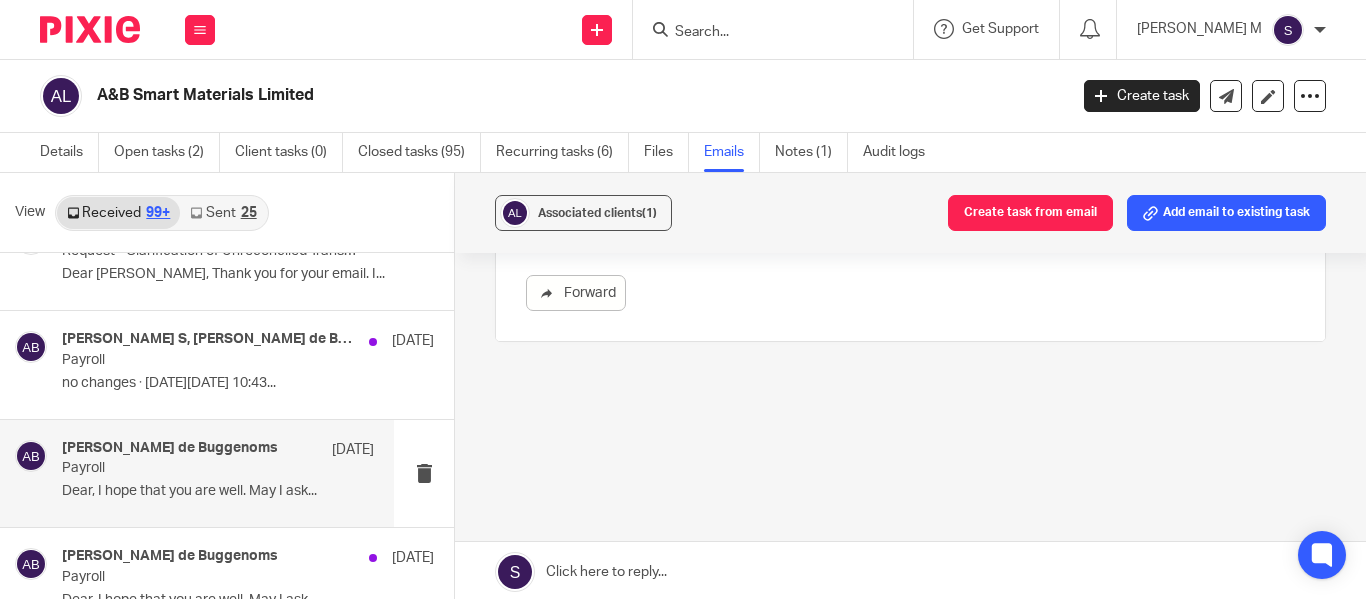 scroll, scrollTop: 0, scrollLeft: 0, axis: both 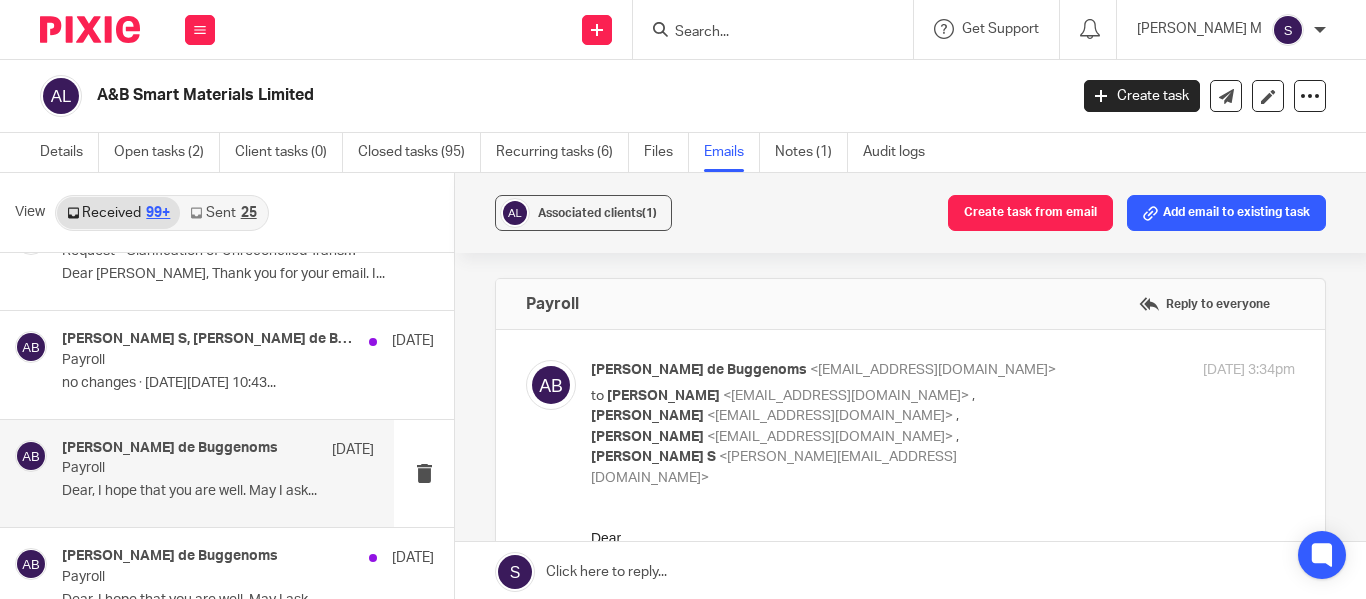 click on "Amaury van Trappen de Buggenoms
<amaury@absmartmaterials.com>   to
Shreya Sethuraman
<shreya@jumpaccounting.co.uk>   ,
Kian Sadoughi-Yarand
<kian@jumpaccounting.co.uk>   ,
Nish Balachandran
<nishanthan@jumpaccounting.co.uk>   ,
Santhosh S
<santhosh@jumpaccounting.co.uk>       6 Nov 2023 3:34pm" at bounding box center (943, 424) 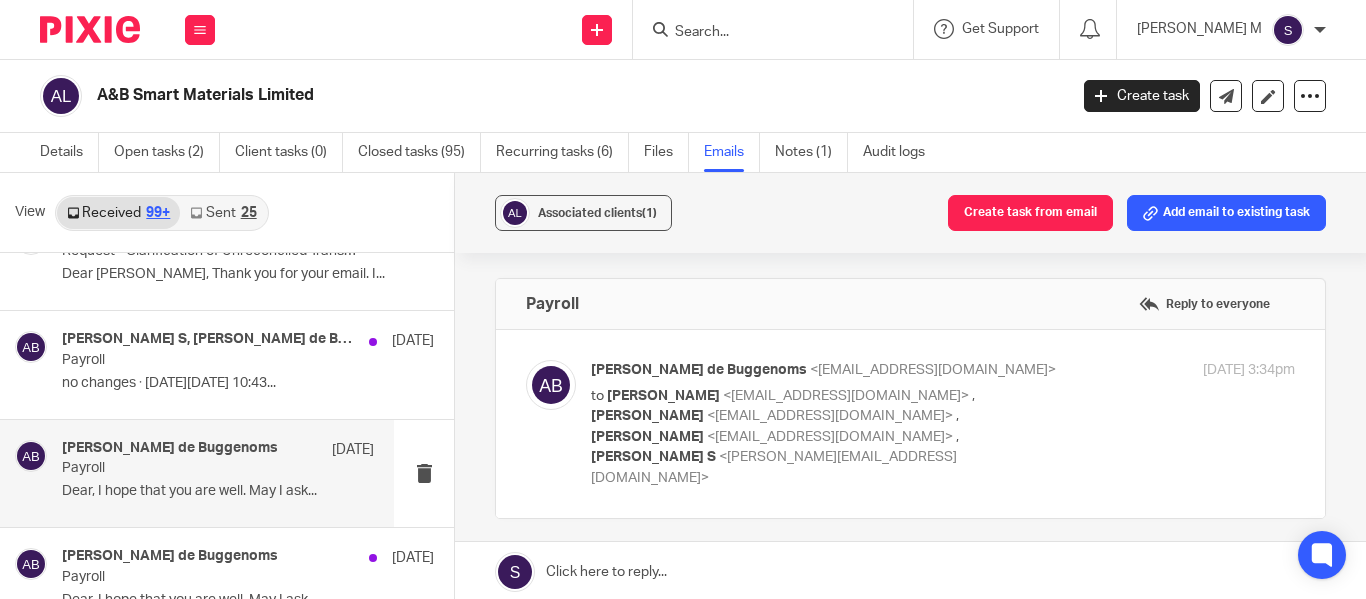 scroll, scrollTop: 177, scrollLeft: 0, axis: vertical 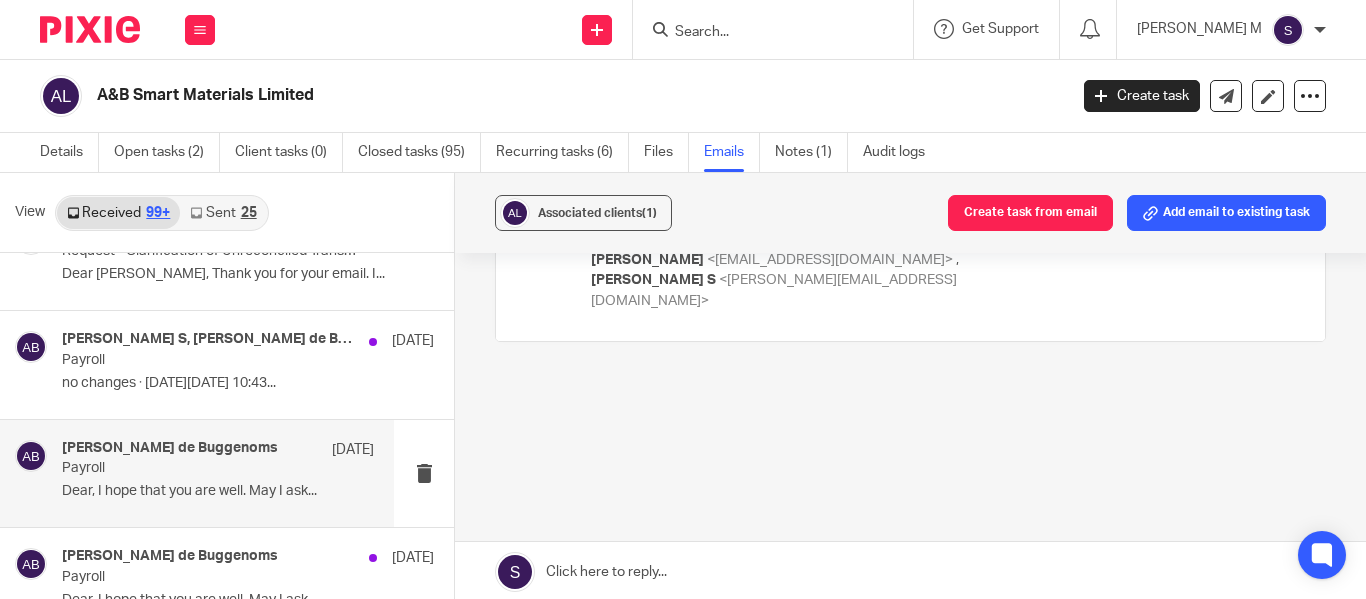 click on "Amaury van Trappen de Buggenoms
<amaury@absmartmaterials.com>   to
Shreya Sethuraman
<shreya@jumpaccounting.co.uk>   ,
Kian Sadoughi-Yarand
<kian@jumpaccounting.co.uk>   ,
Nish Balachandran
<nishanthan@jumpaccounting.co.uk>   ,
Santhosh S
<santhosh@jumpaccounting.co.uk>       6 Nov 2023 3:34pm" at bounding box center (943, 247) 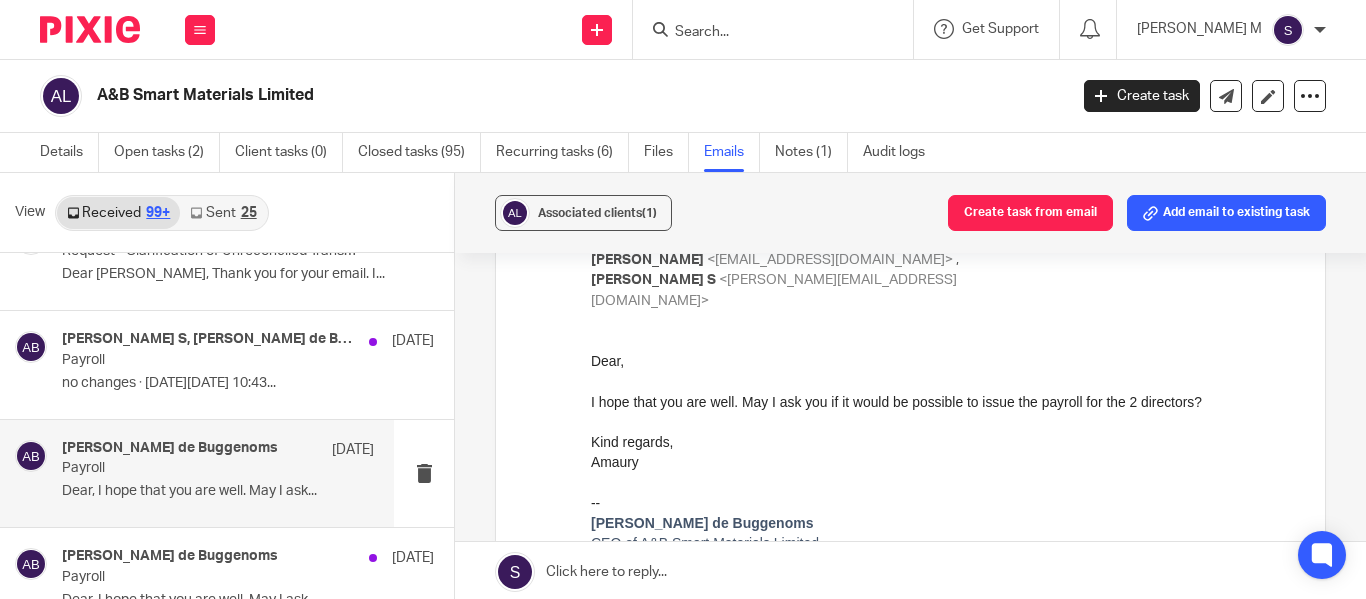 scroll, scrollTop: 0, scrollLeft: 0, axis: both 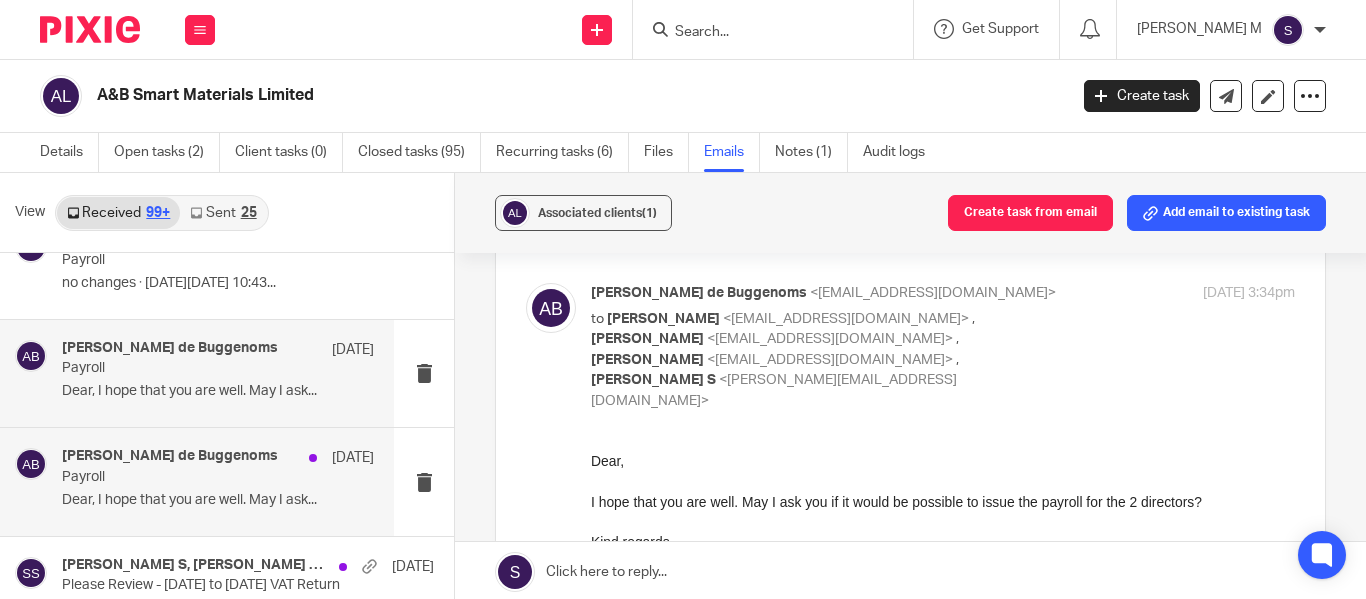 click on "Dear,     I hope that you are well. May I ask..." at bounding box center [218, 500] 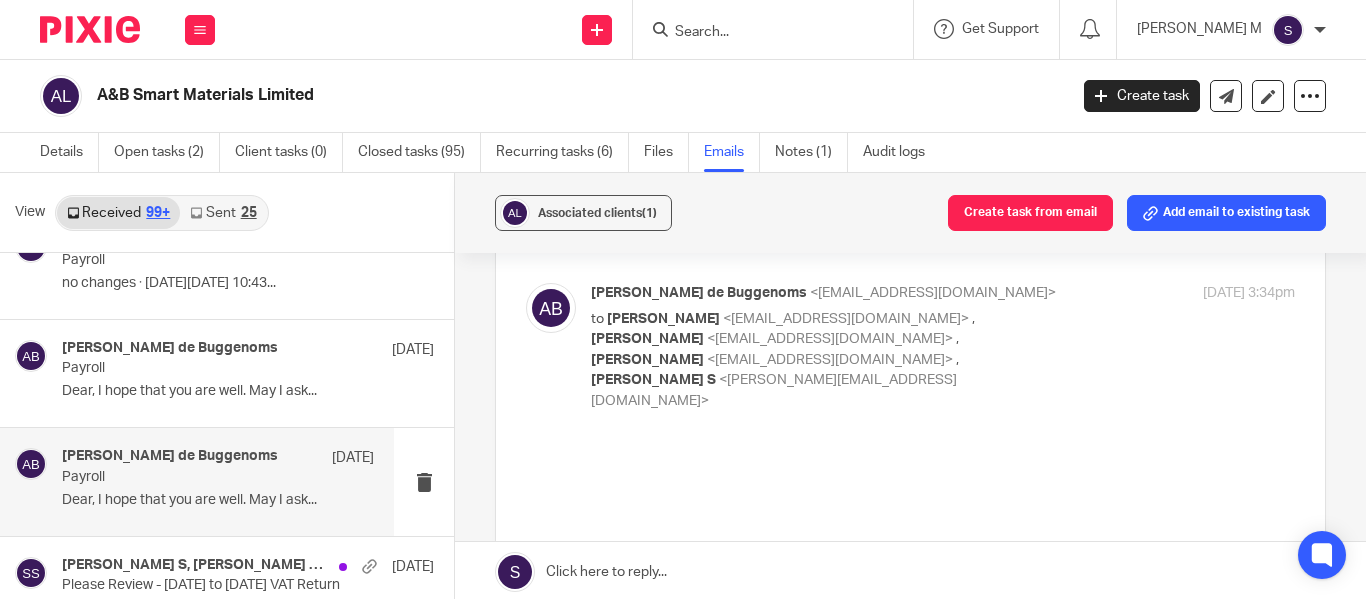 scroll, scrollTop: 0, scrollLeft: 0, axis: both 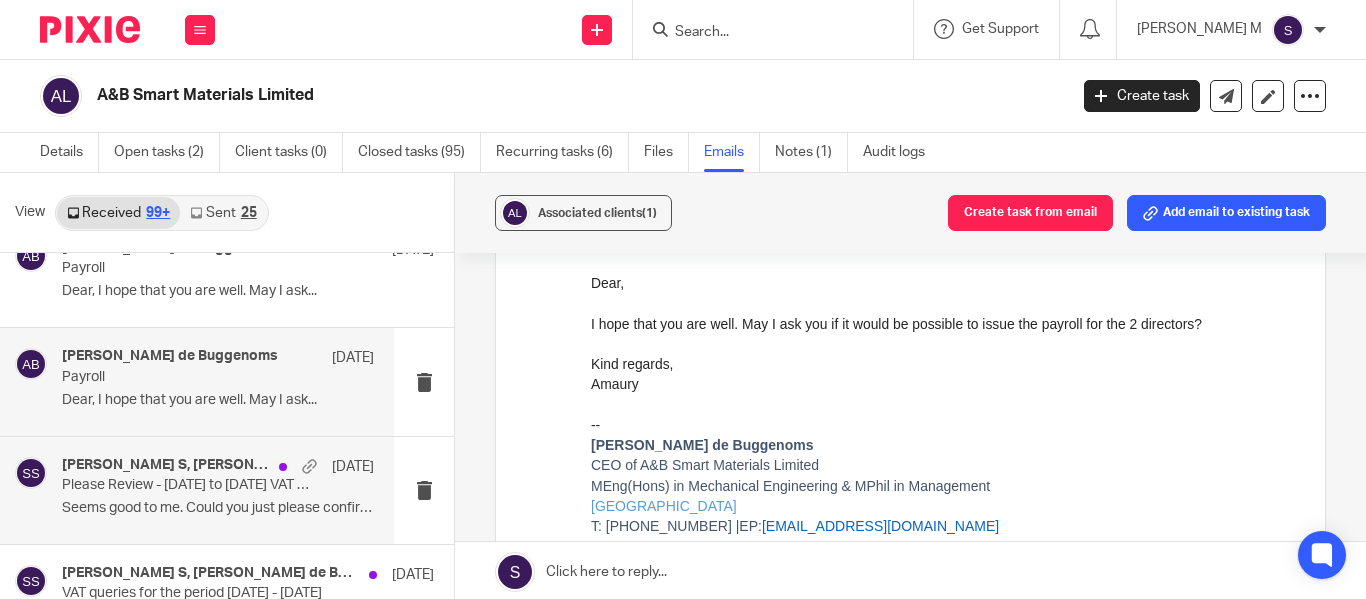click on "Seems good to me. Could you just please confirm..." at bounding box center (218, 508) 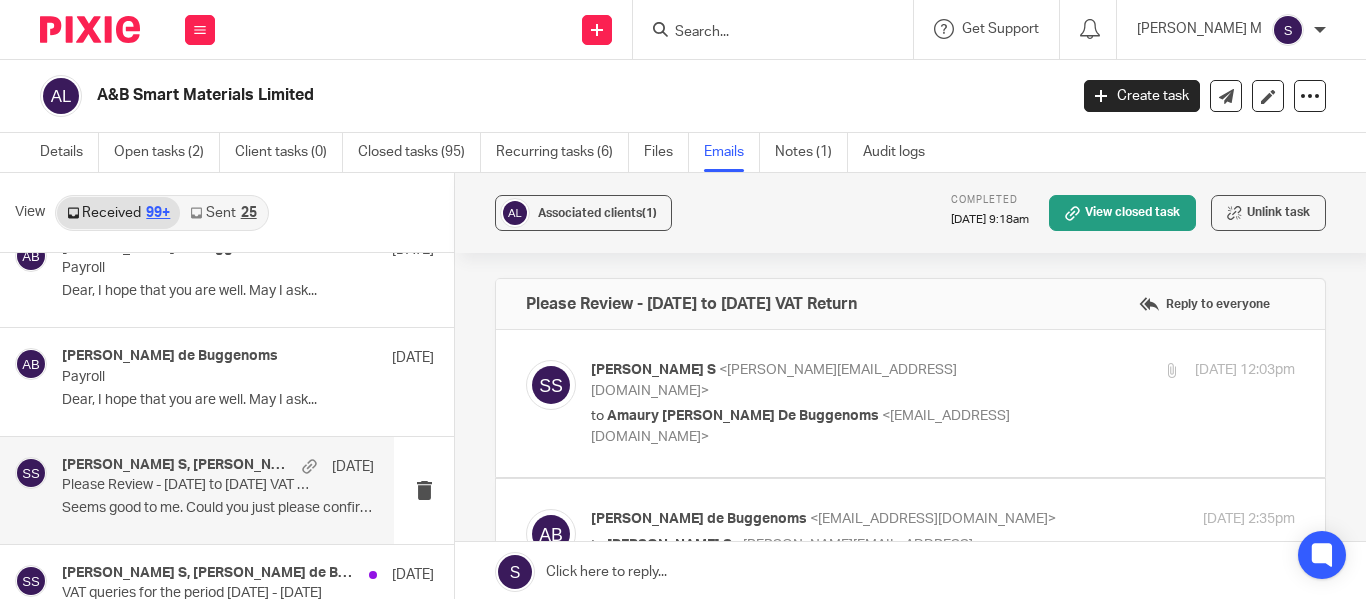 click on "to
Amaury Charles J Van Trappen De Buggenoms
<amaury@absmartmaterials.com>" at bounding box center [825, 426] 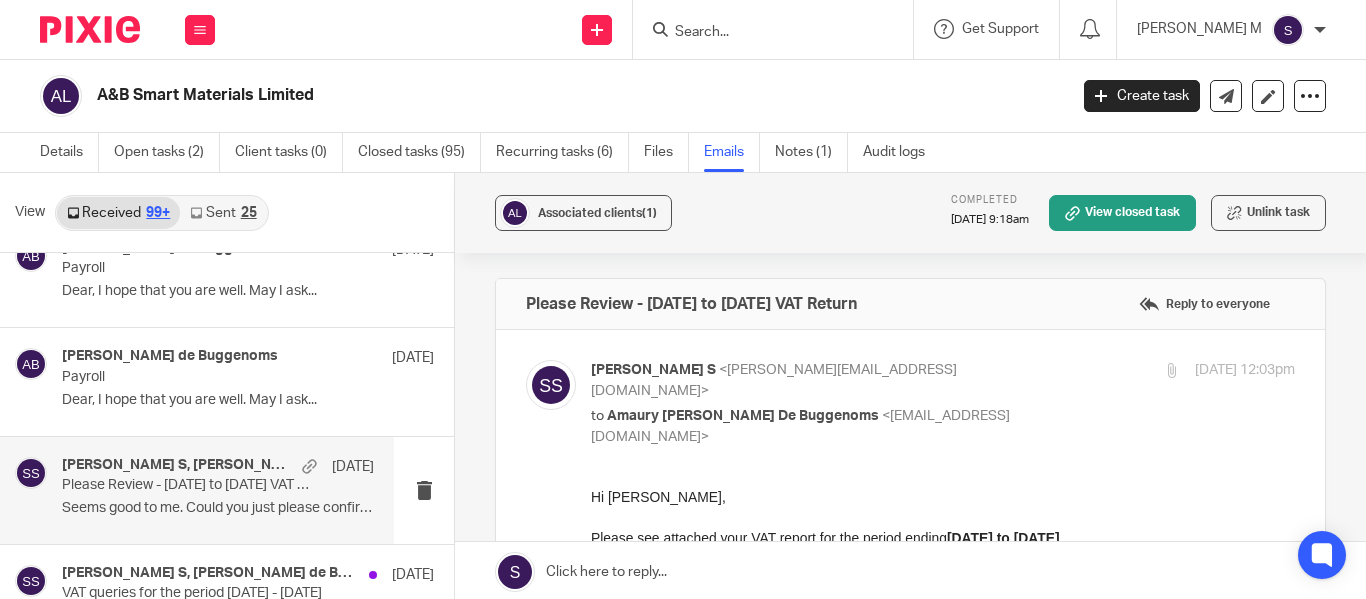 scroll, scrollTop: 25616, scrollLeft: 0, axis: vertical 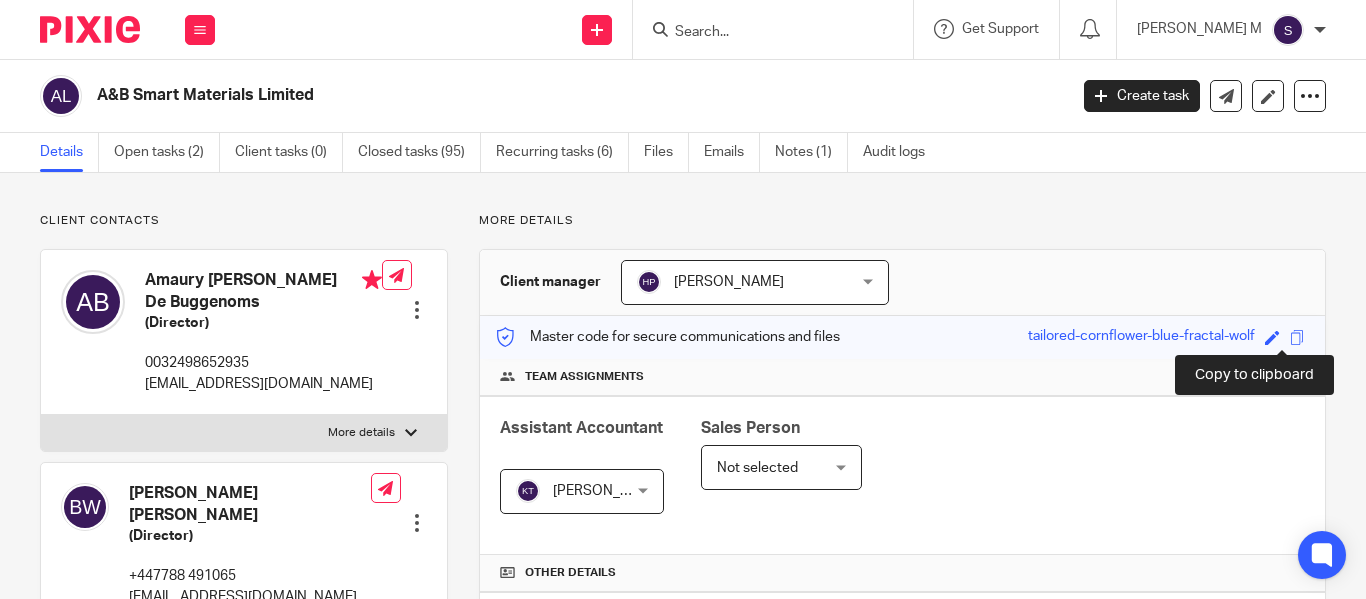 click at bounding box center (1297, 337) 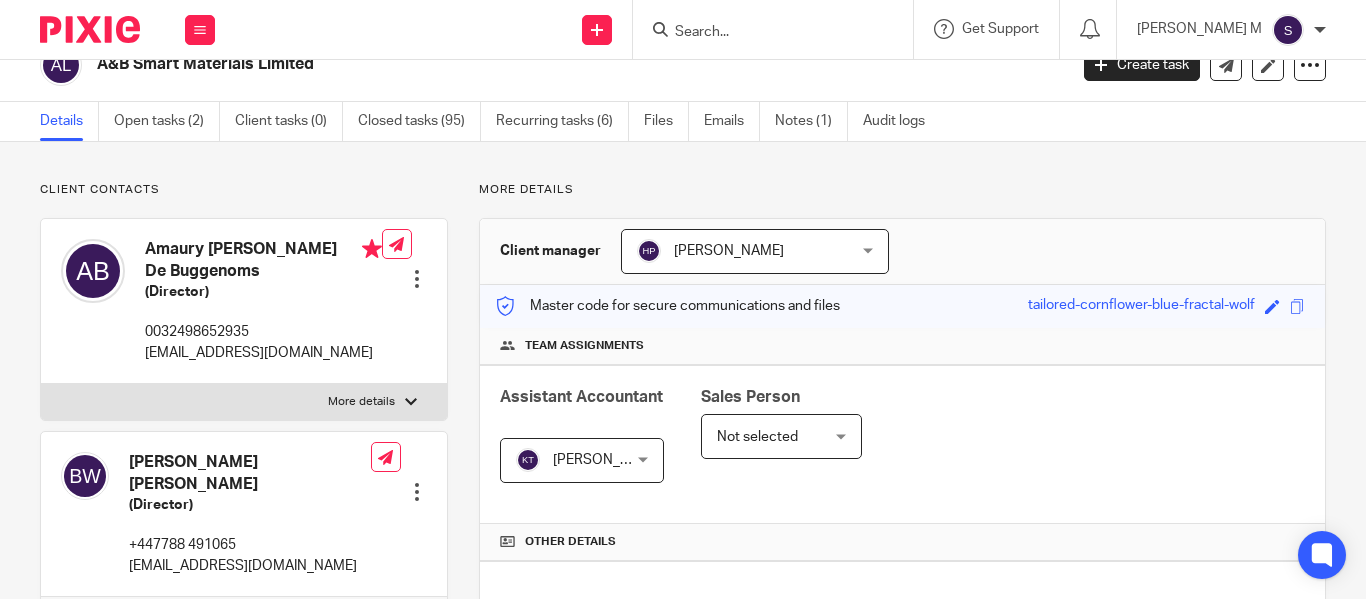 scroll, scrollTop: 0, scrollLeft: 0, axis: both 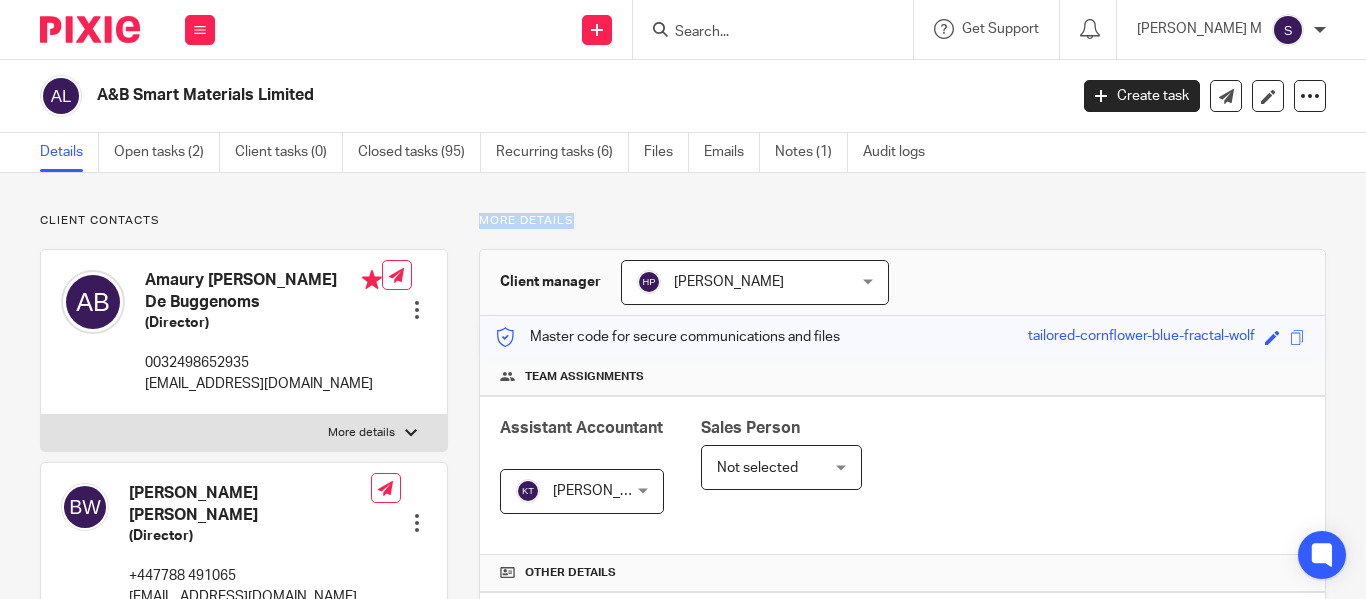 drag, startPoint x: 576, startPoint y: 219, endPoint x: 462, endPoint y: 227, distance: 114.28036 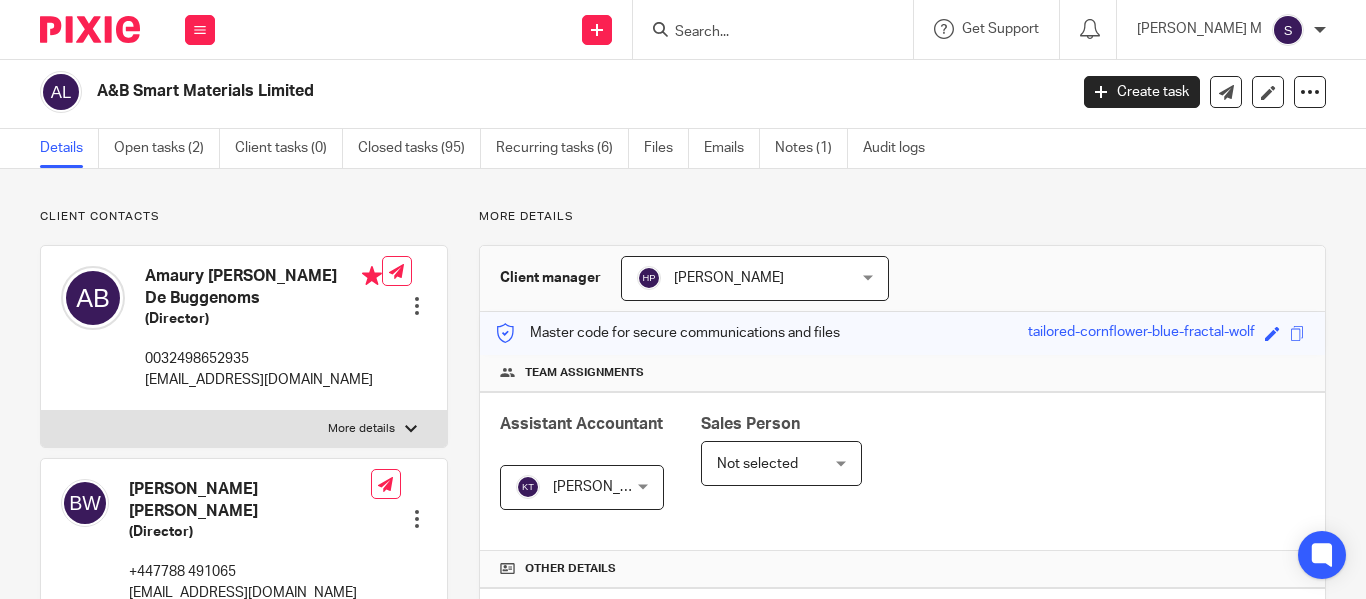 scroll, scrollTop: 0, scrollLeft: 0, axis: both 